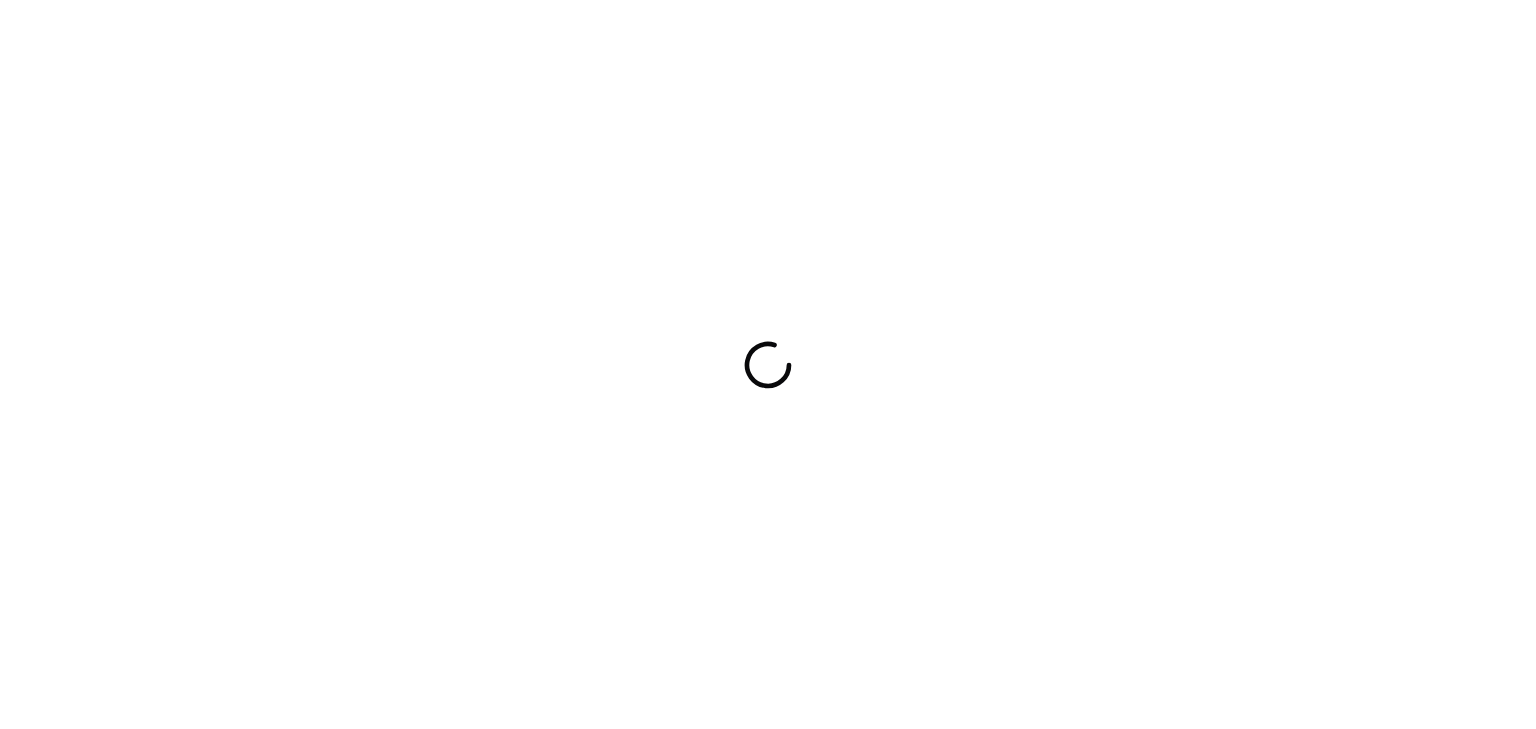 scroll, scrollTop: 0, scrollLeft: 0, axis: both 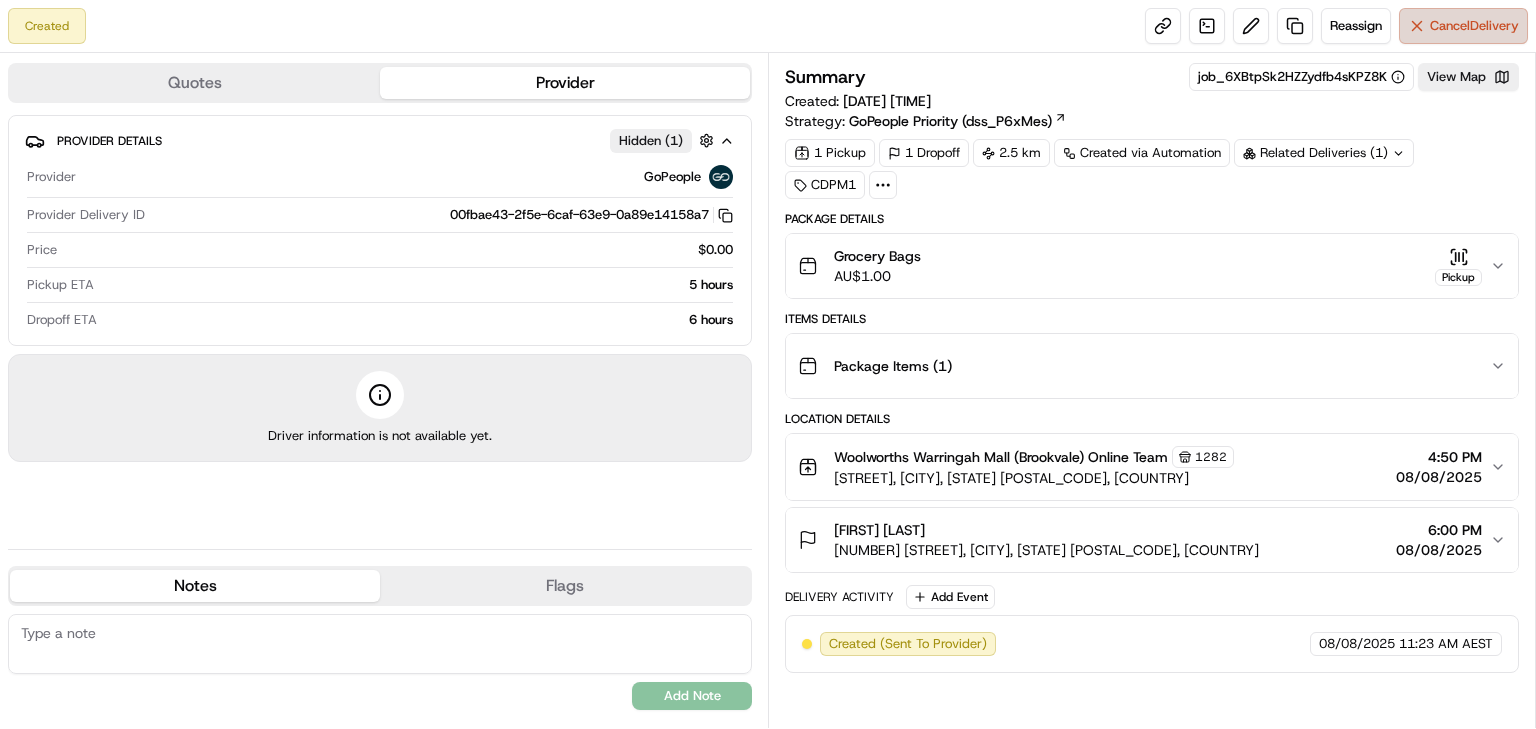 click on "Cancel  Delivery" at bounding box center [1474, 26] 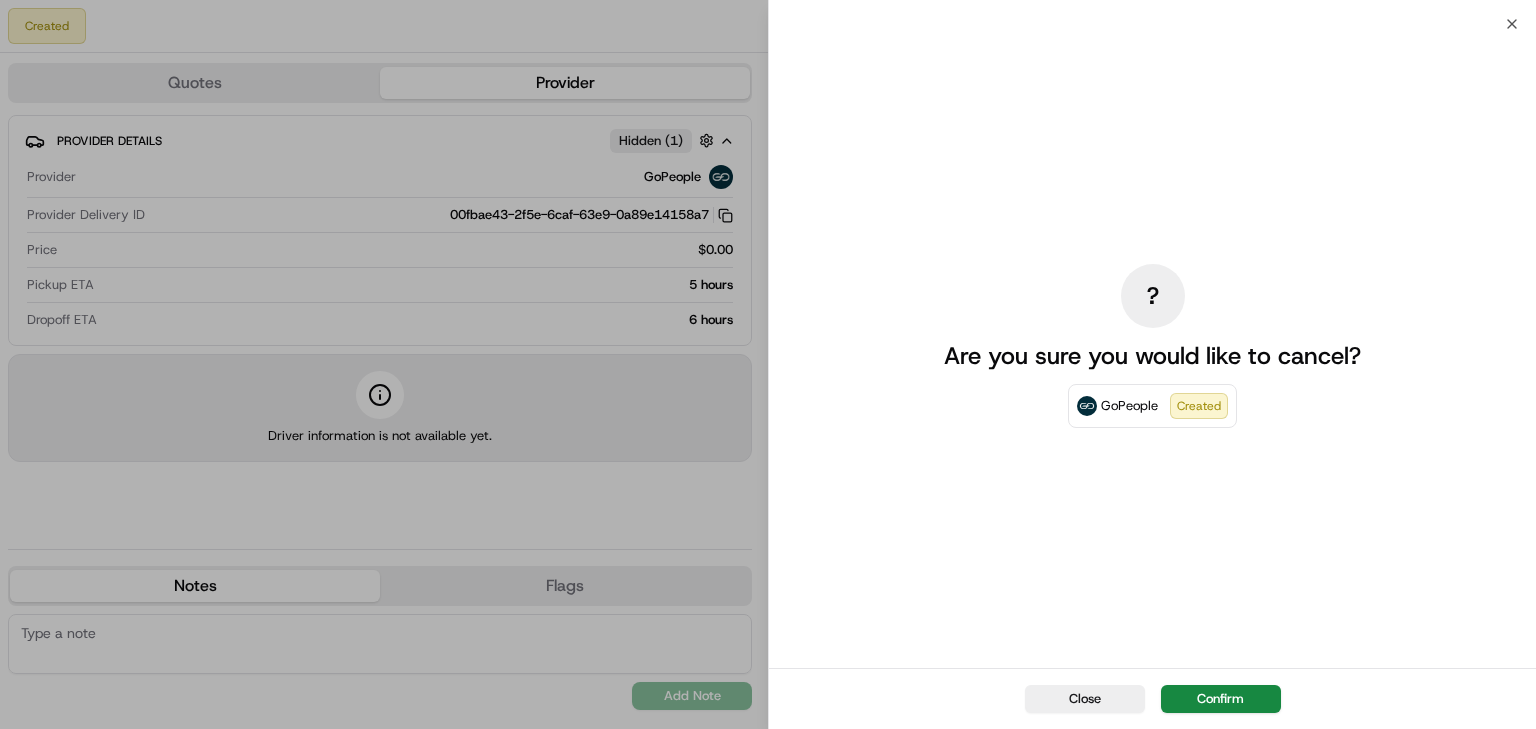 click on "Close Confirm" at bounding box center (1152, 698) 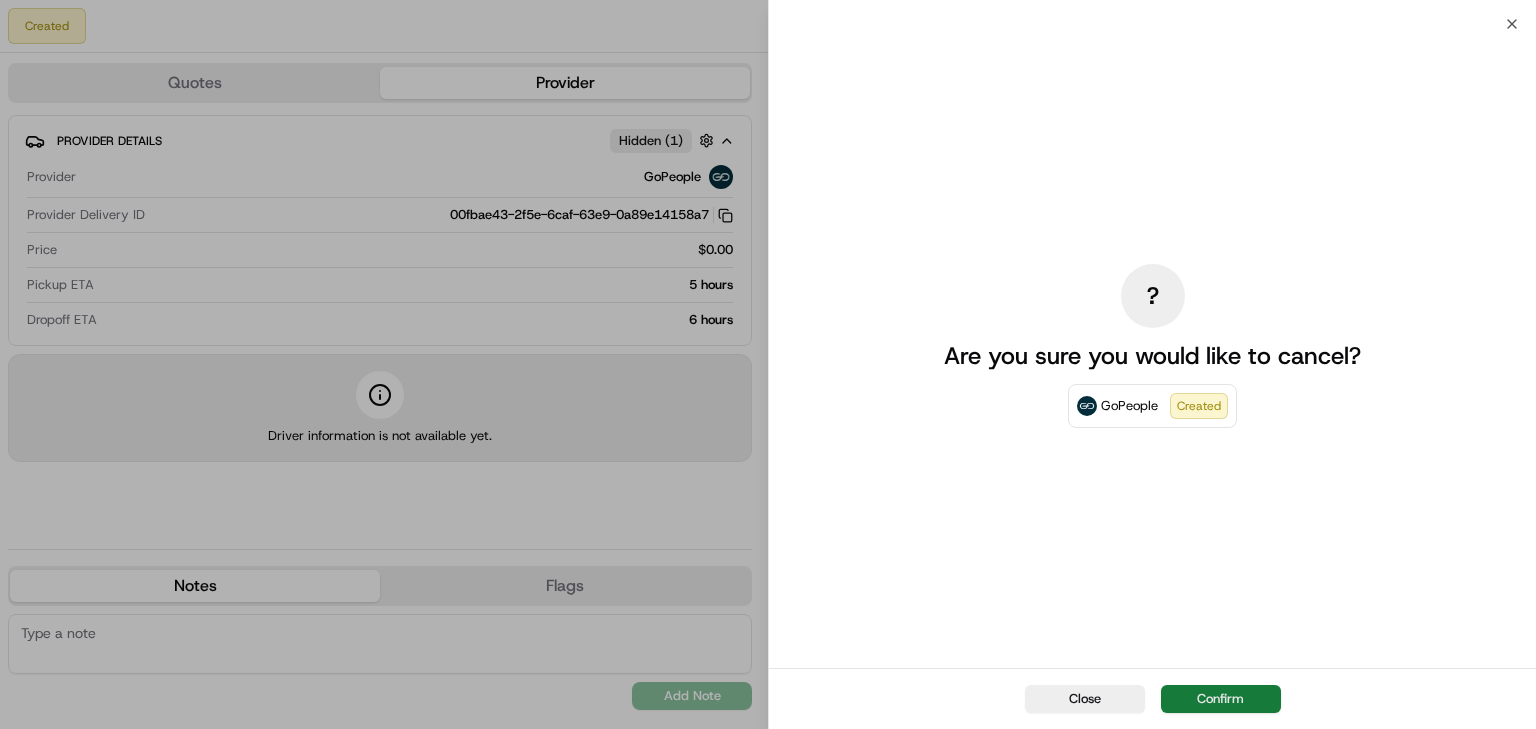 click on "Confirm" at bounding box center (1221, 699) 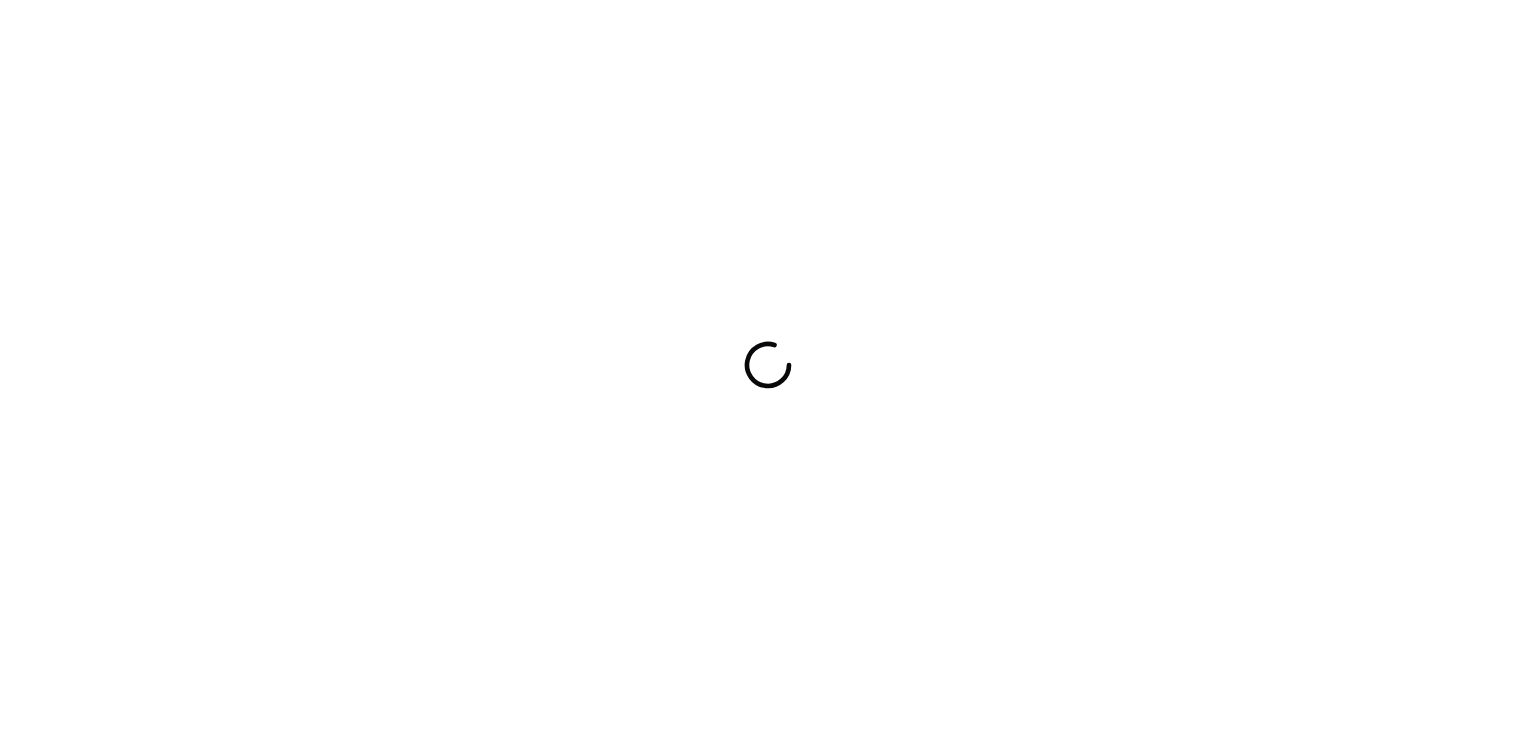 scroll, scrollTop: 0, scrollLeft: 0, axis: both 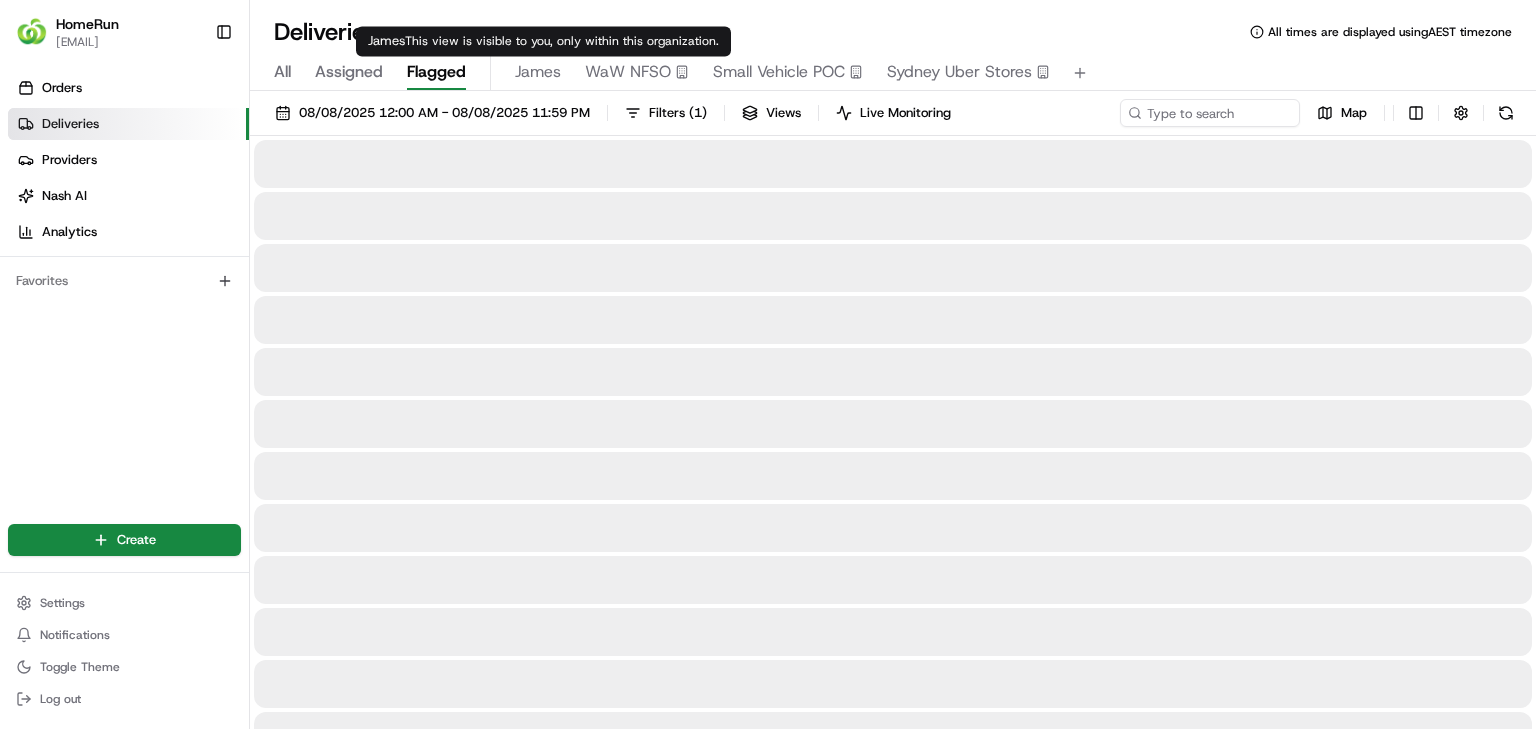 click on "Flagged" at bounding box center [436, 72] 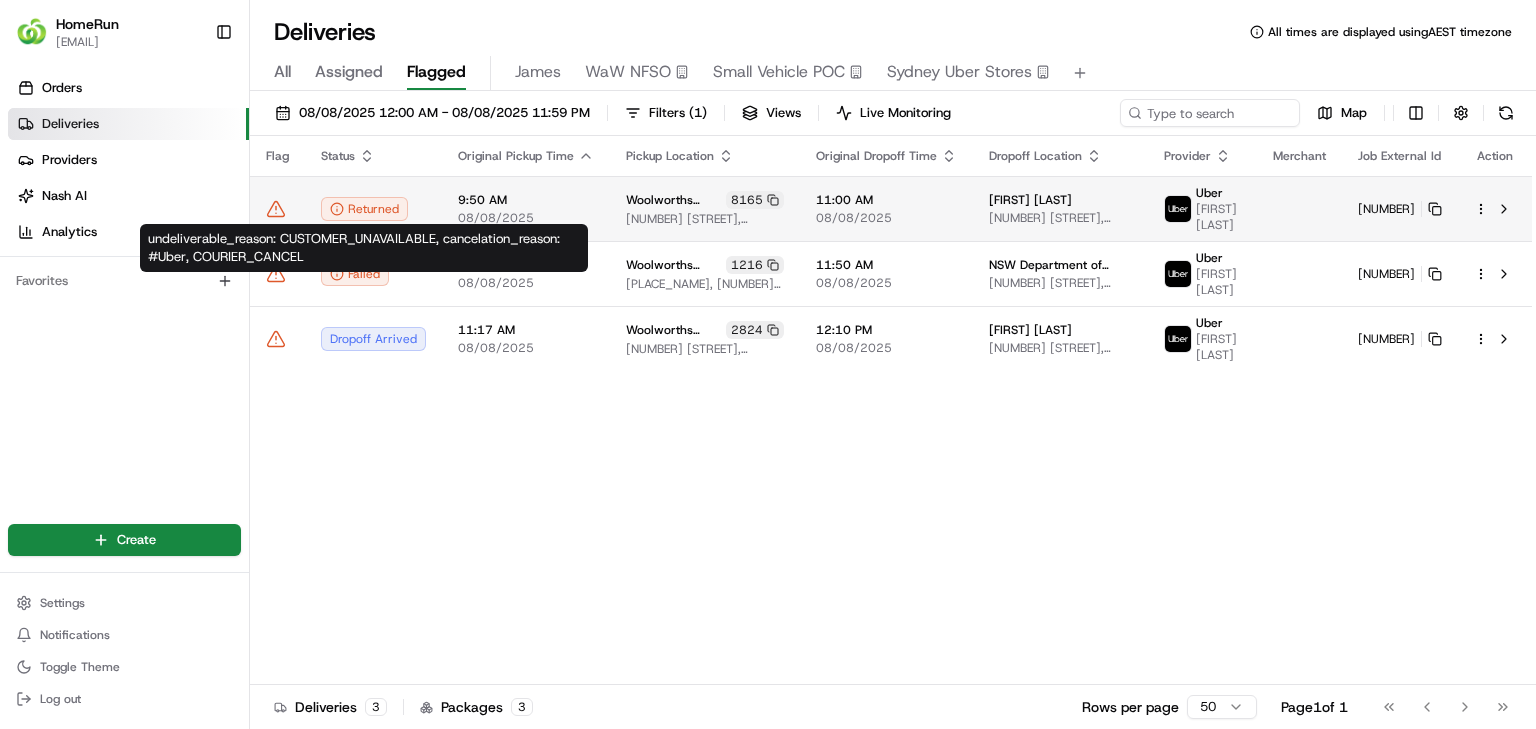 click at bounding box center (277, 209) 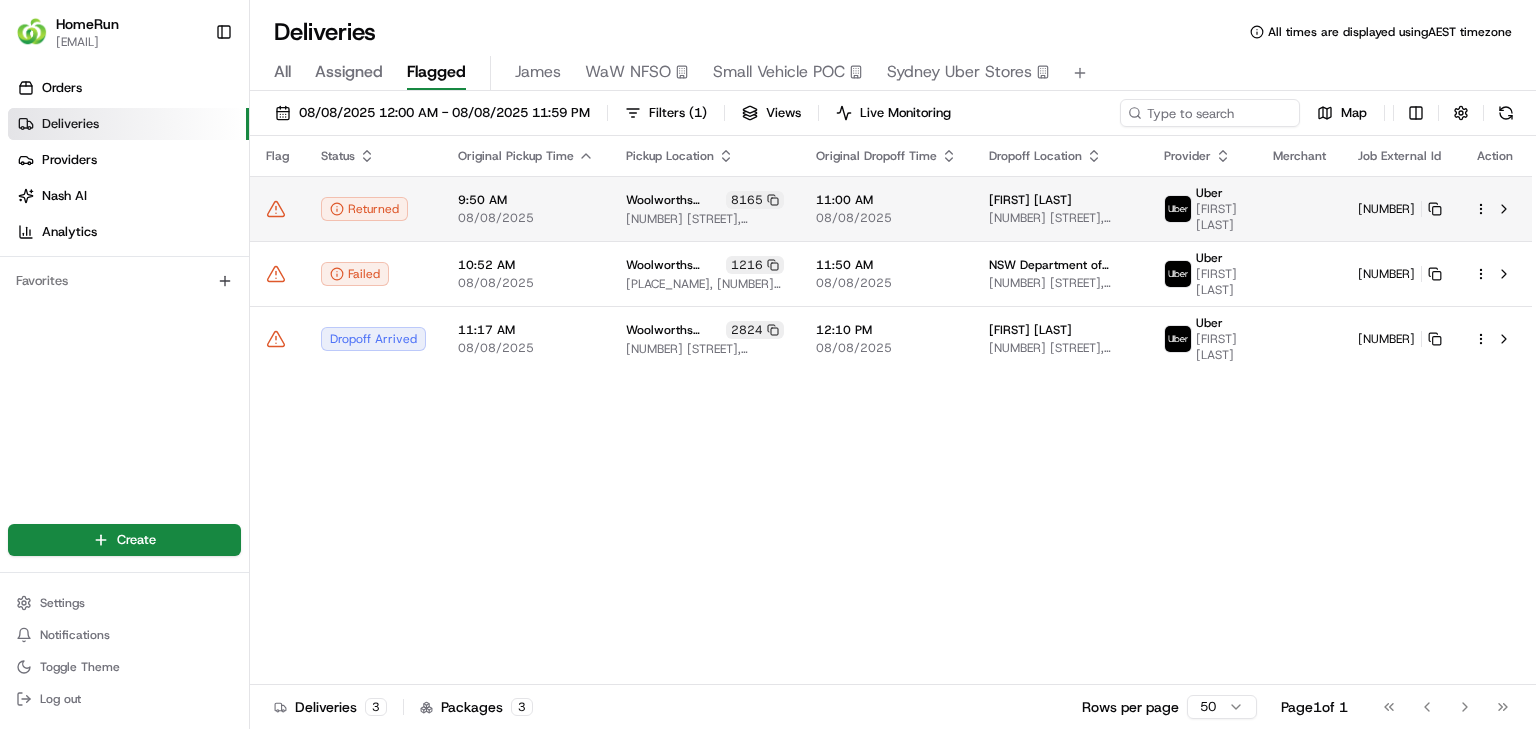 click 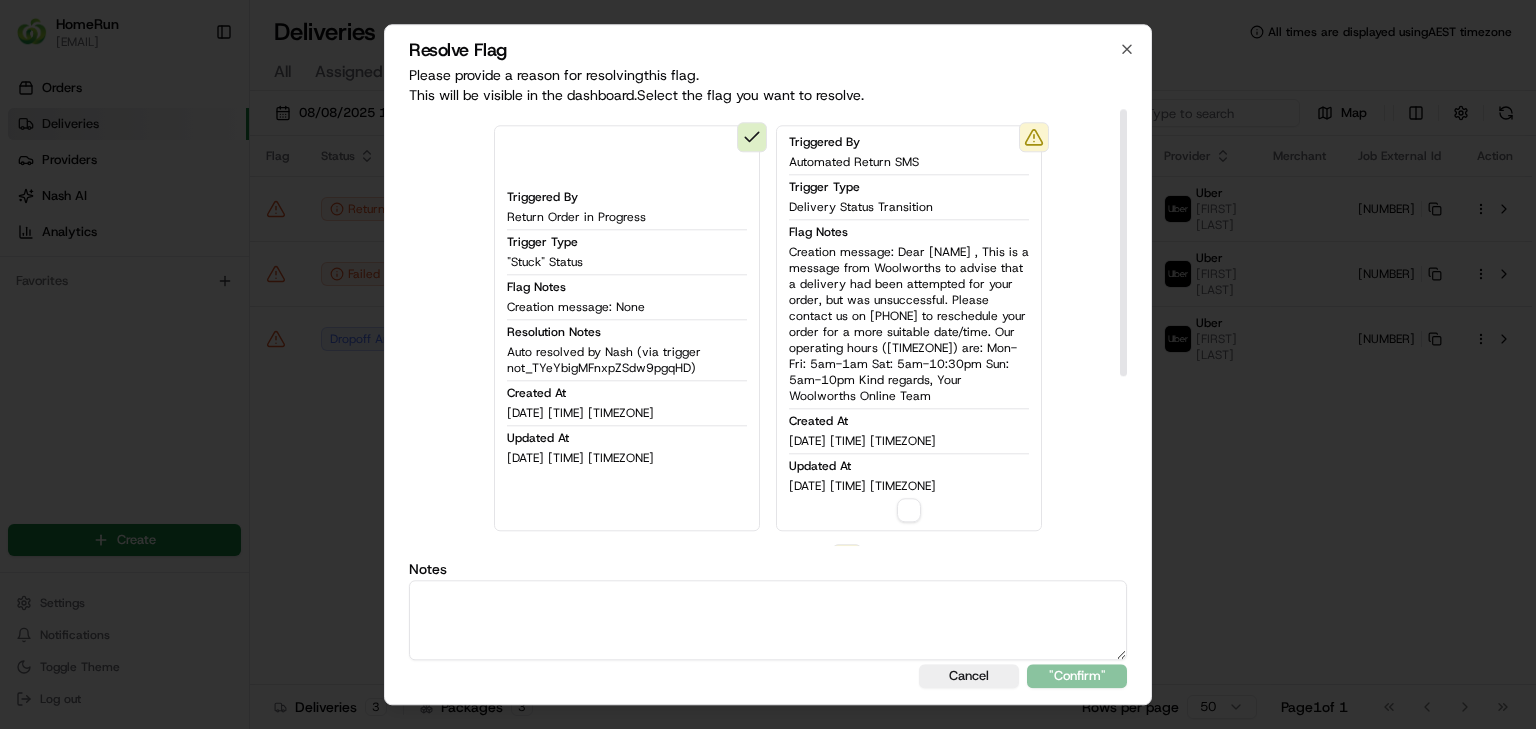 click at bounding box center [768, 620] 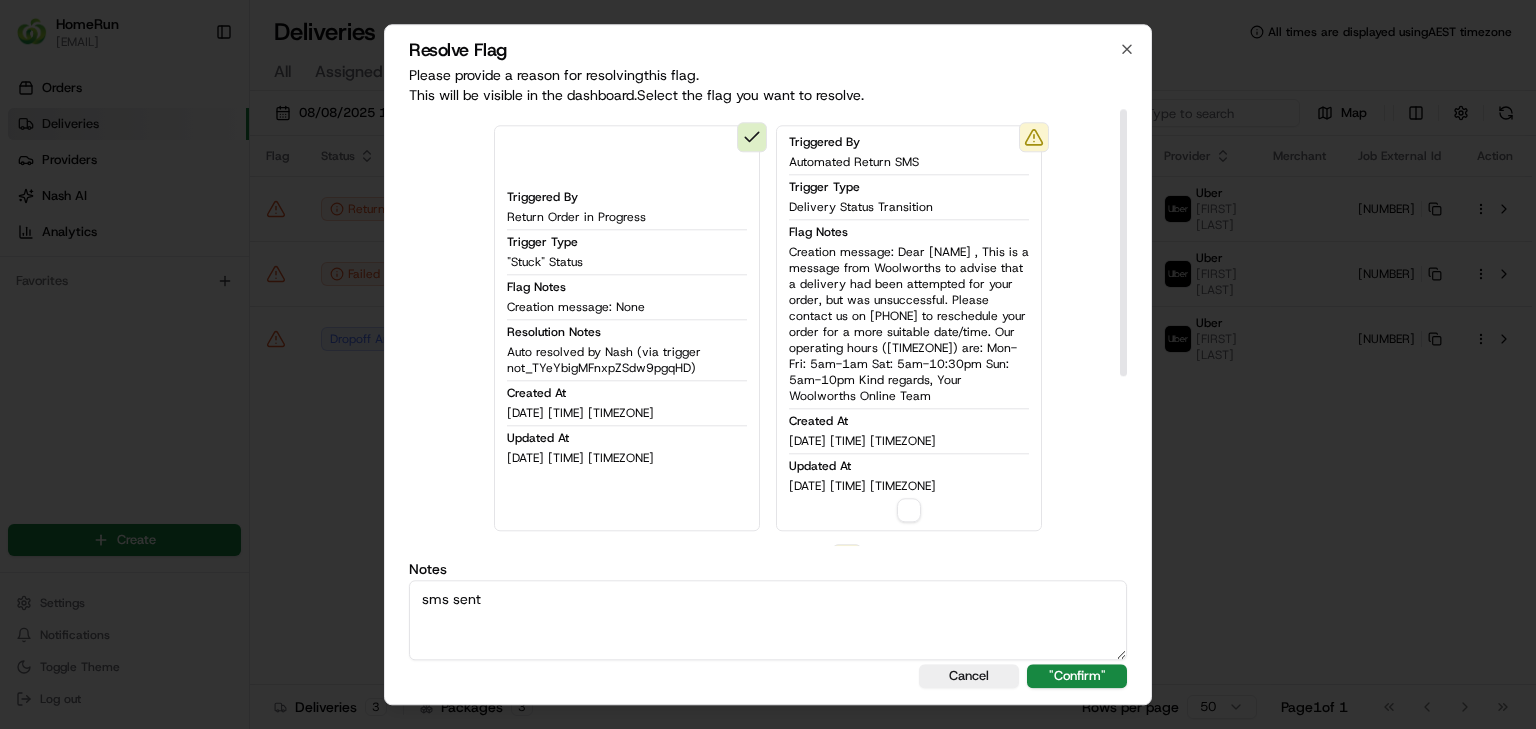 type on "sms sent" 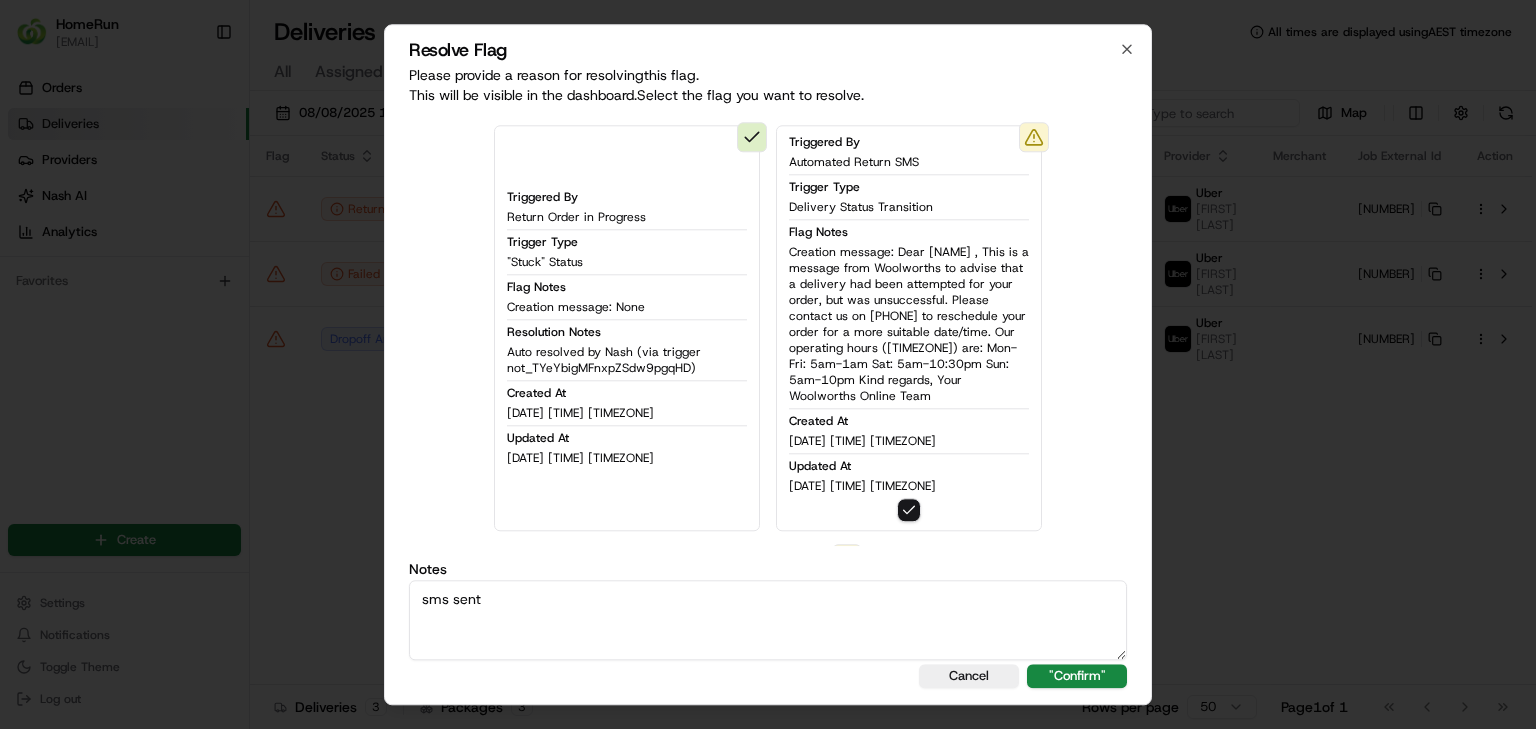 click on "Resolve Flag Please provide a reason for   resolving  this   flag .  This will be visible in the dashboard.  Select the flag you want to resolve. Triggered By Return Order in Progress Trigger Type "Stuck" Status Flag Notes Creation message: None Resolution Notes Auto resolved by Nash (via trigger not_TYeYbigMFnxpZSdw9pgqHD) Created At 08/08/2025 11:16 AM AEST Updated At 08/08/2025 11:57 AM AEST Triggered By Automated Return SMS Trigger Type Delivery Status Transition Flag Notes Creation message: Dear Remonda ,
This is a message from Woolworths to advise that a delivery had been attempted for your order, but was unsuccessful.
Please contact us on 1800 000 610 to reschedule your order for a more suitable date/time.
Our operating hours (AEDT) are:
Mon-Fri: 5am-1am
Sat: 5am-10:30pm
Sun: 5am-10pm
Kind regards,
Your Woolworths Online Team Created At 08/08/2025 11:57 AM AEST Updated At 08/08/2025 11:57 AM AEST Triggered By Return Complete Trigger Type Delivery Status Transition Flag Notes Creation message: None" at bounding box center [768, 364] 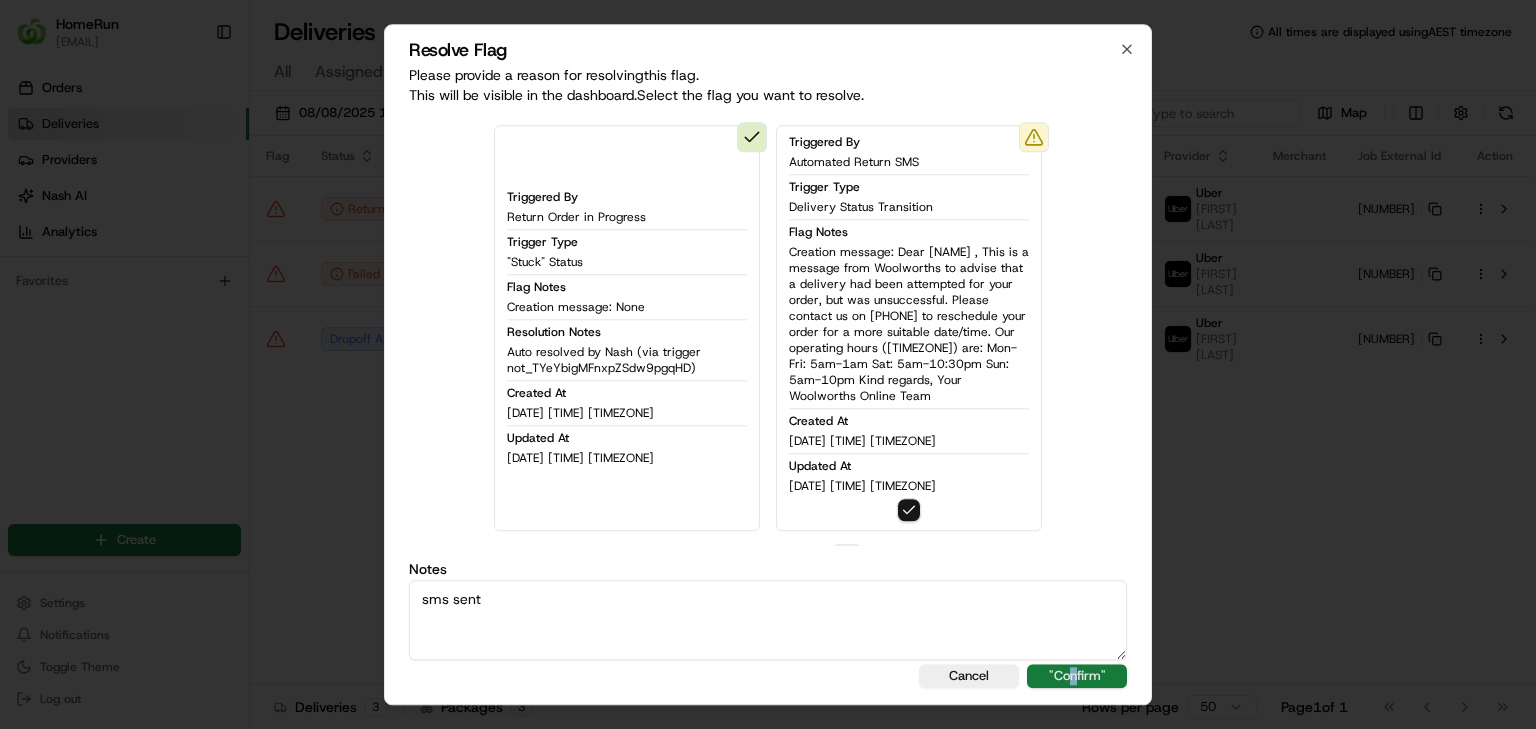 click on ""Confirm"" at bounding box center [1077, 676] 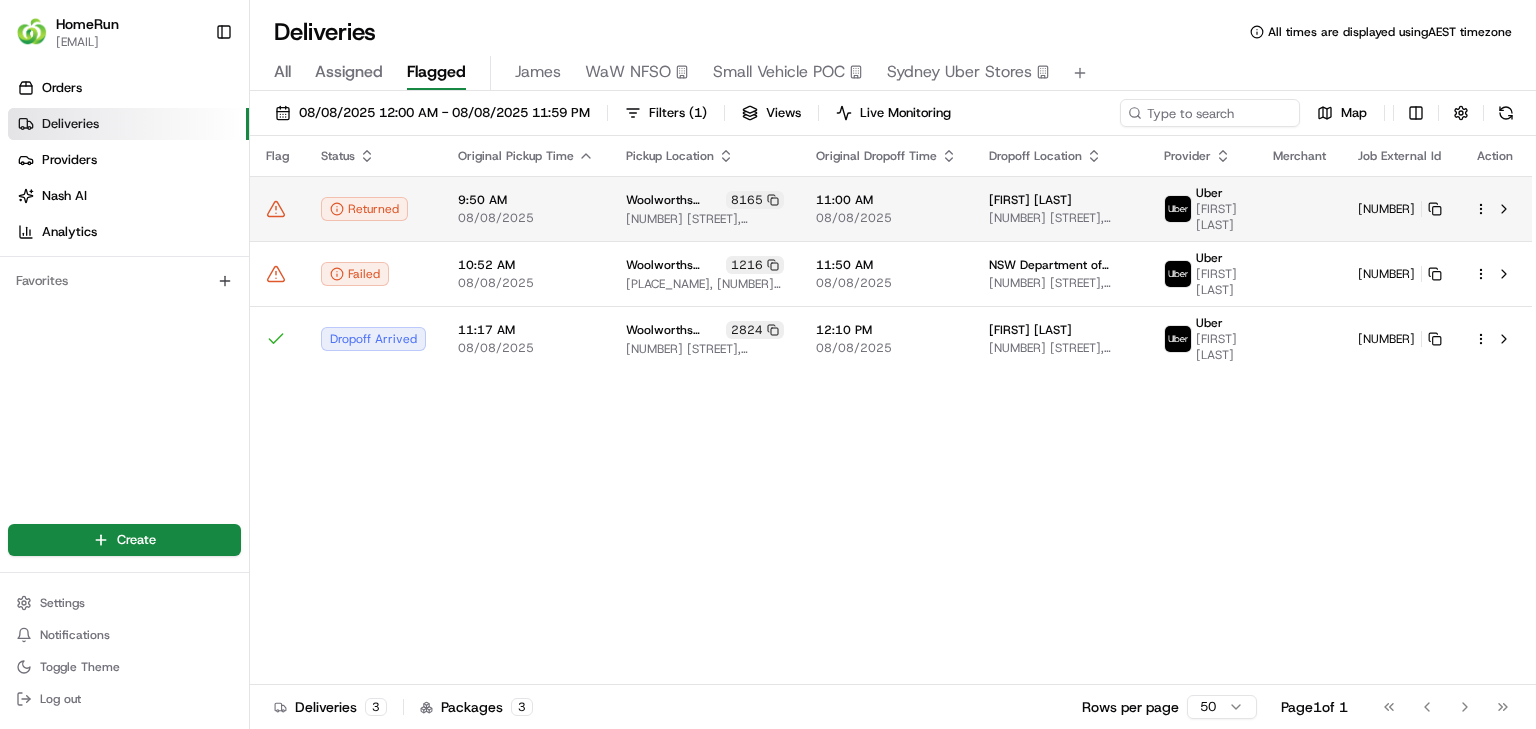click 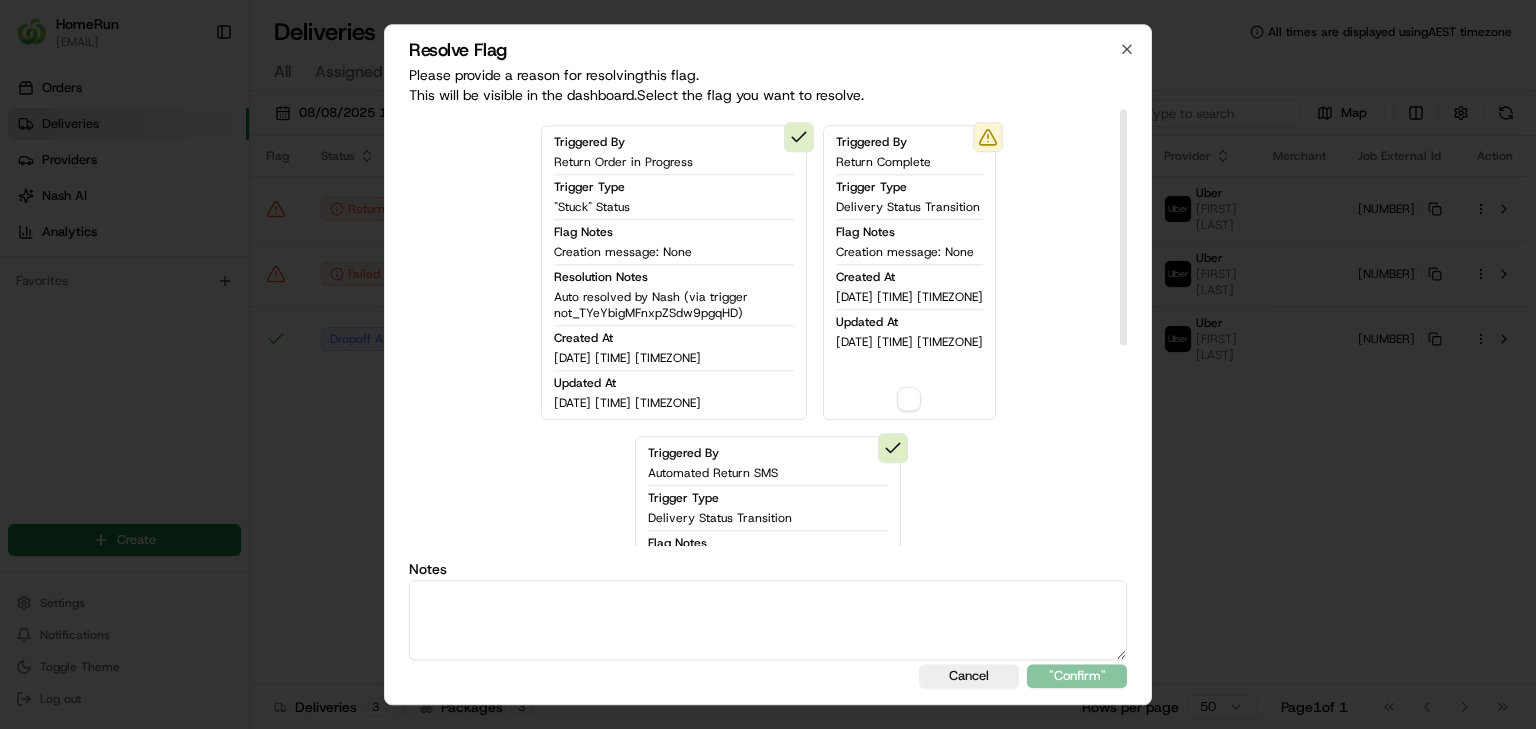 click on "Triggered By Return Complete Trigger Type Delivery Status Transition Flag Notes Creation message: None Created At 08/08/2025 11:57 AM AEST Updated At 08/08/2025 11:57 AM AEST" at bounding box center (909, 272) 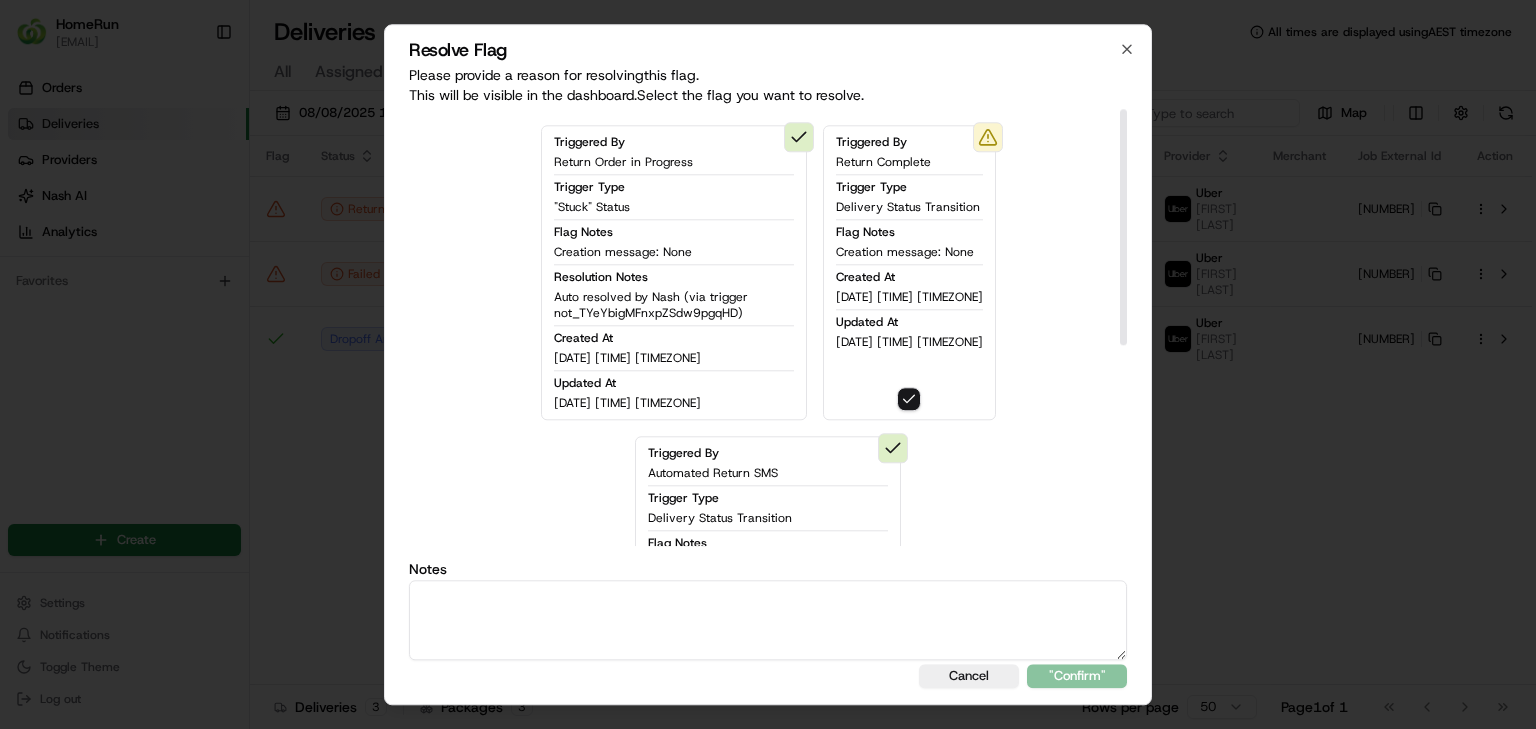 click on "Notes" at bounding box center (768, 611) 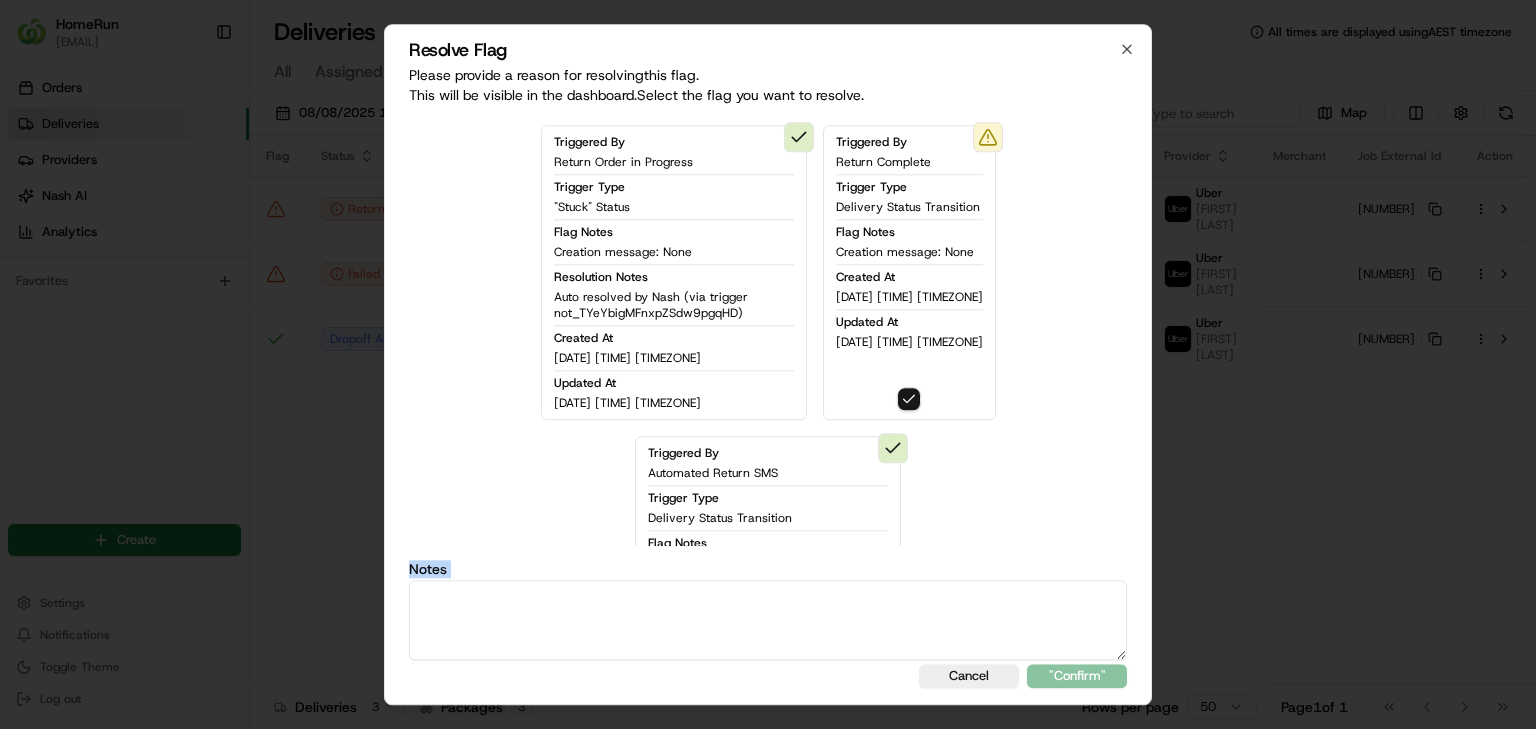 click at bounding box center [768, 620] 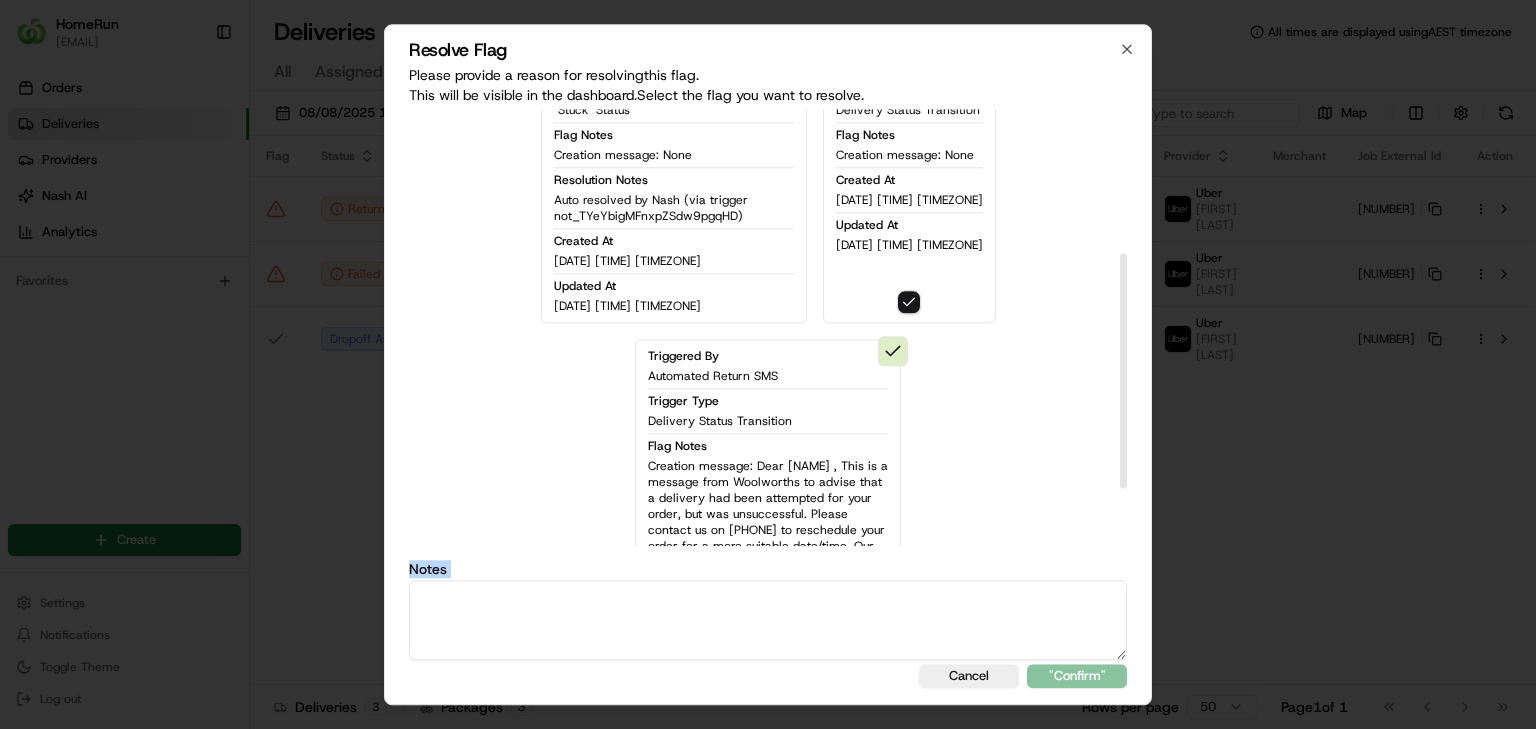 scroll, scrollTop: 320, scrollLeft: 0, axis: vertical 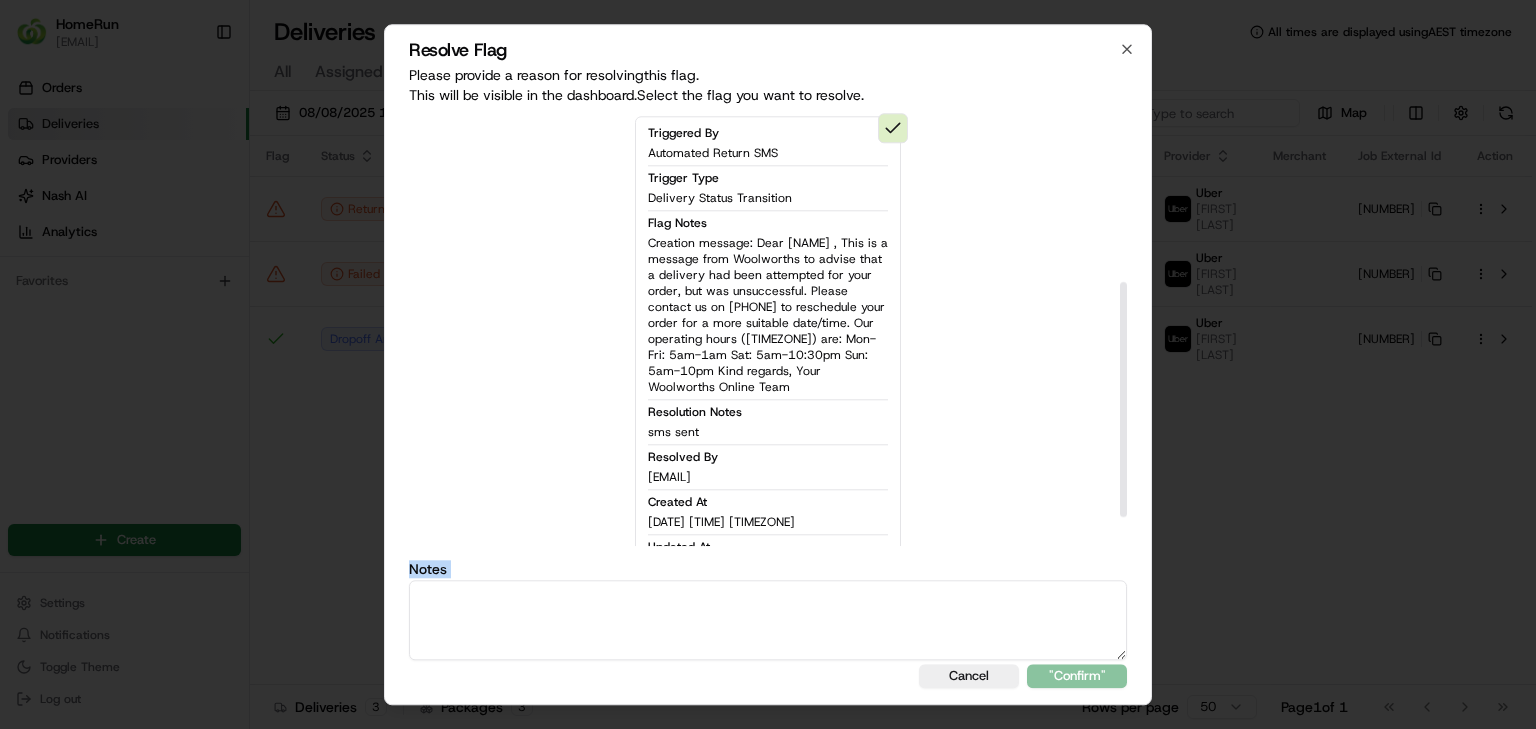 drag, startPoint x: 956, startPoint y: 640, endPoint x: 945, endPoint y: 637, distance: 11.401754 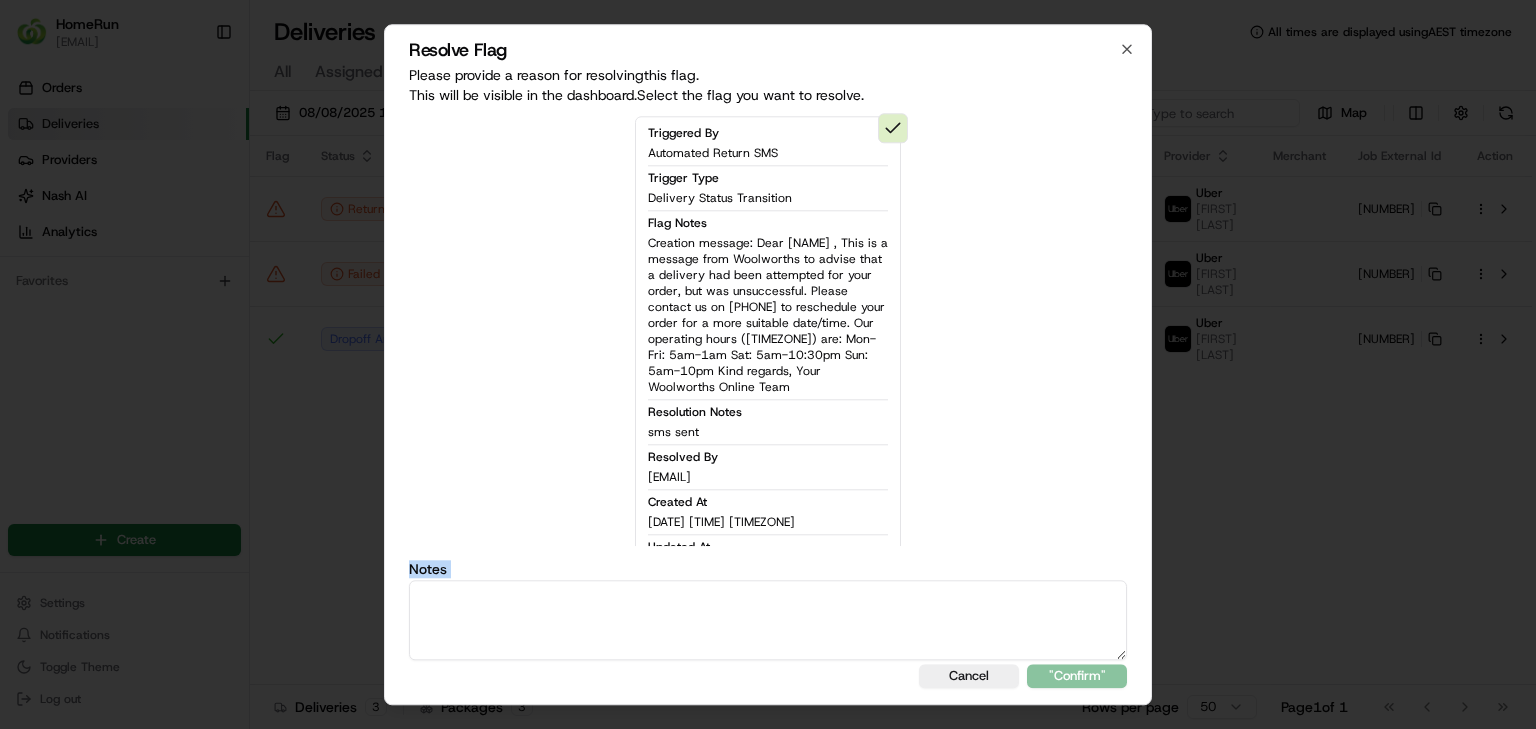 click at bounding box center [768, 620] 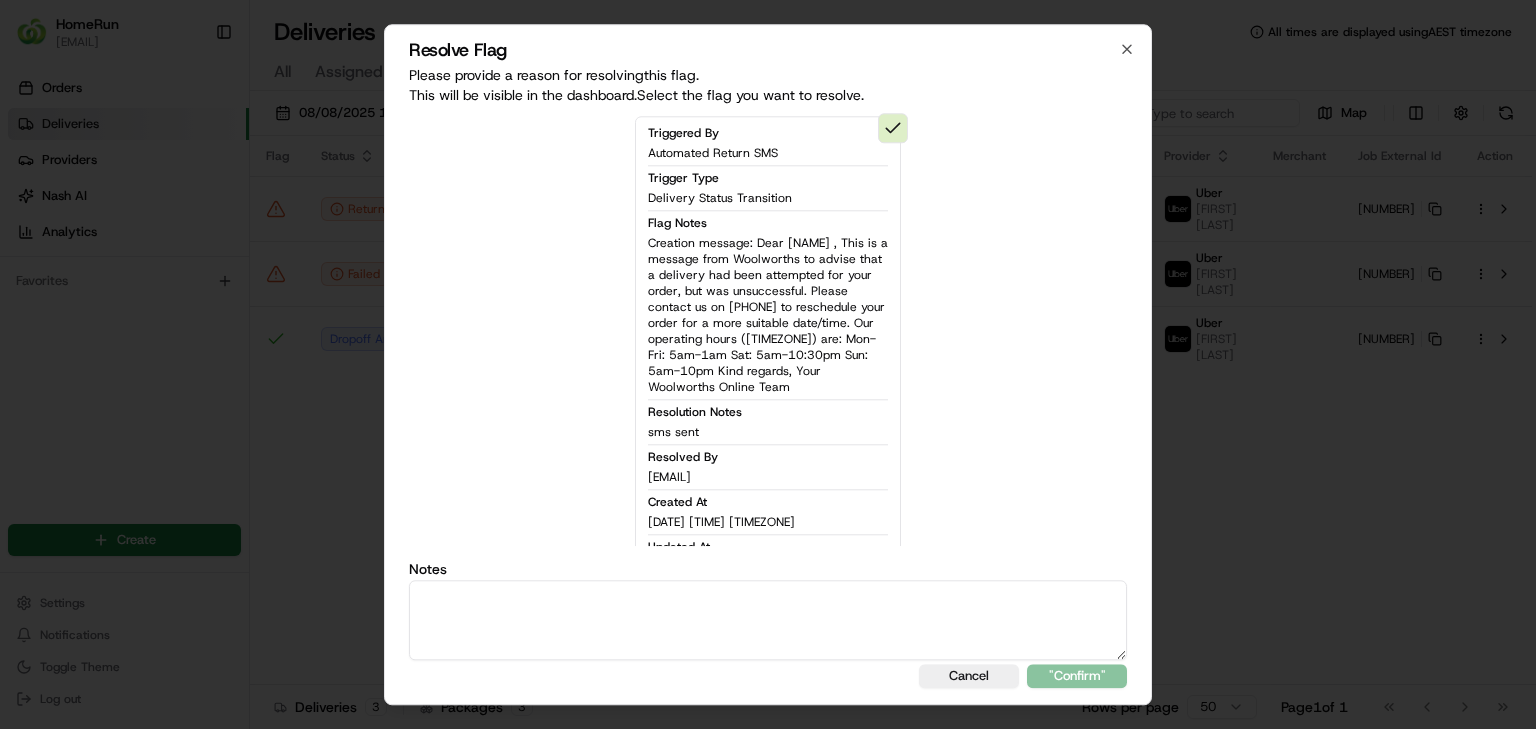 paste on "sms sent" 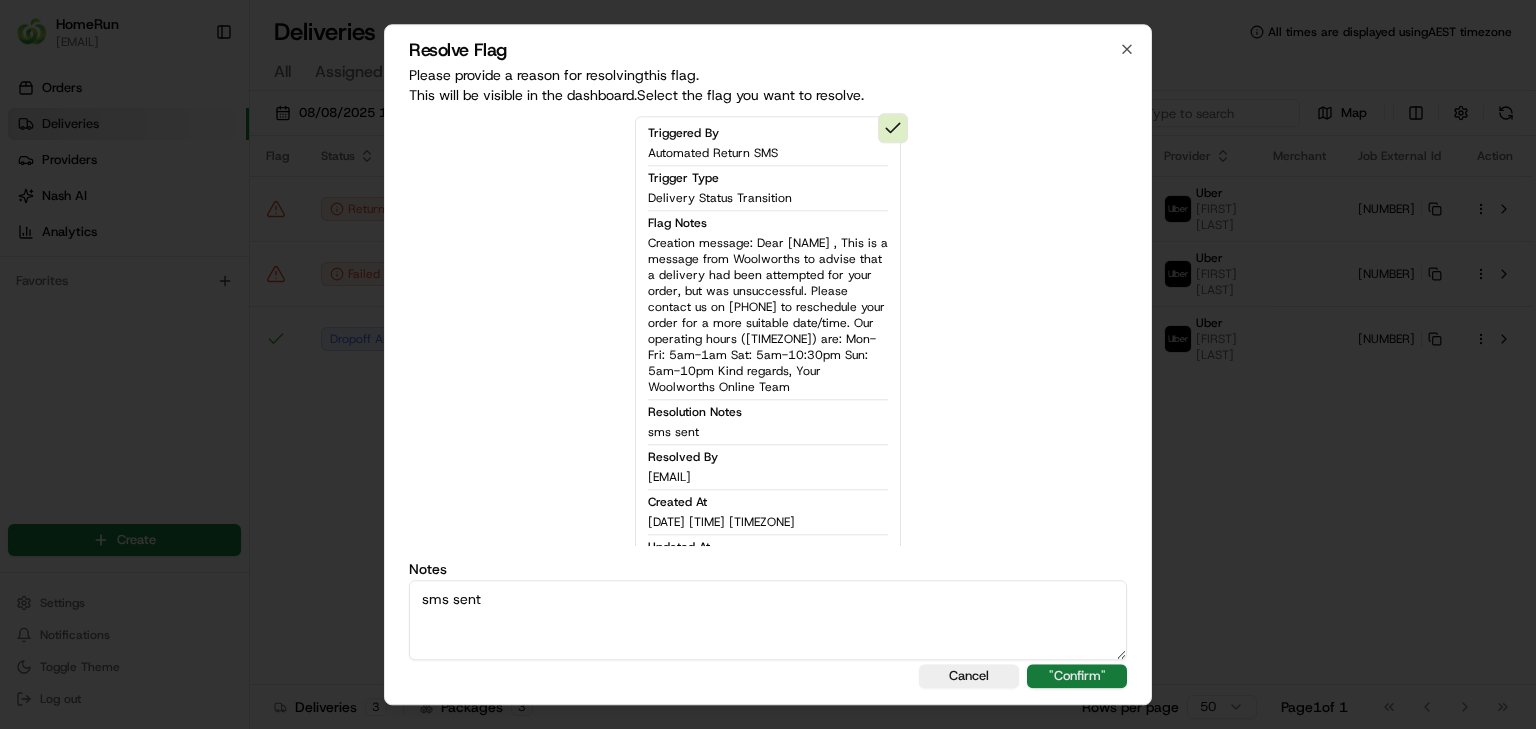 type on "sms sent" 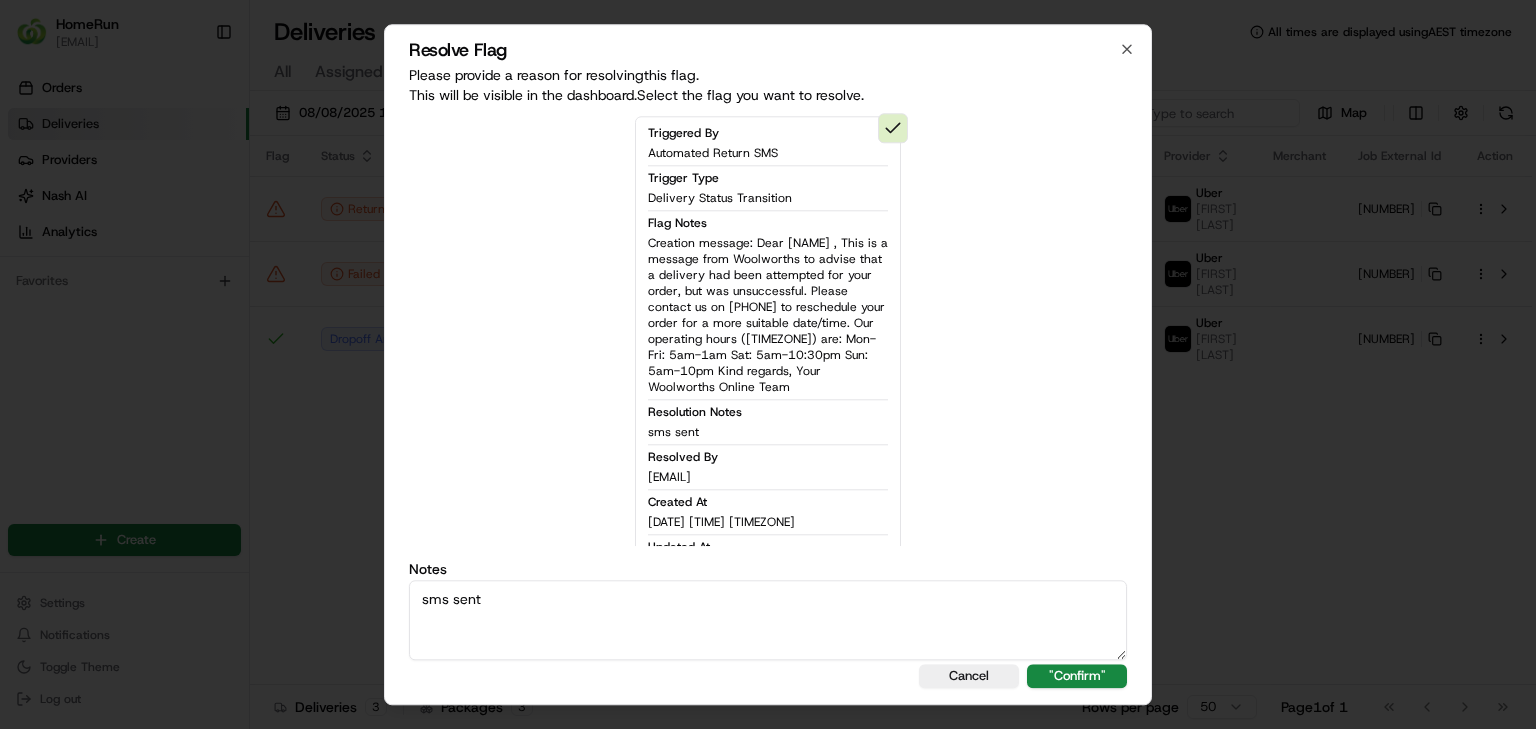 click on "Resolve Flag Please provide a reason for   resolving  this   flag .  This will be visible in the dashboard.  Select the flag you want to resolve. Triggered By Return Order in Progress Trigger Type "Stuck" Status Flag Notes Creation message: None Resolution Notes Auto resolved by Nash (via trigger not_TYeYbigMFnxpZSdw9pgqHD) Created At 08/08/2025 11:16 AM AEST Updated At 08/08/2025 11:57 AM AEST Triggered By Return Complete Trigger Type Delivery Status Transition Flag Notes Creation message: None Created At 08/08/2025 11:57 AM AEST Updated At 08/08/2025 11:57 AM AEST Triggered By Automated Return SMS Trigger Type Delivery Status Transition Flag Notes Creation message: Dear Remonda ,
This is a message from Woolworths to advise that a delivery had been attempted for your order, but was unsuccessful.
Please contact us on 1800 000 610 to reschedule your order for a more suitable date/time.
Our operating hours (AEDT) are:
Mon-Fri: 5am-1am
Sat: 5am-10:30pm
Sun: 5am-10pm
Kind regards,
Your Woolworths Online Team" at bounding box center (768, 364) 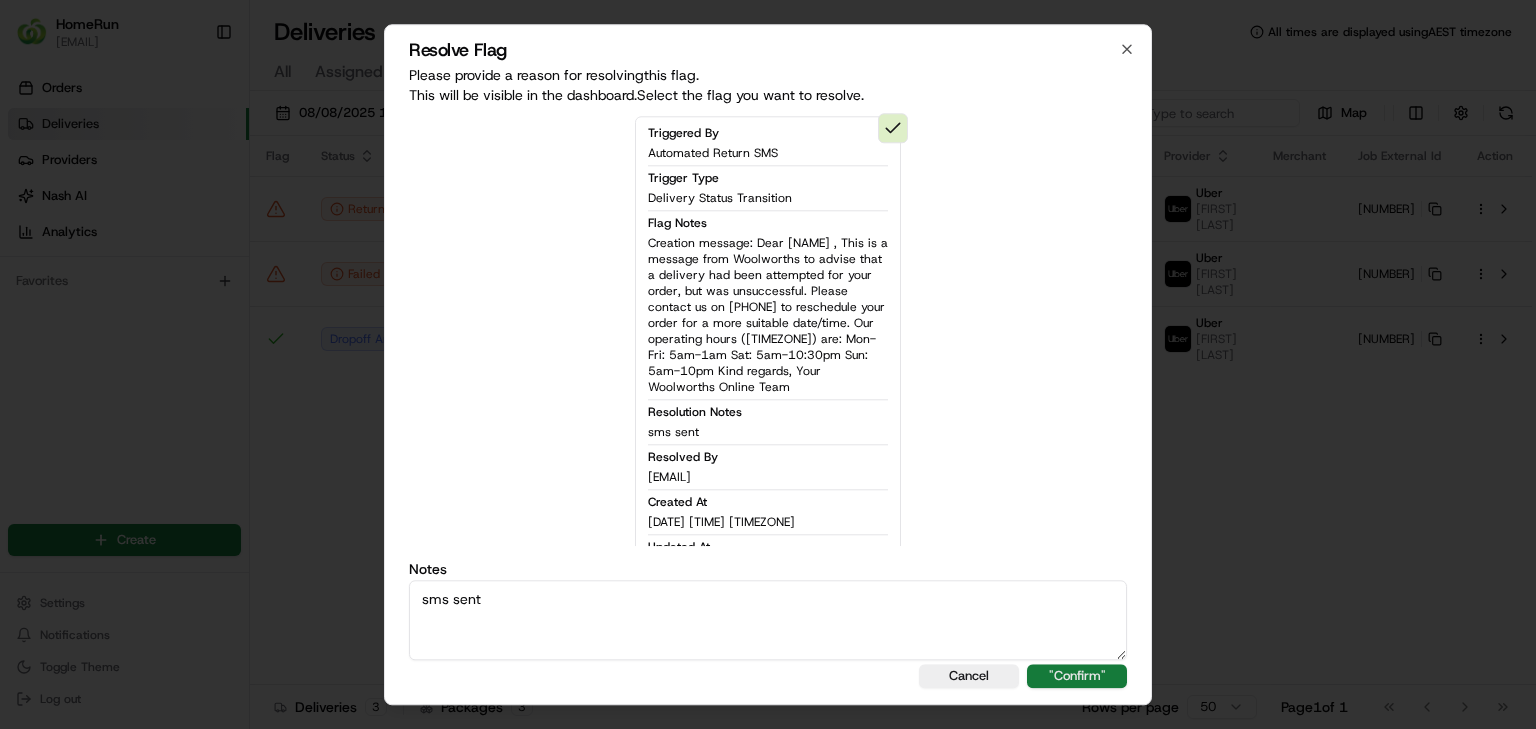 click on ""Confirm"" at bounding box center (1077, 676) 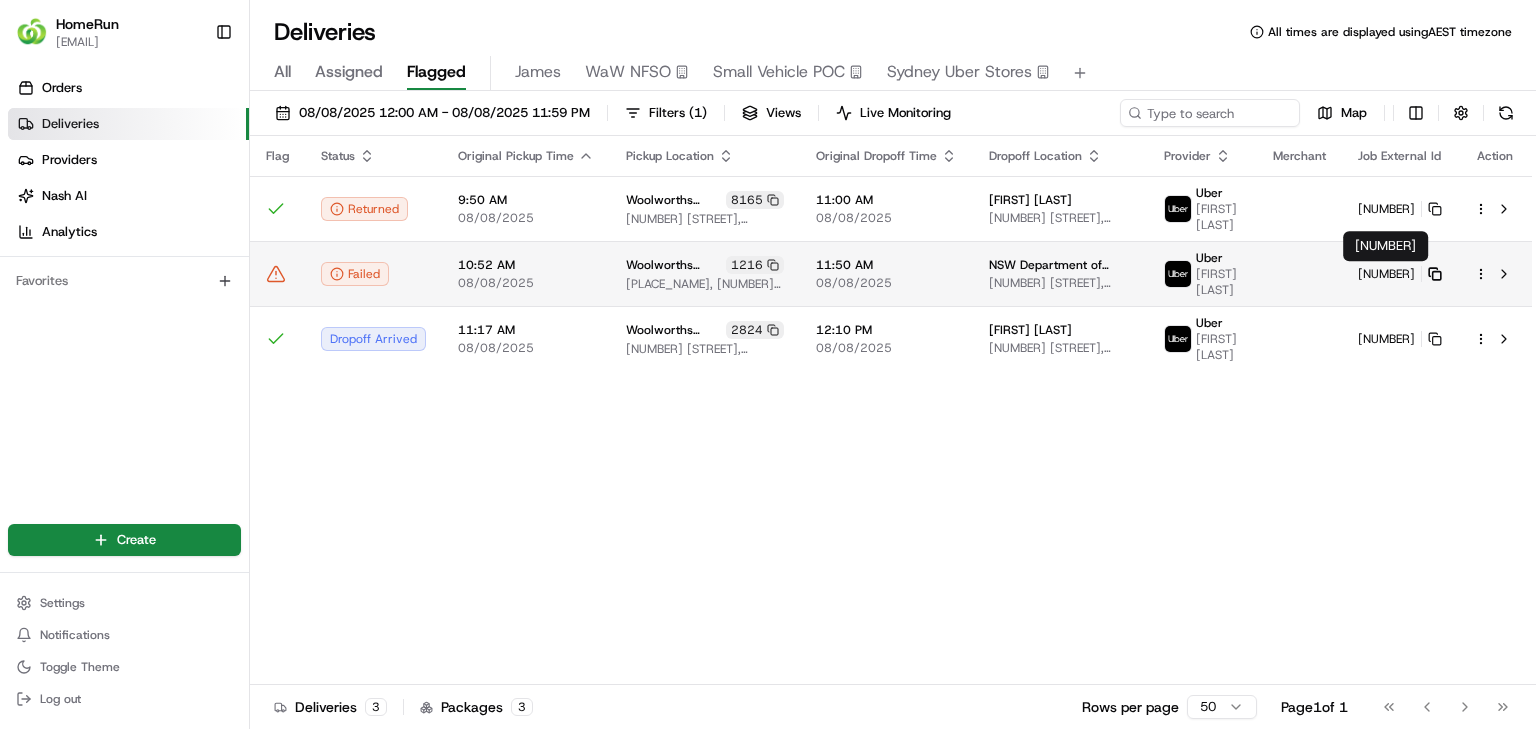 click 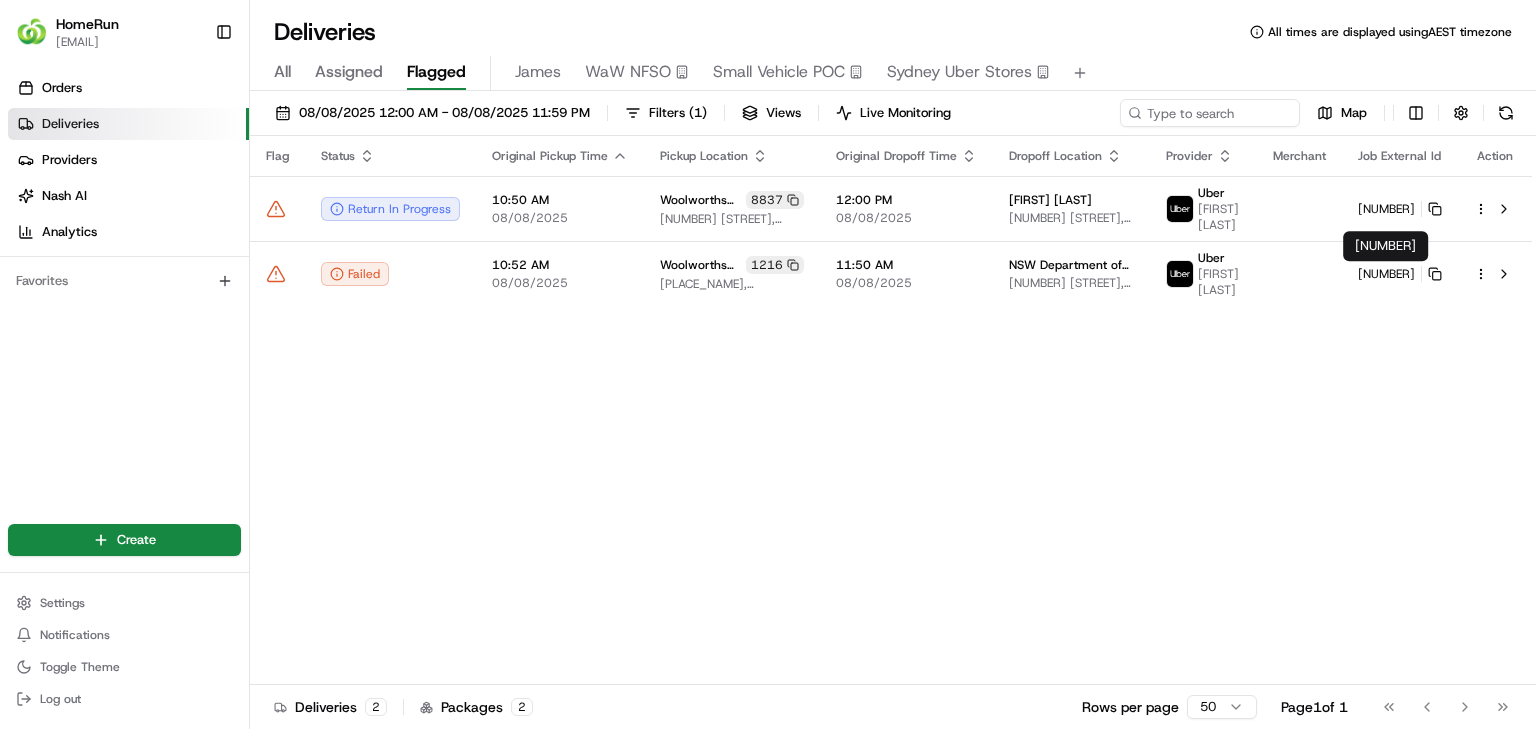 type 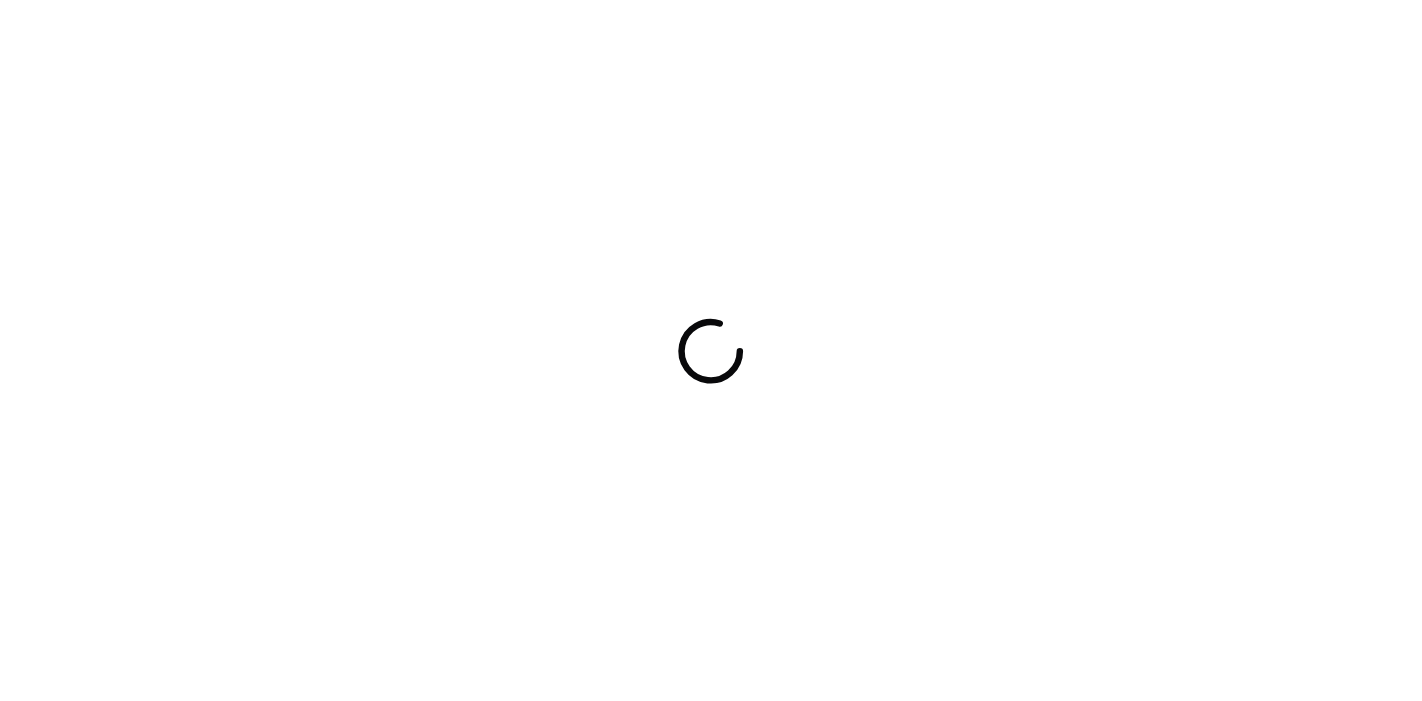 scroll, scrollTop: 0, scrollLeft: 0, axis: both 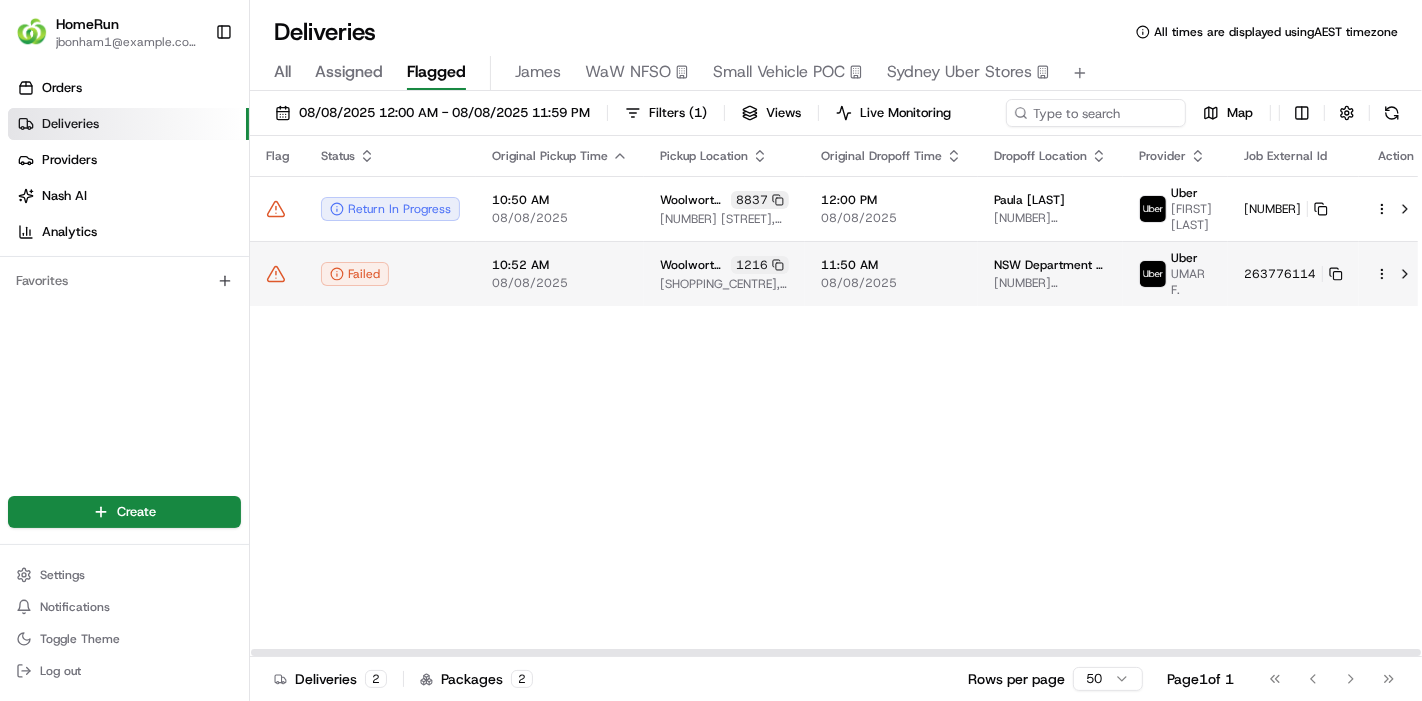 click 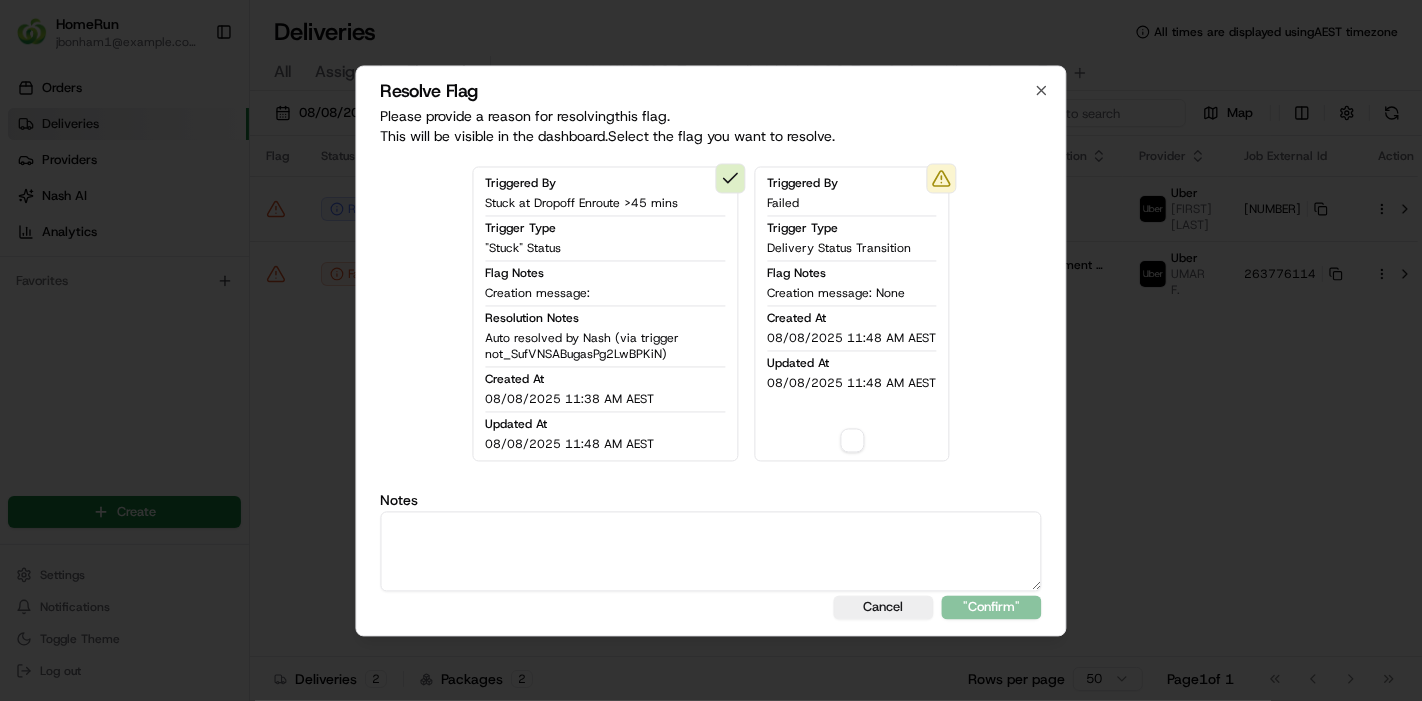 click at bounding box center (852, 440) 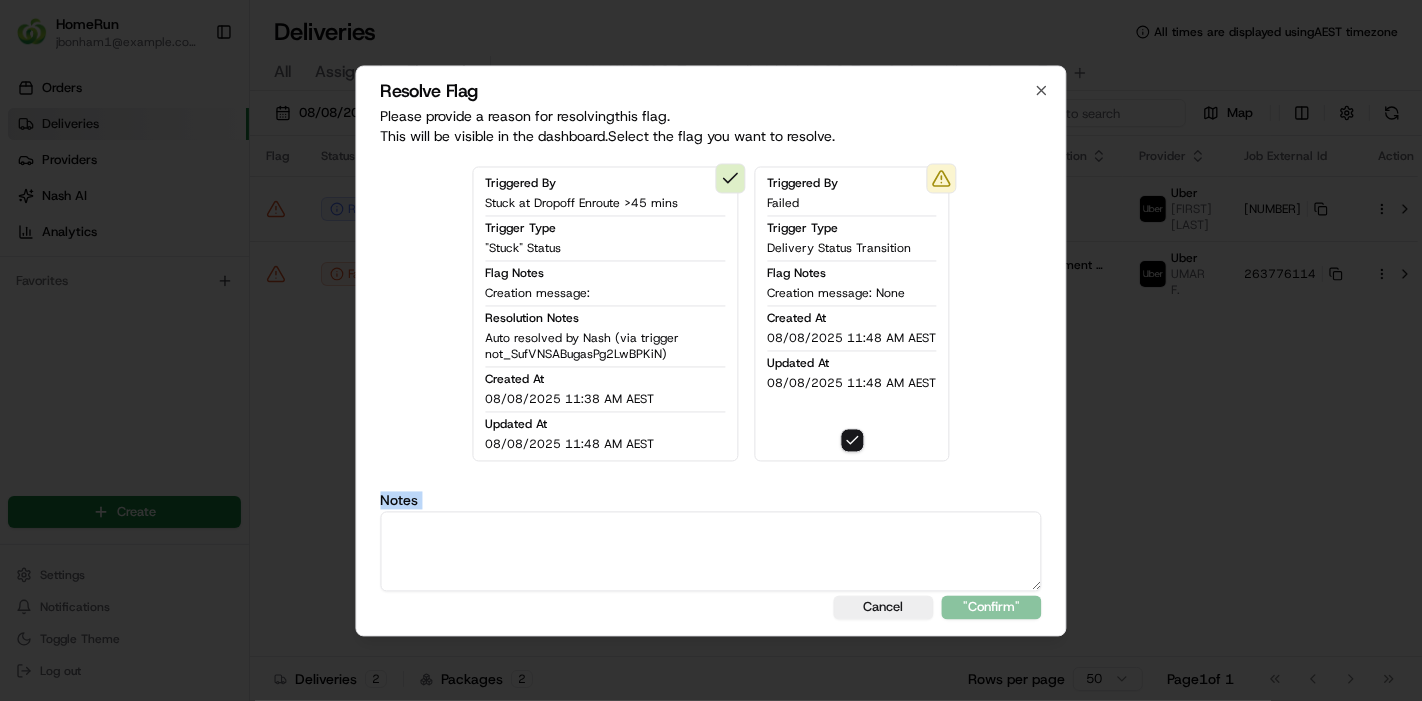 click on "Notes" at bounding box center [711, 542] 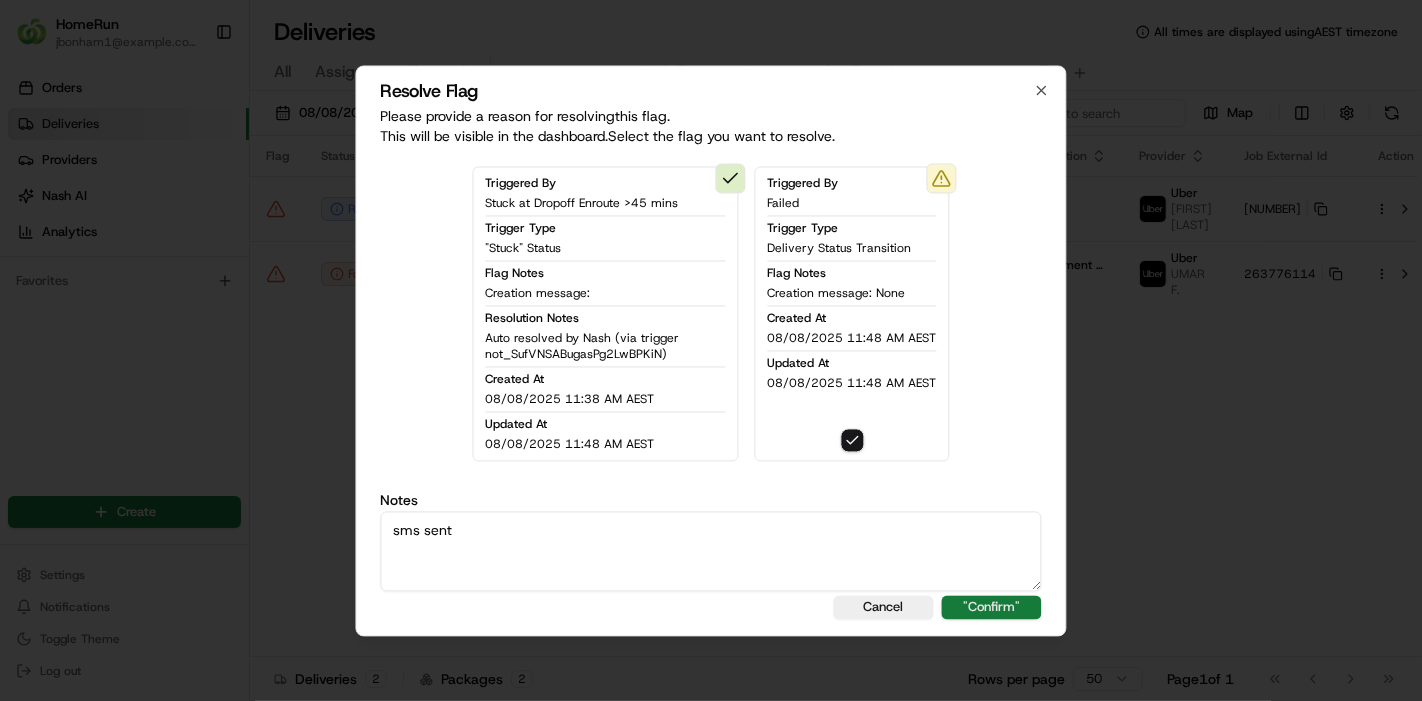 type on "sms sent" 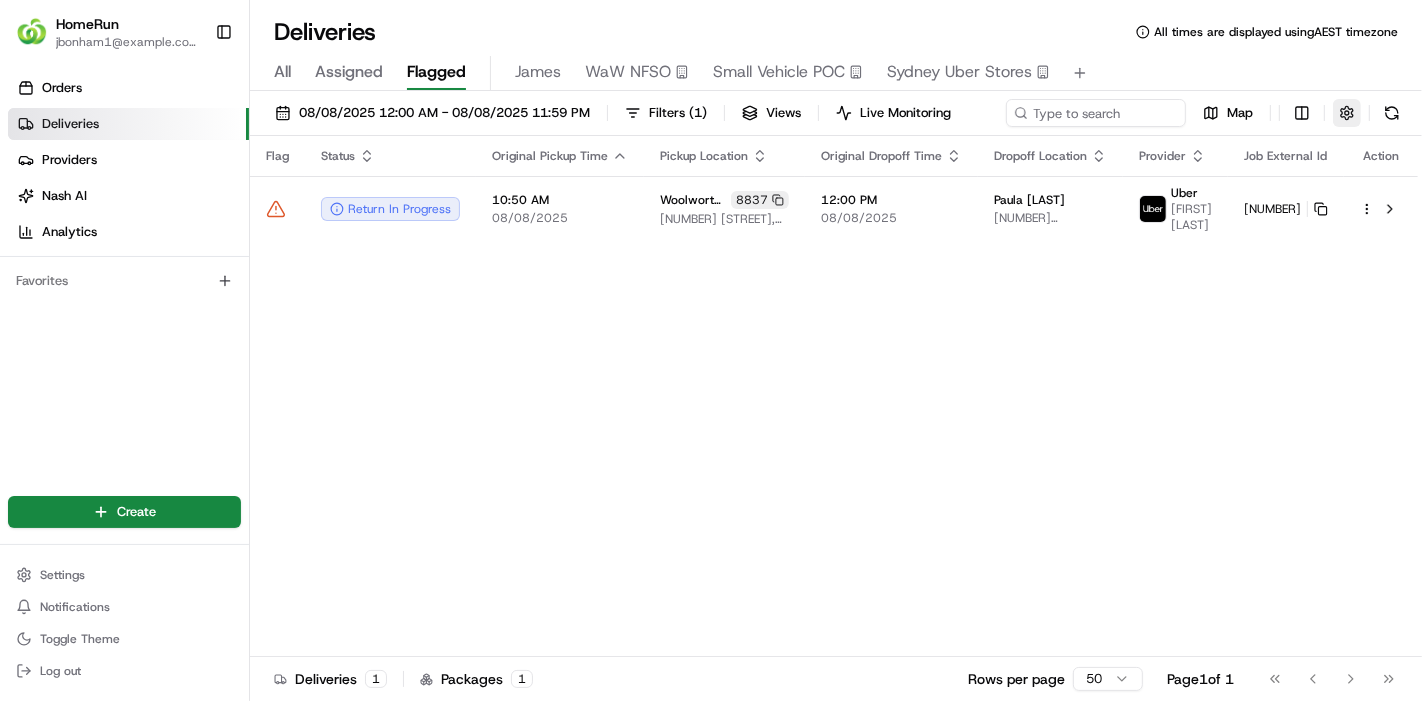 click at bounding box center (1347, 113) 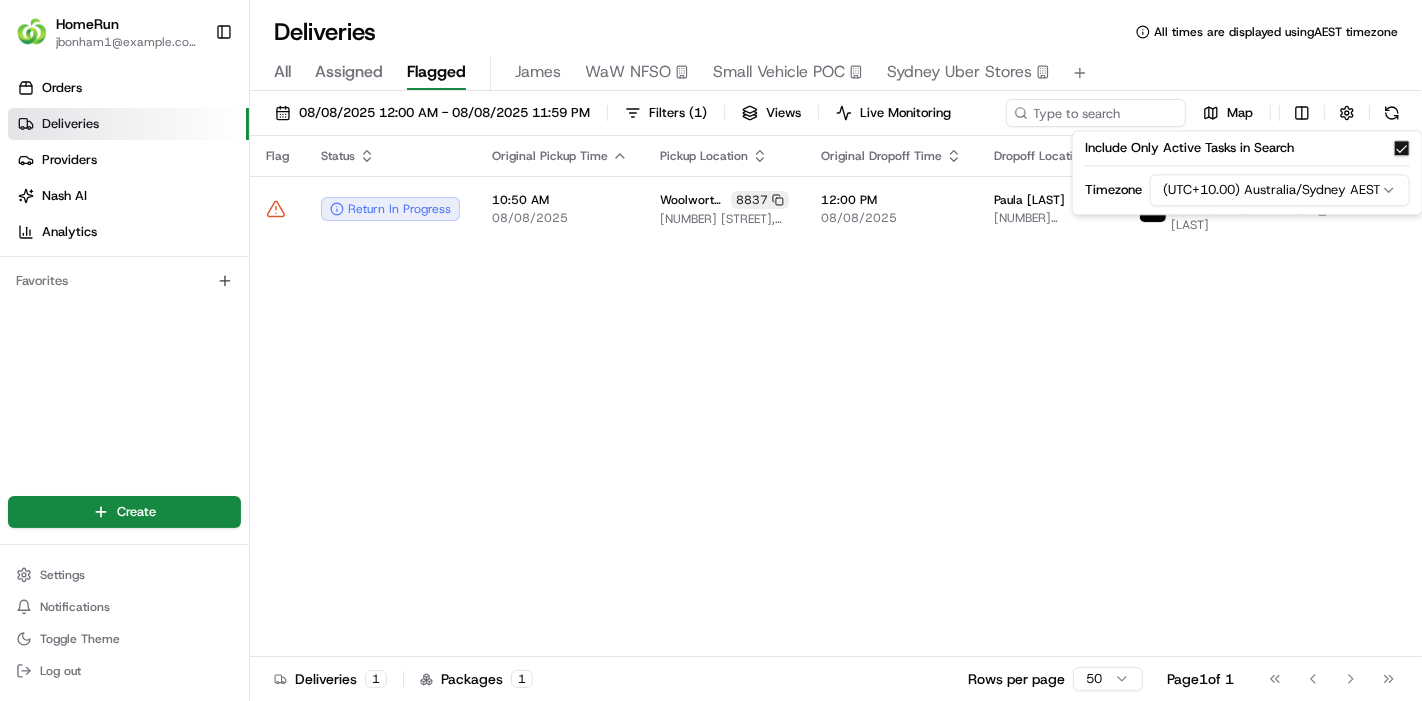 click on "Include Only Active Tasks in Search" at bounding box center [1402, 148] 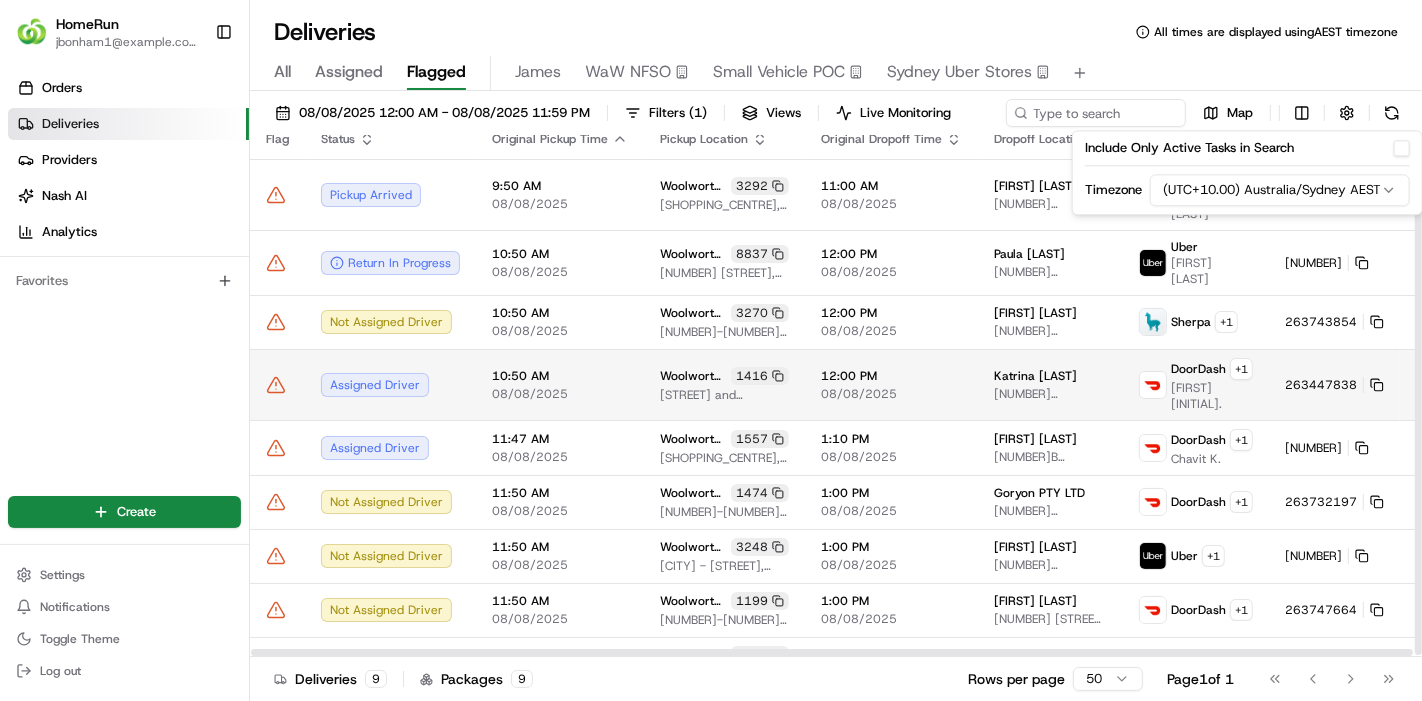 scroll, scrollTop: 20, scrollLeft: 0, axis: vertical 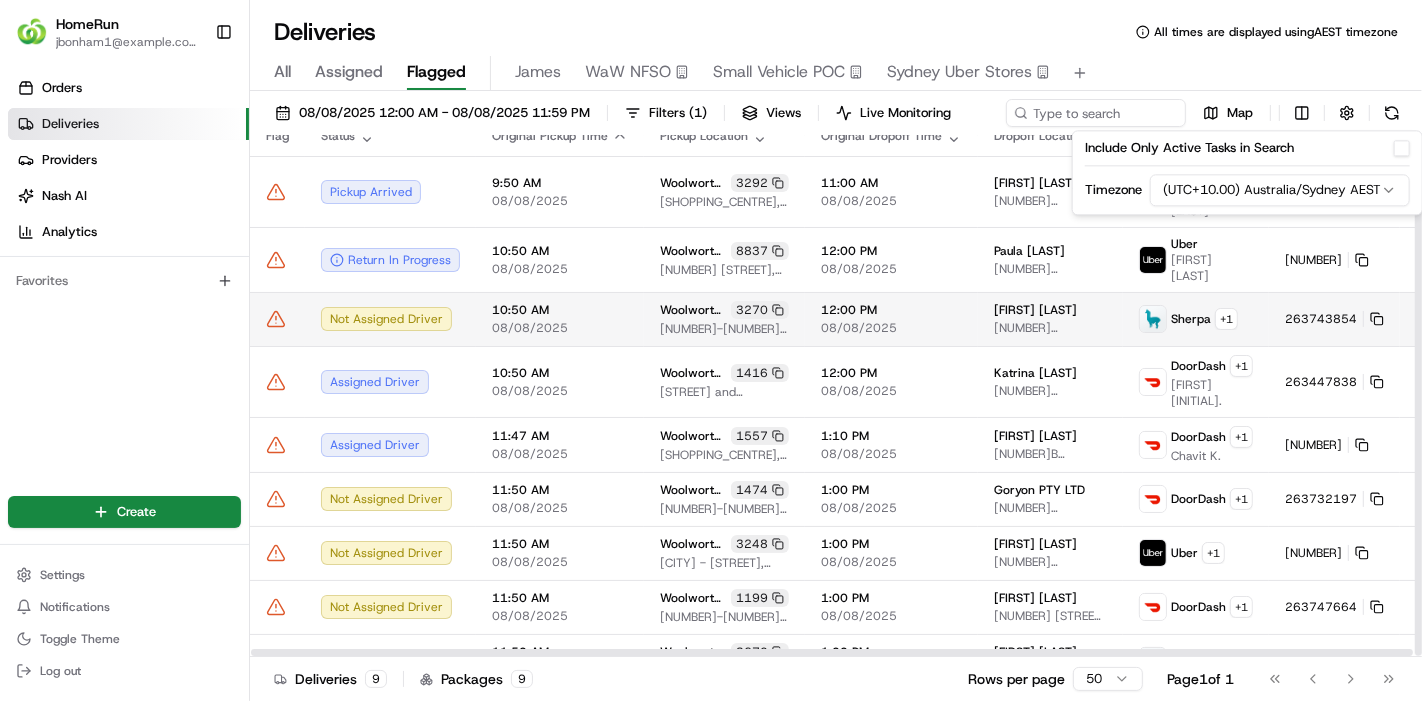 click on "10:50 AM 08/08/2025" at bounding box center [560, 319] 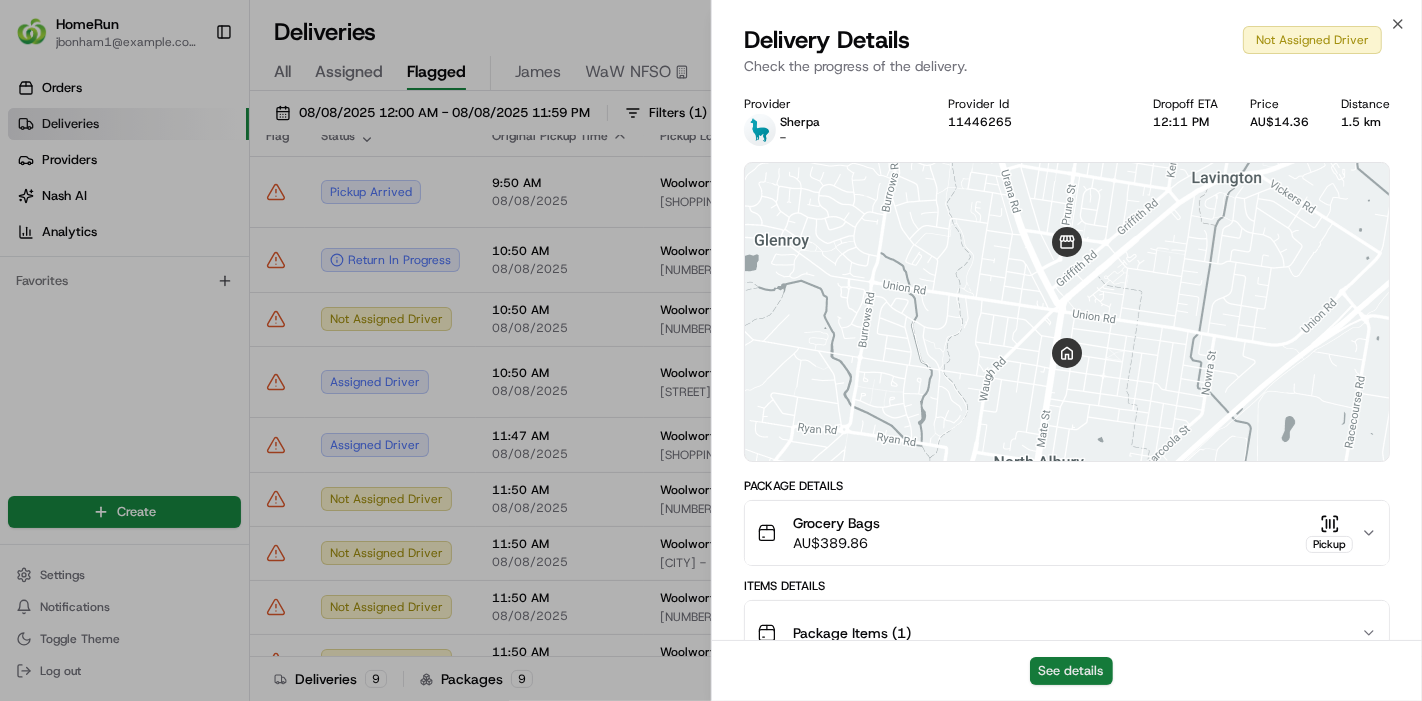 click on "See details" at bounding box center [1071, 671] 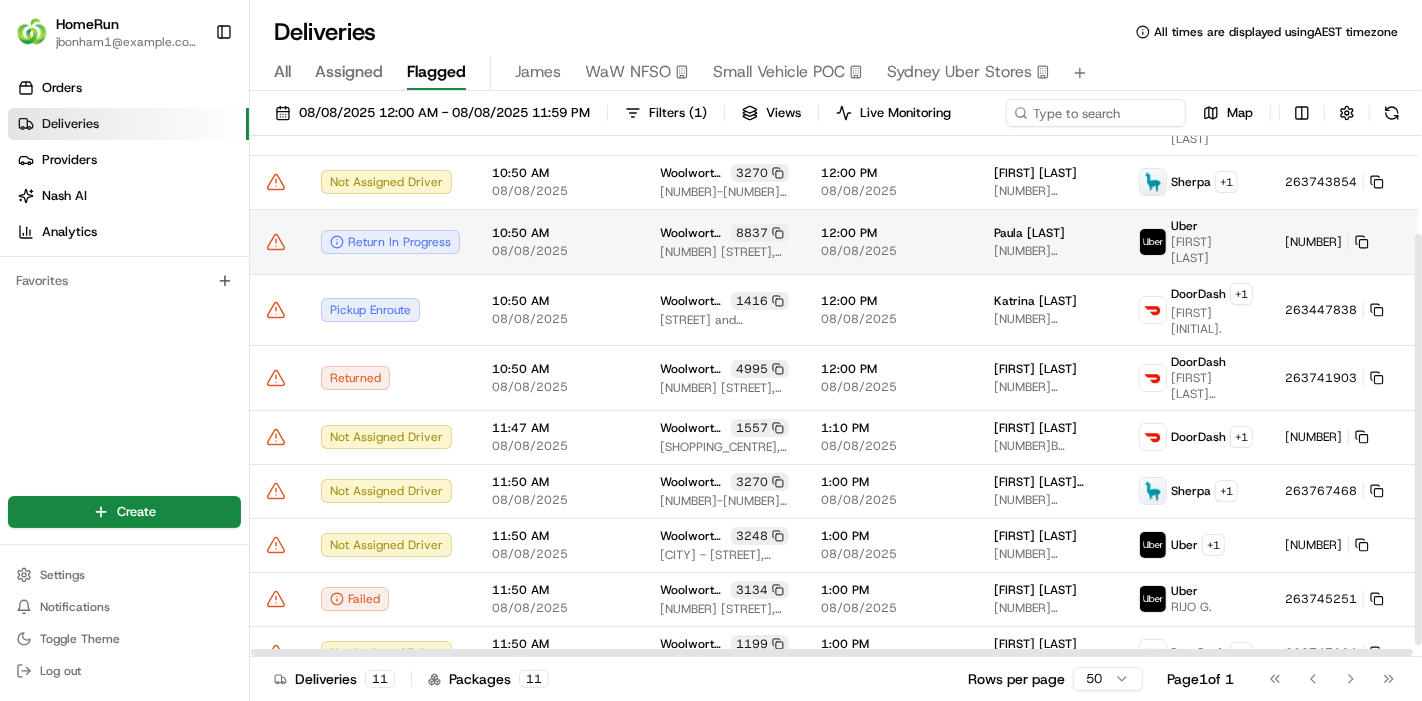 scroll, scrollTop: 139, scrollLeft: 0, axis: vertical 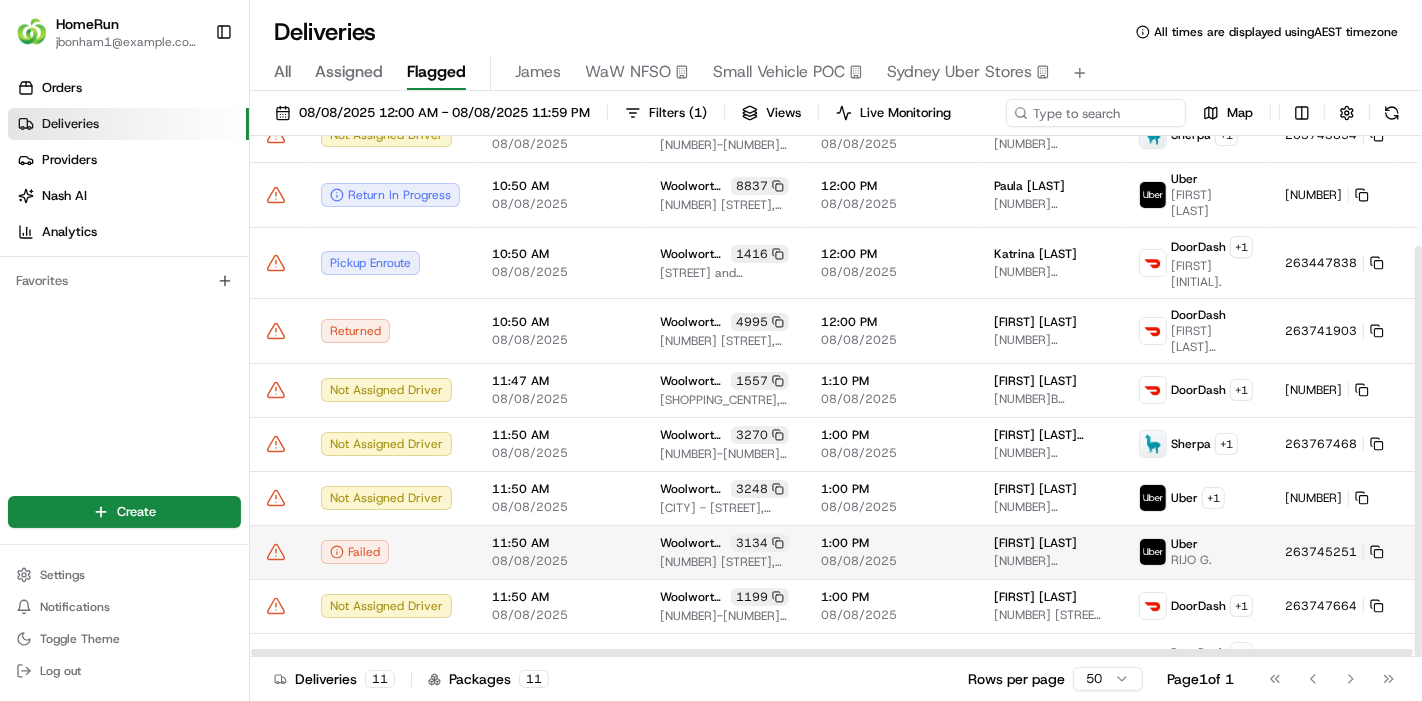 click 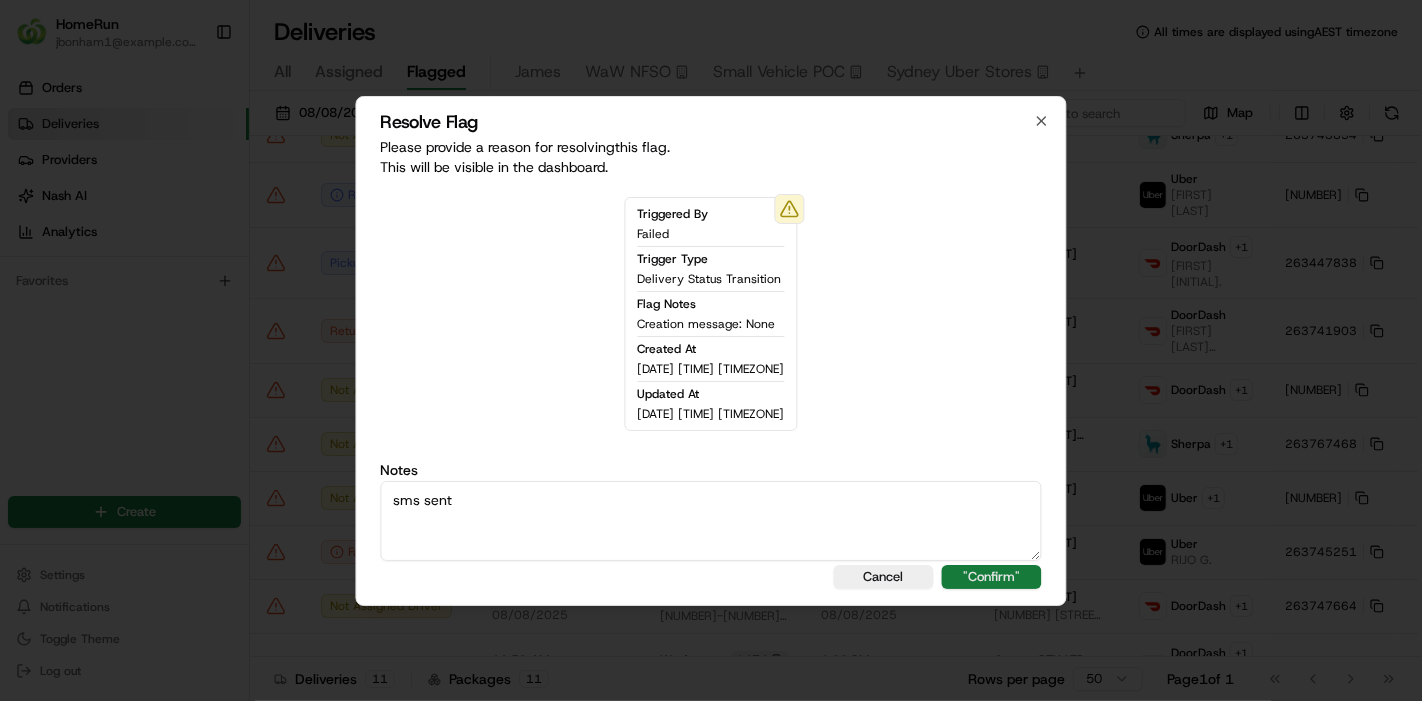 type on "sms sent" 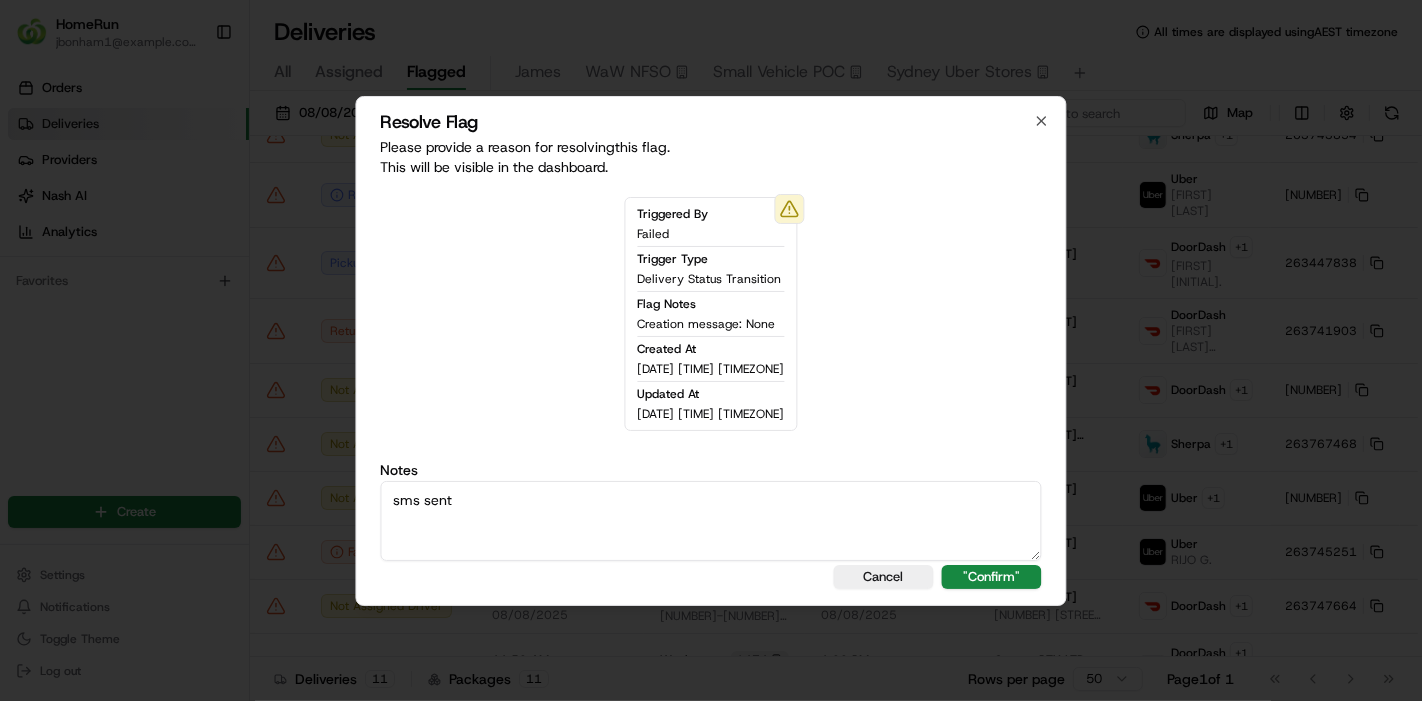 click on ""Confirm"" at bounding box center (992, 577) 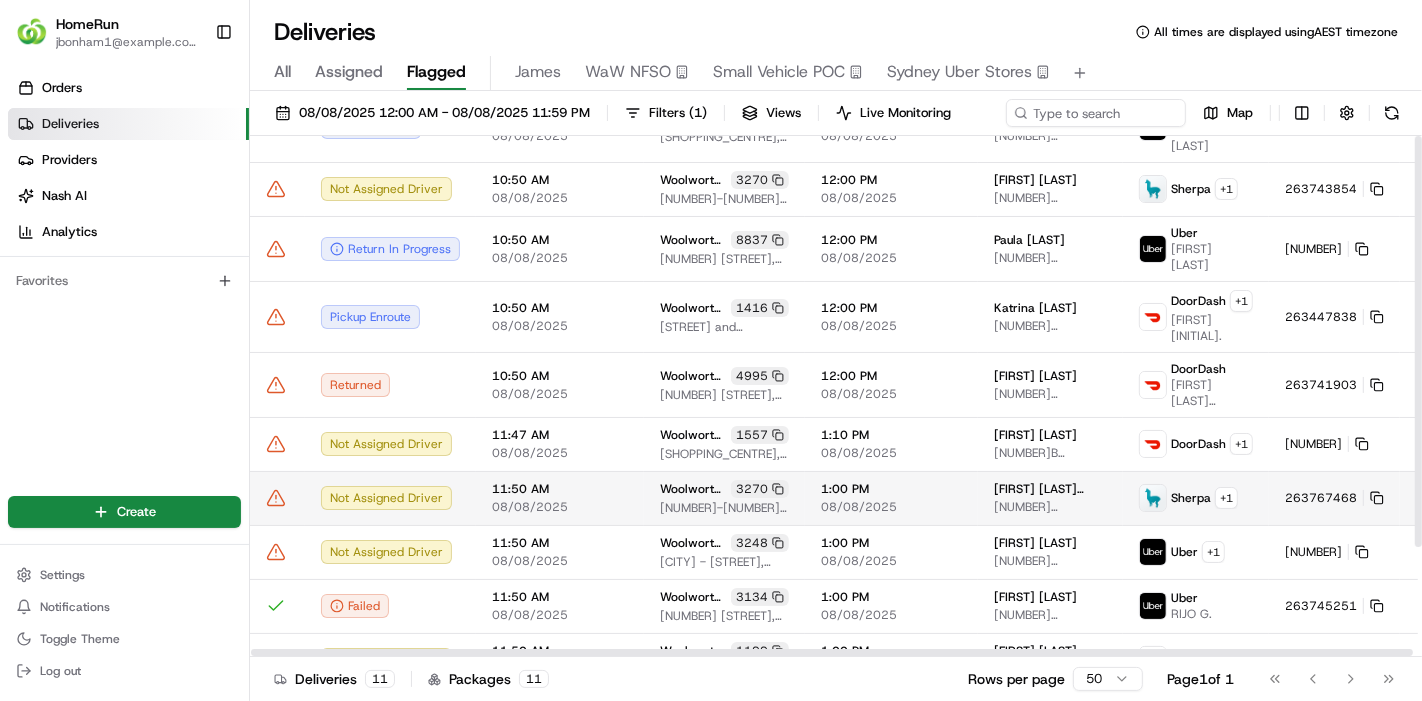 scroll, scrollTop: 139, scrollLeft: 0, axis: vertical 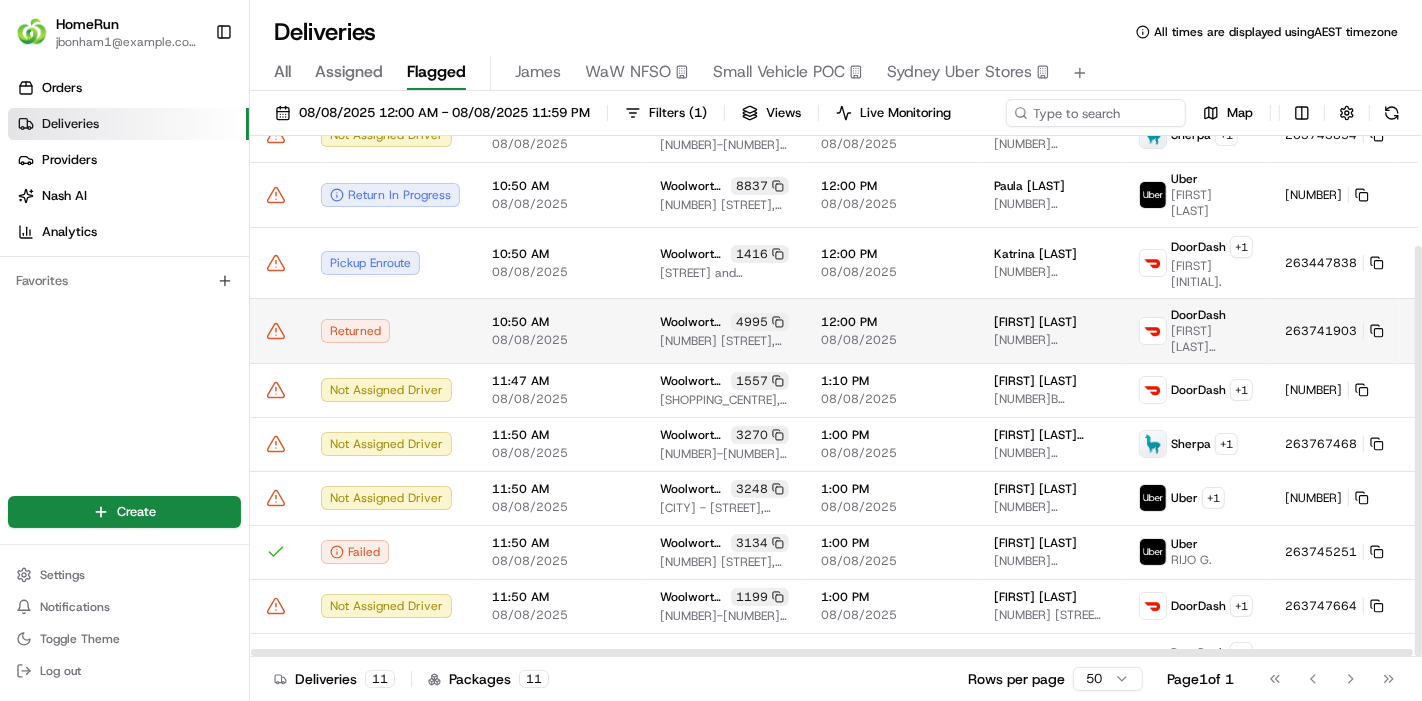 click at bounding box center [277, 331] 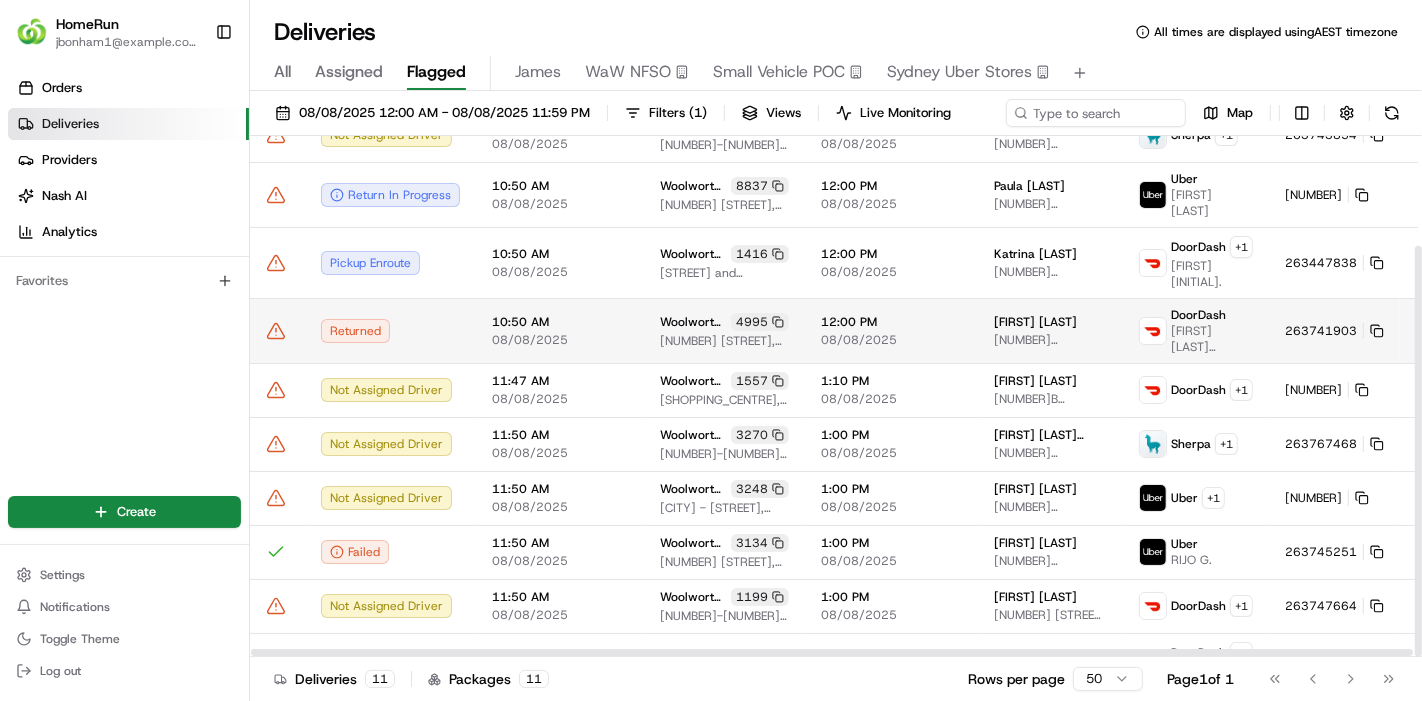 click 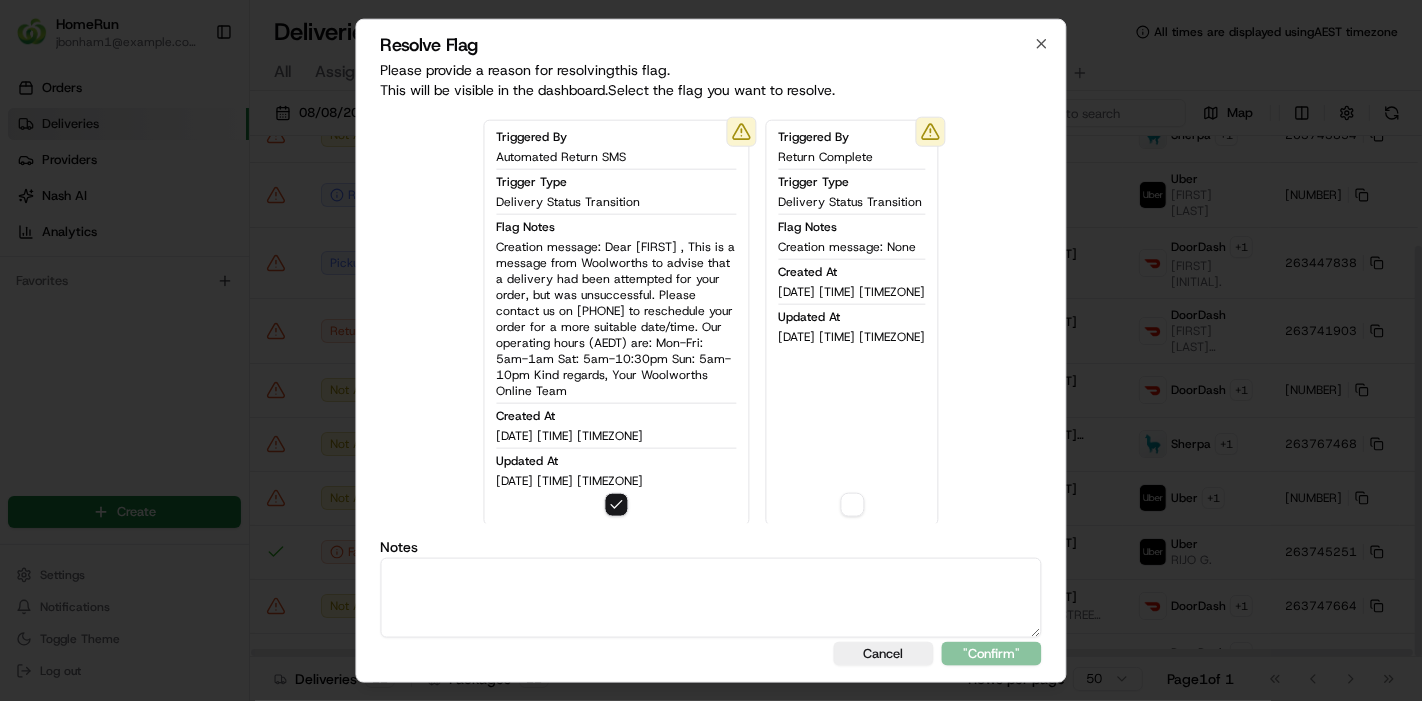 type on "on" 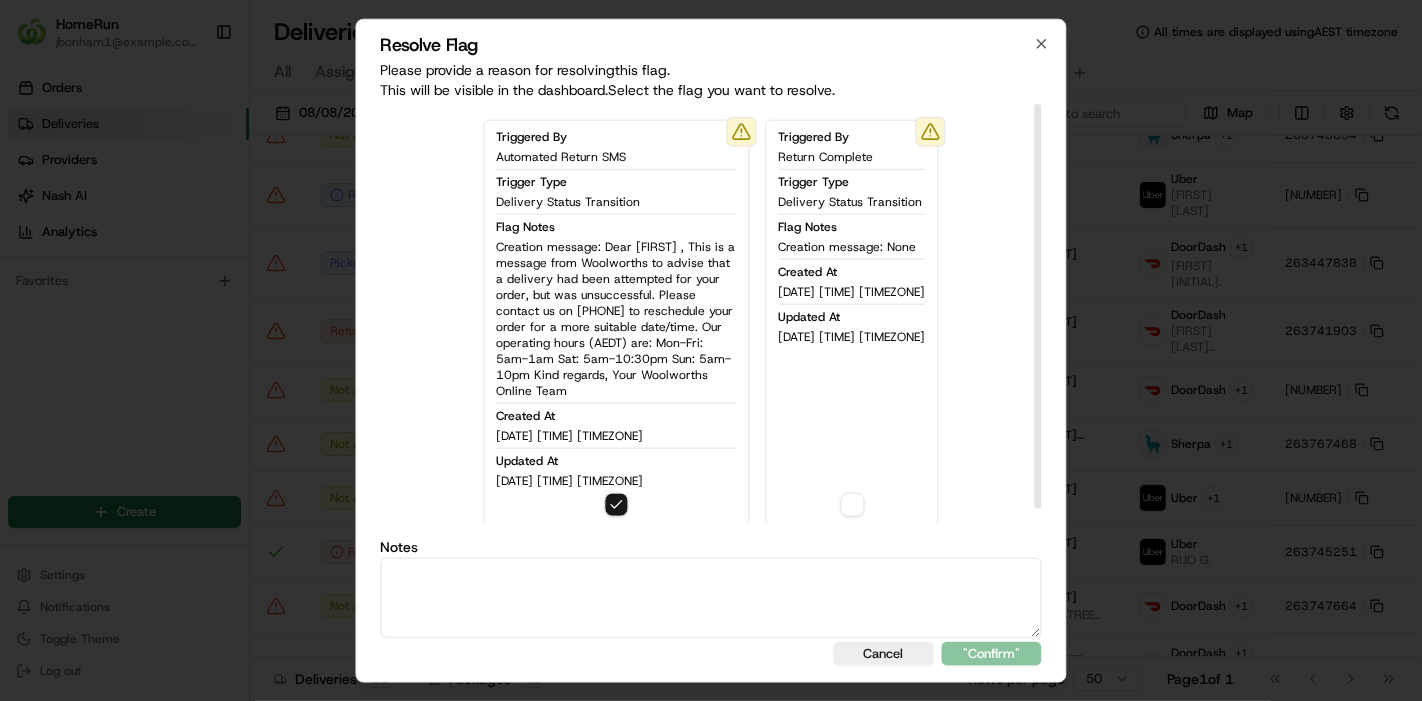 click at bounding box center (711, 598) 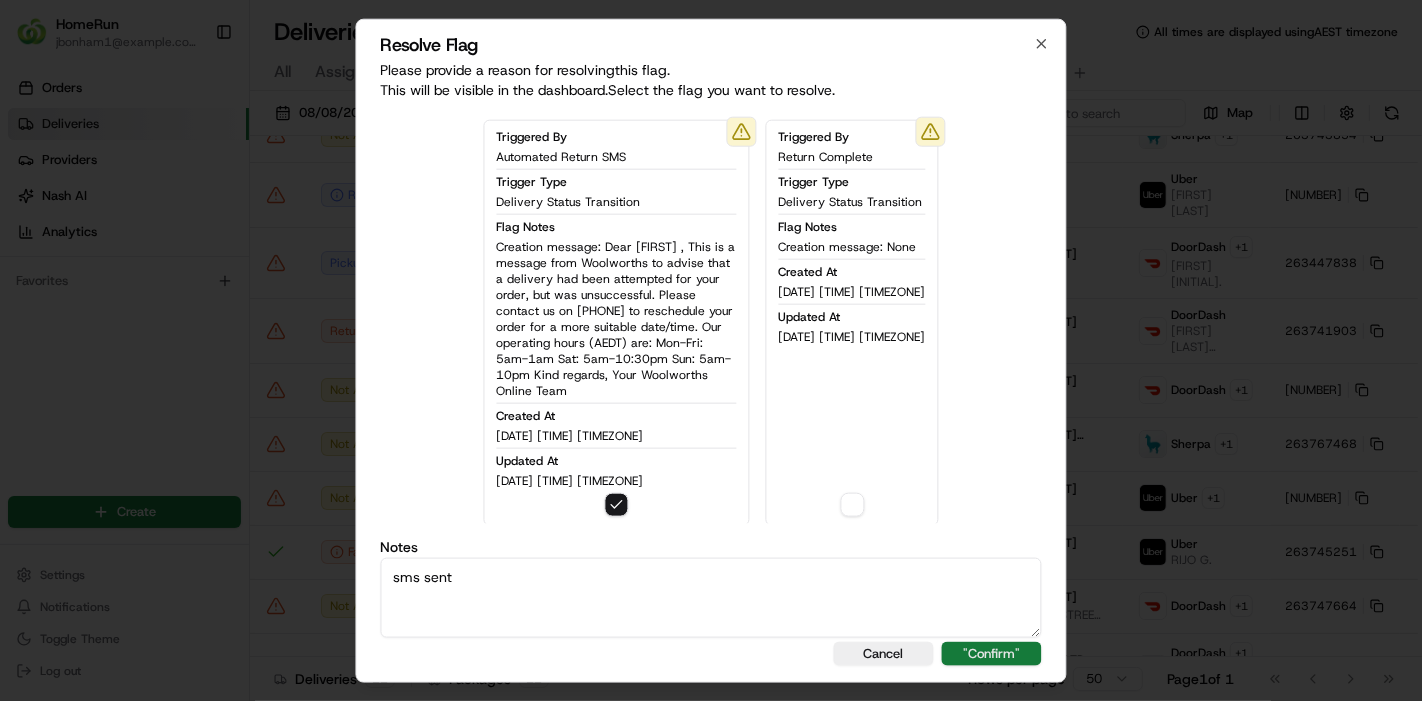 type on "sms sent" 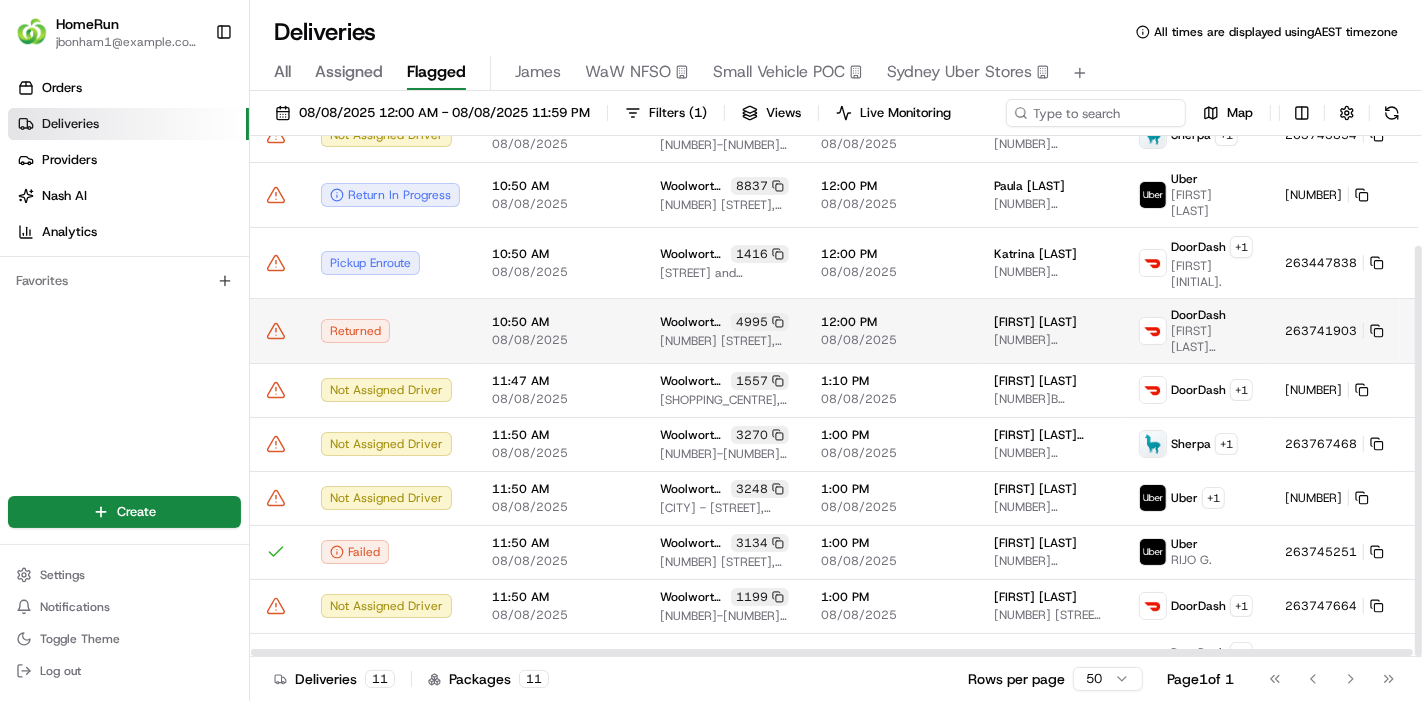 click at bounding box center (277, 330) 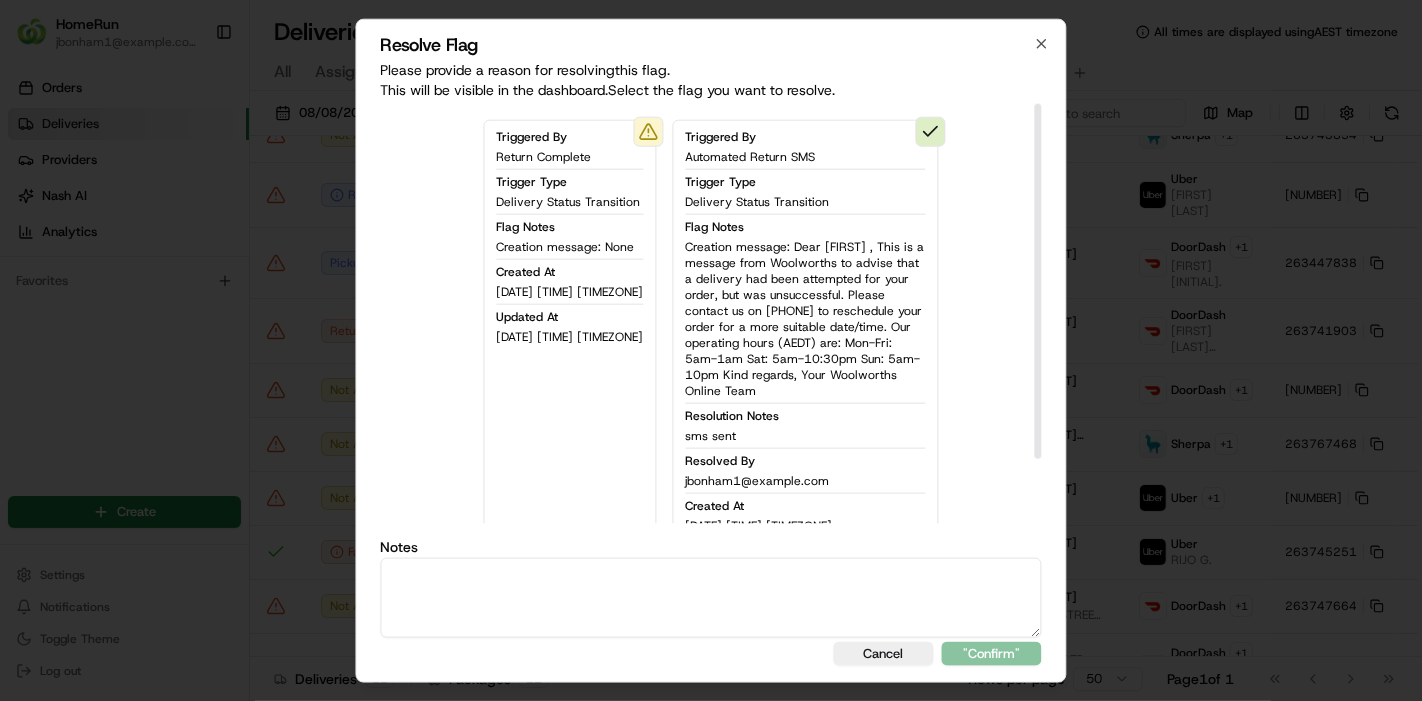 drag, startPoint x: 562, startPoint y: 571, endPoint x: 527, endPoint y: 507, distance: 72.94518 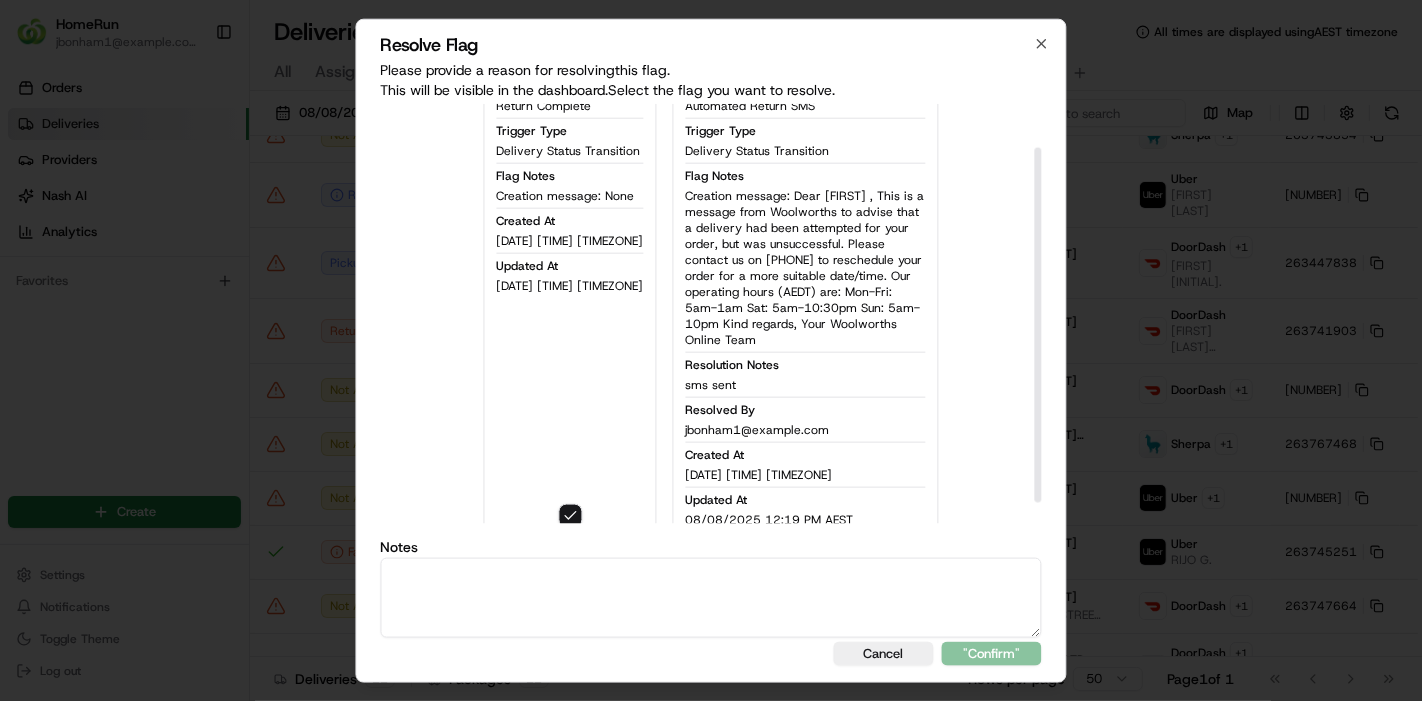 scroll, scrollTop: 78, scrollLeft: 0, axis: vertical 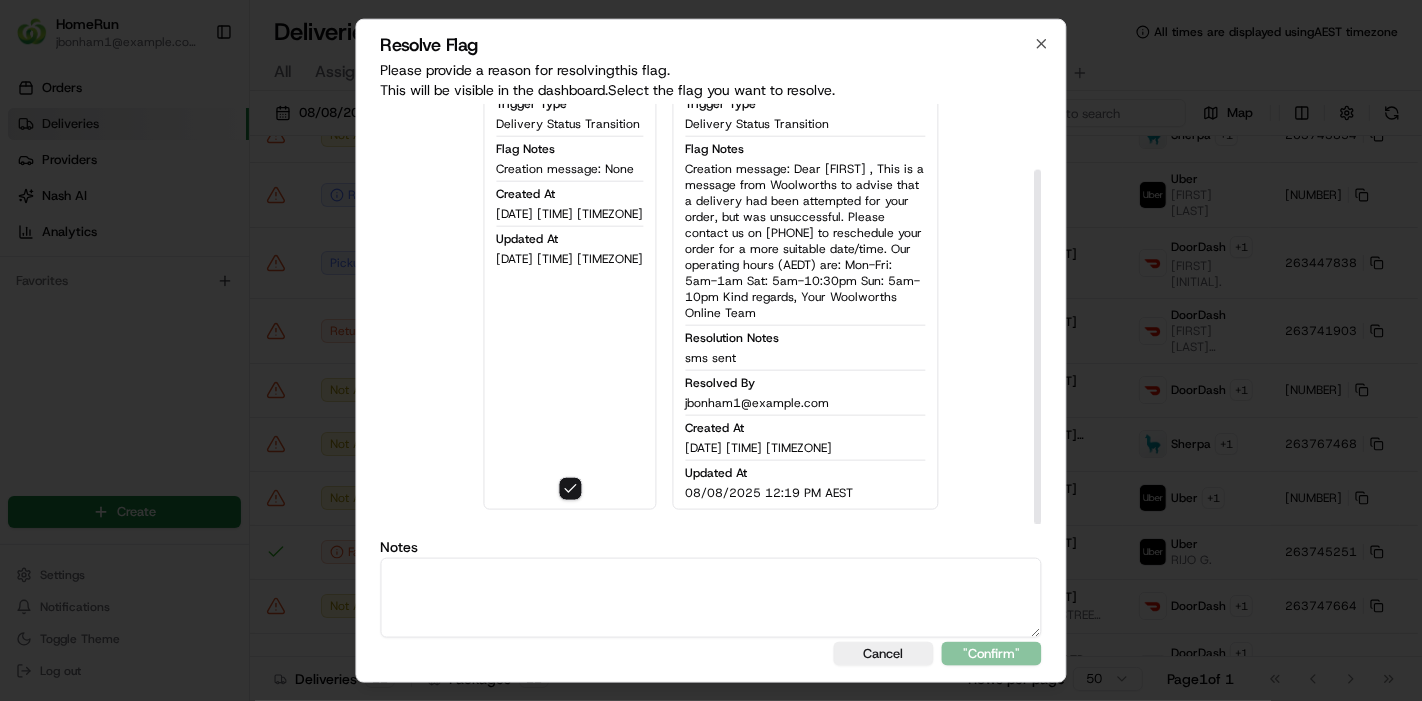 drag, startPoint x: 557, startPoint y: 331, endPoint x: 466, endPoint y: 620, distance: 302.98843 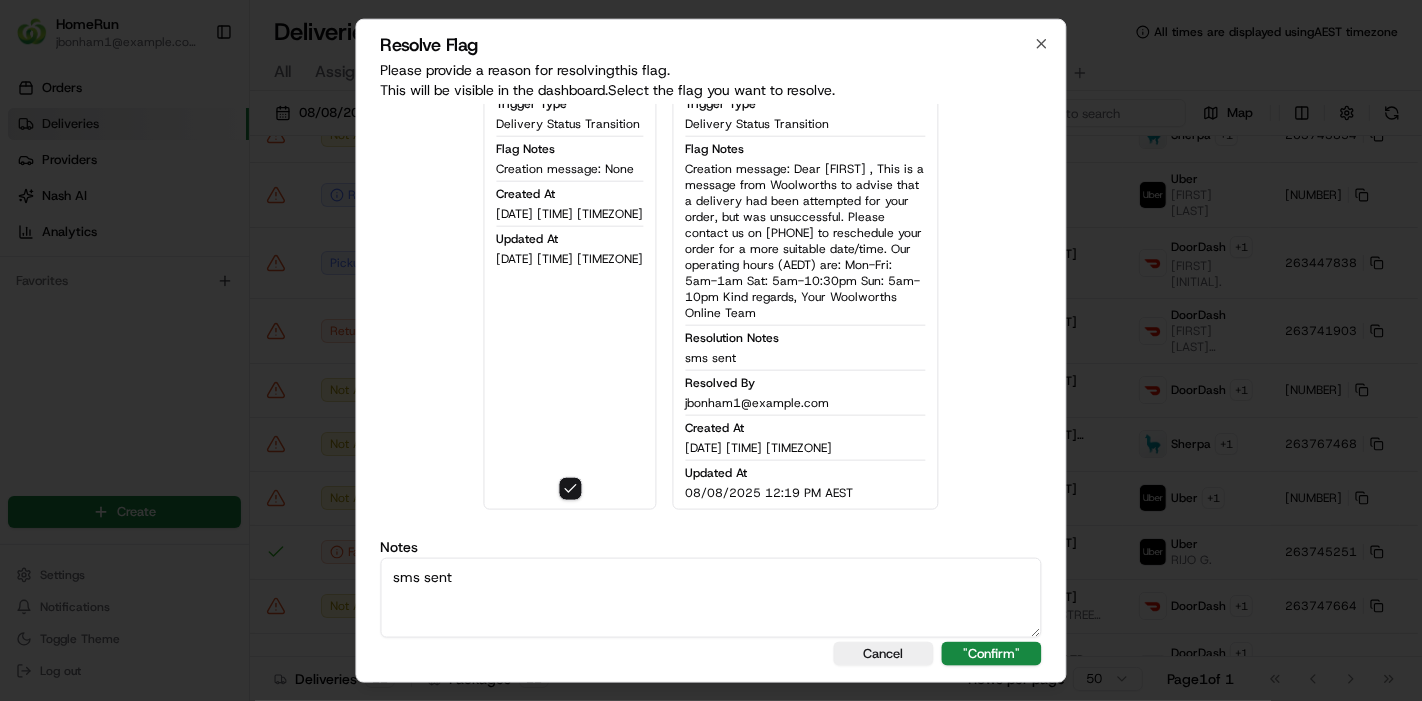type on "sms sent" 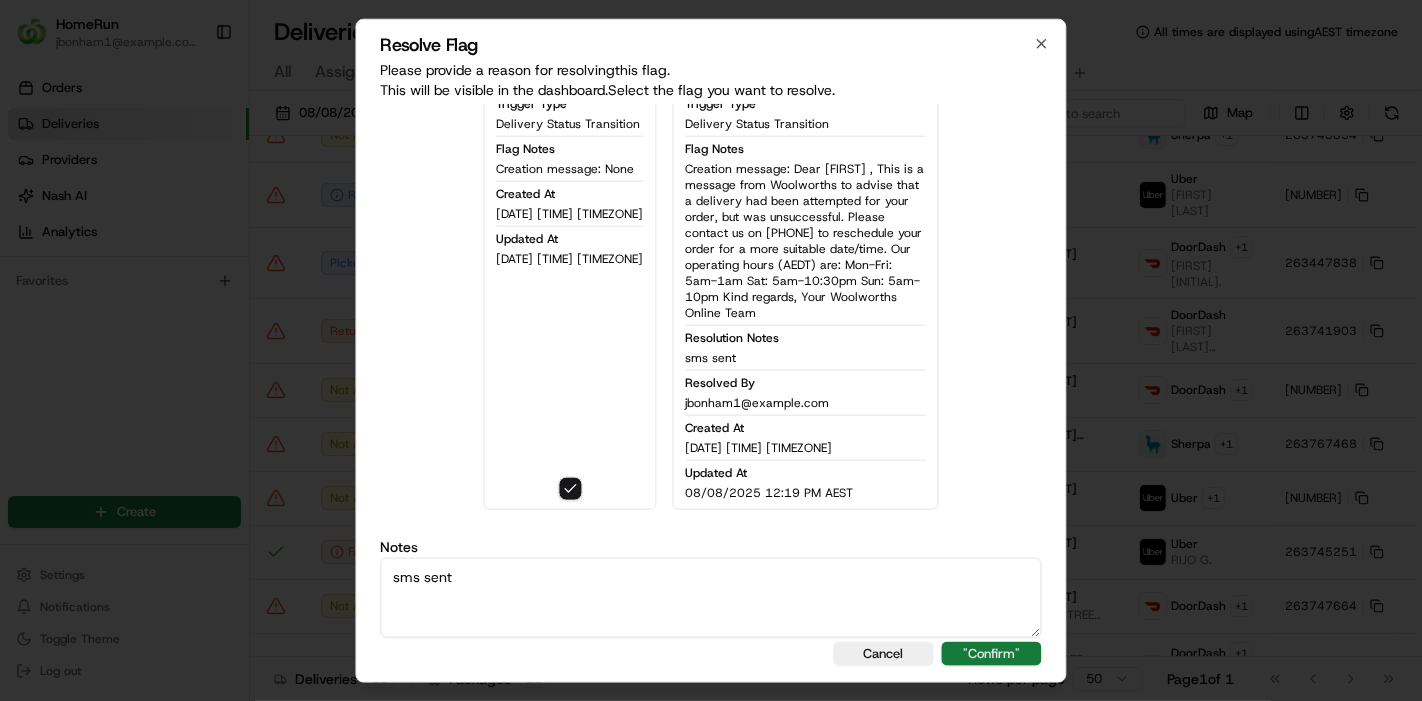 drag, startPoint x: 923, startPoint y: 637, endPoint x: 1026, endPoint y: 658, distance: 105.11898 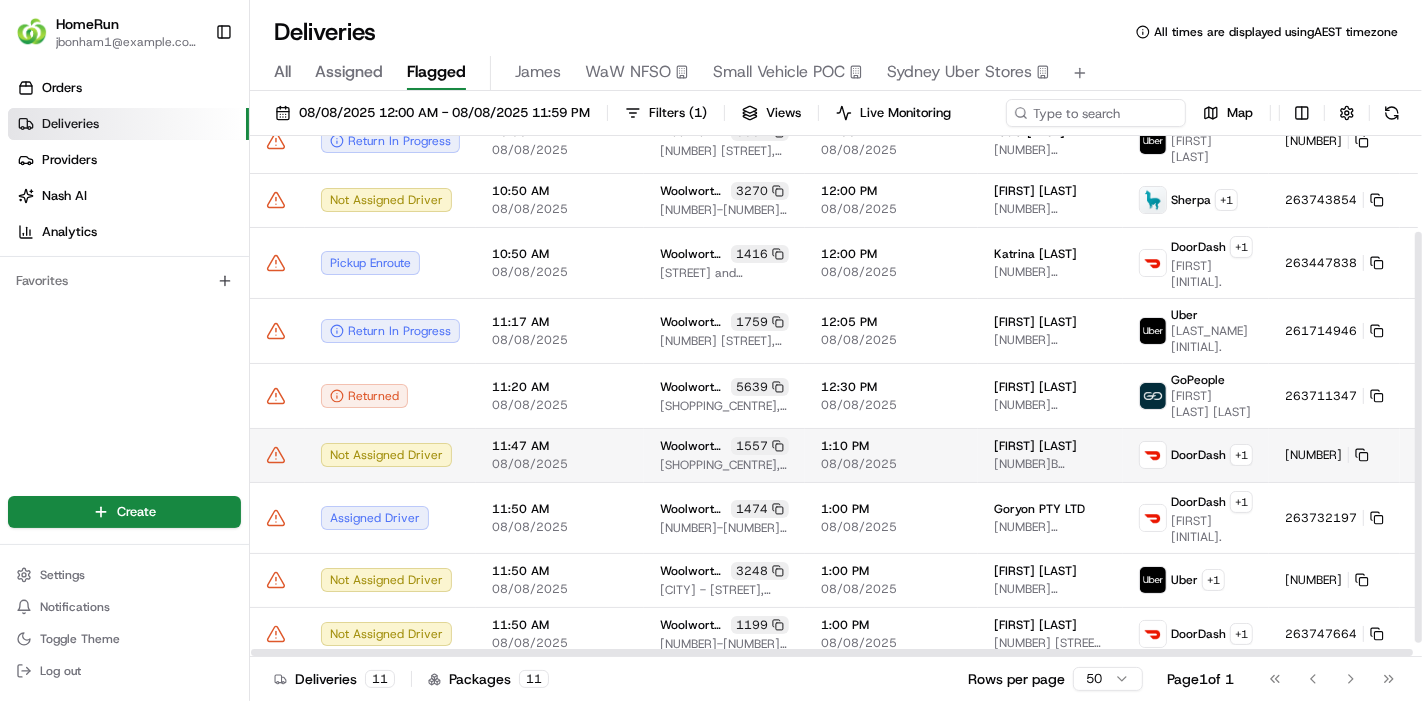 scroll, scrollTop: 140, scrollLeft: 0, axis: vertical 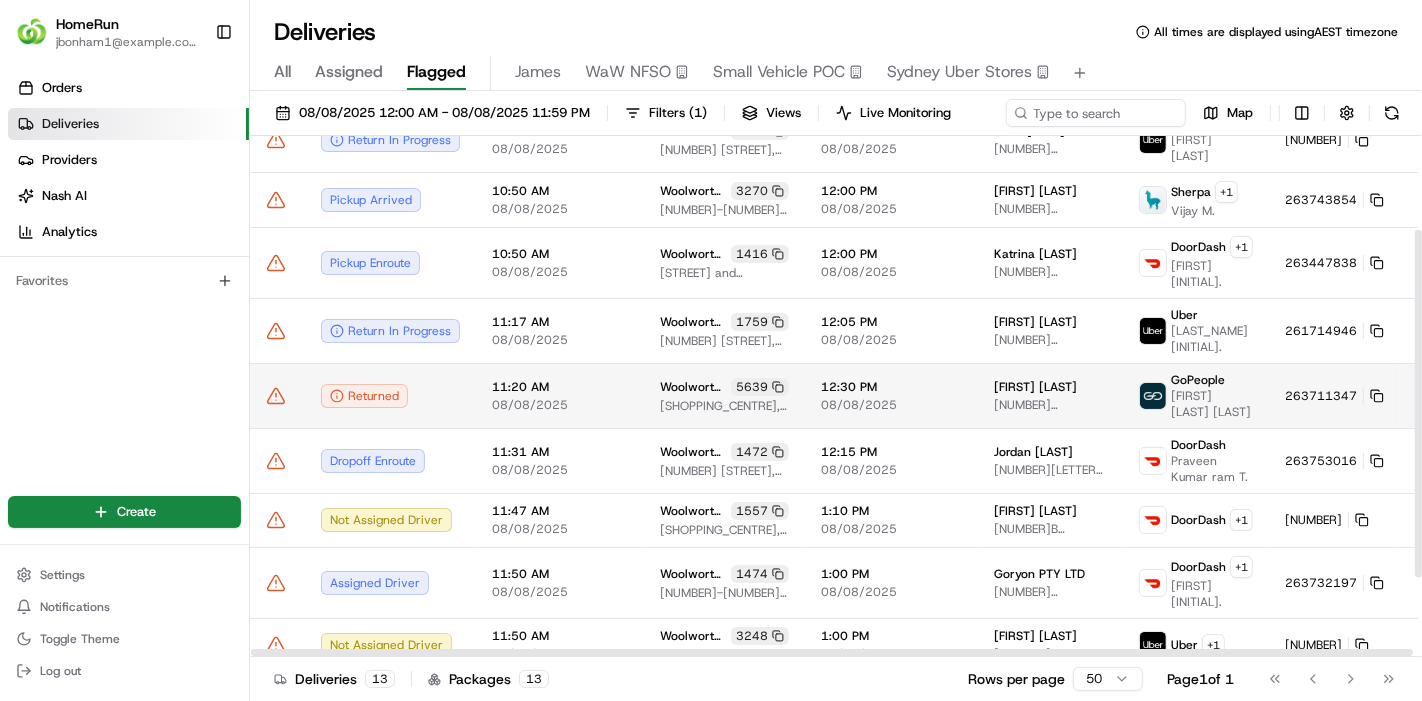 click at bounding box center (277, 396) 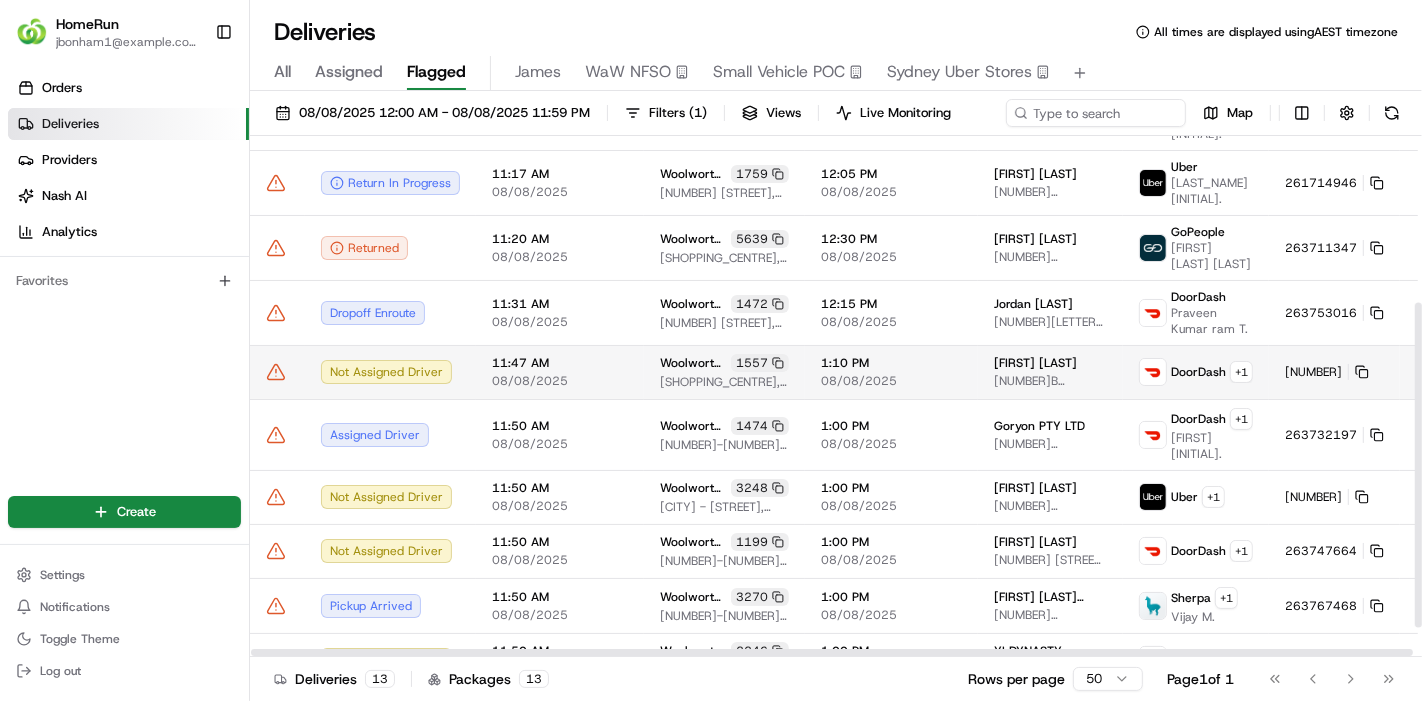 scroll, scrollTop: 312, scrollLeft: 0, axis: vertical 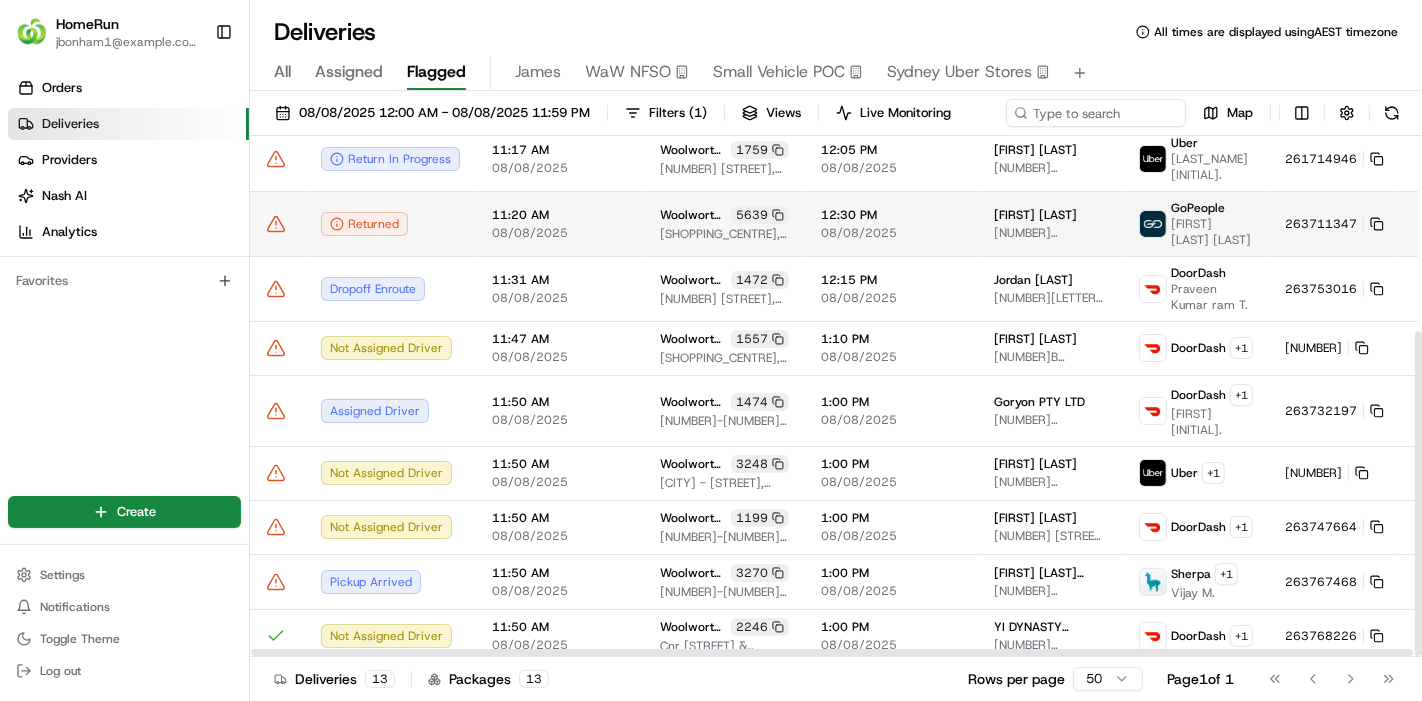 click at bounding box center [277, 223] 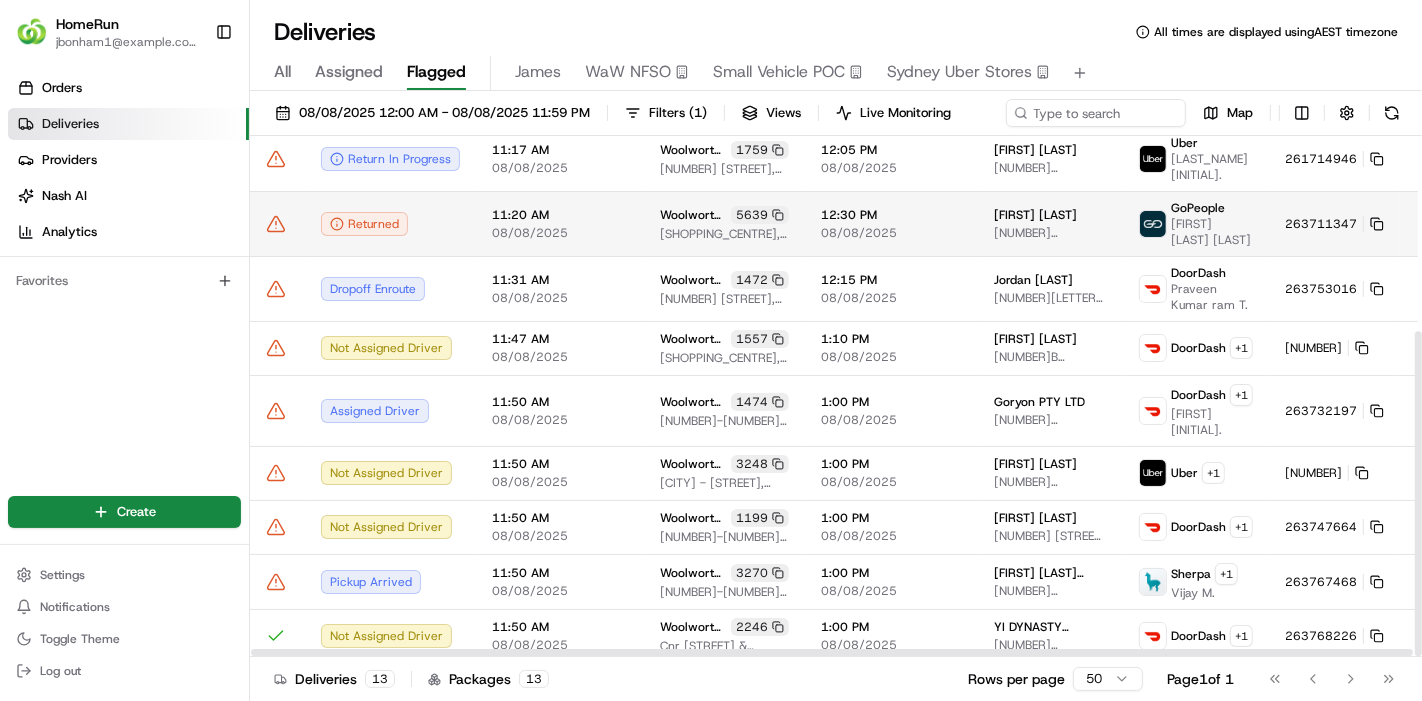 click 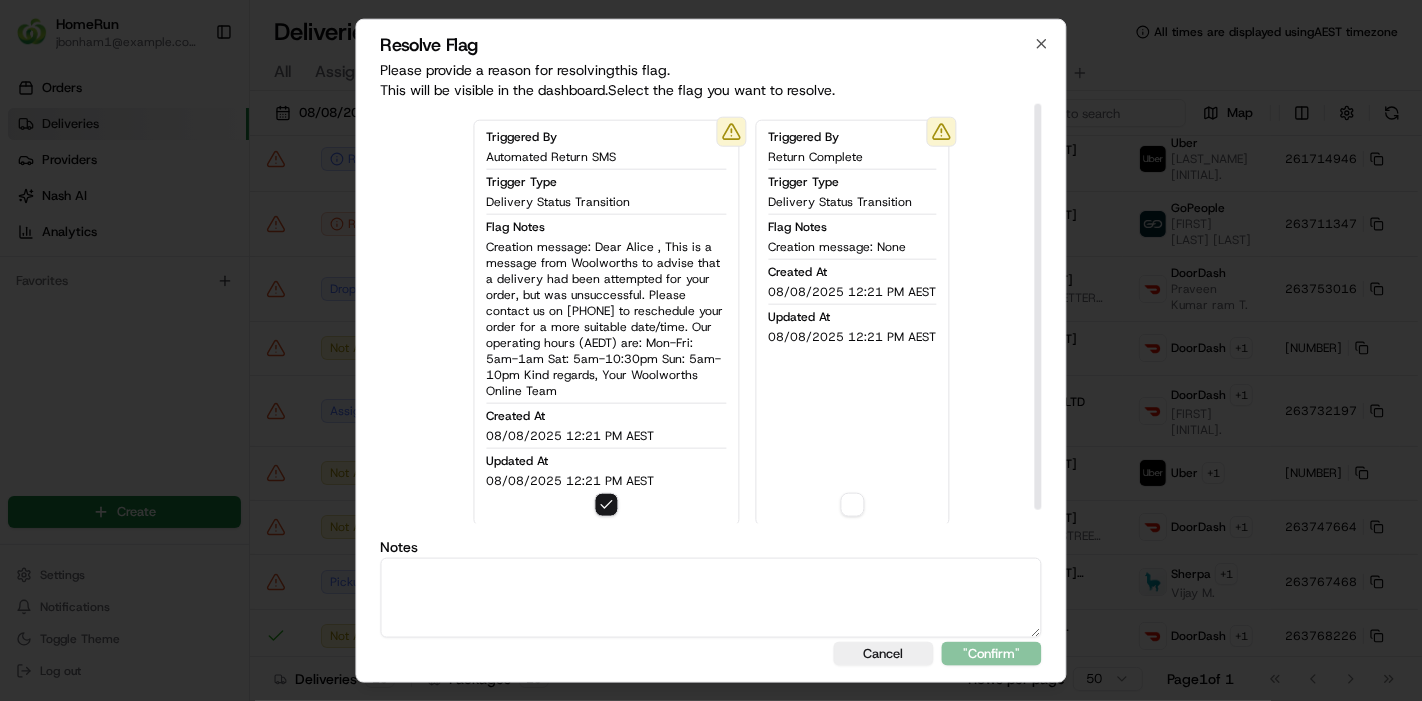 click on "Cancel "Confirm"" at bounding box center (711, 654) 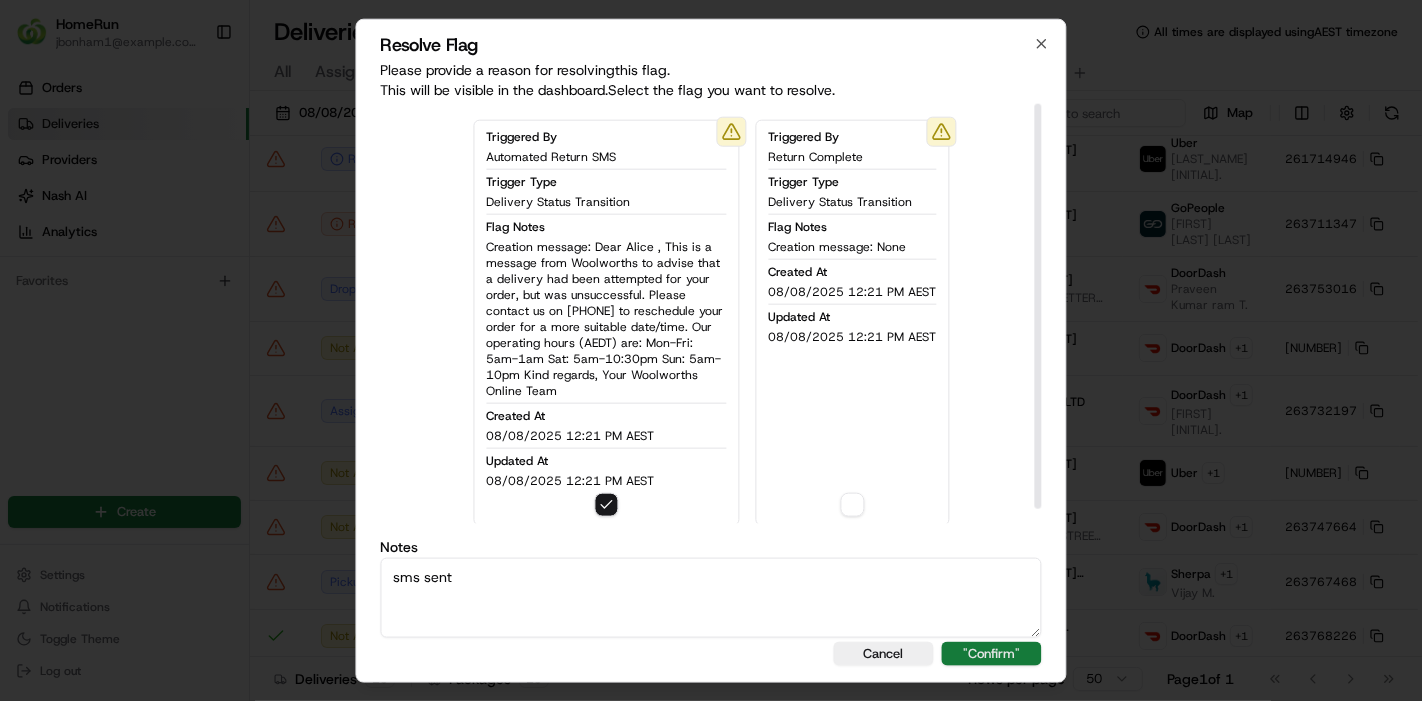 type on "sms sent" 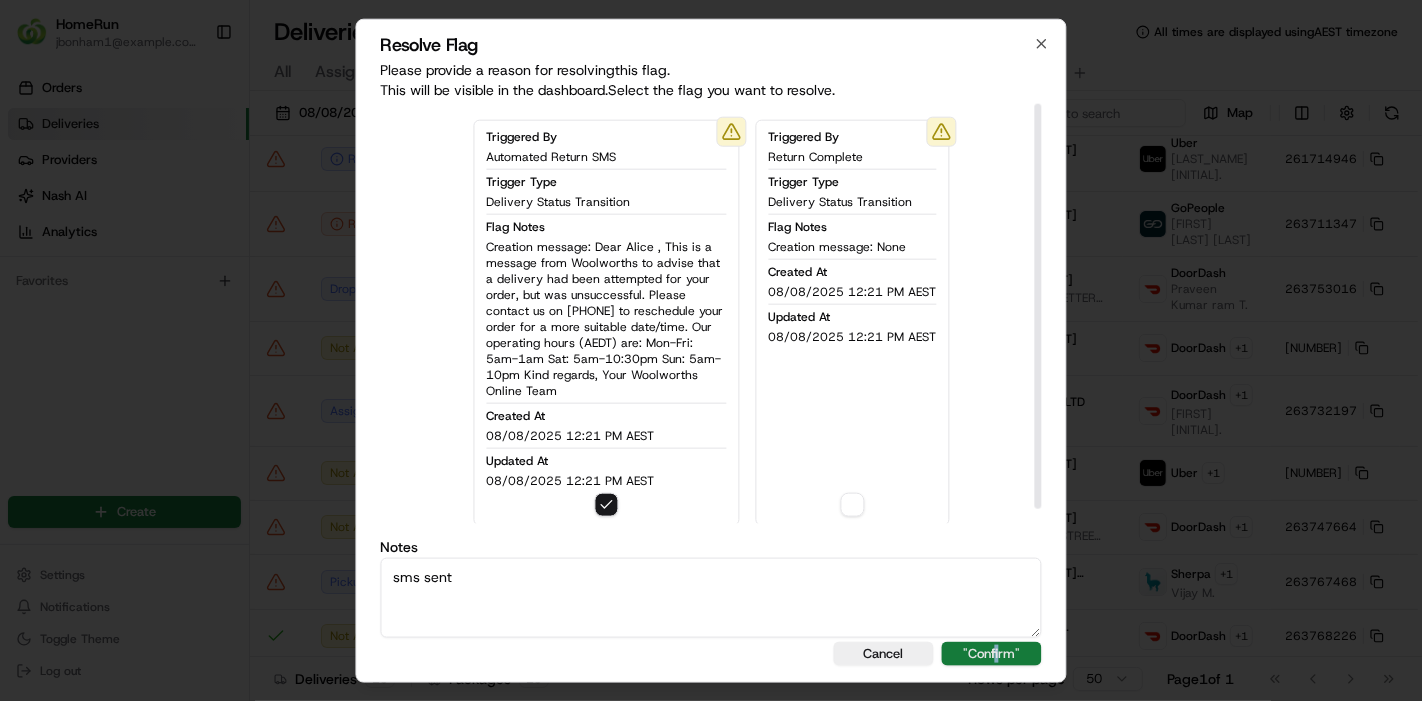 click on "Resolve Flag Please provide a reason for   resolving  this   flag .  This will be visible in the dashboard.  Select the flag you want to resolve. Triggered By Automated Return SMS Trigger Type Delivery Status Transition Flag Notes Creation message: Dear Alice ,
This is a message from Woolworths to advise that a delivery had been attempted for your order, but was unsuccessful.
Please contact us on 1800 000 610 to reschedule your order for a more suitable date/time.
Our operating hours (AEDT) are:
Mon-Fri: 5am-1am
Sat: 5am-10:30pm
Sun: 5am-10pm
Kind regards,
Your Woolworths Online Team Created At 08/08/2025 12:21 PM AEST Updated At 08/08/2025 12:21 PM AEST Triggered By Return Complete Trigger Type Delivery Status Transition Flag Notes Creation message: None Created At 08/08/2025 12:21 PM AEST Updated At 08/08/2025 12:21 PM AEST Notes sms sent Cancel "Confirm" Close" at bounding box center (711, 350) 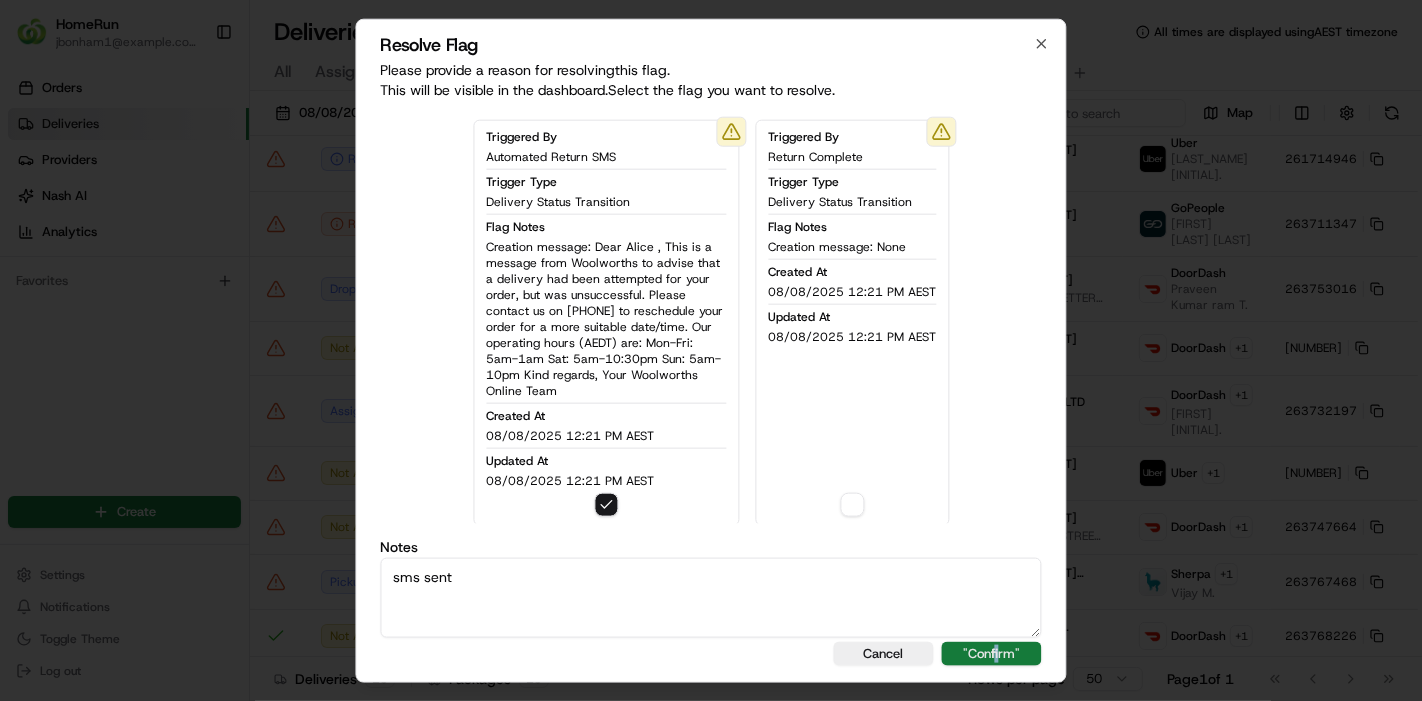 click on ""Confirm"" at bounding box center [992, 654] 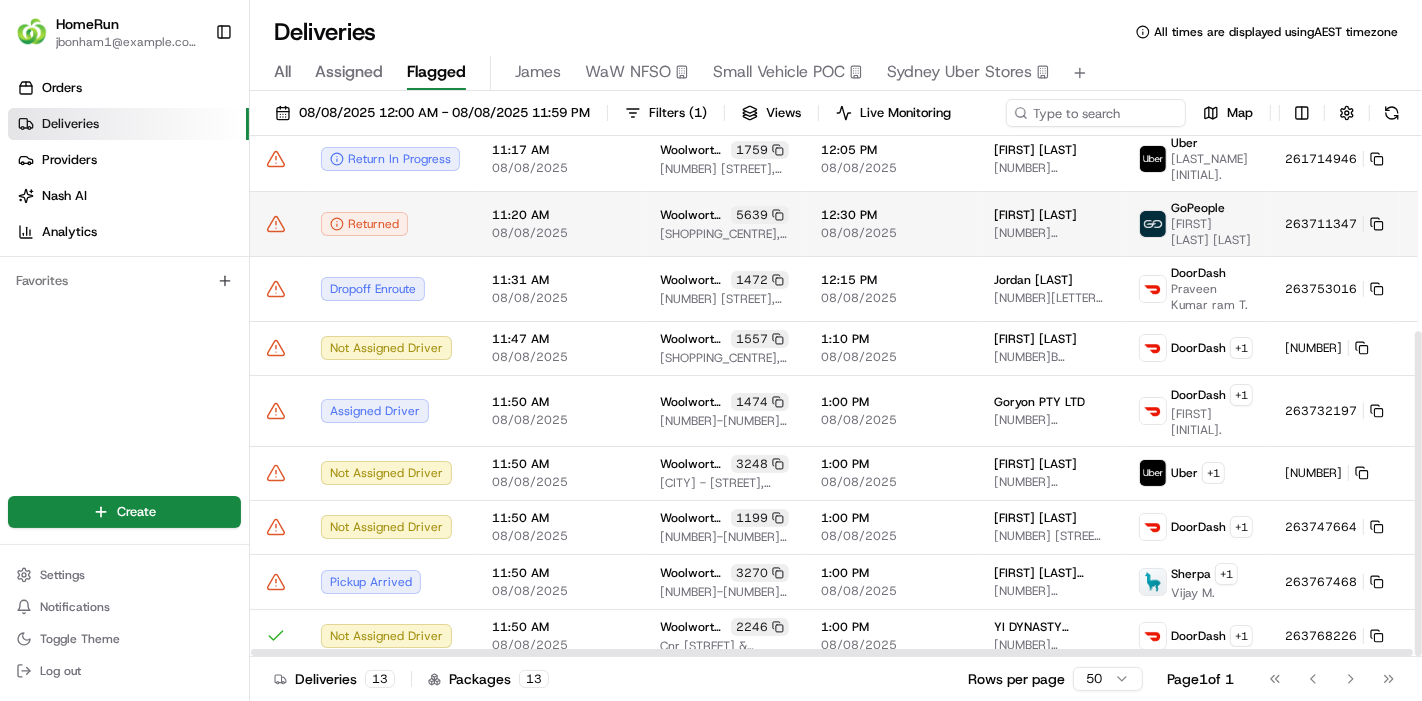 click at bounding box center (277, 224) 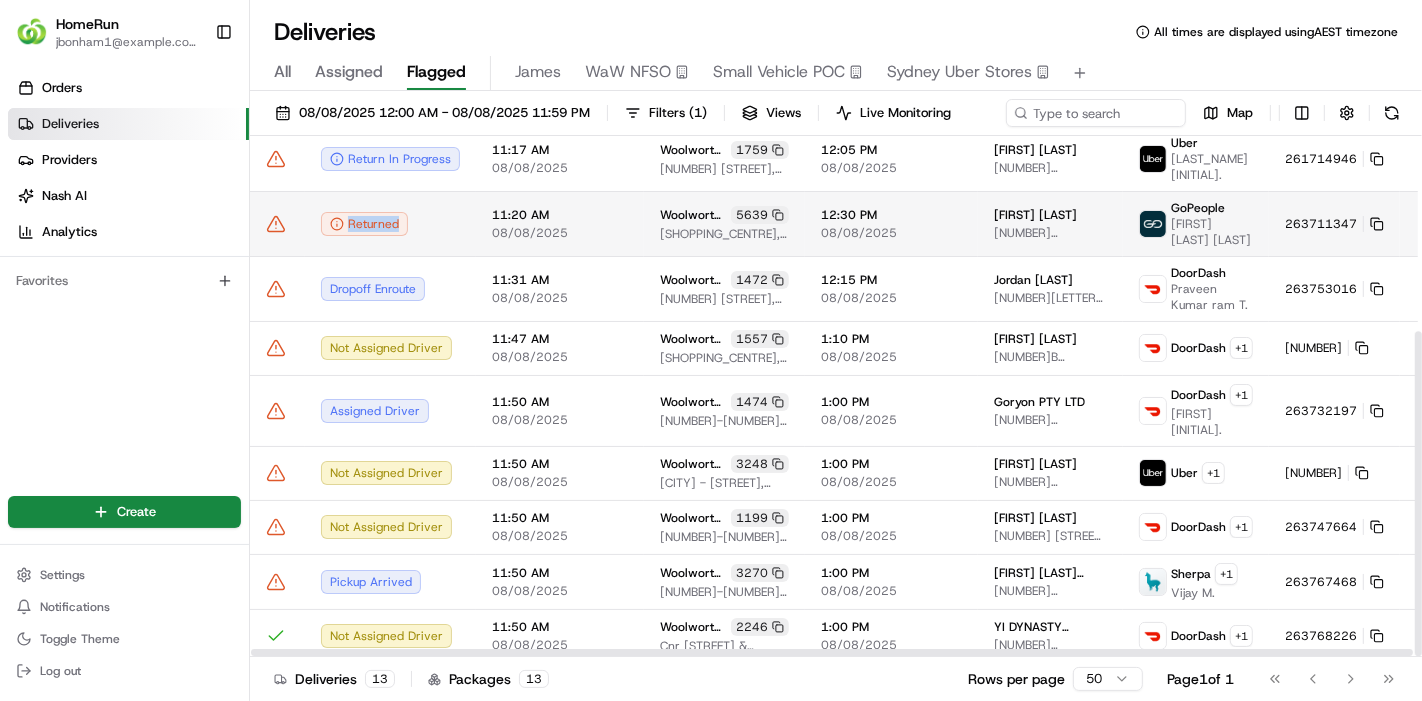 click 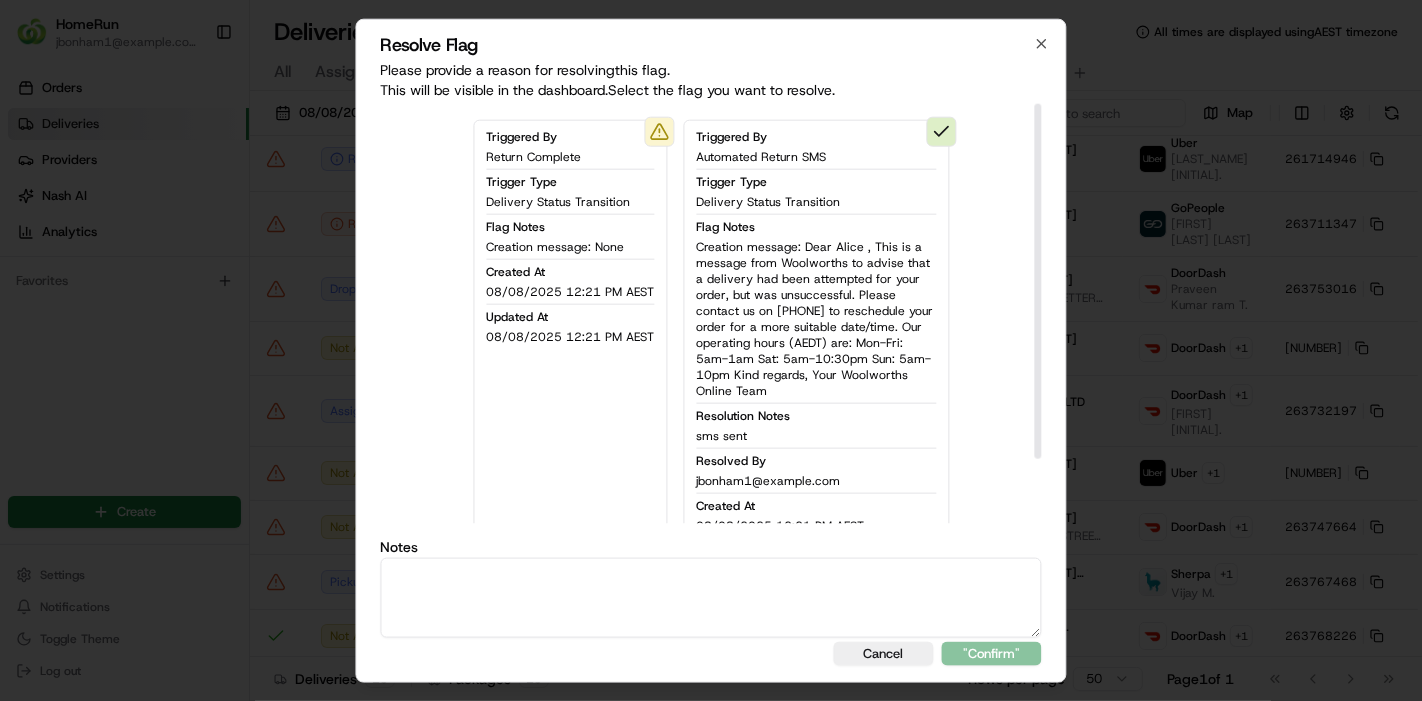 click at bounding box center (711, 598) 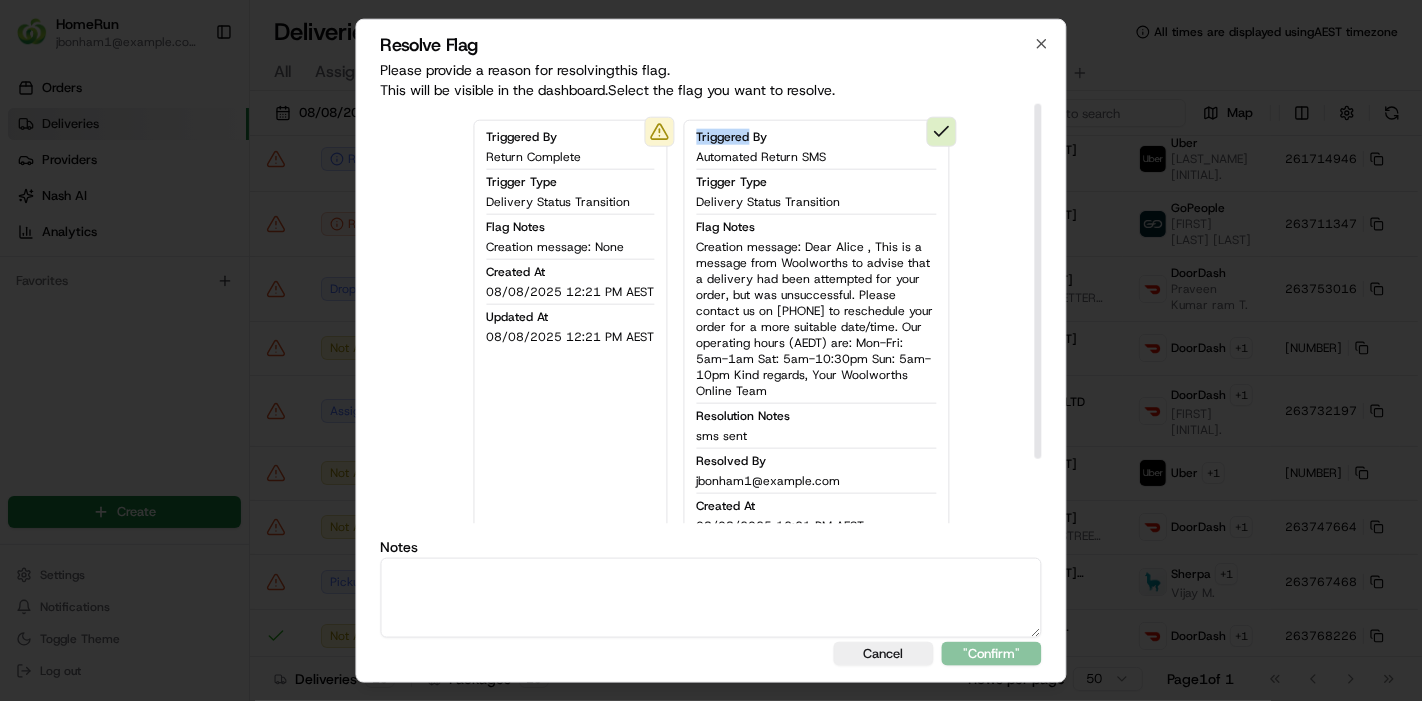 drag, startPoint x: 515, startPoint y: 457, endPoint x: 512, endPoint y: 435, distance: 22.203604 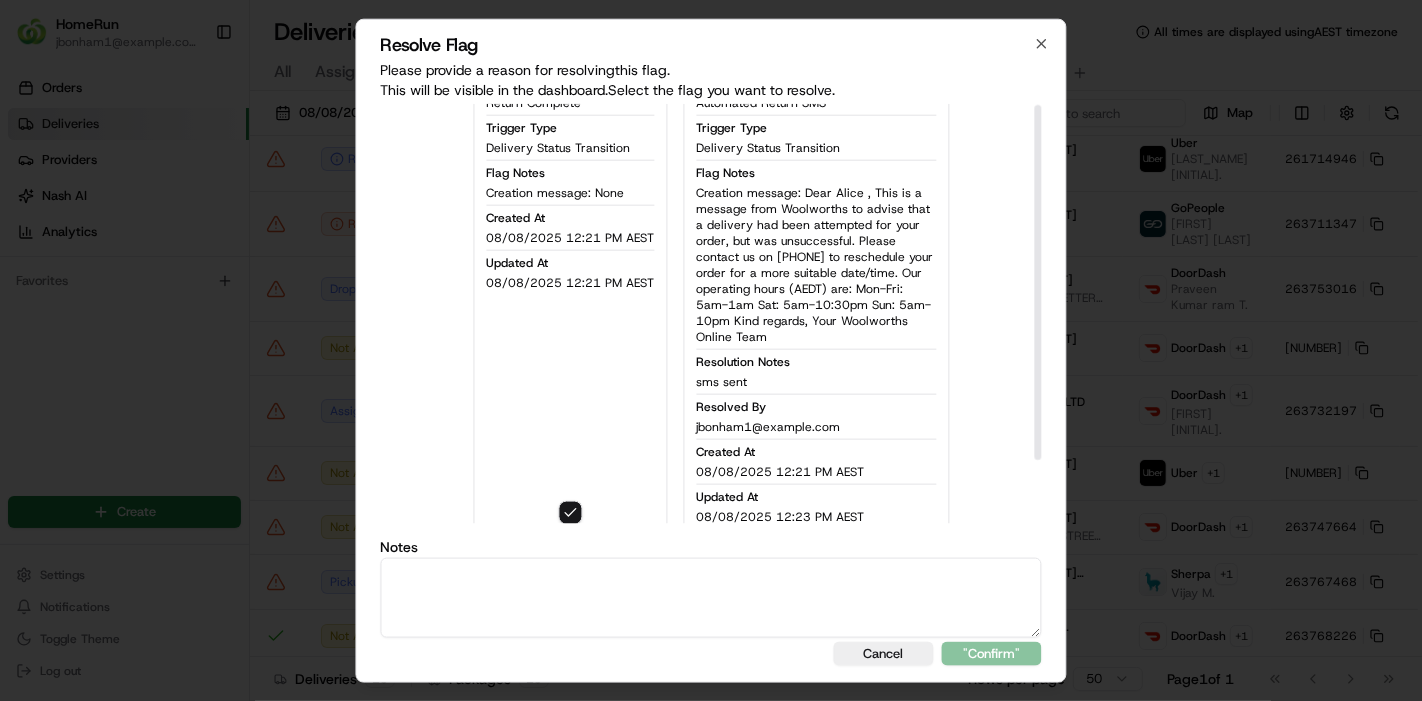 scroll, scrollTop: 78, scrollLeft: 0, axis: vertical 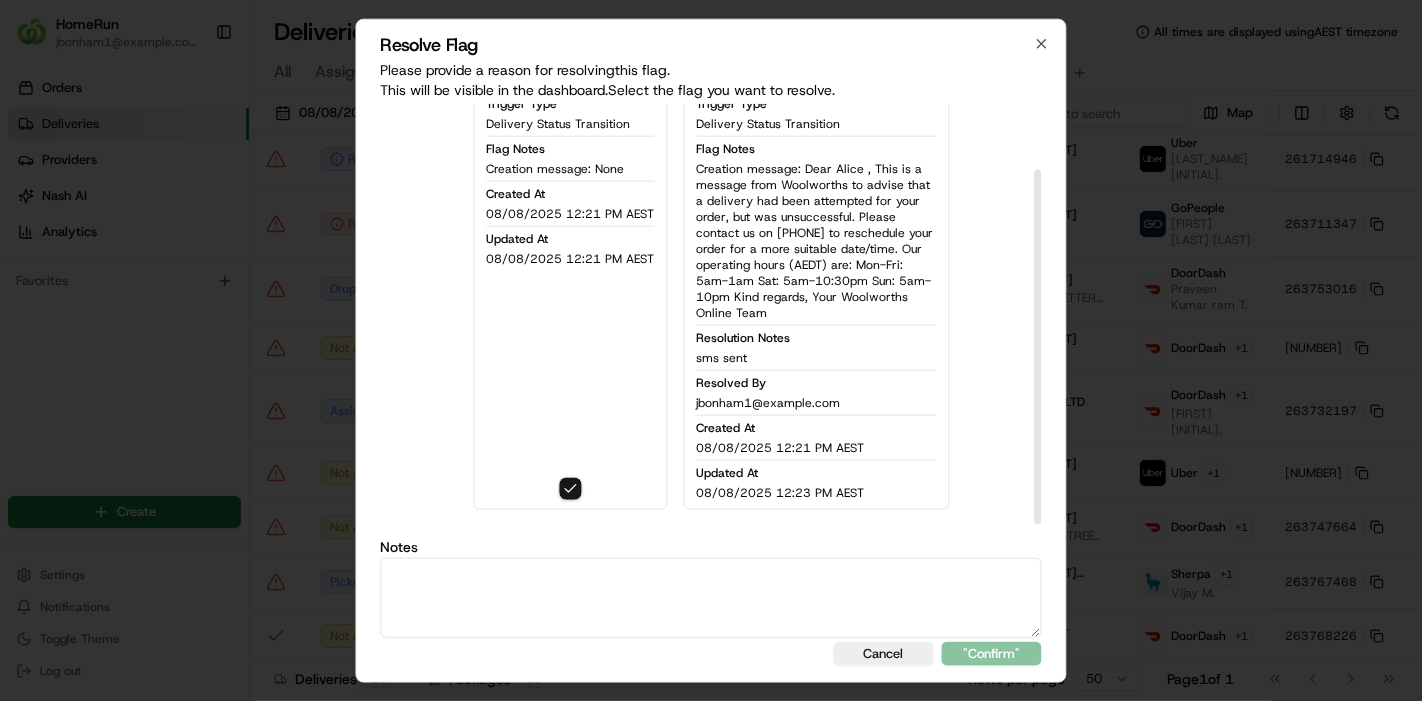 click at bounding box center (711, 598) 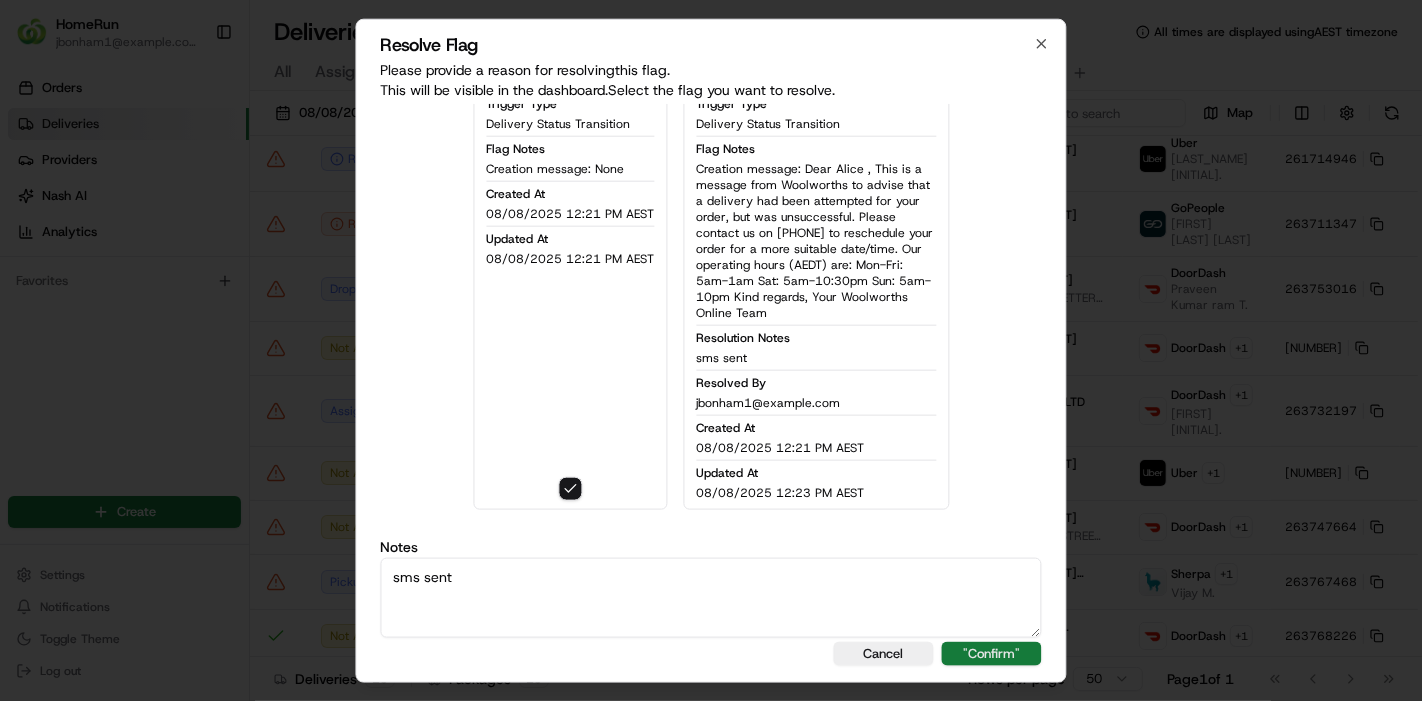 type on "sms sent" 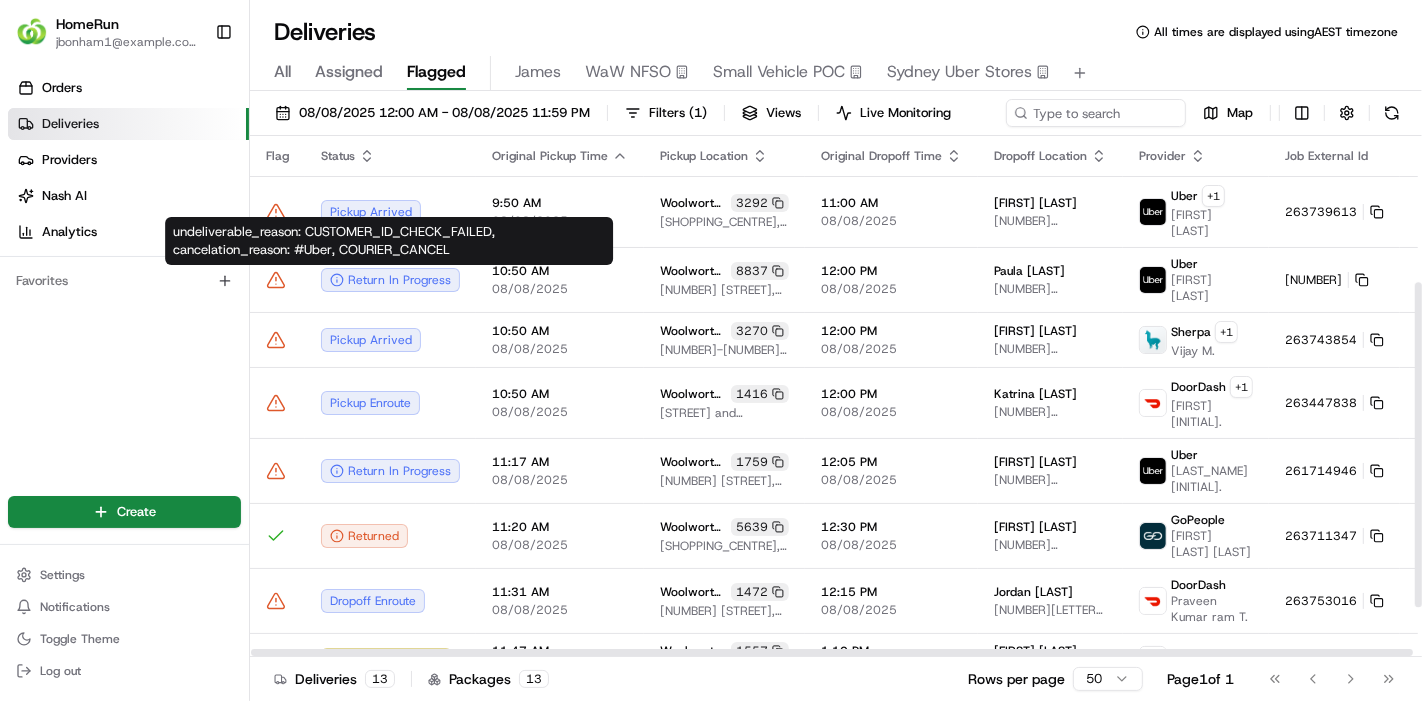scroll, scrollTop: 312, scrollLeft: 0, axis: vertical 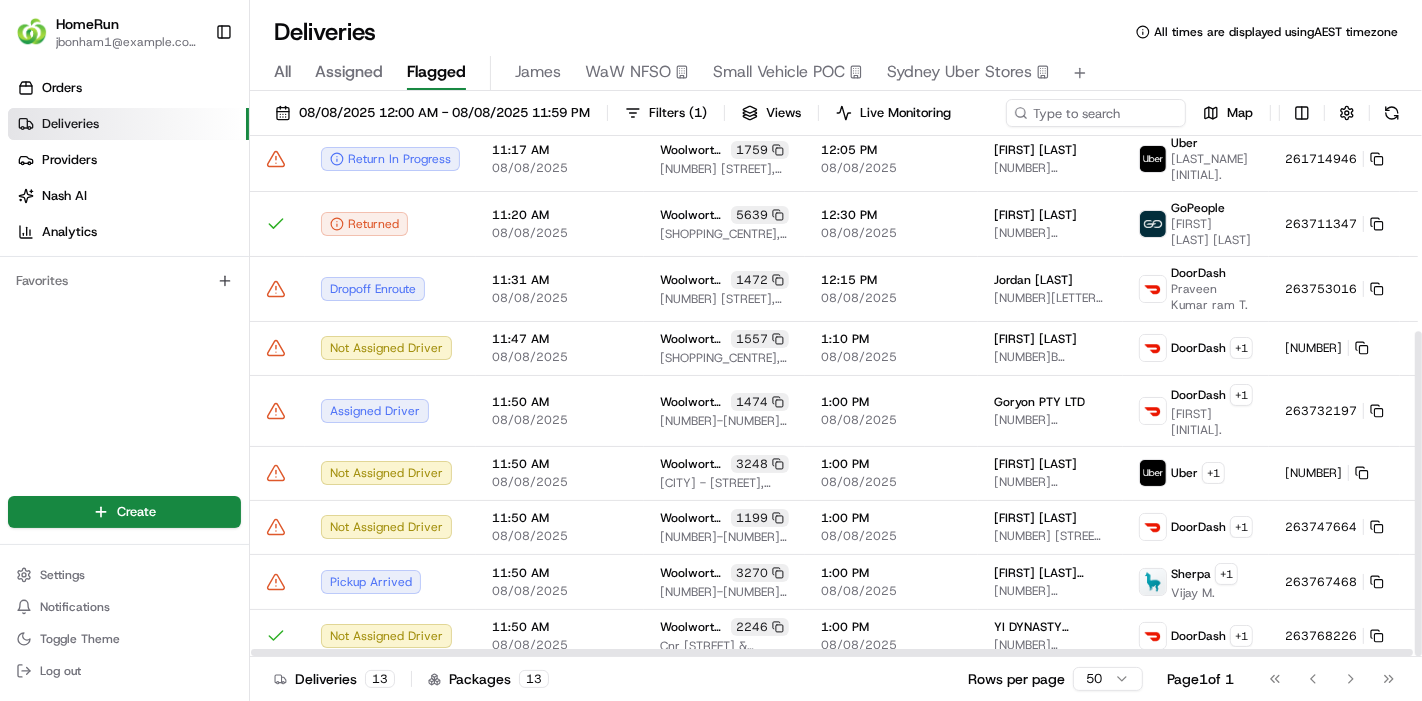 click 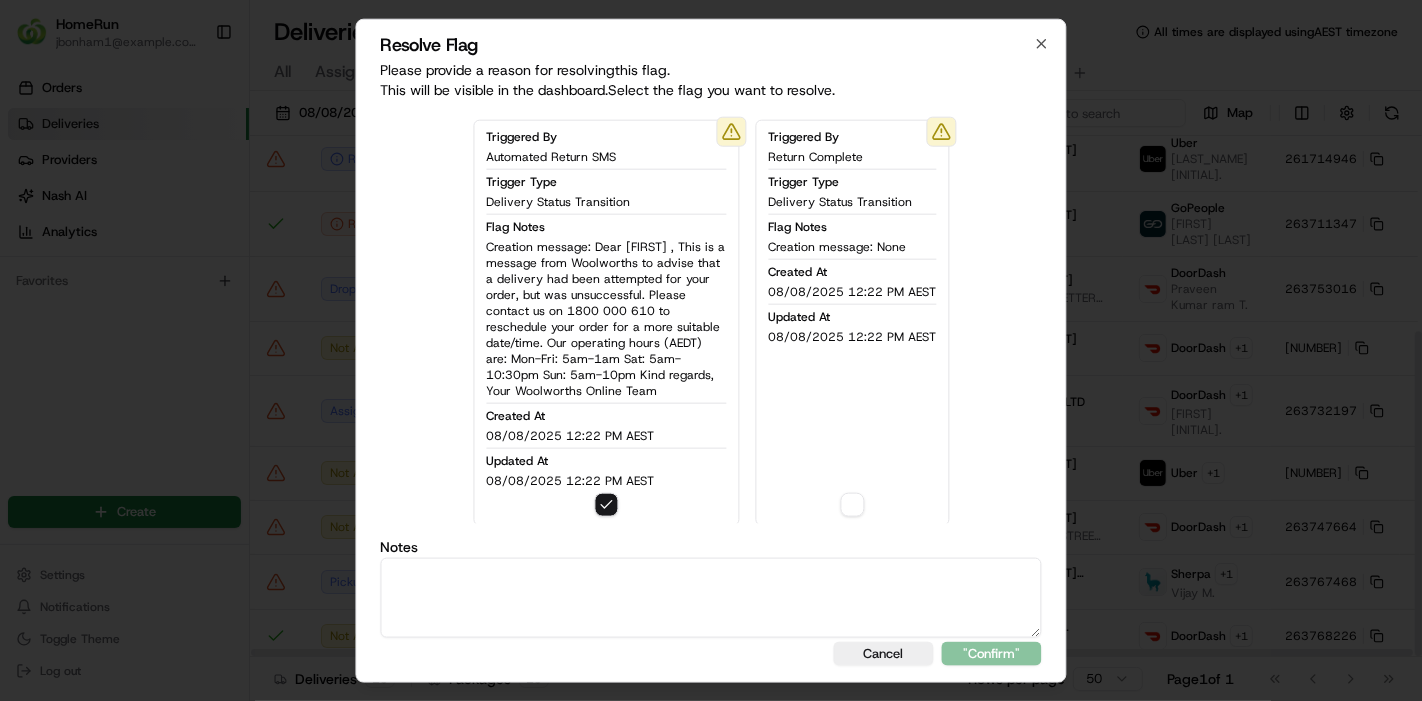 click at bounding box center [711, 598] 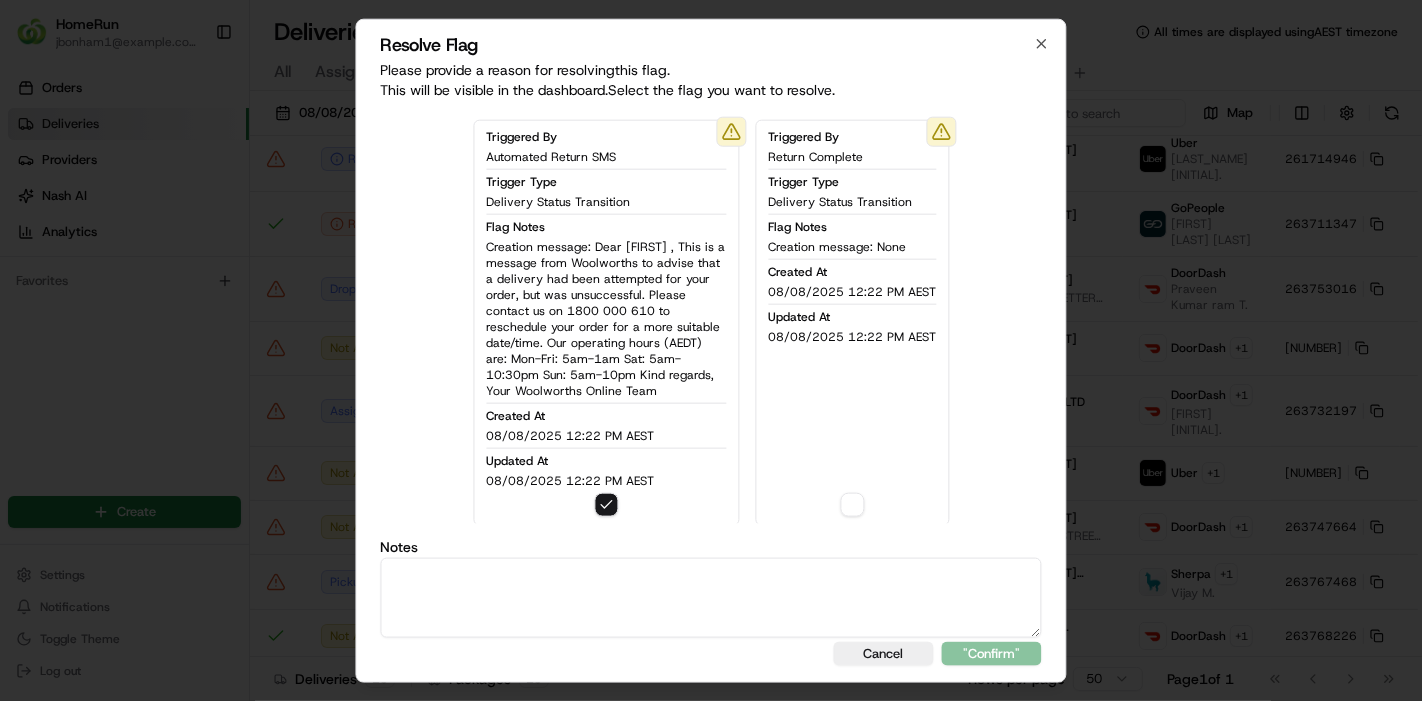 paste on "sms sent" 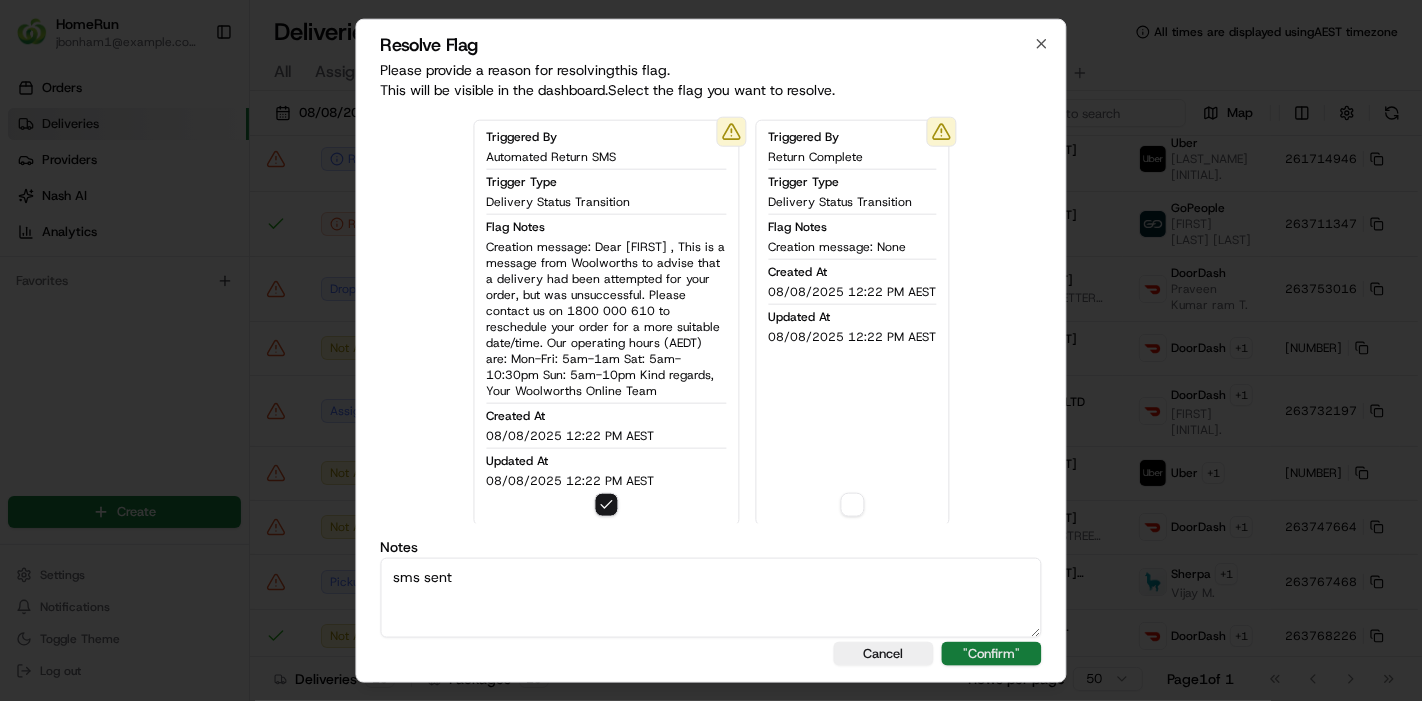 type on "sms sent" 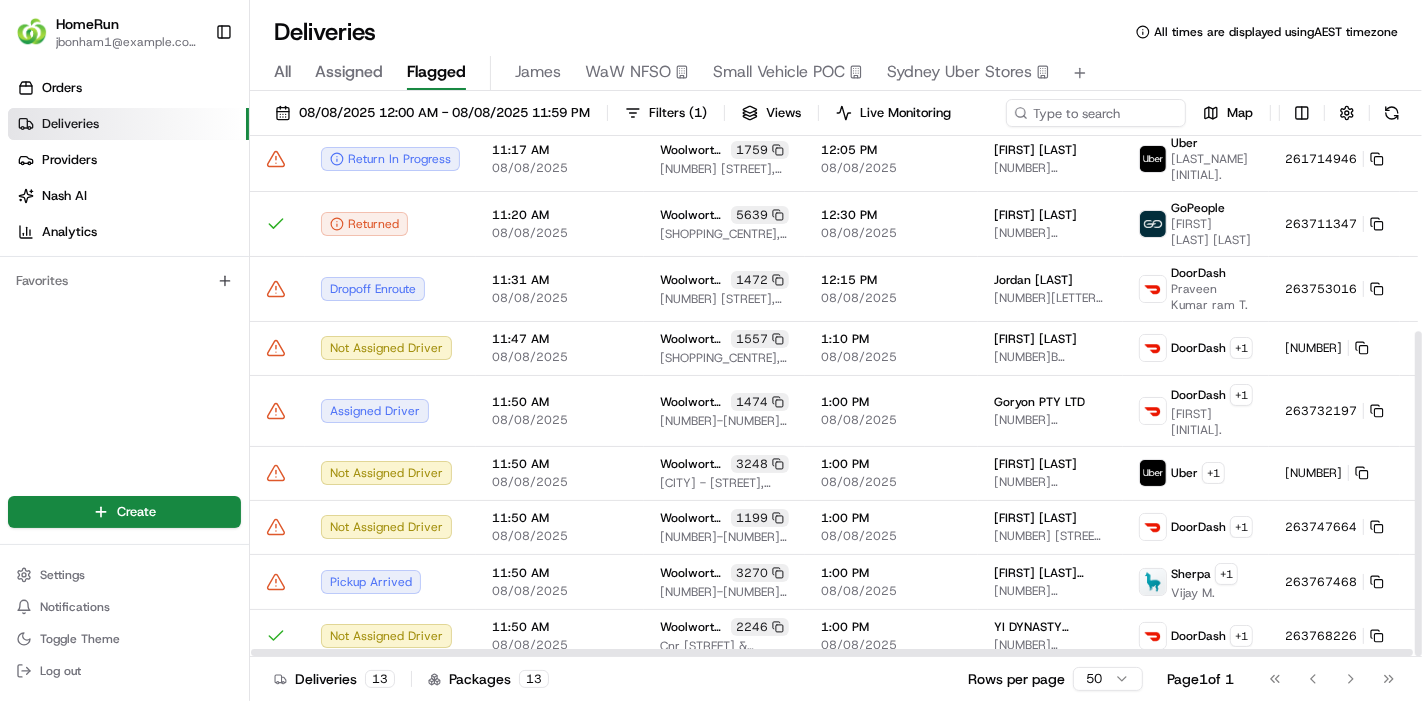 click 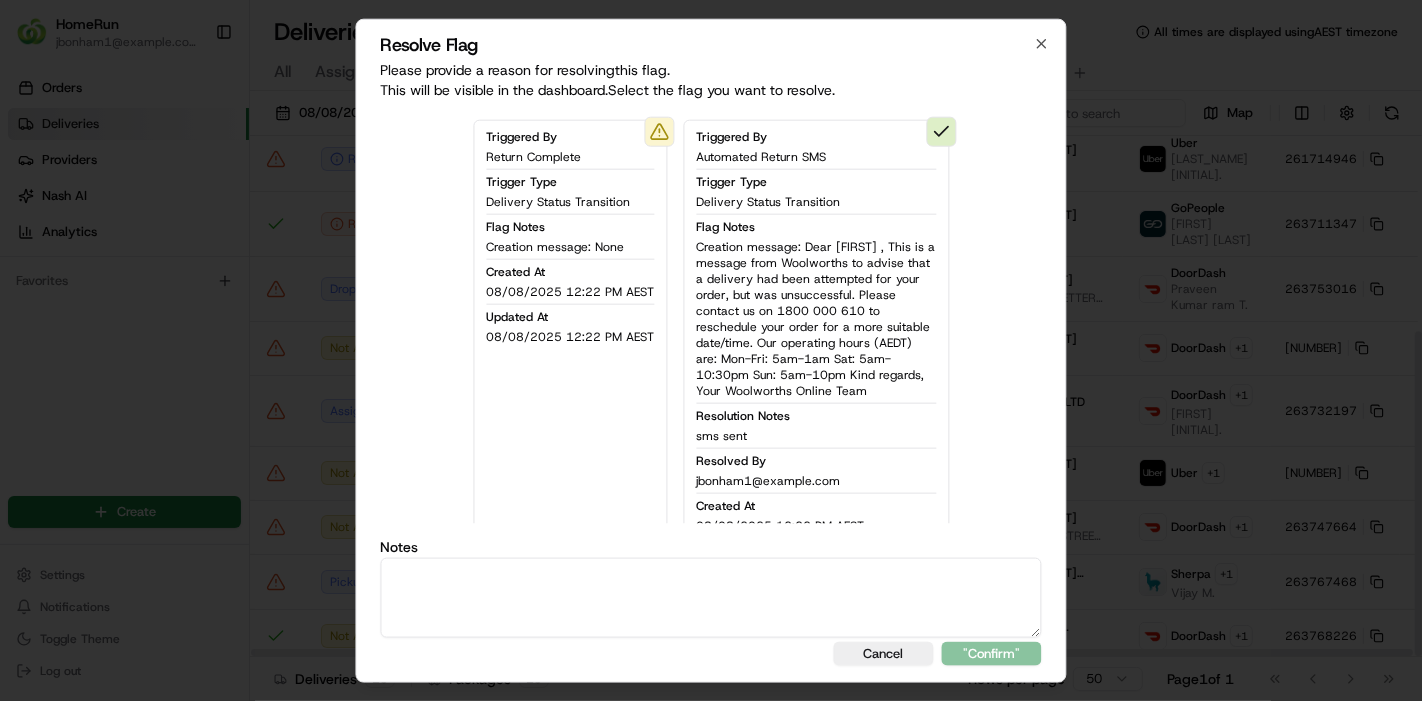 click on "Cancel "Confirm"" at bounding box center (711, 654) 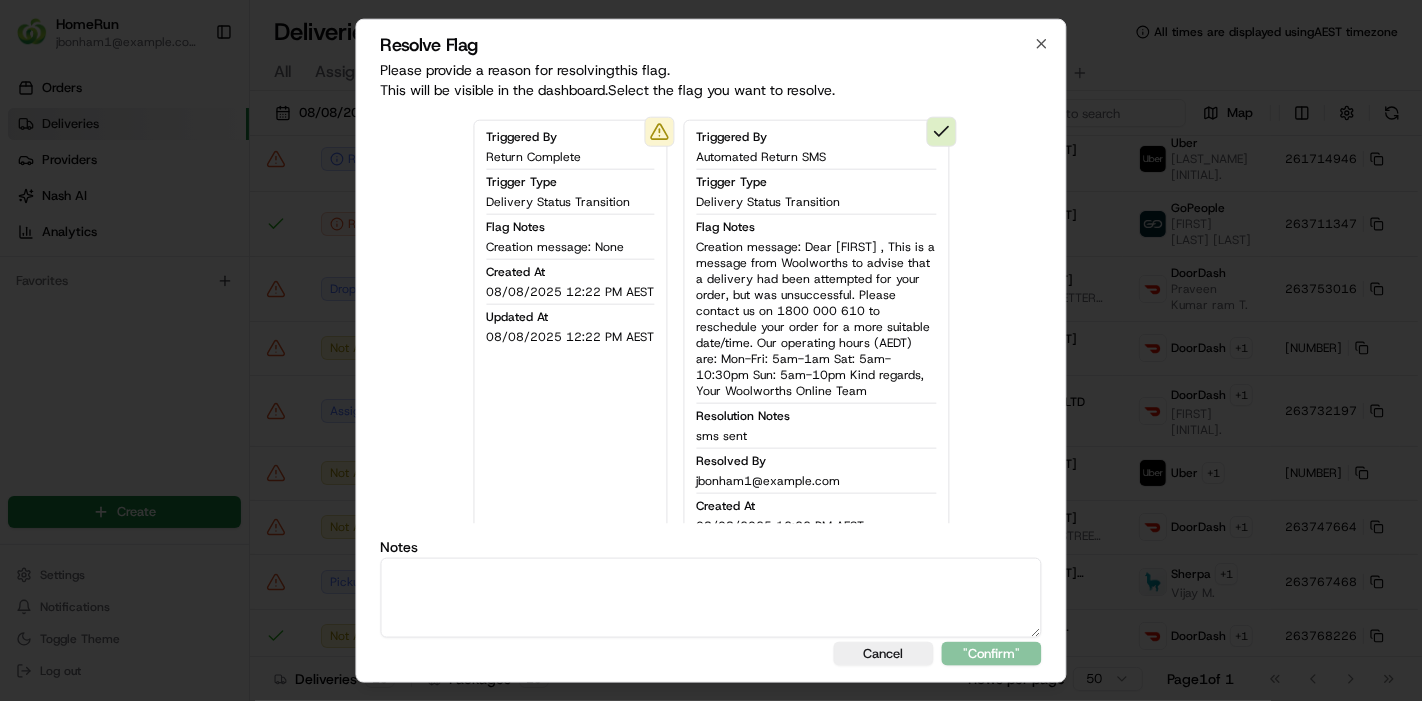 click at bounding box center (711, 598) 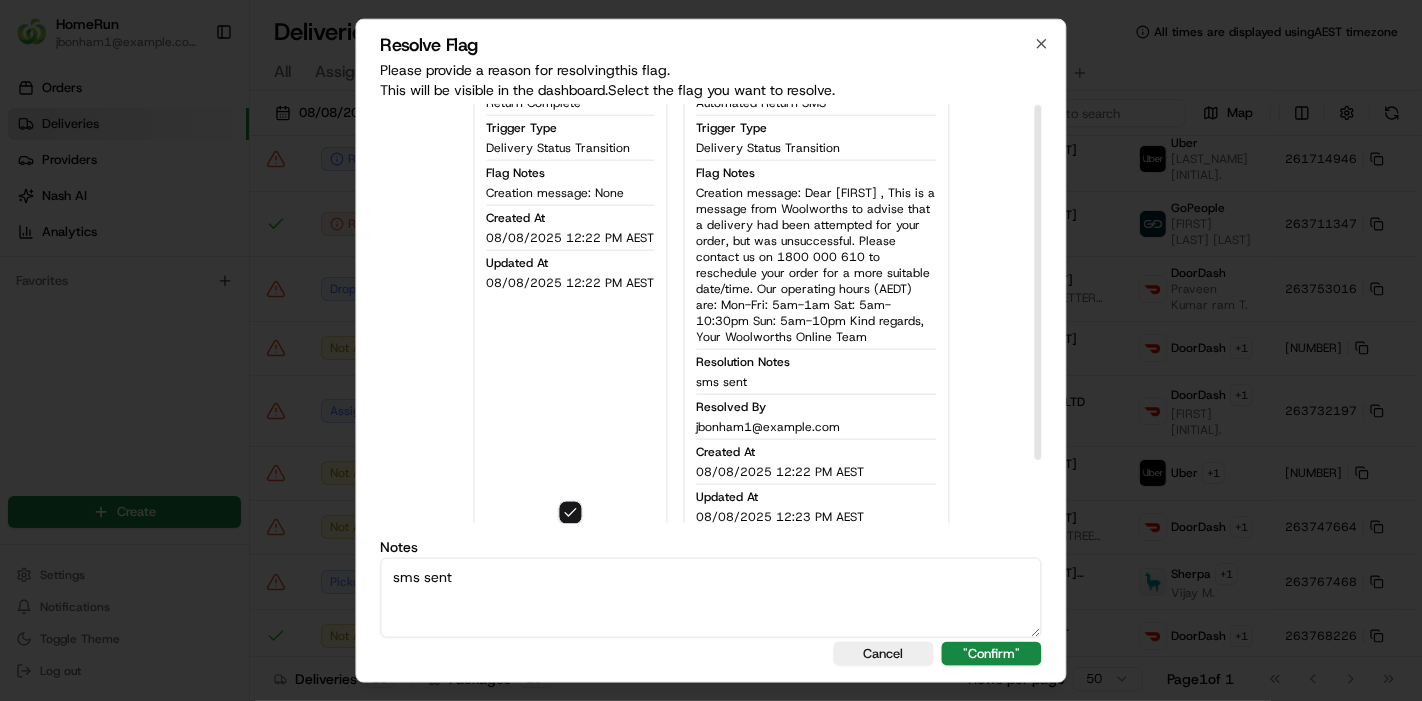 scroll, scrollTop: 78, scrollLeft: 0, axis: vertical 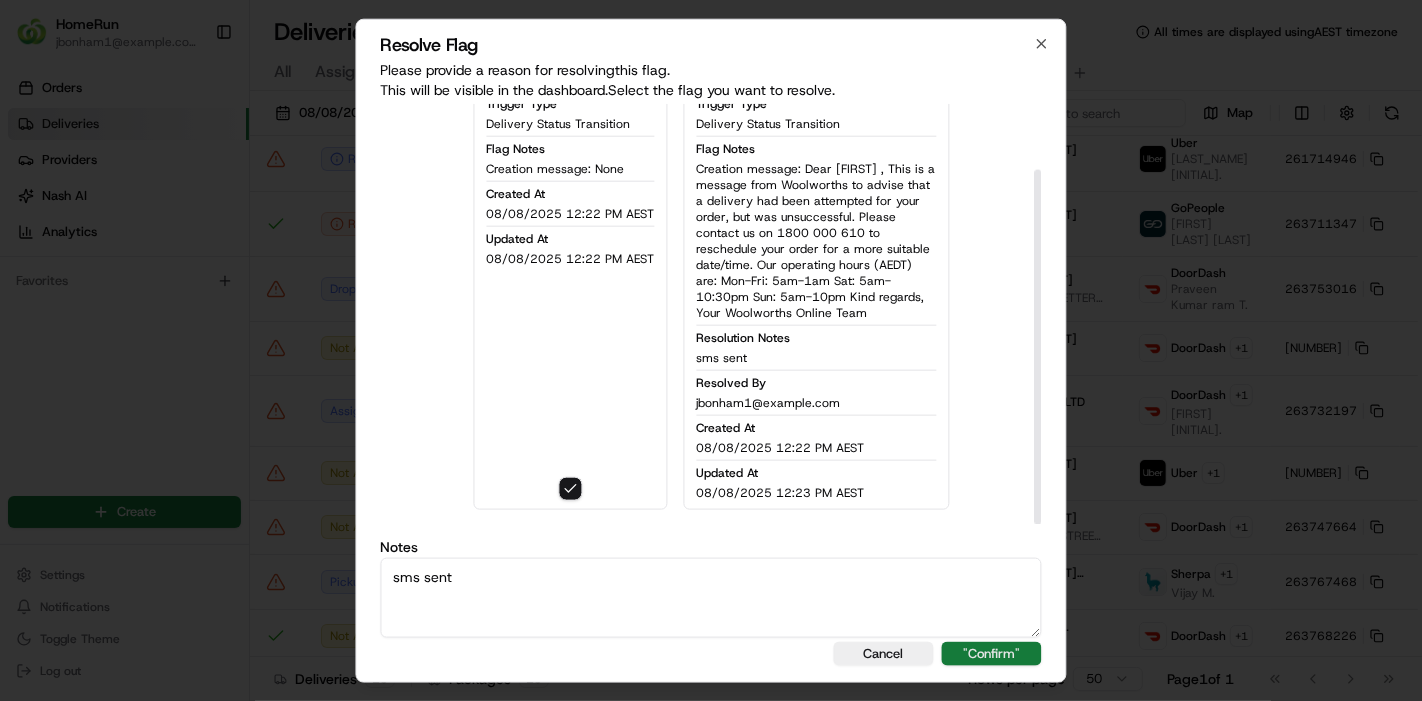 type on "sms sent" 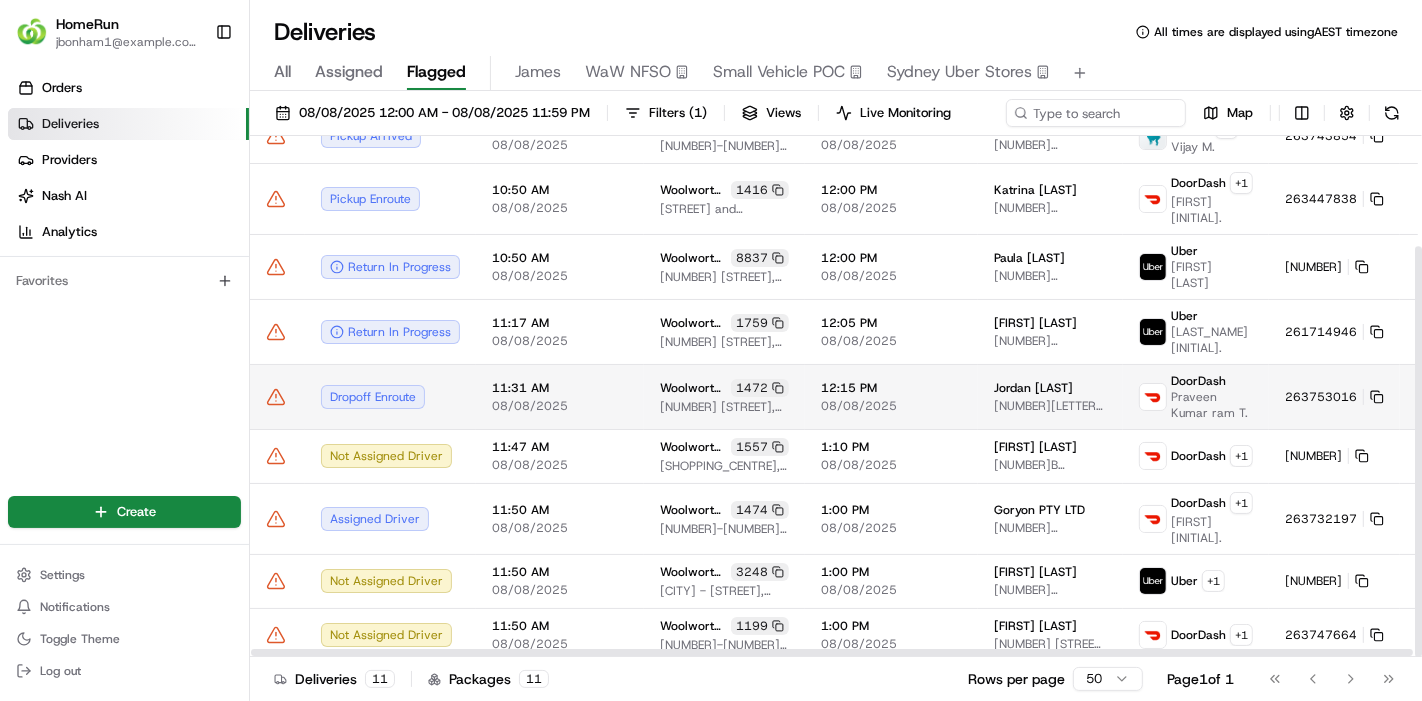 scroll, scrollTop: 140, scrollLeft: 0, axis: vertical 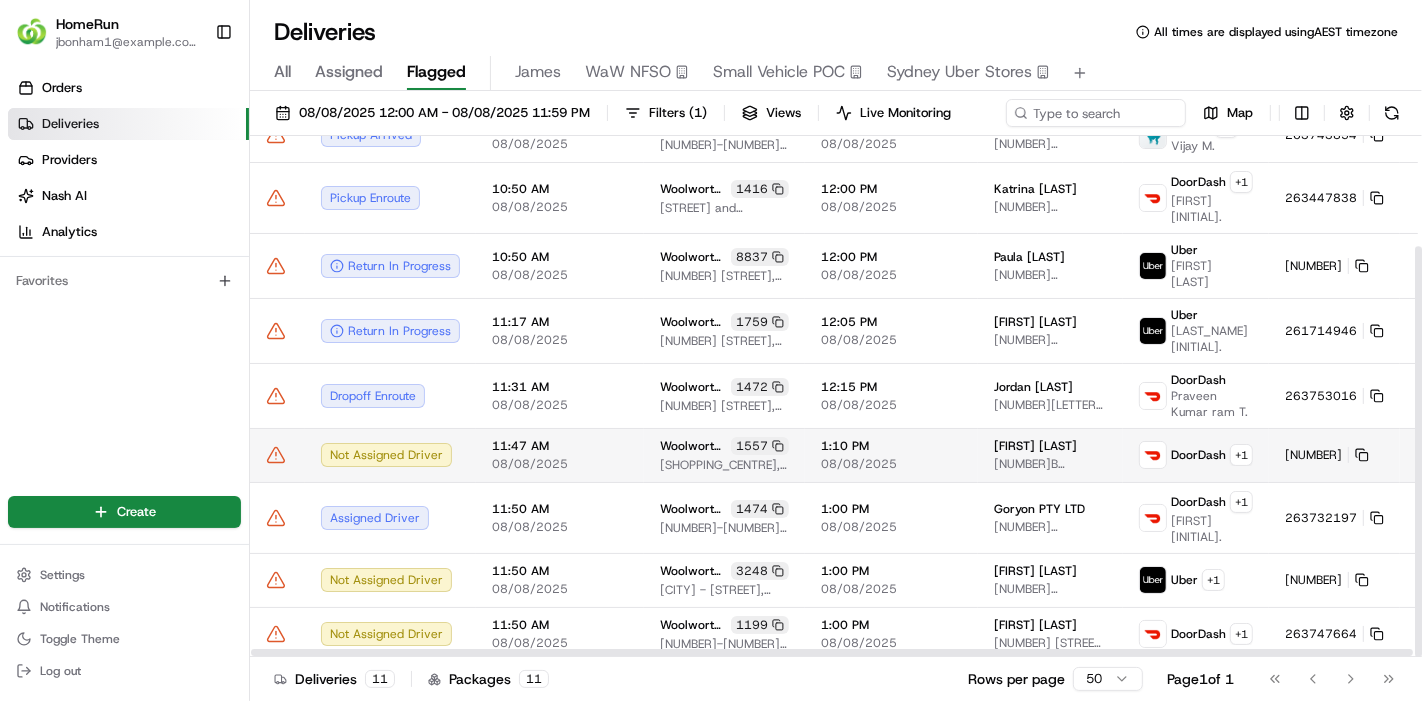 click 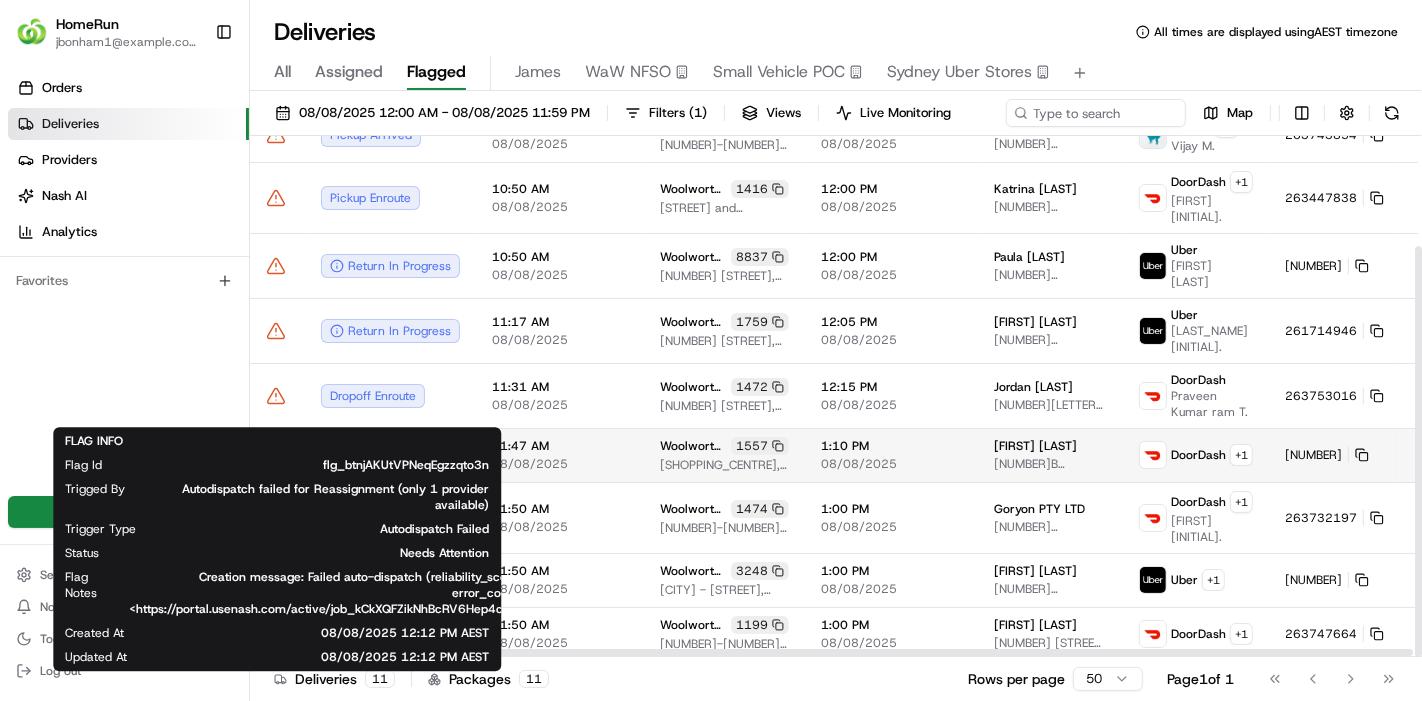 click 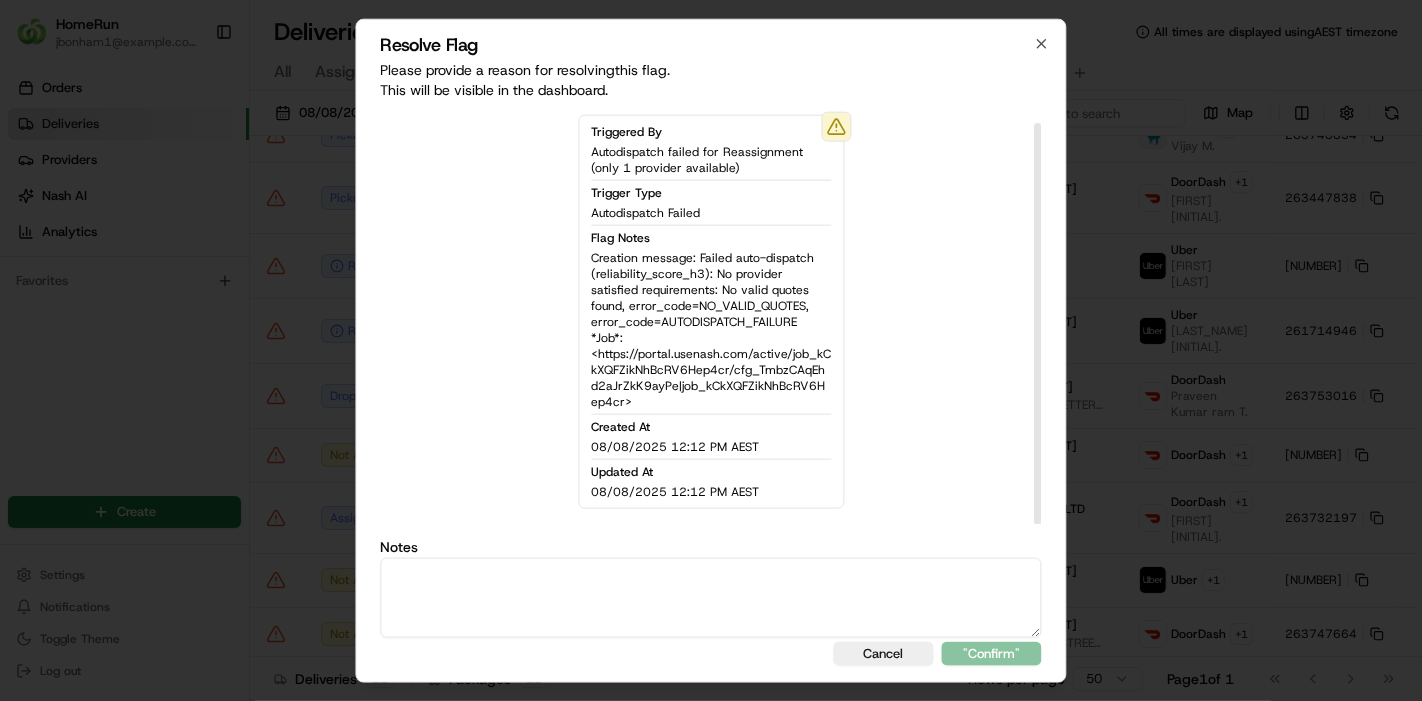 scroll, scrollTop: 20, scrollLeft: 0, axis: vertical 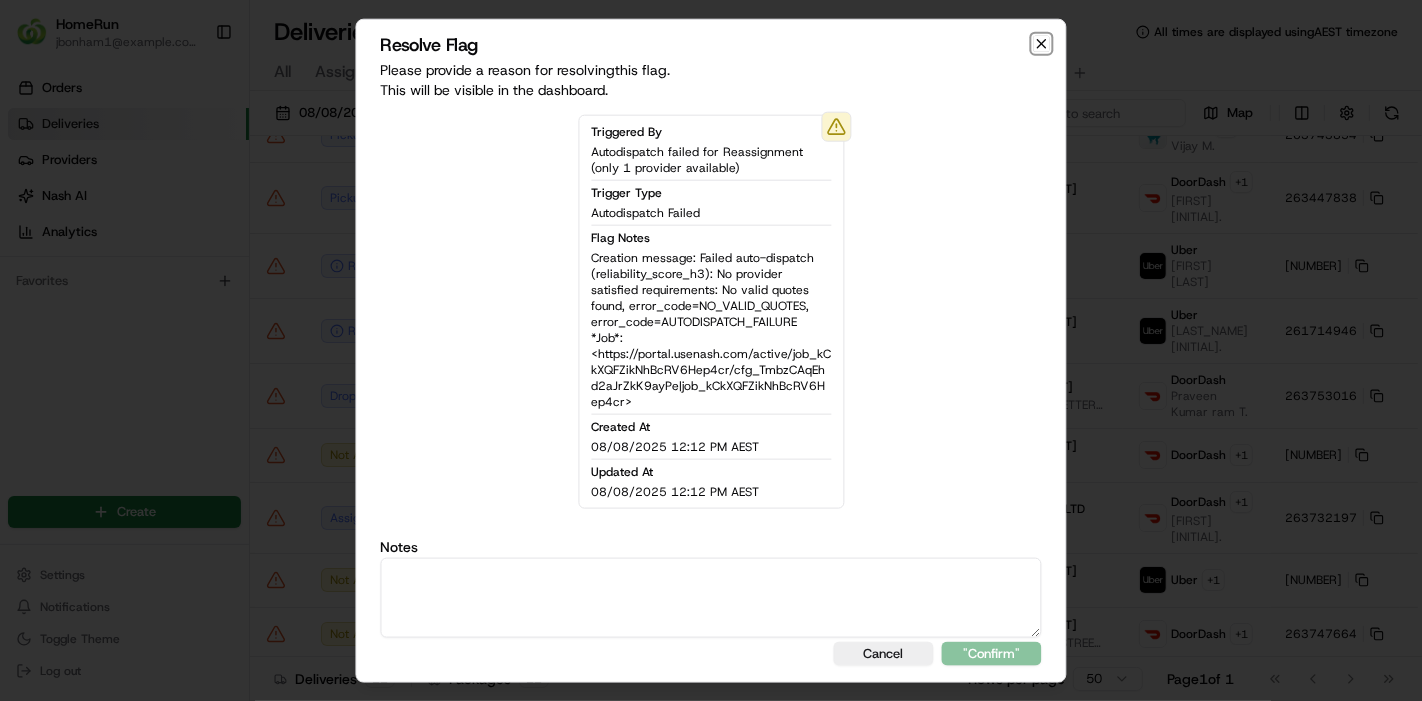 click 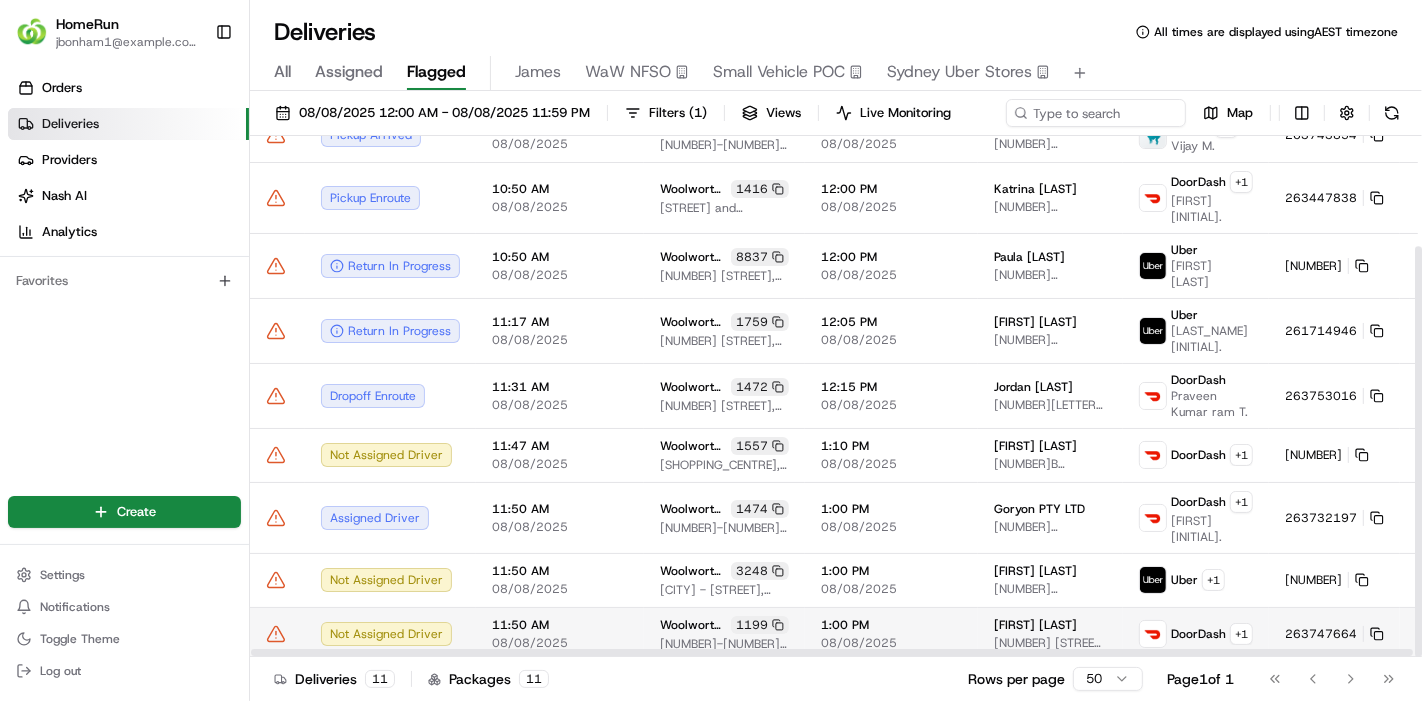 click at bounding box center (277, 634) 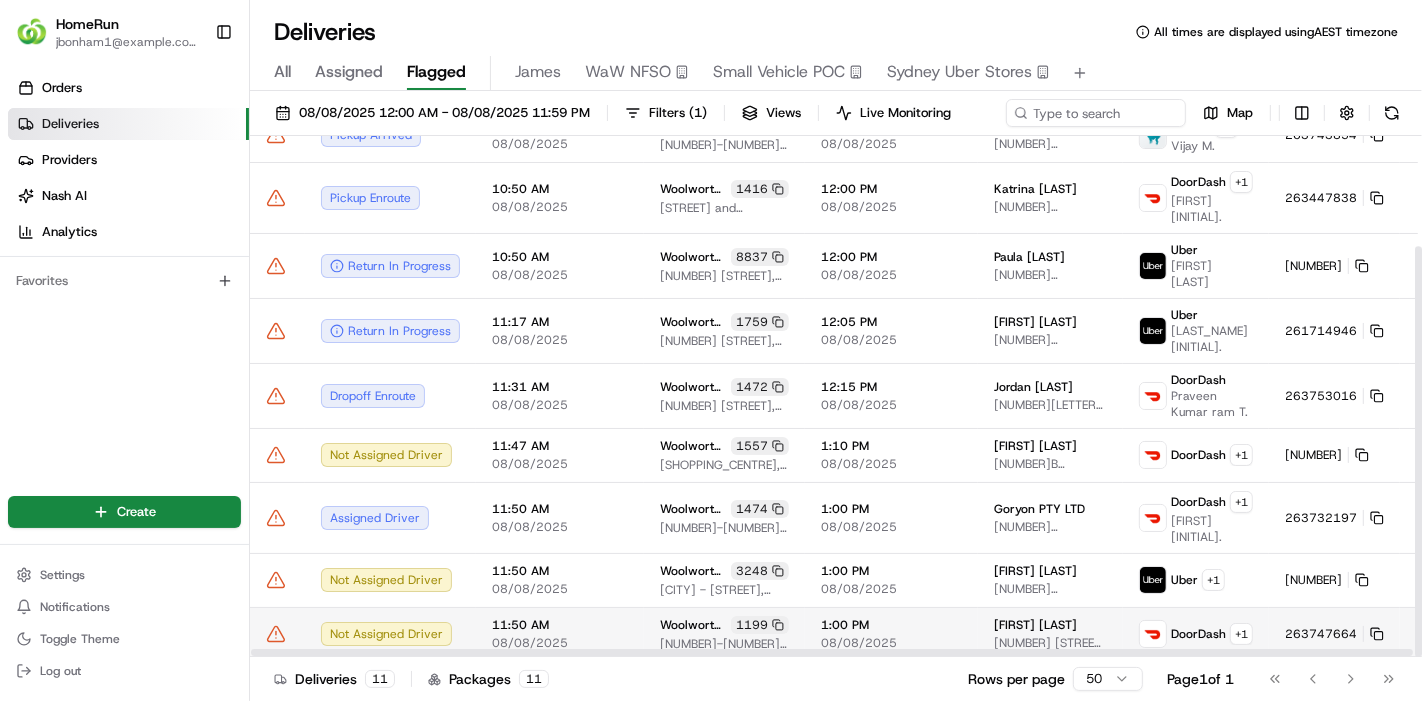 click 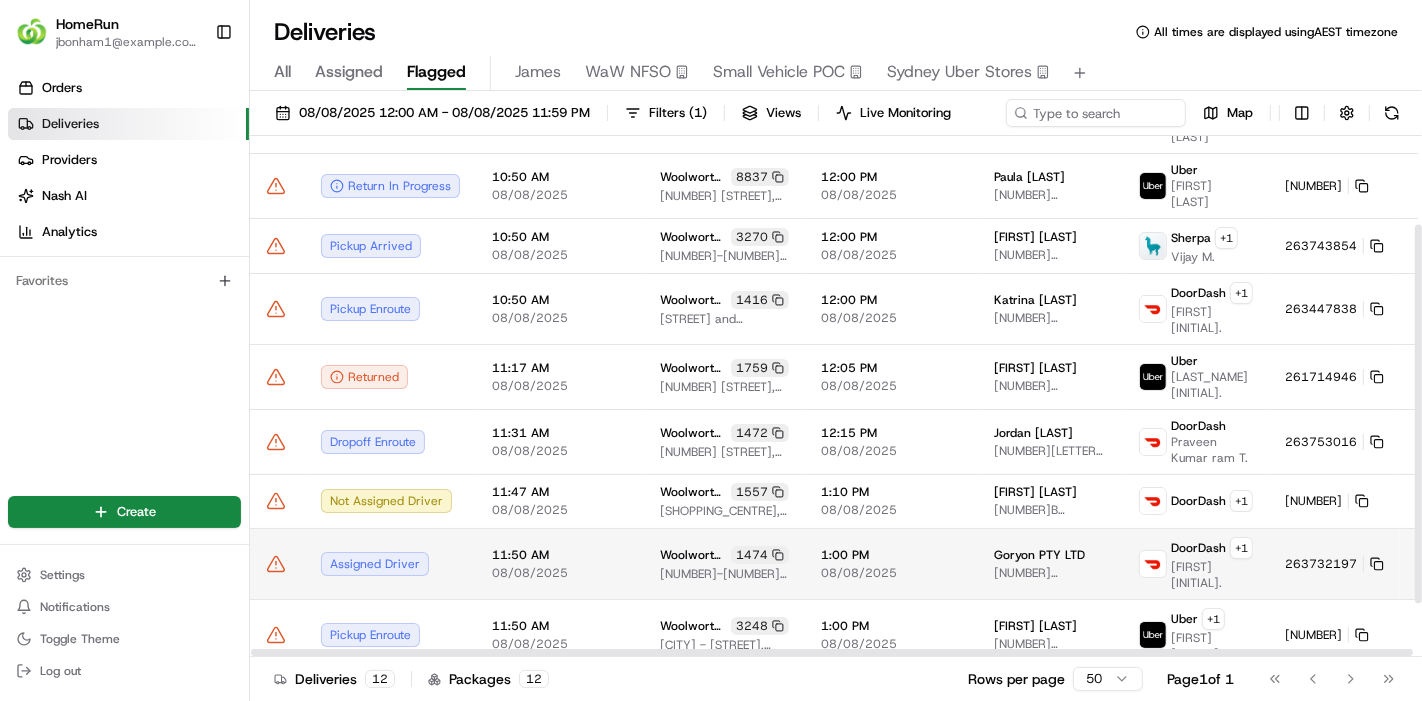 scroll, scrollTop: 194, scrollLeft: 0, axis: vertical 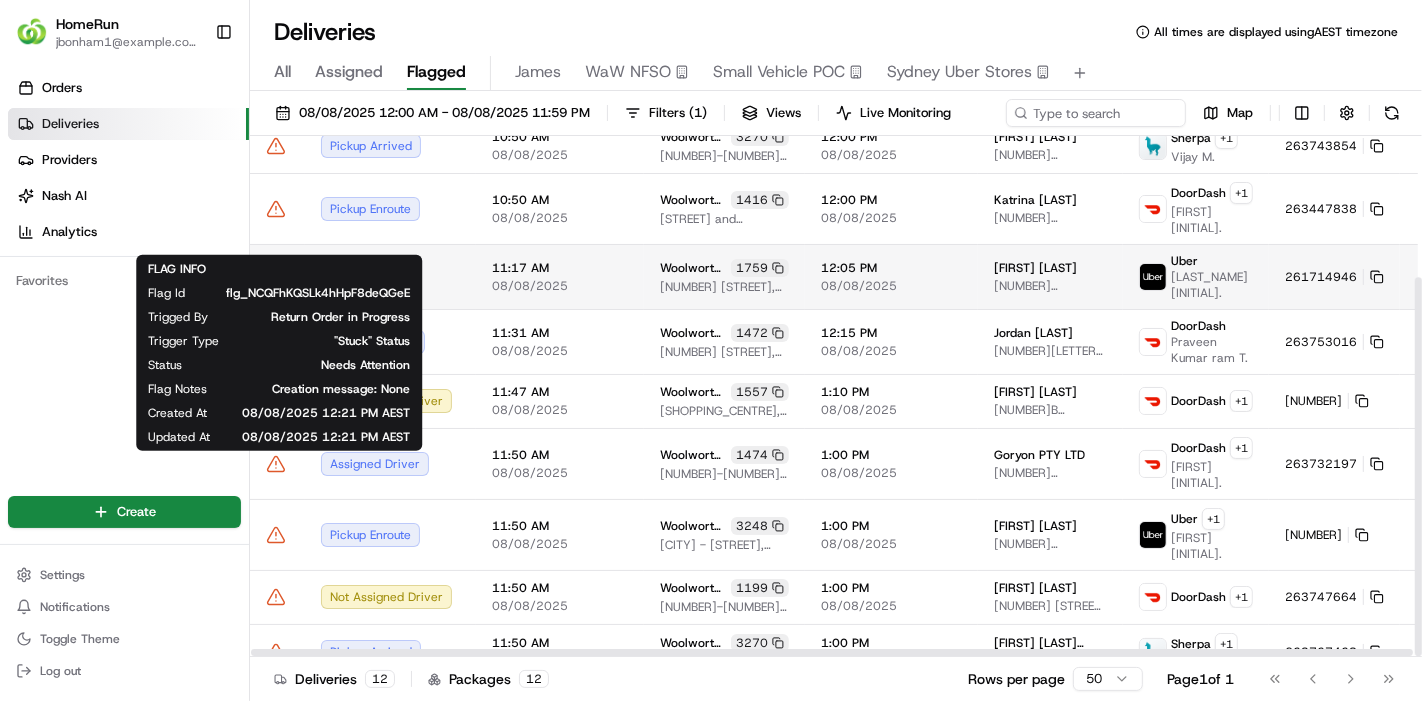 click 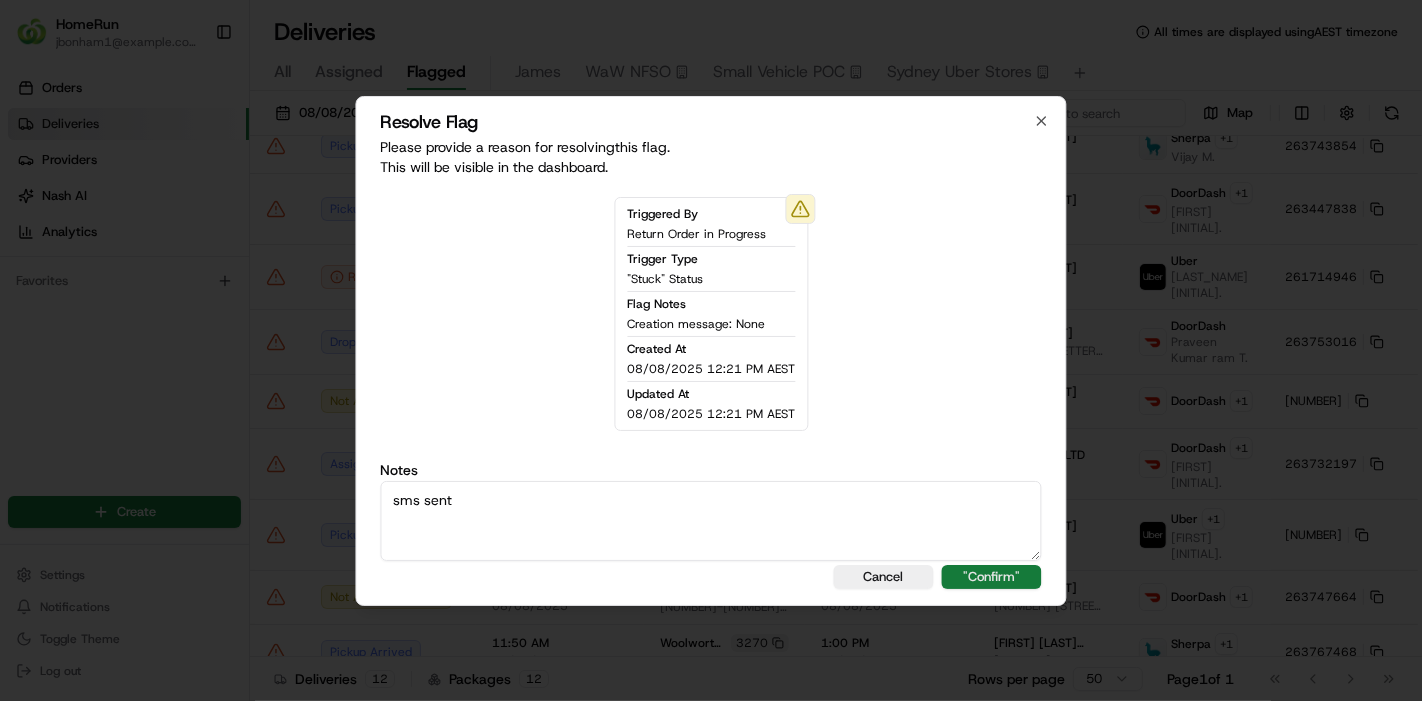 type on "sms sent" 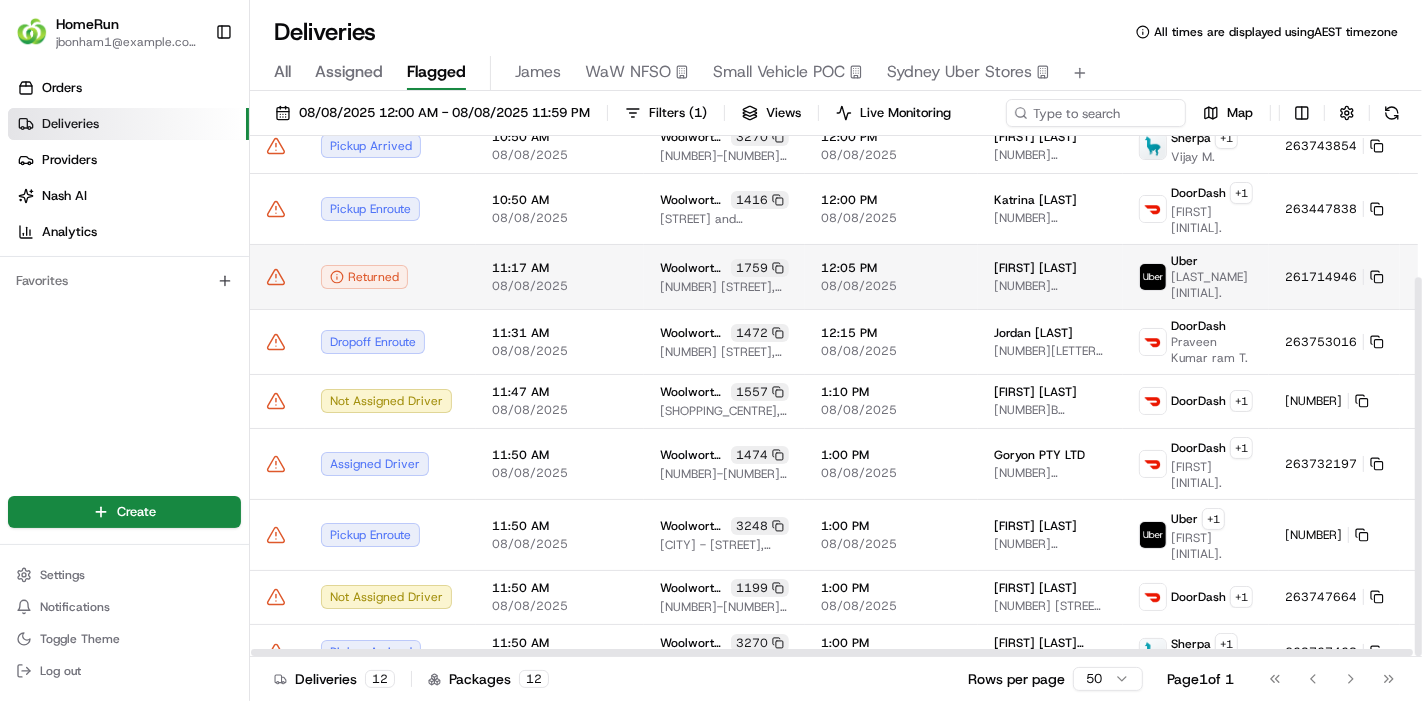 click at bounding box center (277, 276) 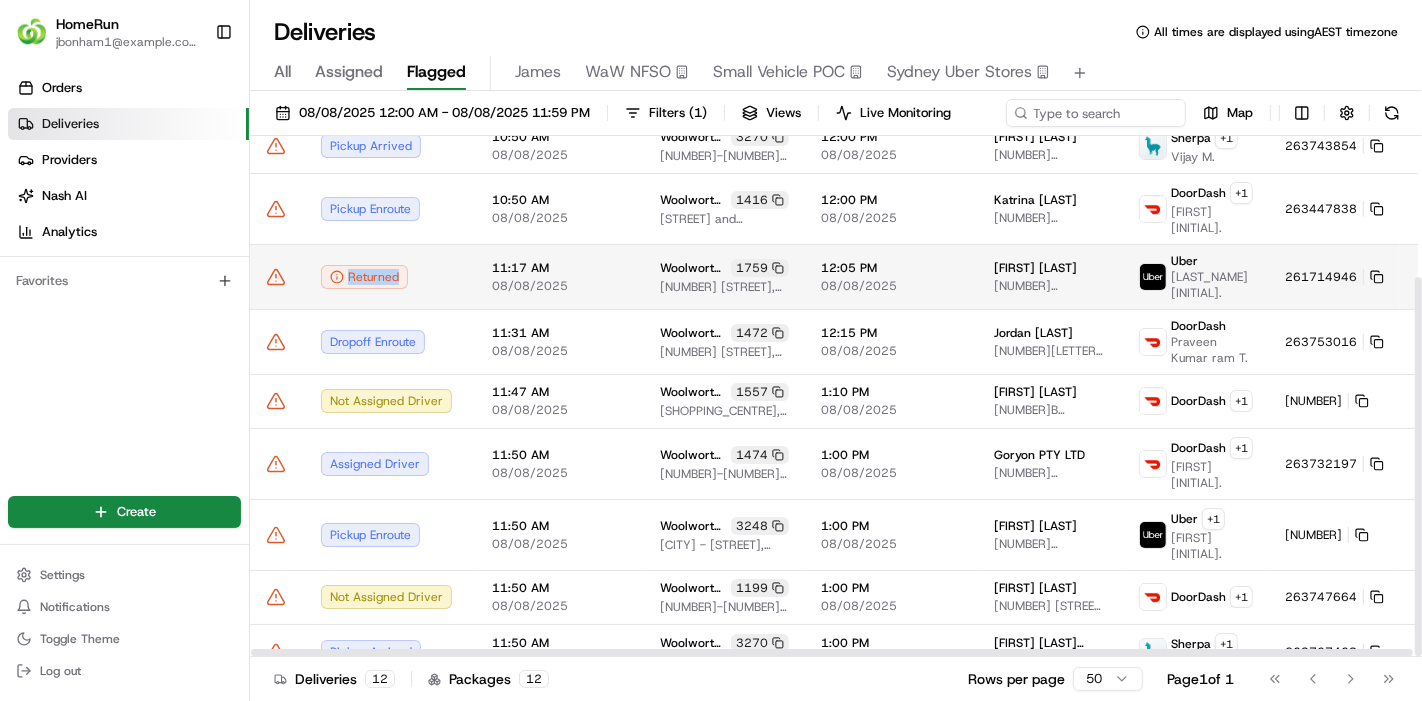 click 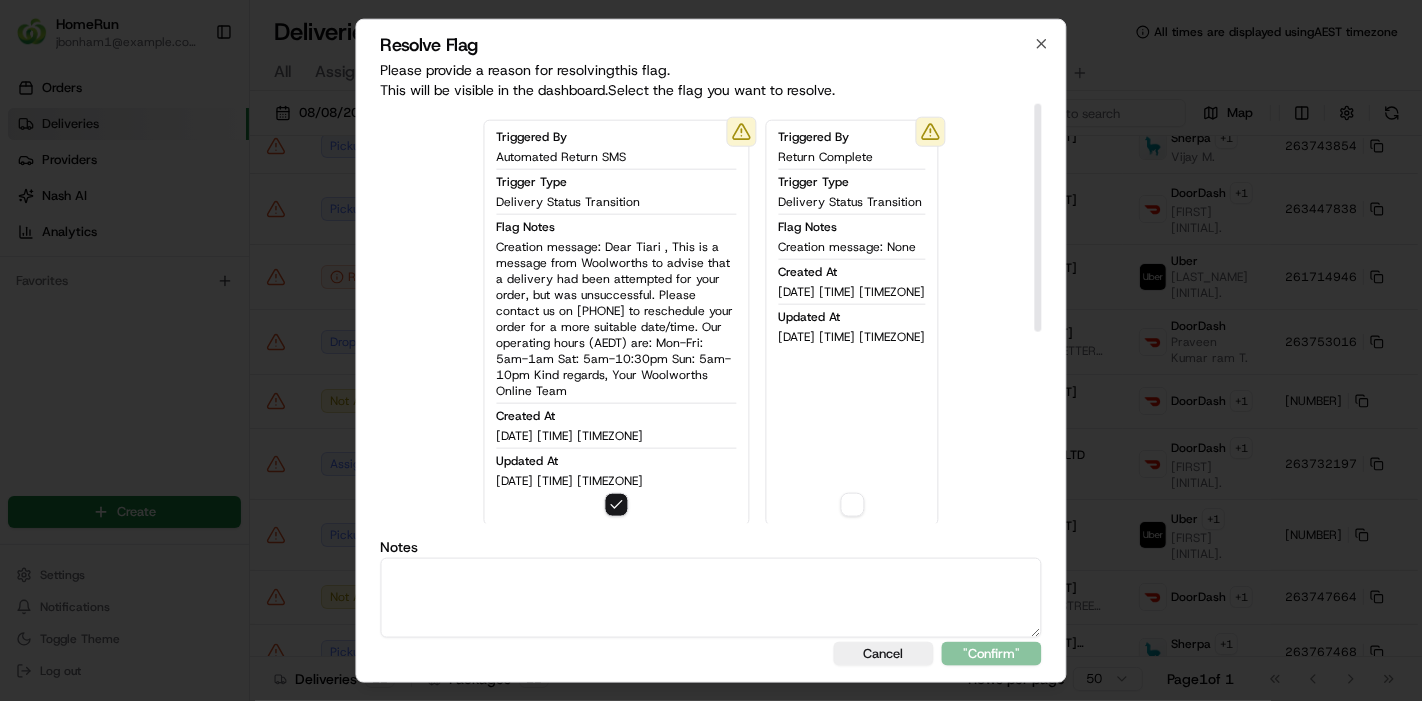 click at bounding box center (711, 598) 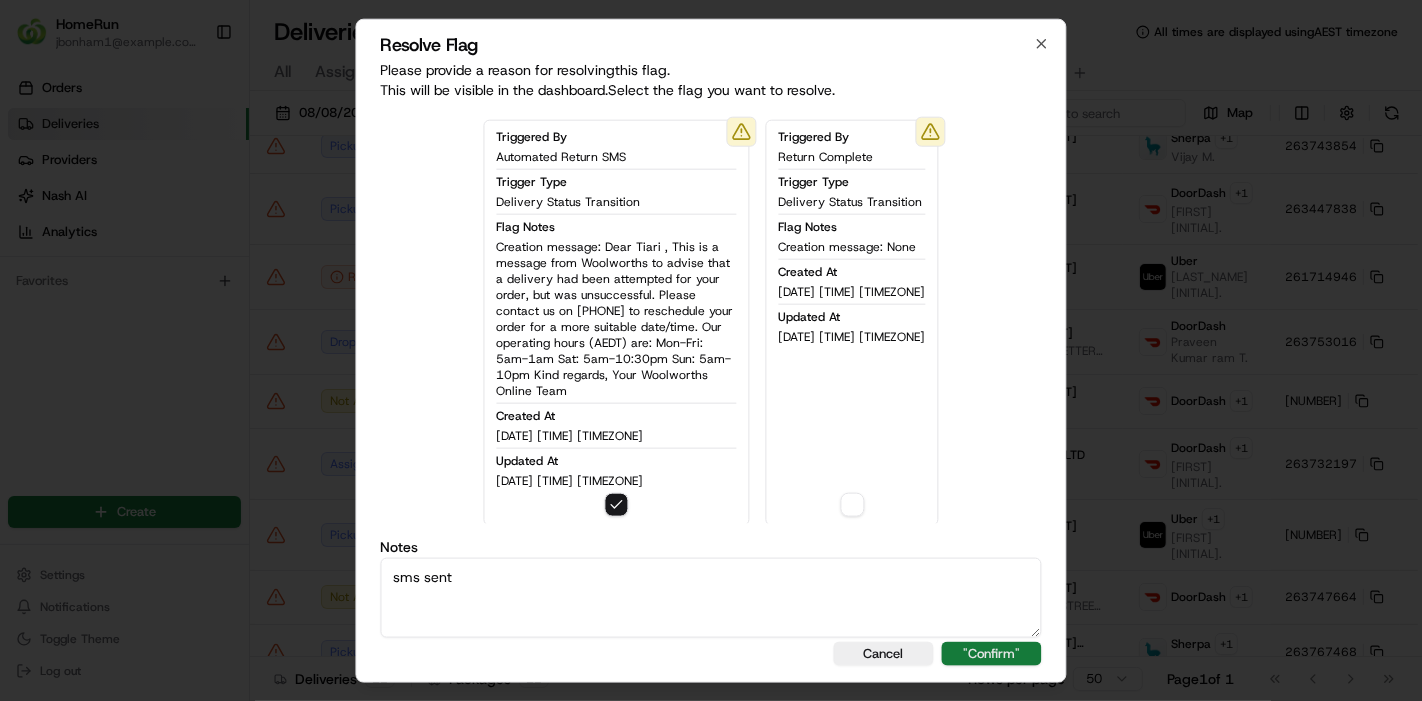 type on "sms sent" 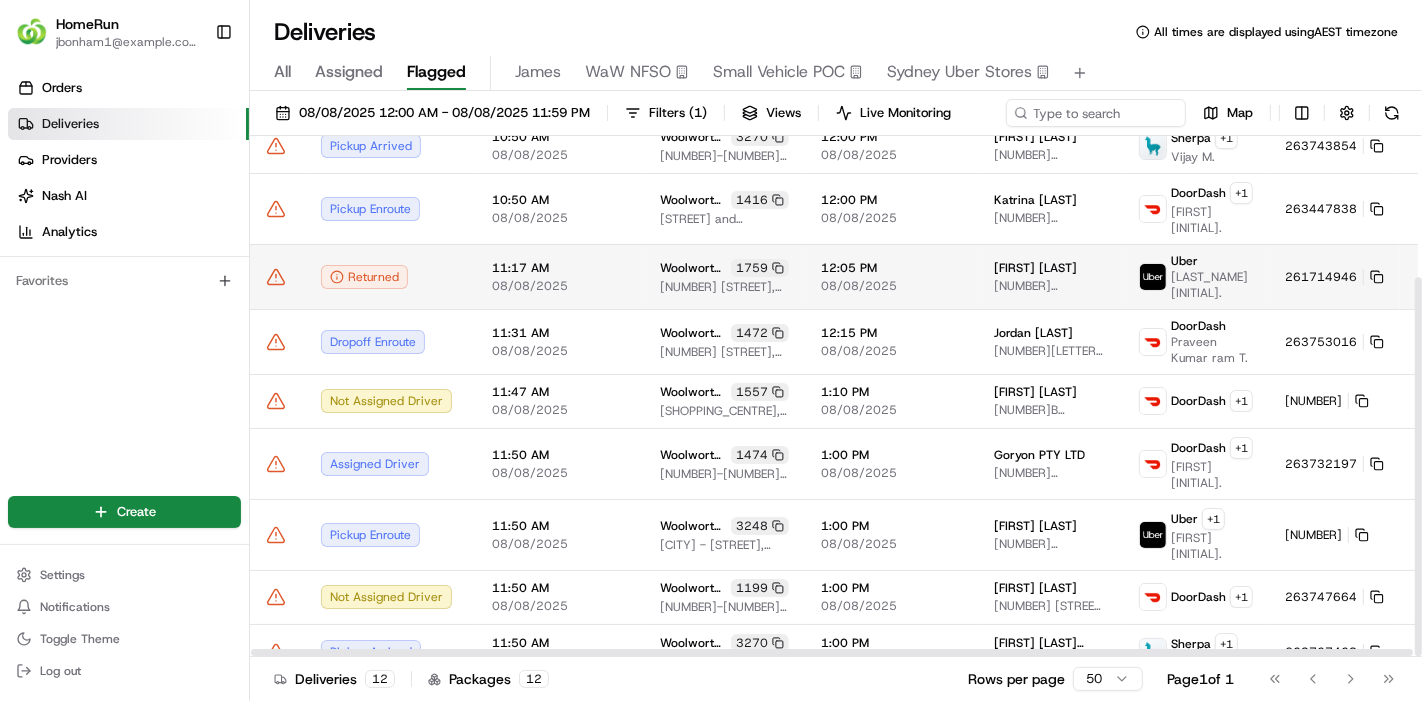 click 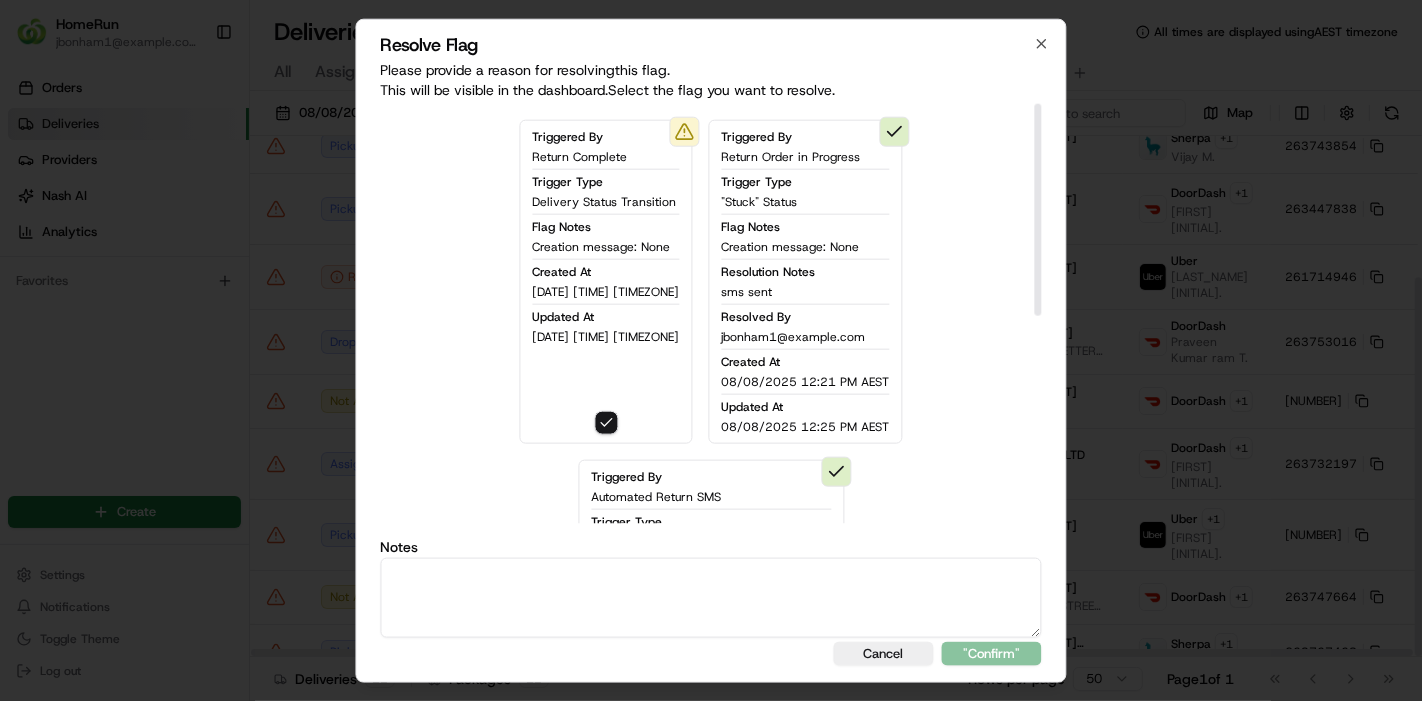 click at bounding box center [711, 598] 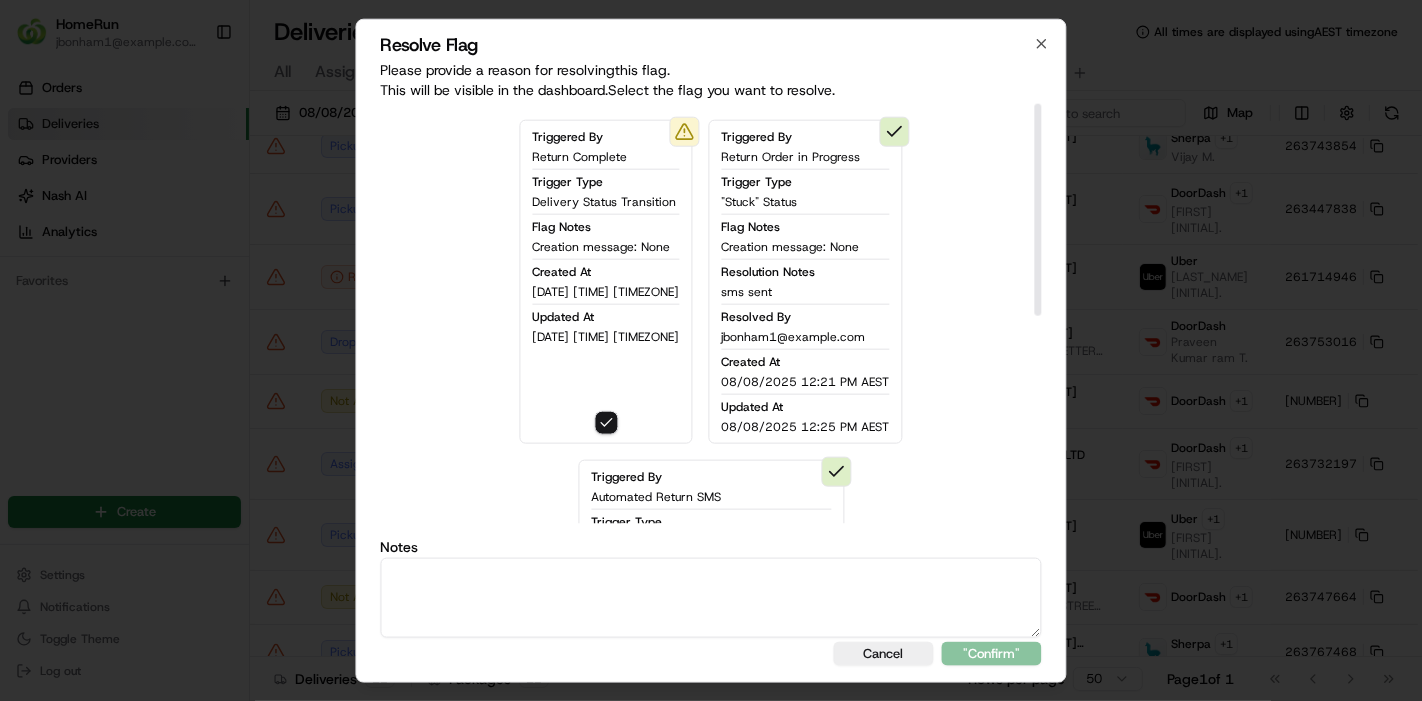 paste on "sms sent" 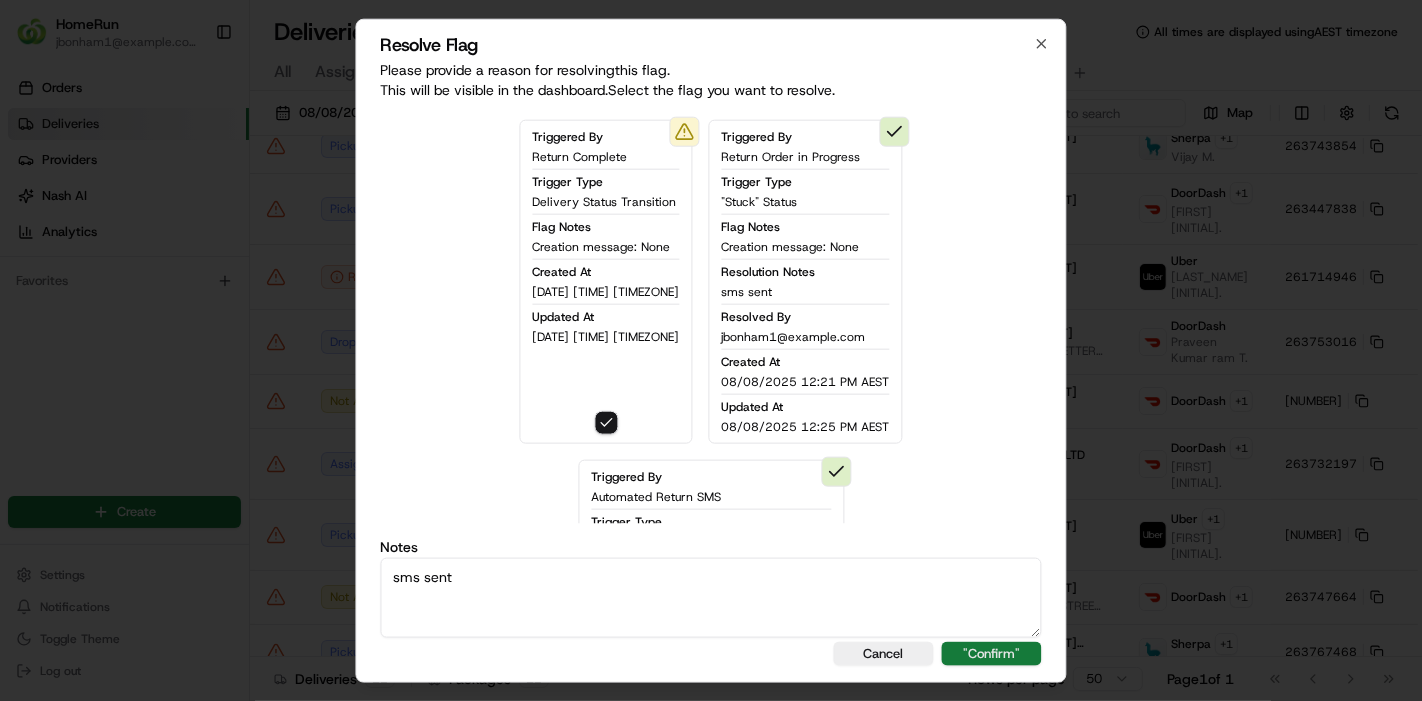 type on "sms sent" 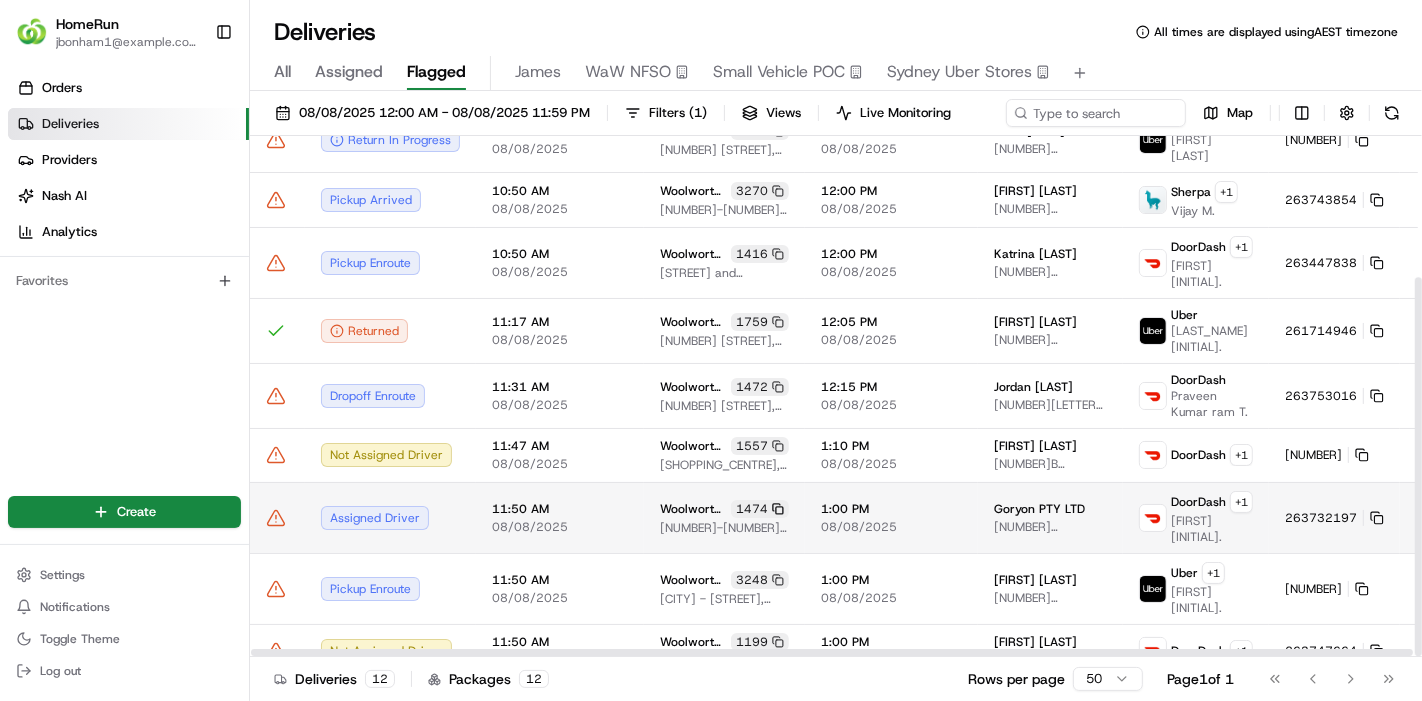 scroll, scrollTop: 194, scrollLeft: 0, axis: vertical 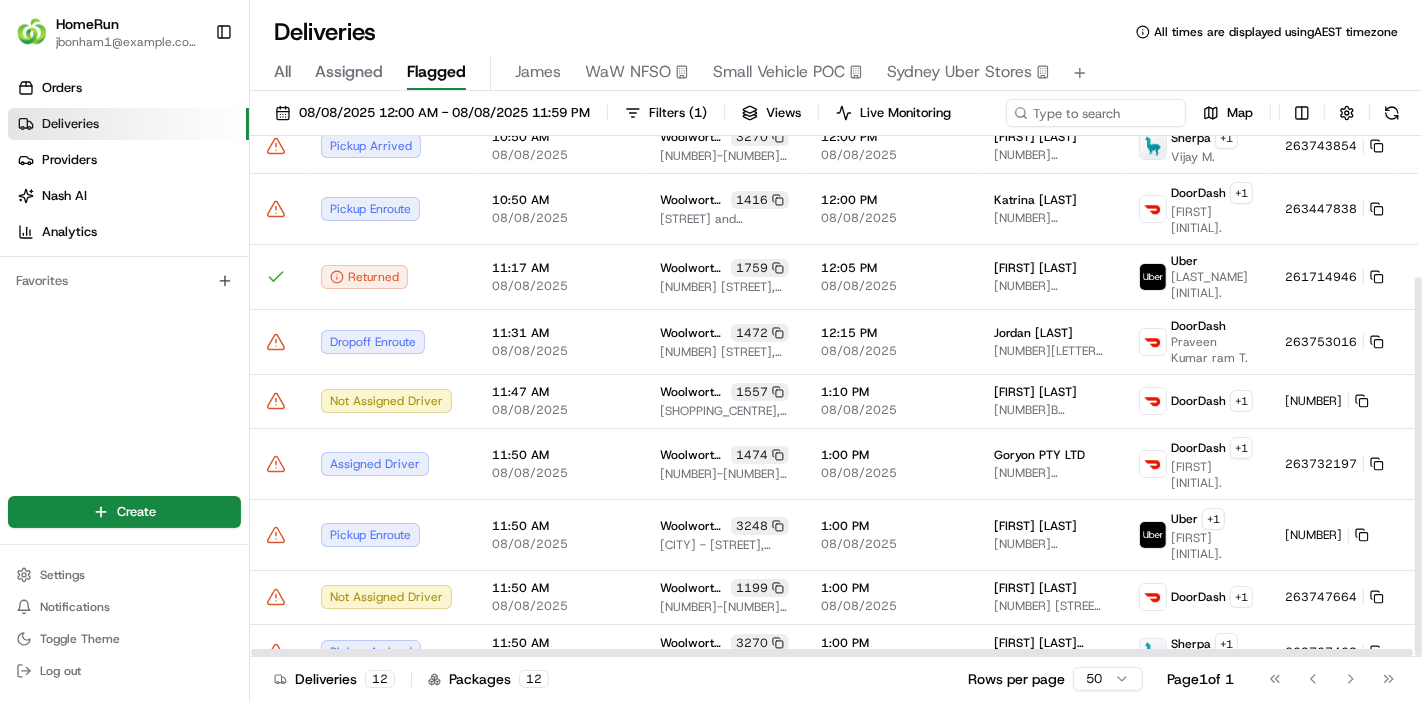 click 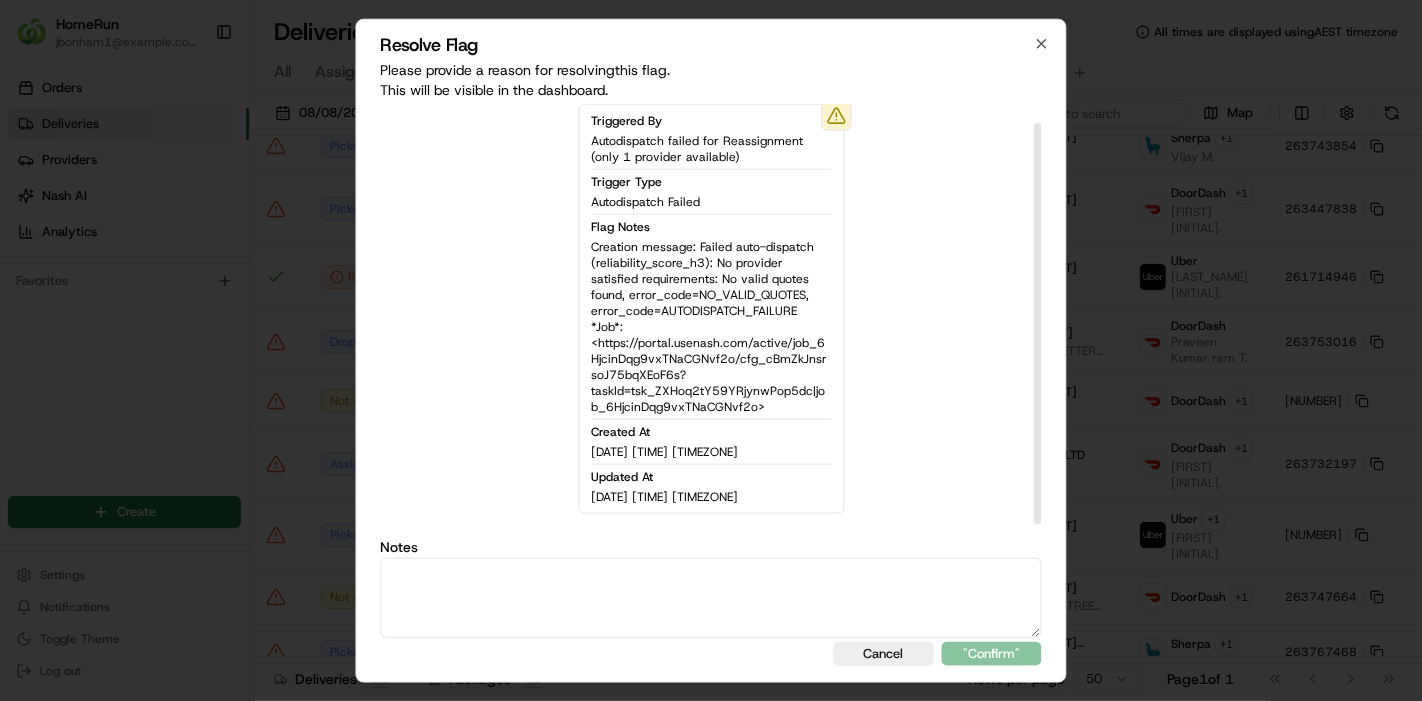scroll, scrollTop: 20, scrollLeft: 0, axis: vertical 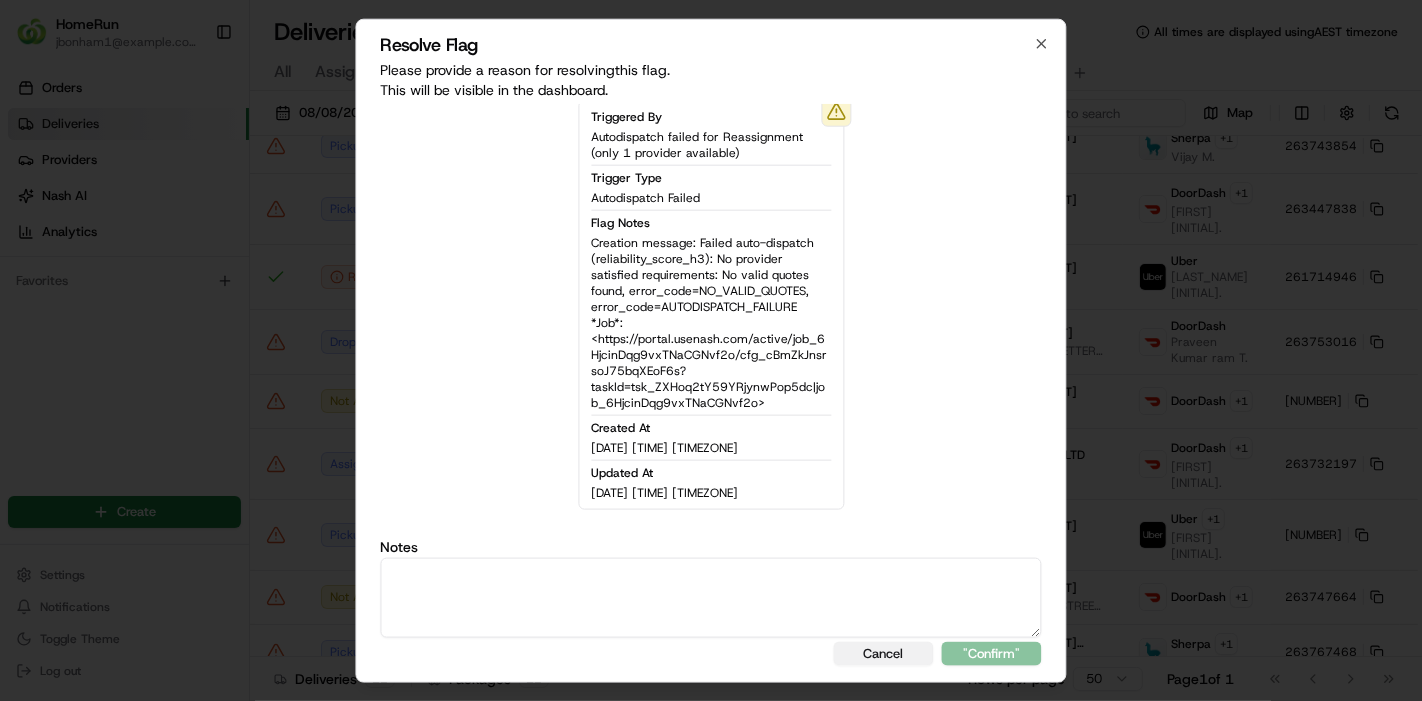 click on "Cancel" at bounding box center (884, 654) 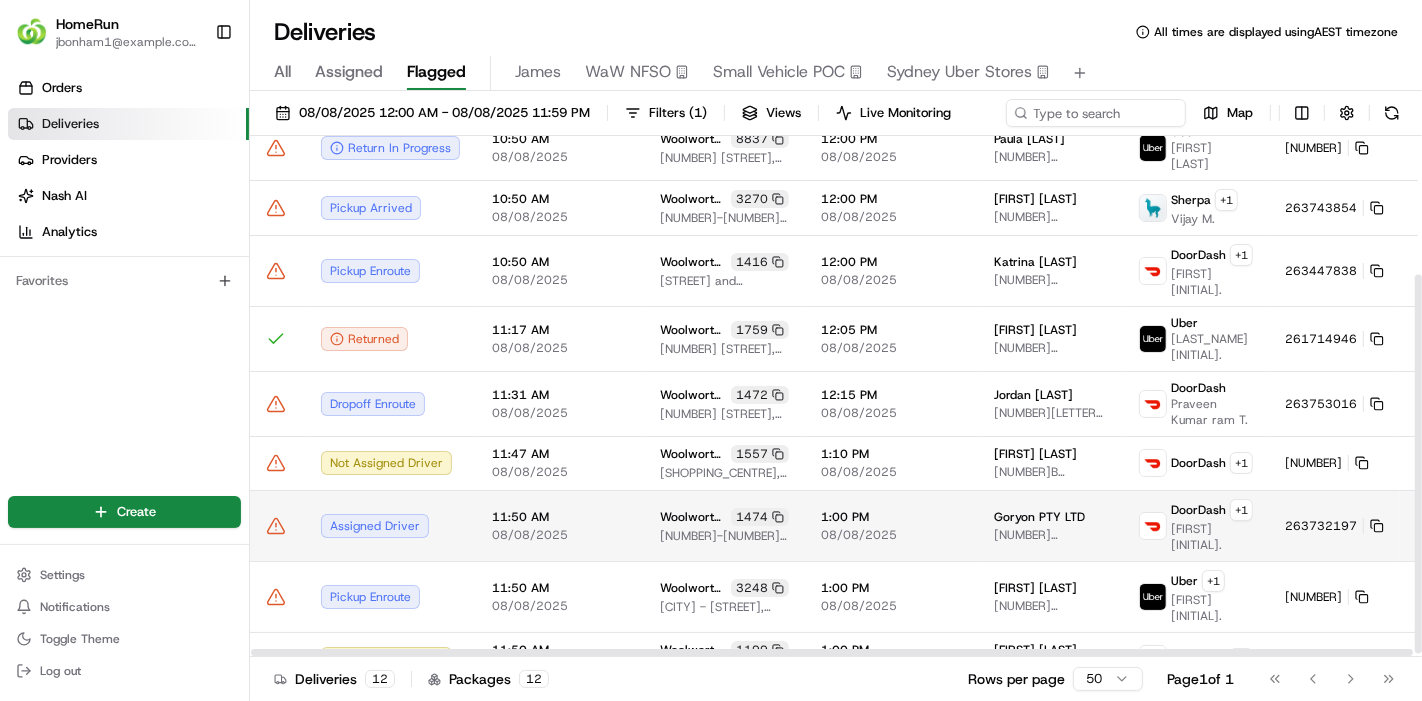 scroll, scrollTop: 194, scrollLeft: 0, axis: vertical 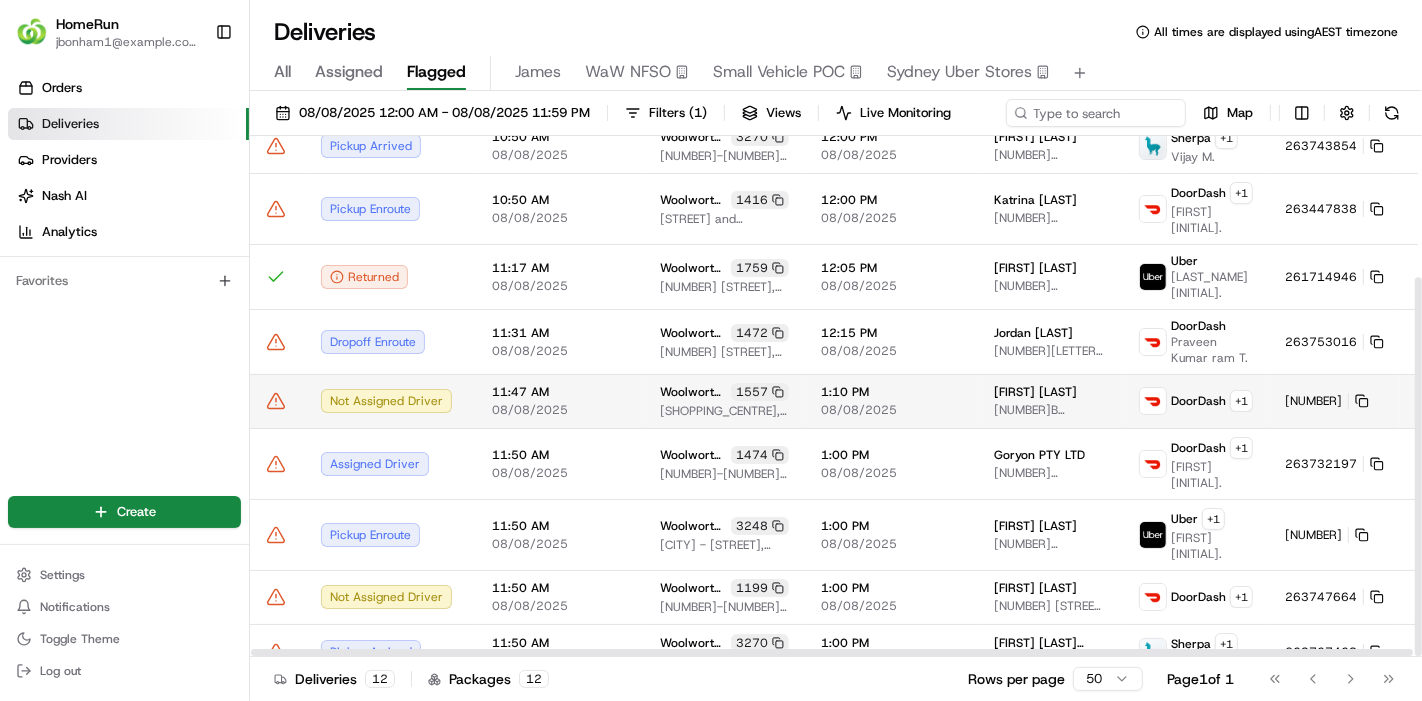click 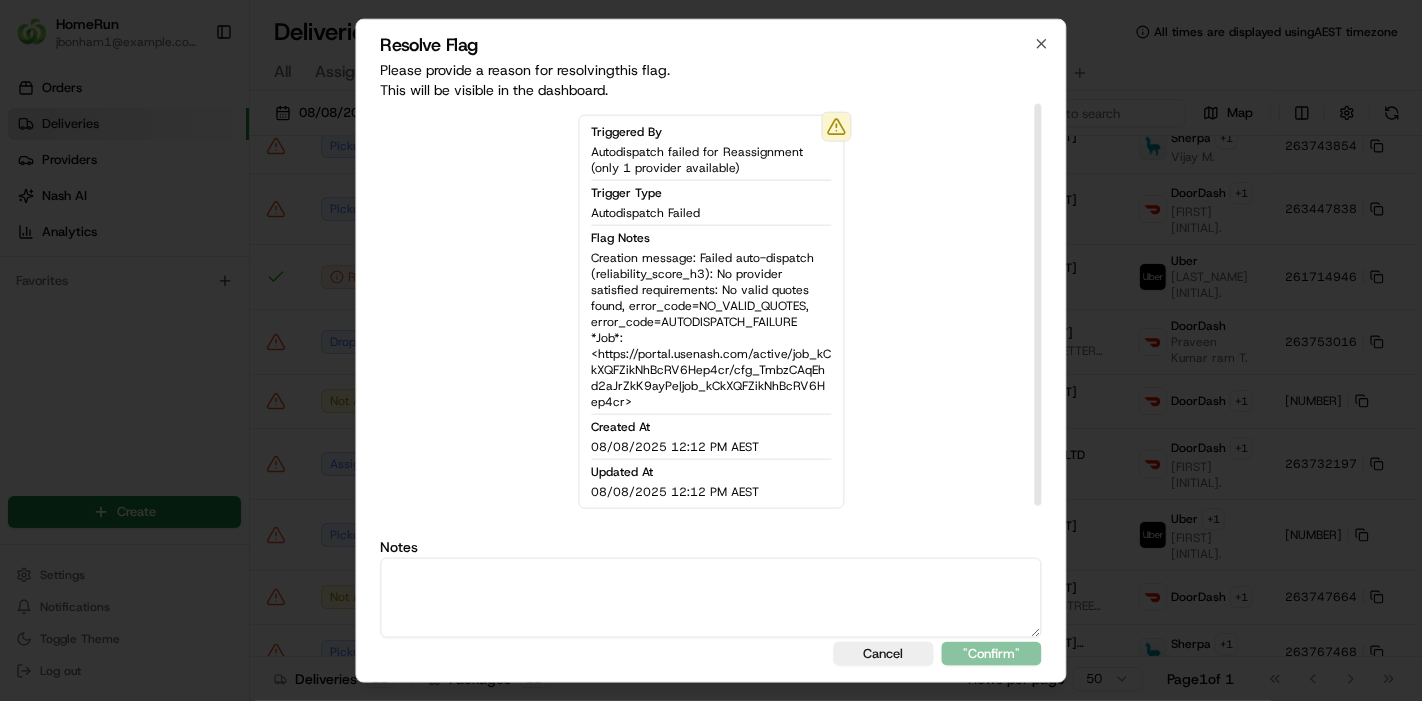 scroll, scrollTop: 20, scrollLeft: 0, axis: vertical 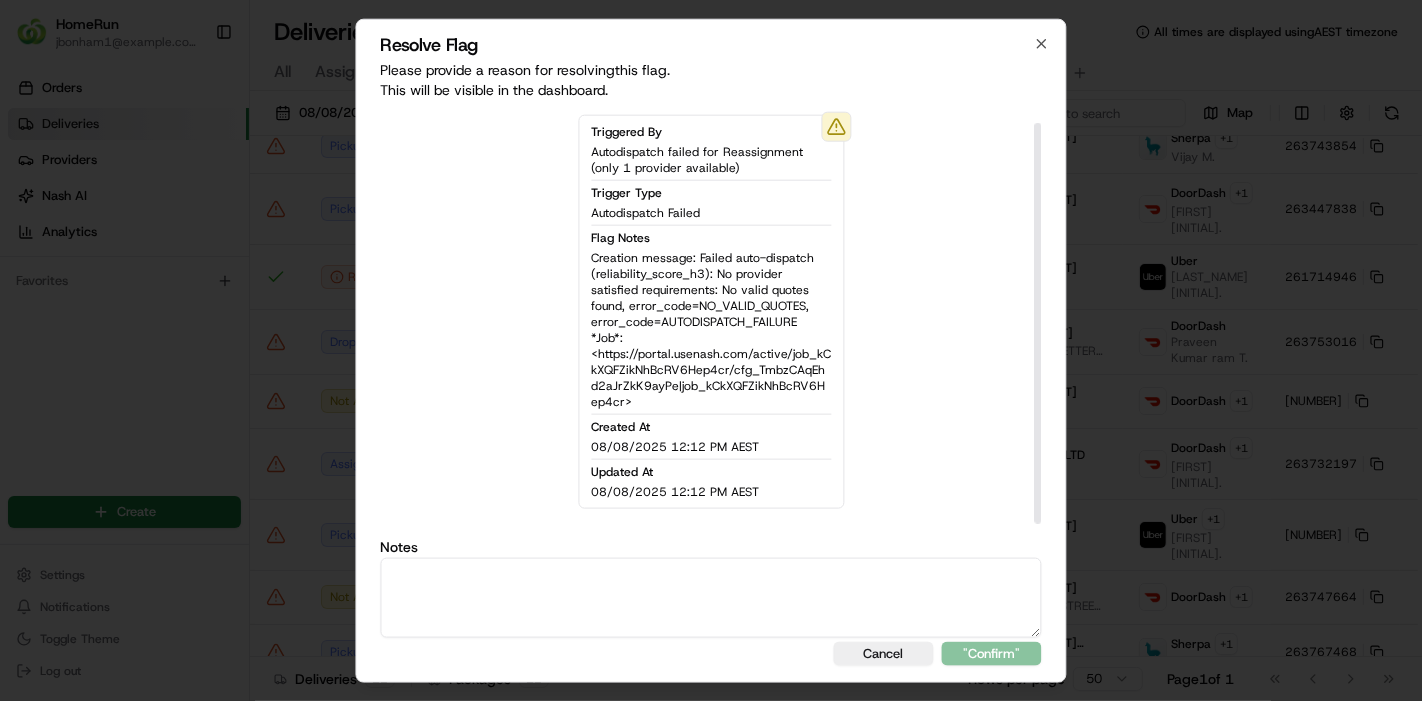 click on "Resolve Flag" at bounding box center (711, 44) 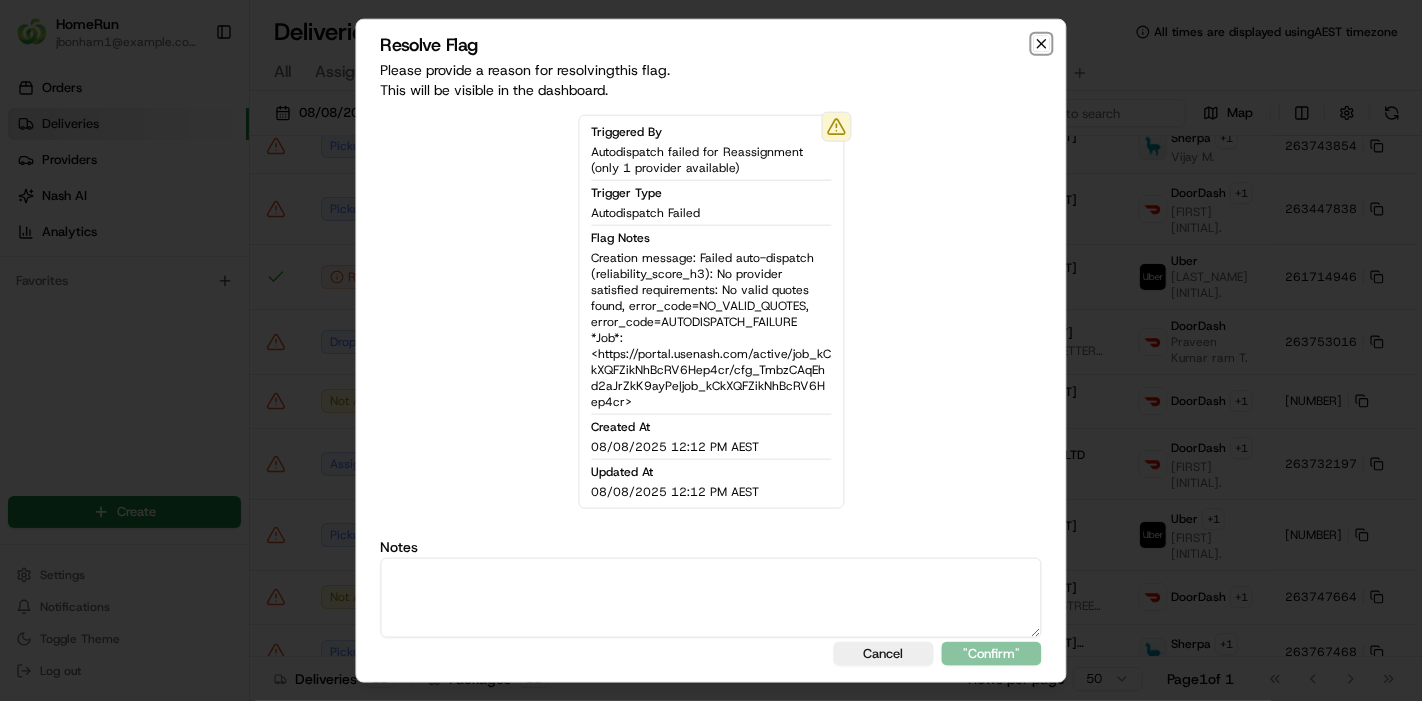 click 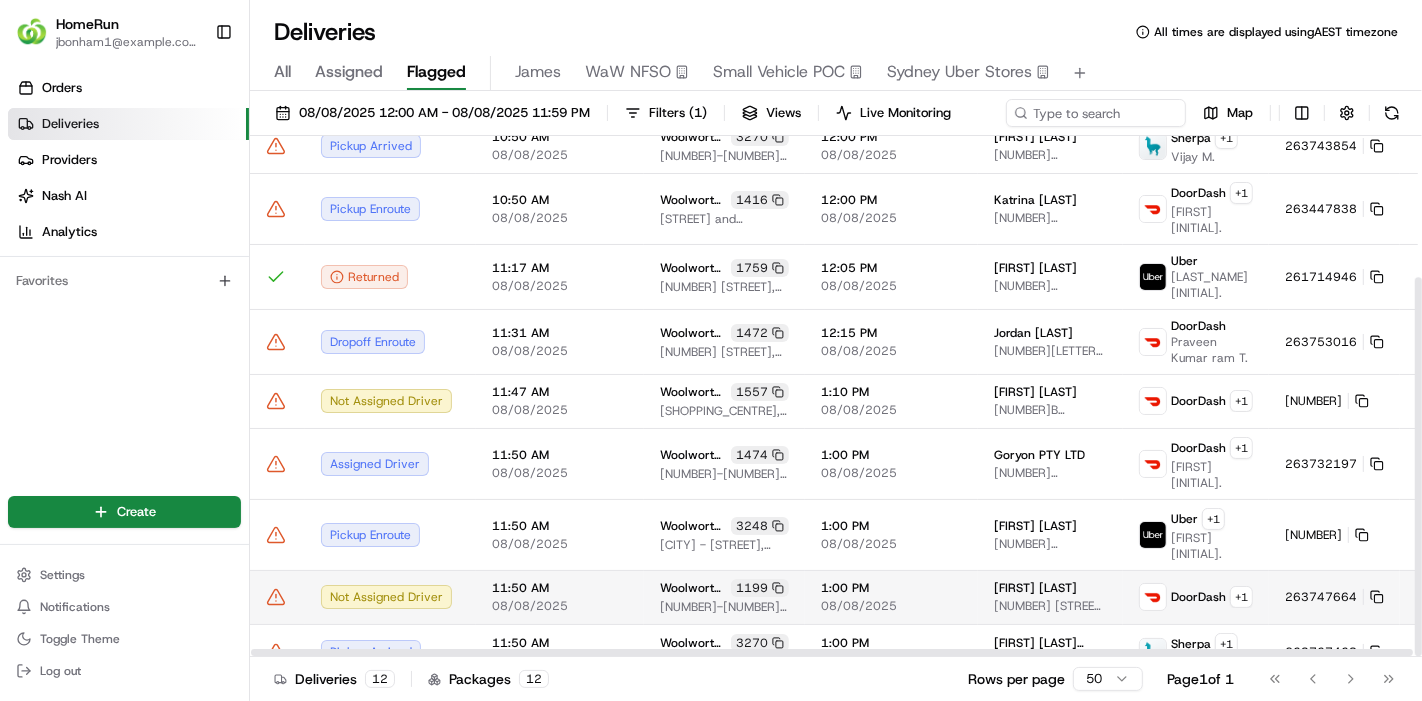 click at bounding box center [277, 597] 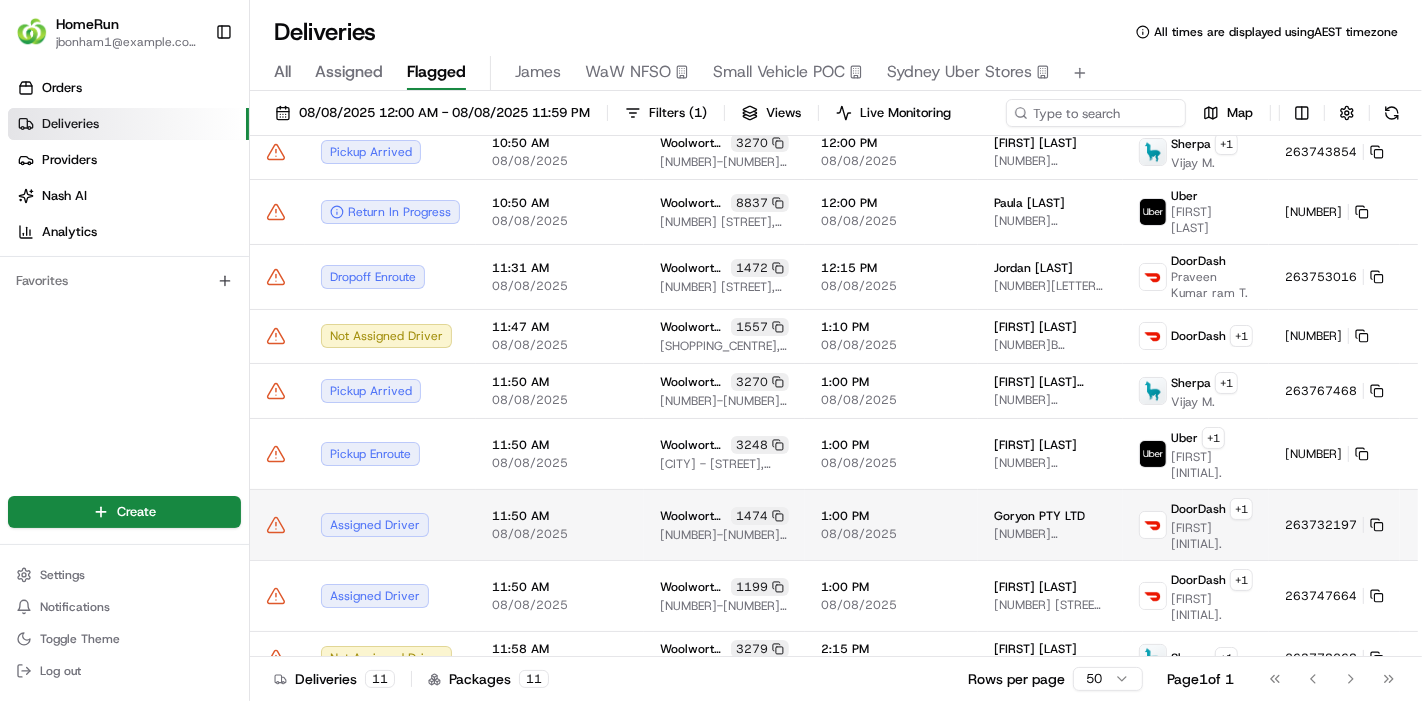 scroll, scrollTop: 140, scrollLeft: 0, axis: vertical 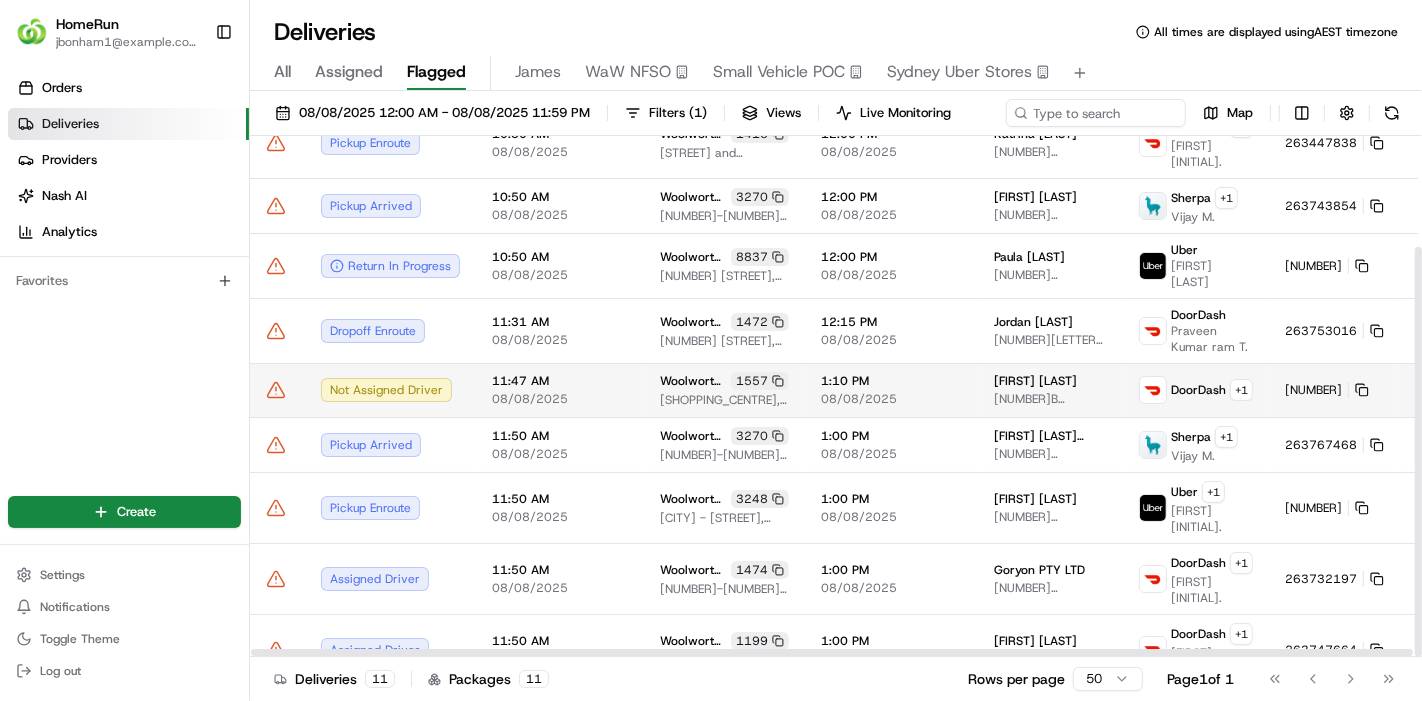 click 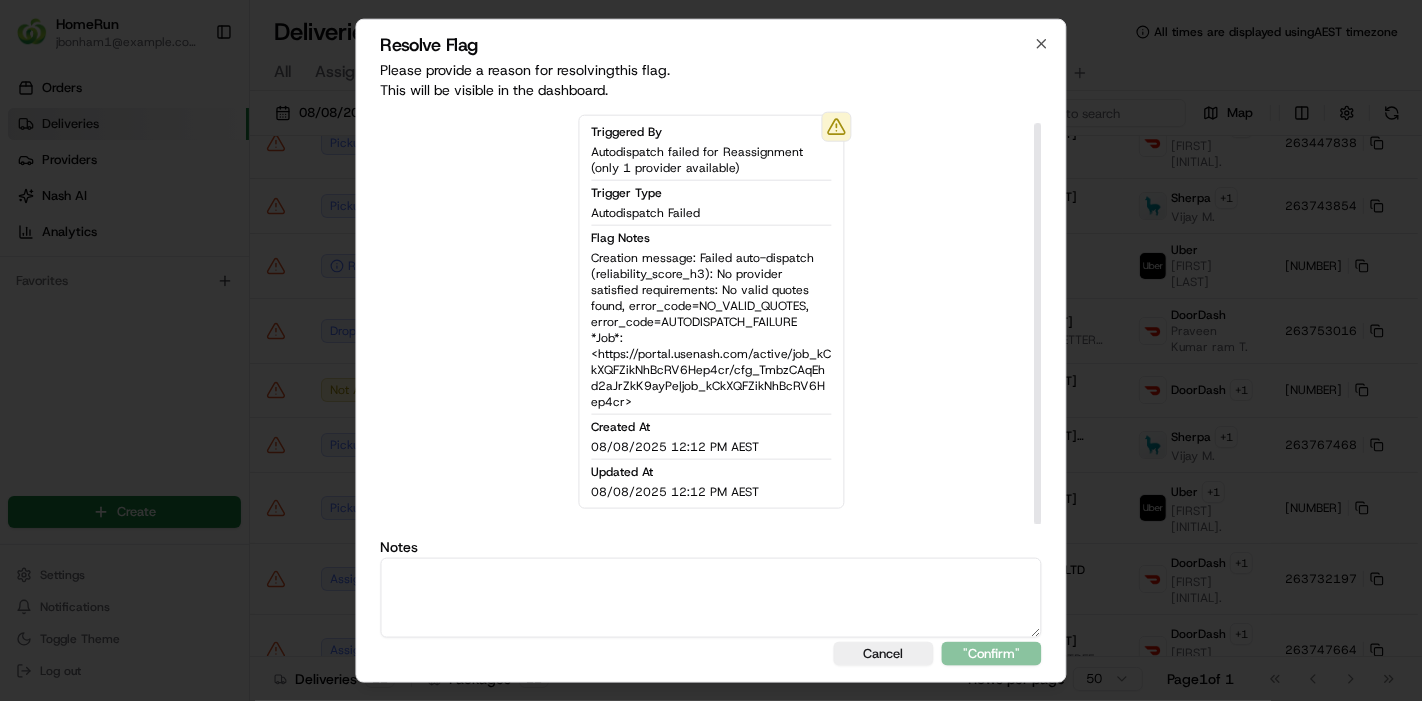 scroll, scrollTop: 20, scrollLeft: 0, axis: vertical 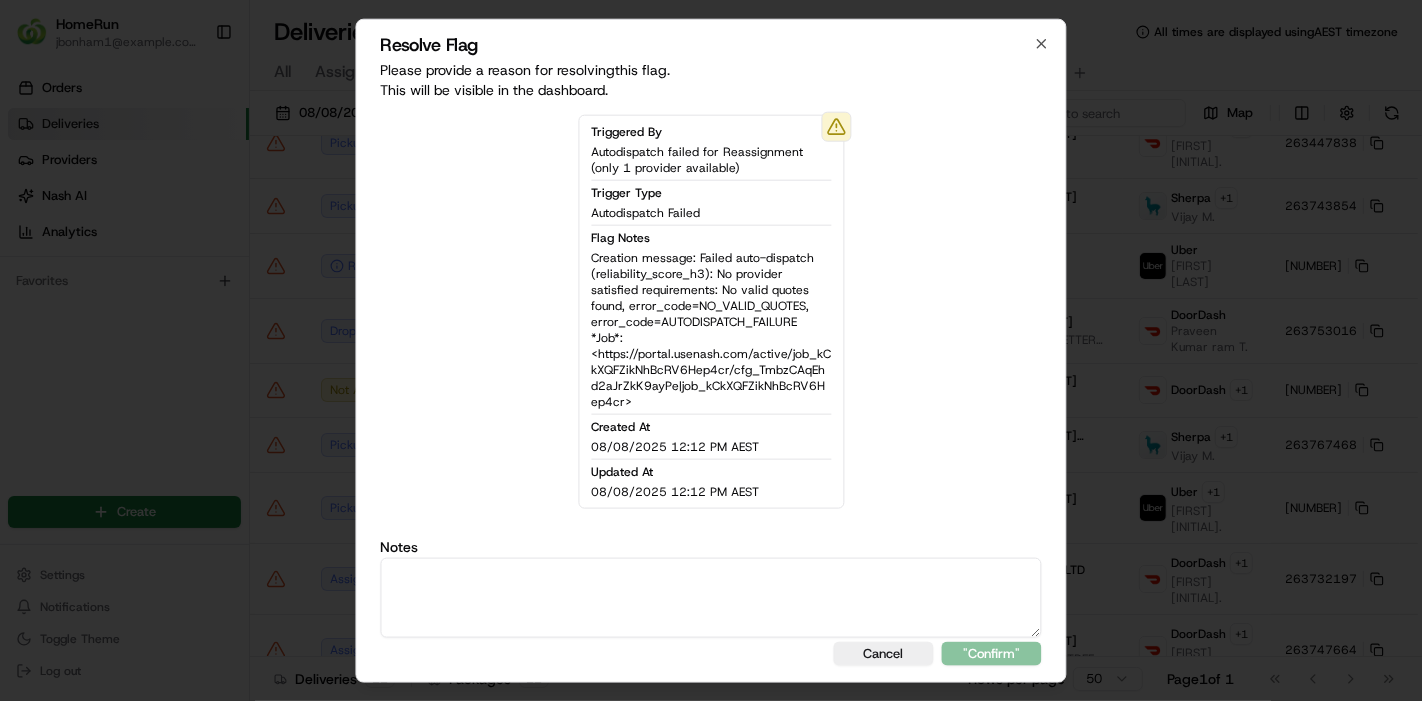 click on "Resolve Flag" at bounding box center [711, 44] 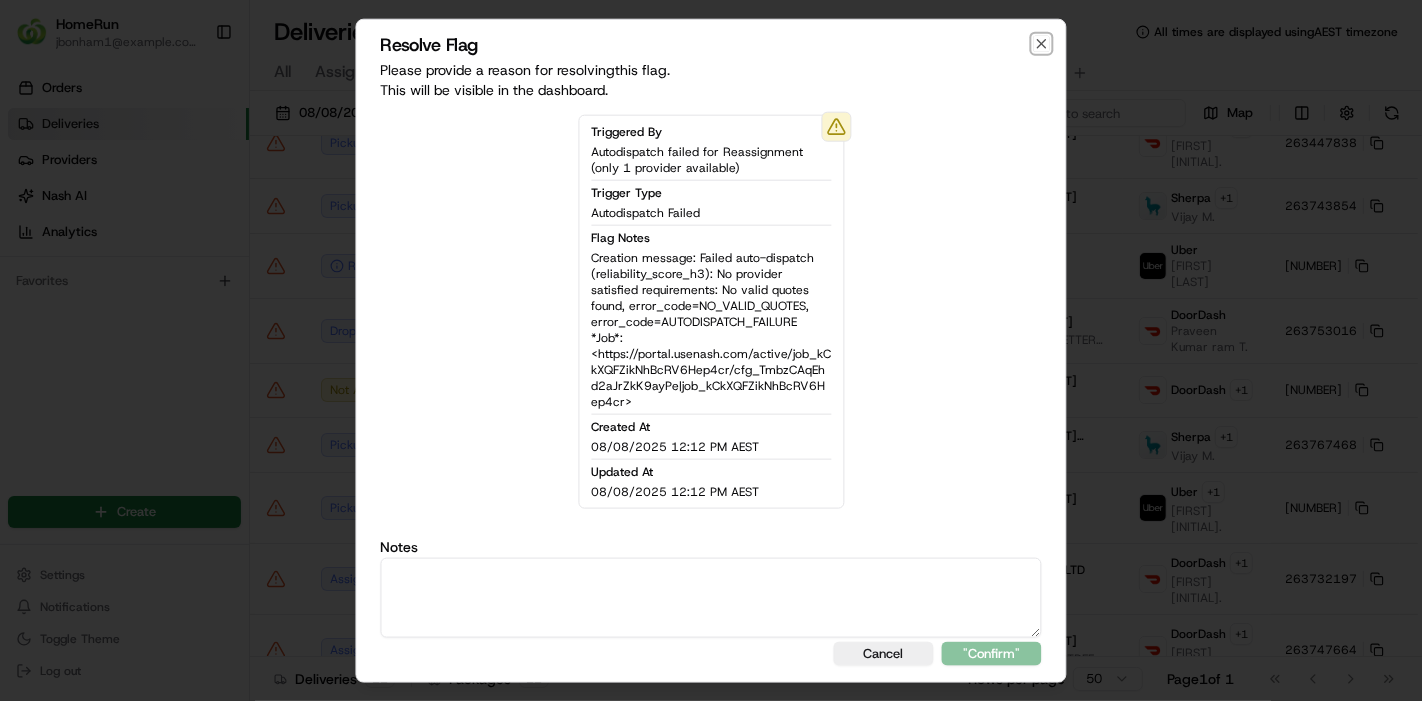click 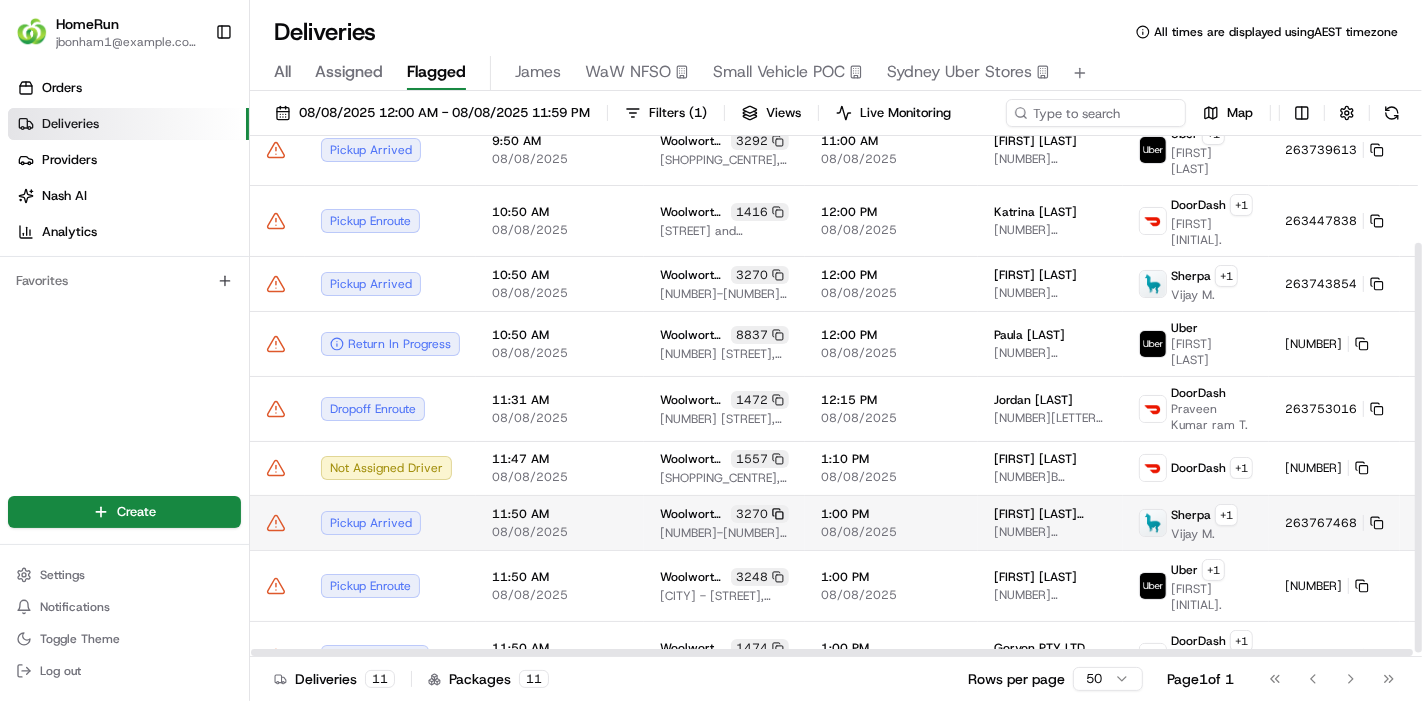 scroll, scrollTop: 140, scrollLeft: 0, axis: vertical 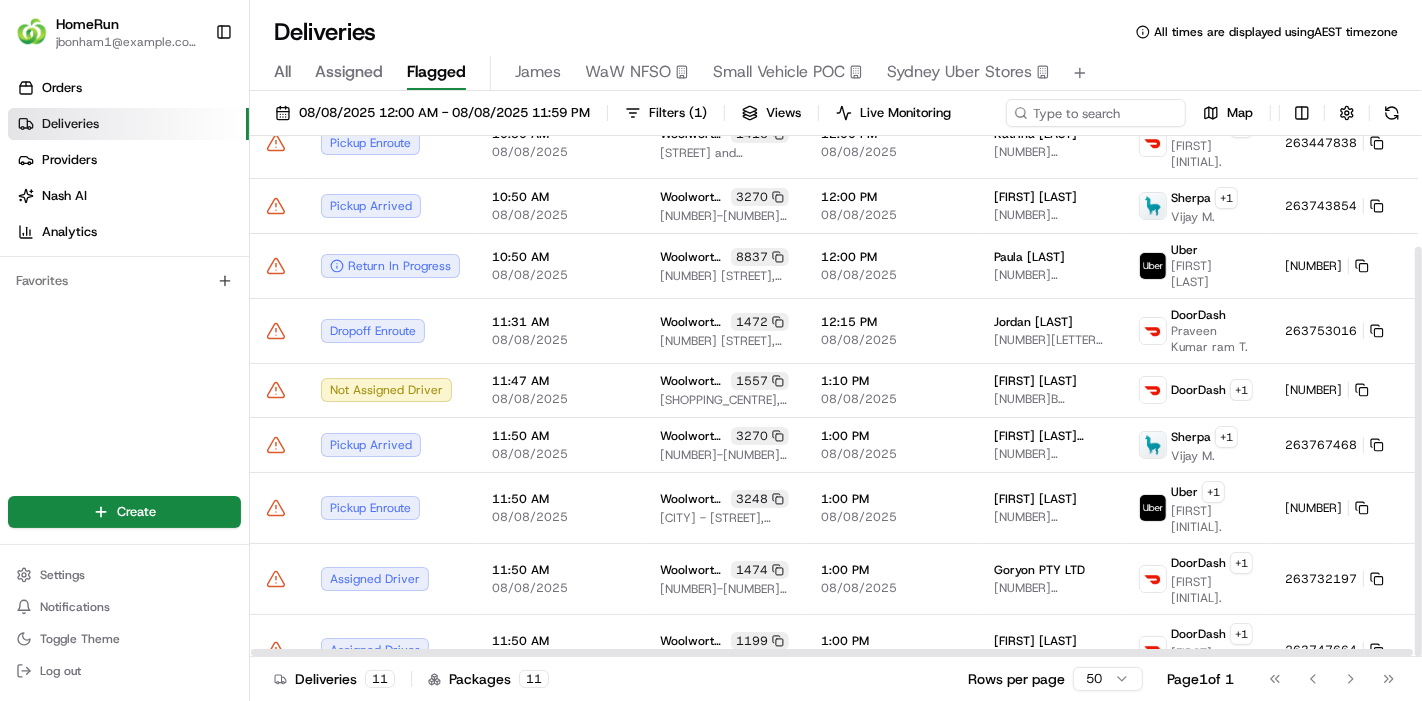 click 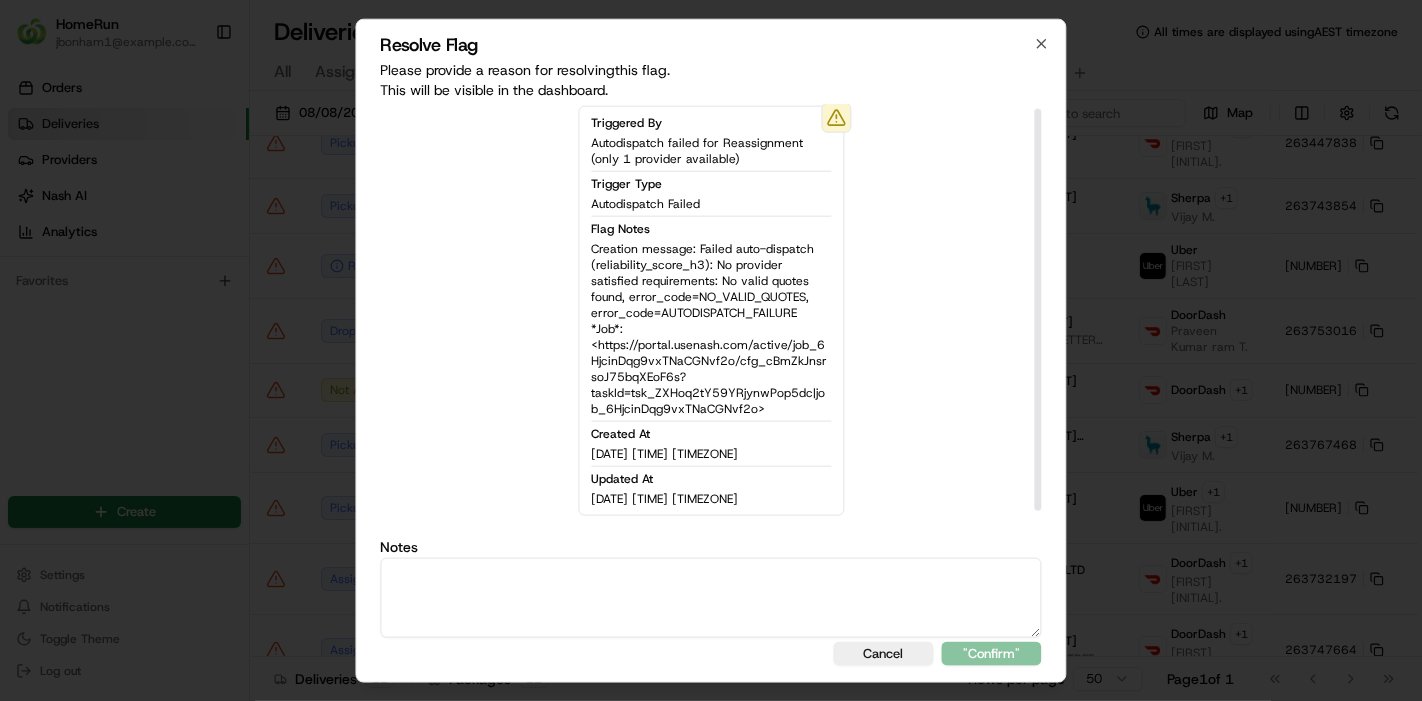 scroll, scrollTop: 20, scrollLeft: 0, axis: vertical 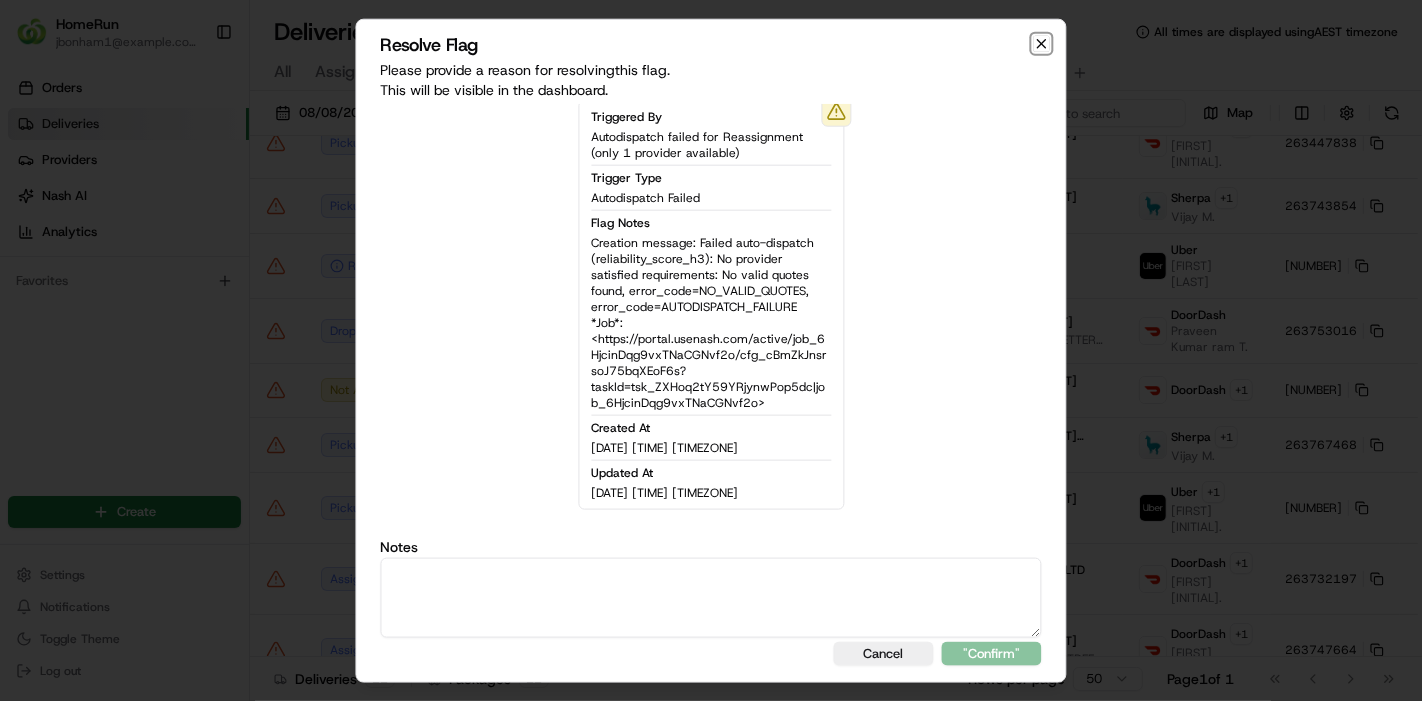 click 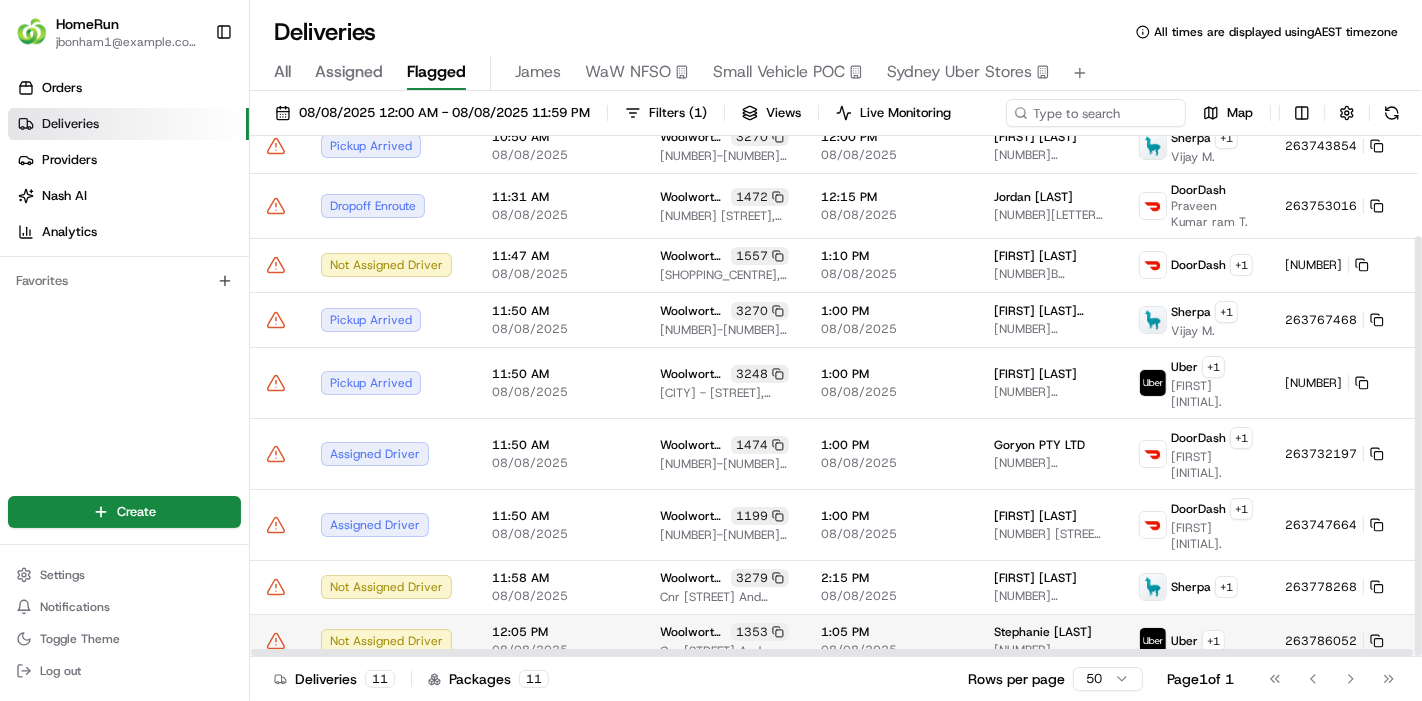 scroll, scrollTop: 124, scrollLeft: 0, axis: vertical 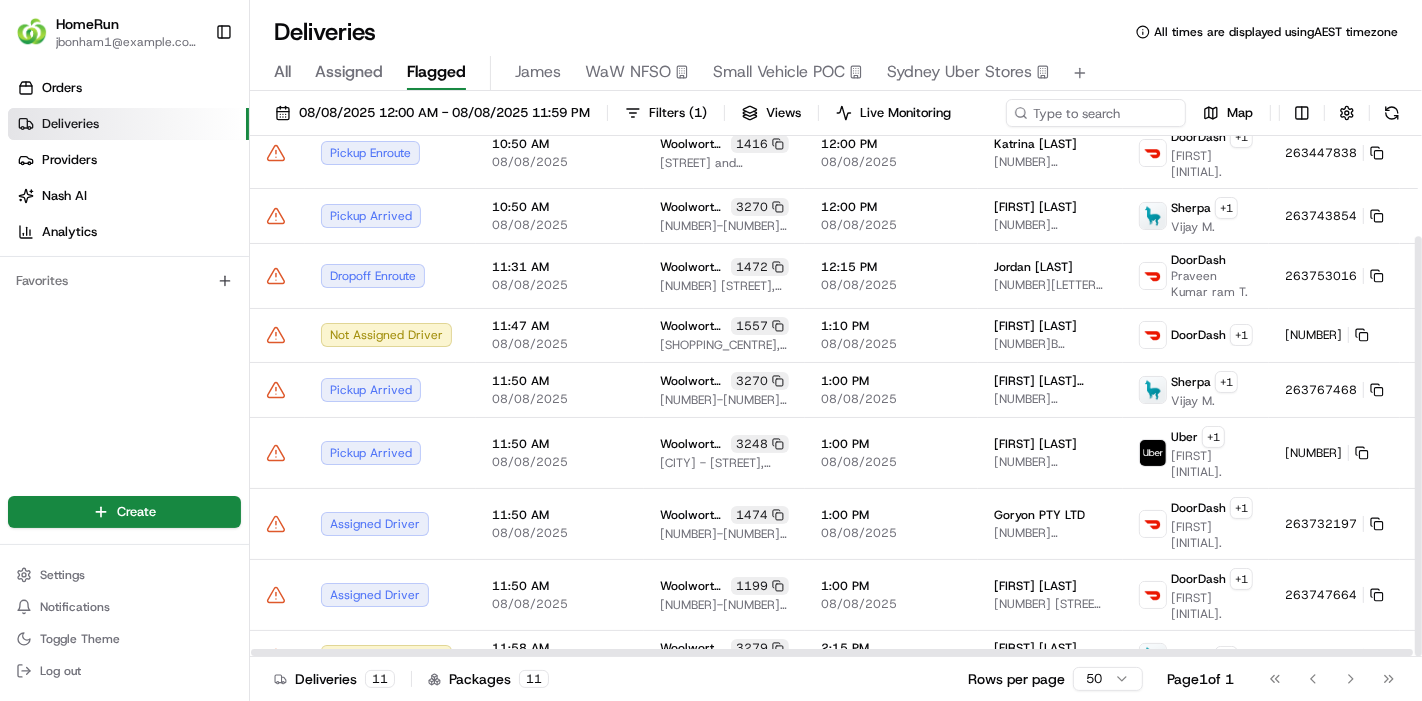 click at bounding box center [277, 711] 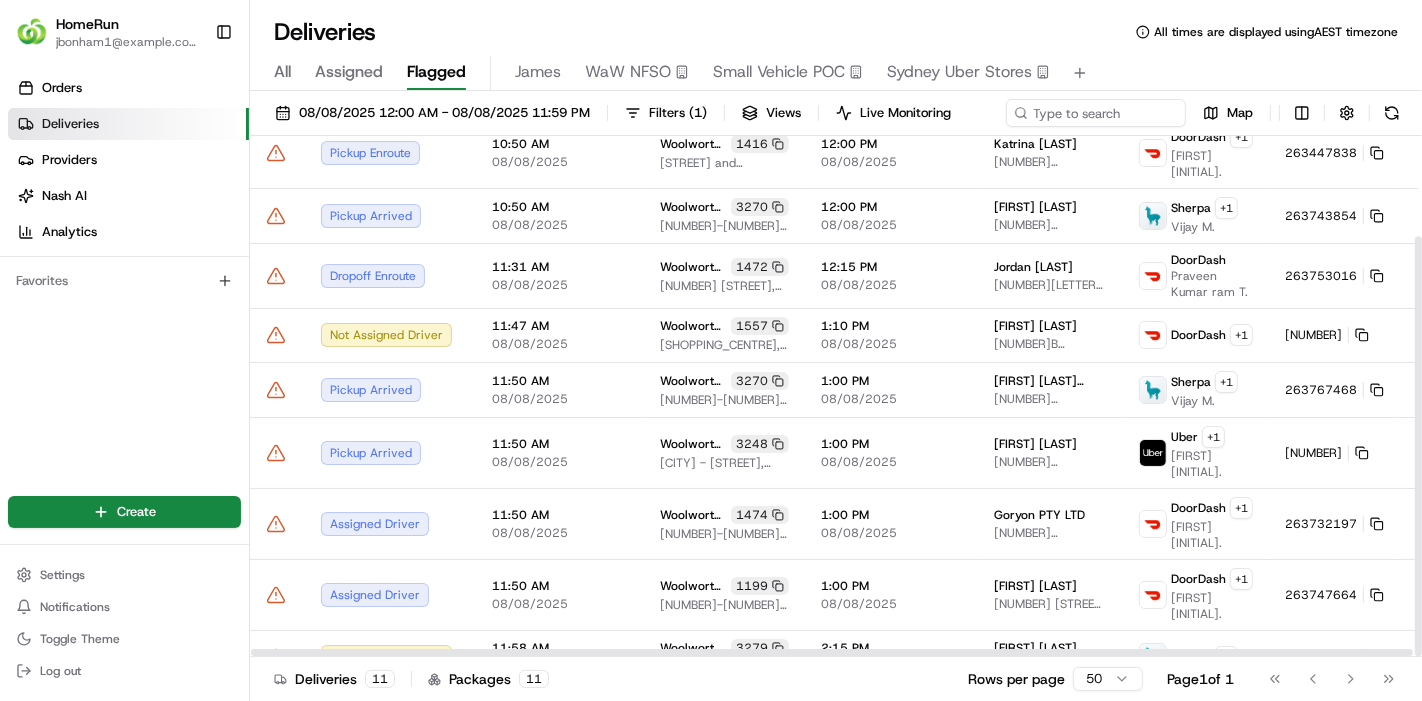 click 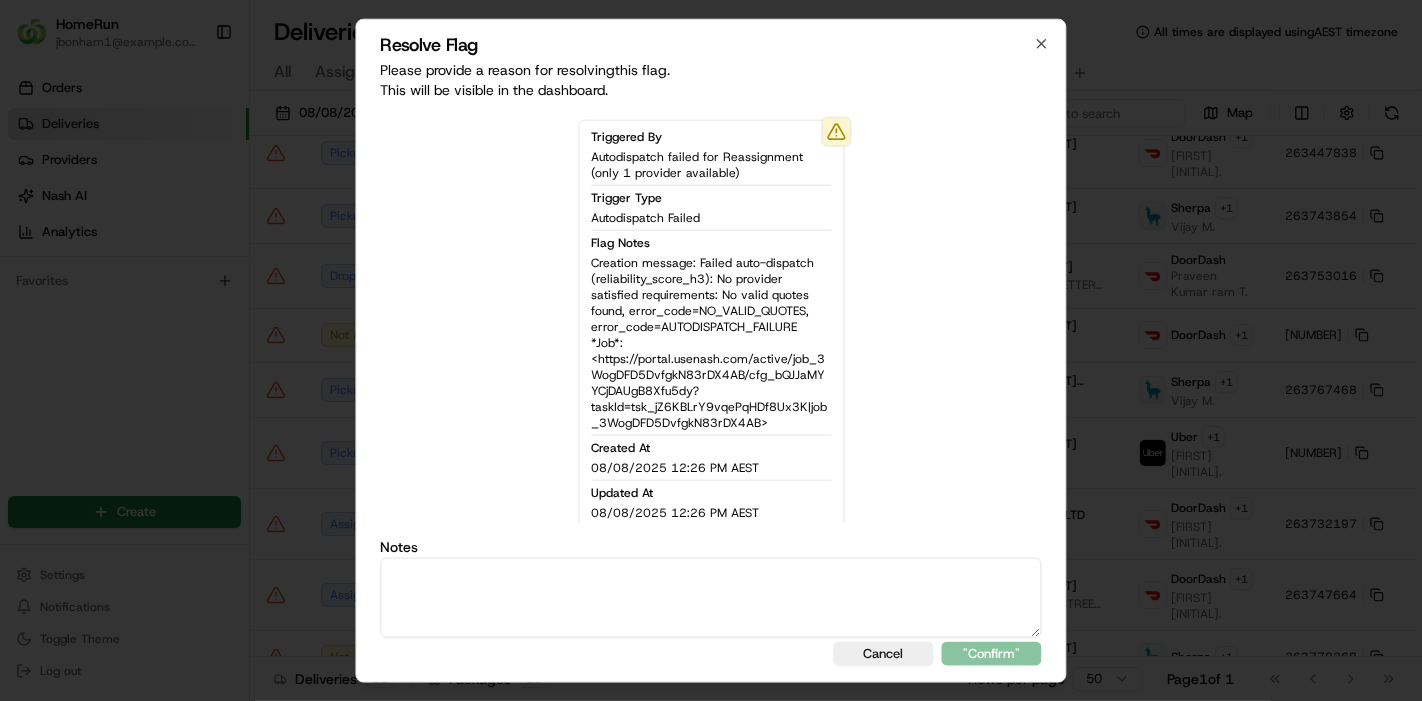 click on "Resolve Flag Please provide a reason for   resolving  this   flag .  This will be visible in the dashboard. Triggered By Autodispatch failed for Reassignment (only 1 provider available) Trigger Type Autodispatch Failed Flag Notes Creation message: Failed auto-dispatch (reliability_score_h3): No provider satisfied requirements: No valid quotes found, error_code=NO_VALID_QUOTES, error_code=AUTODISPATCH_FAILURE
*Job*: <https://portal.usenash.com/active/job_3WogDFD5DvfgkN83rDX4AB/cfg_bQJJaMYYCjDAUgB8Xfu5dy?taskId=tsk_jZ6KBLrY9vqePqHDf8Ux3K|job_3WogDFD5DvfgkN83rDX4AB> Created At 08/08/2025 12:26 PM AEST Updated At 08/08/2025 12:26 PM AEST Notes Cancel "Confirm" Close" at bounding box center (711, 350) 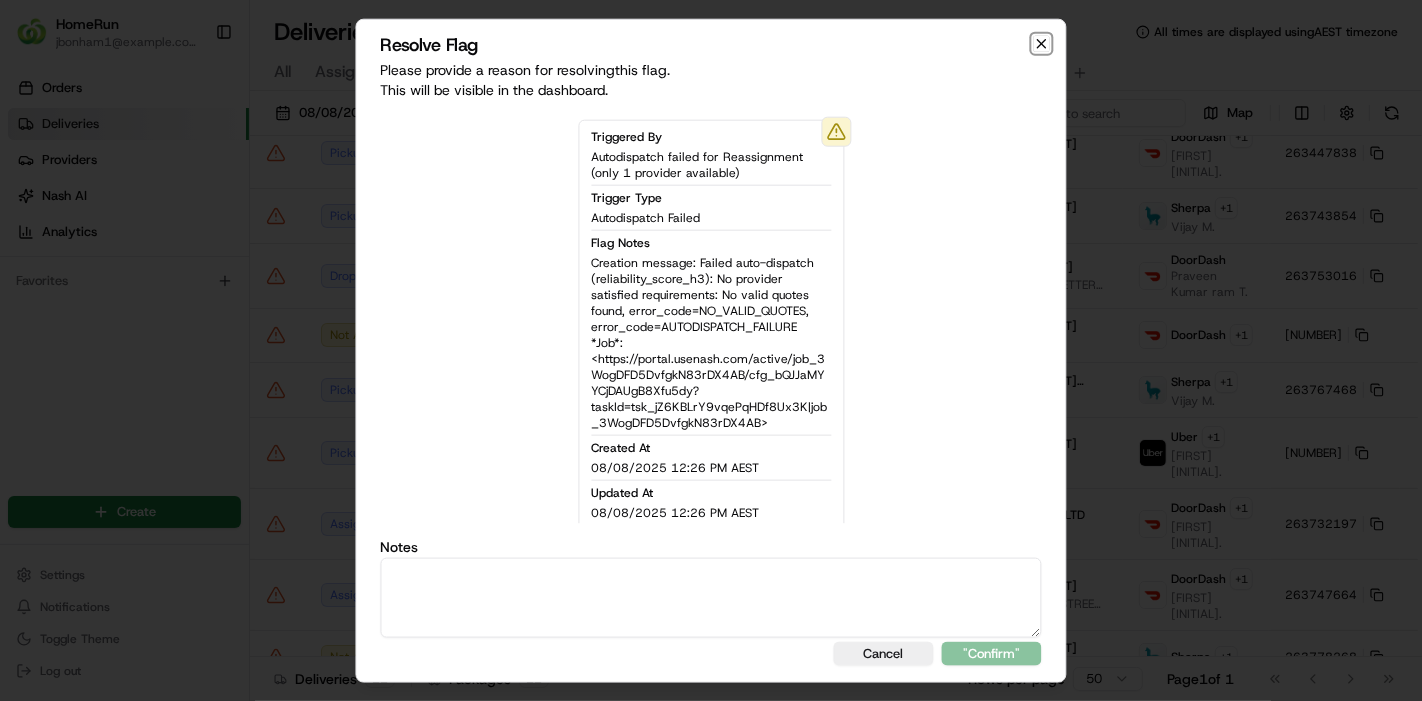 click 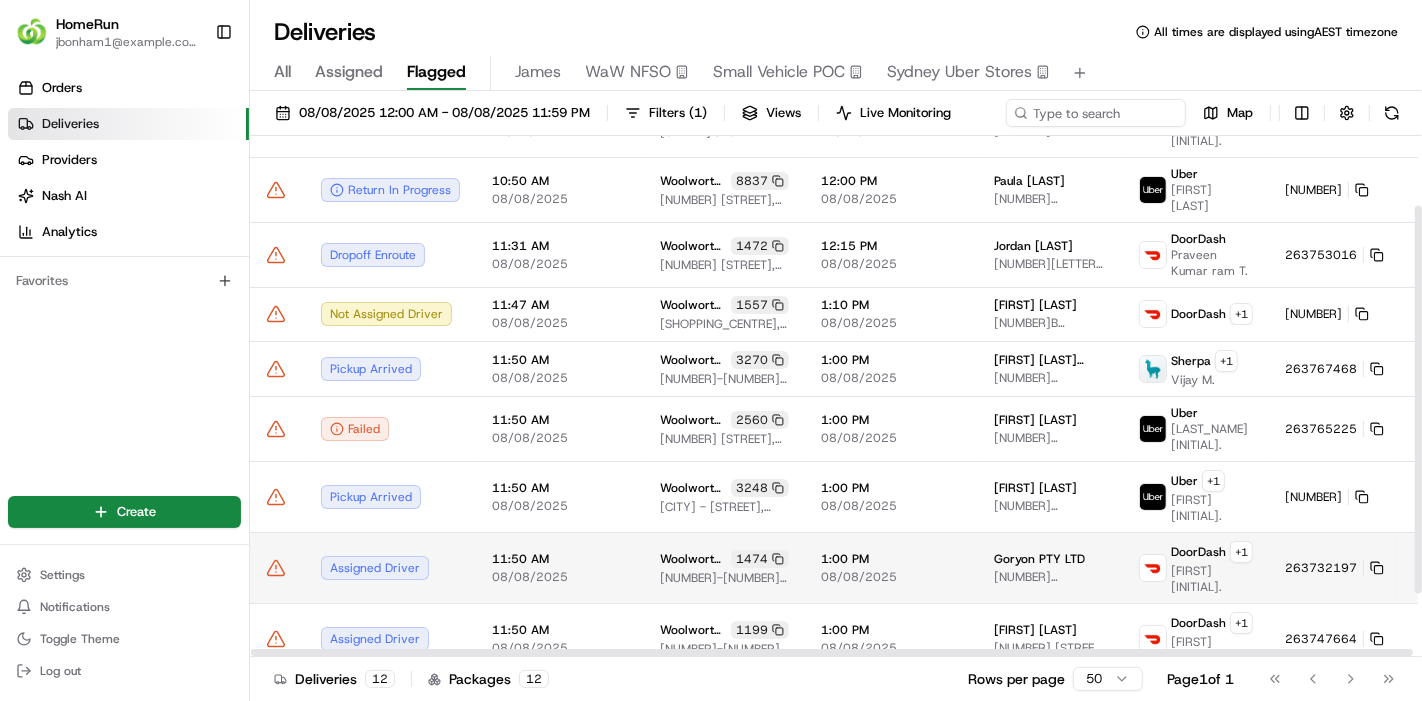 scroll, scrollTop: 178, scrollLeft: 0, axis: vertical 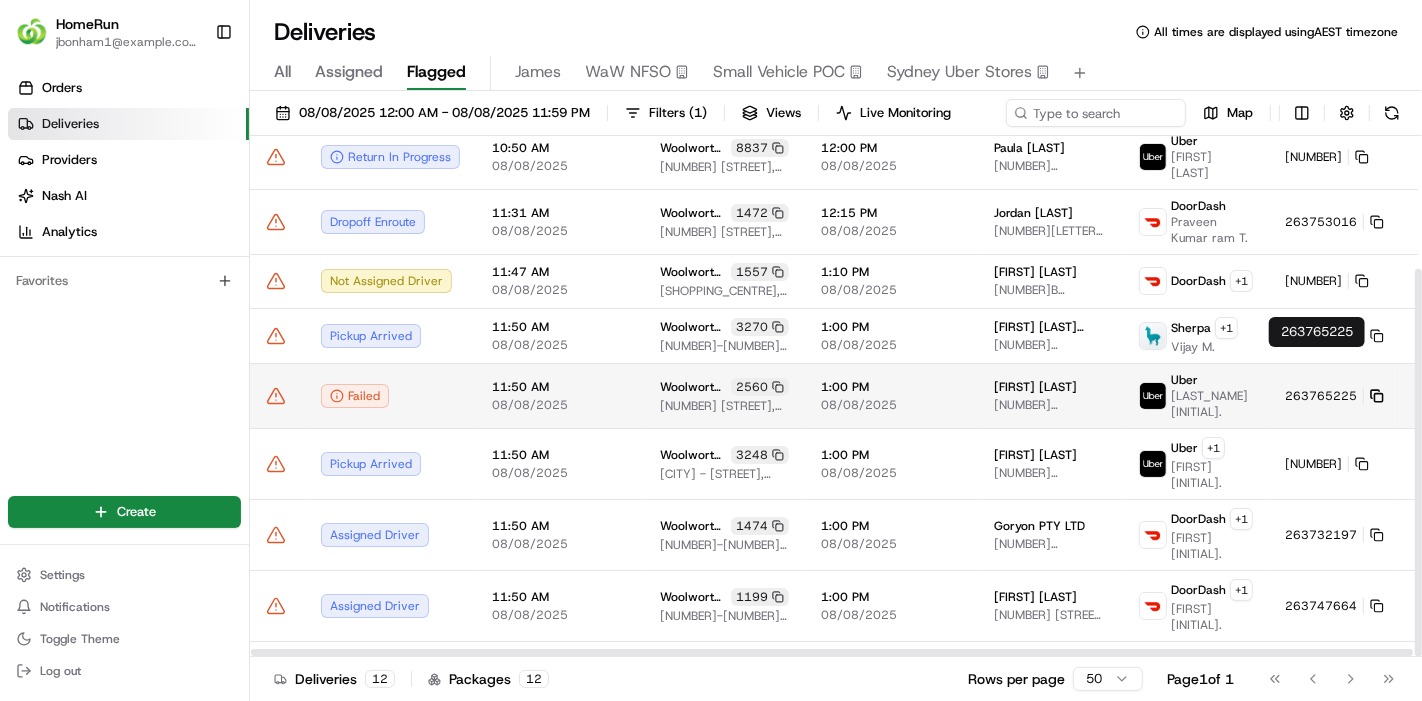 click 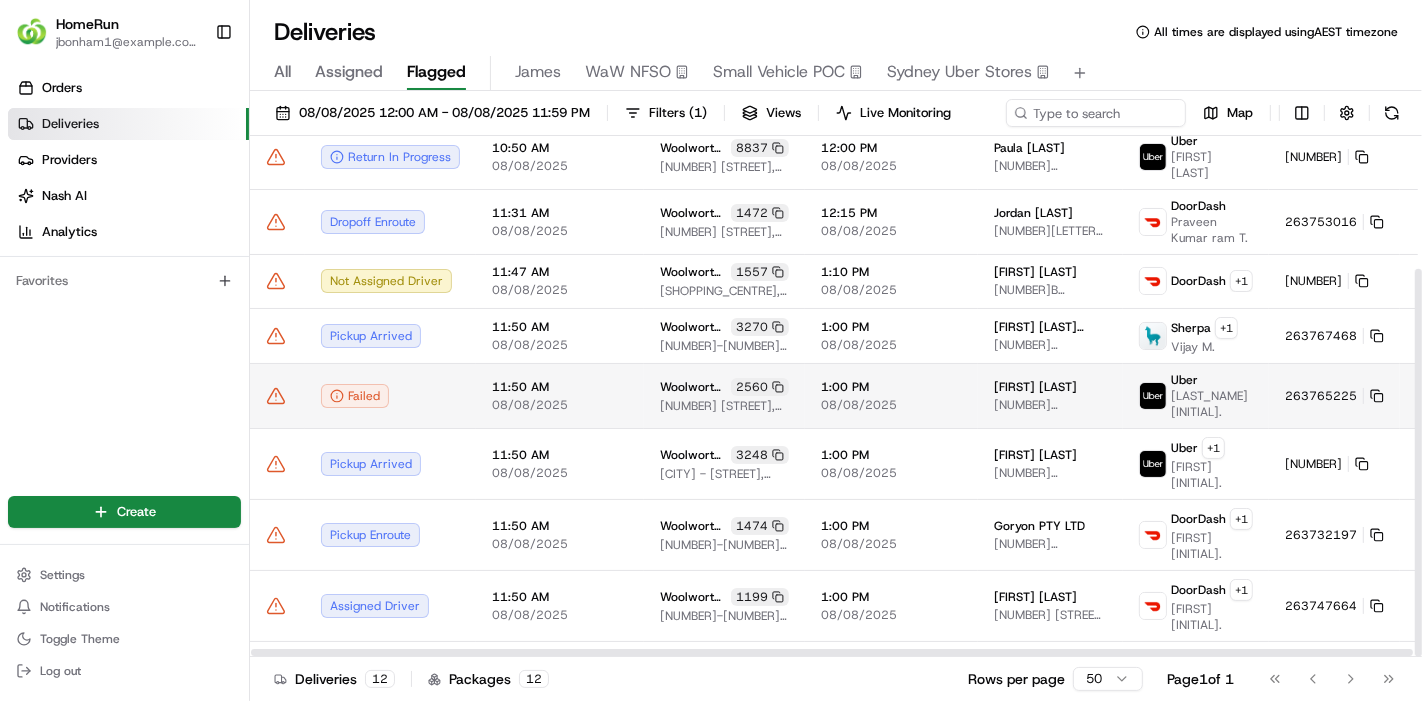 click at bounding box center (277, 395) 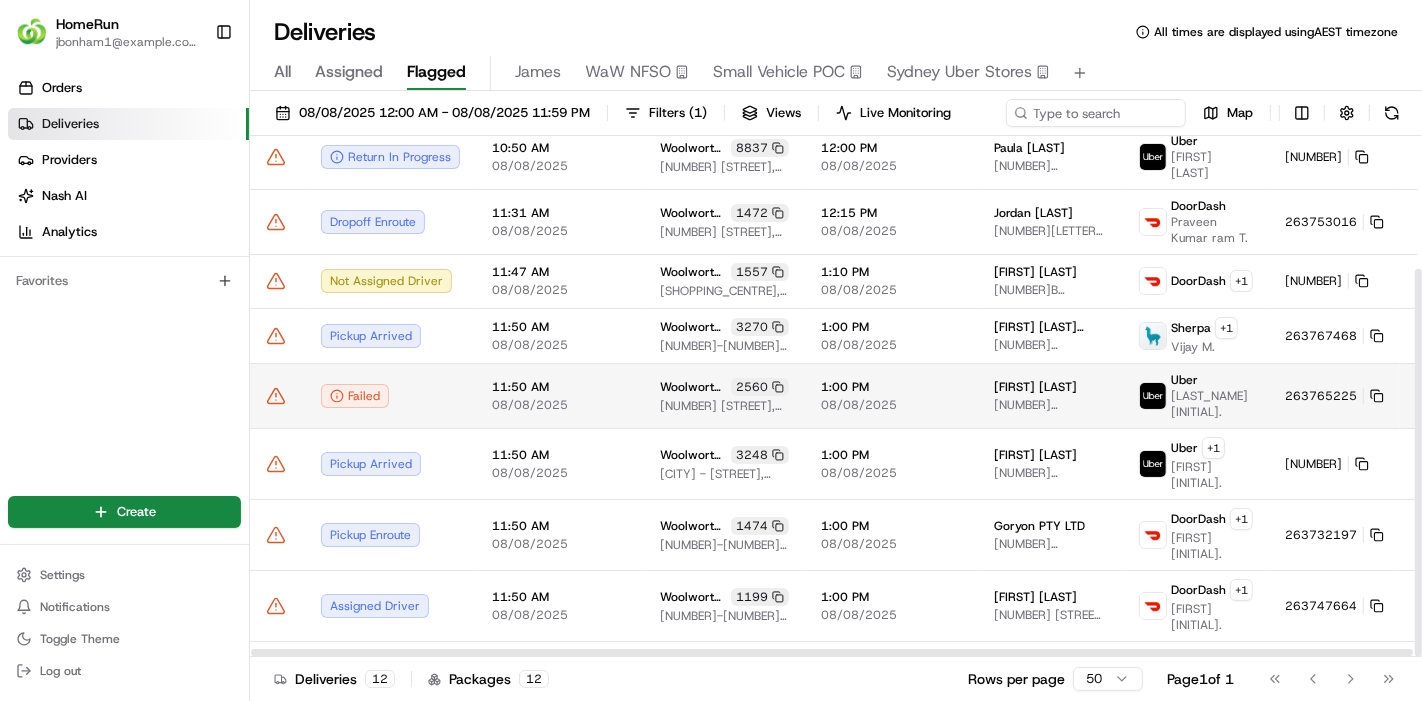 click 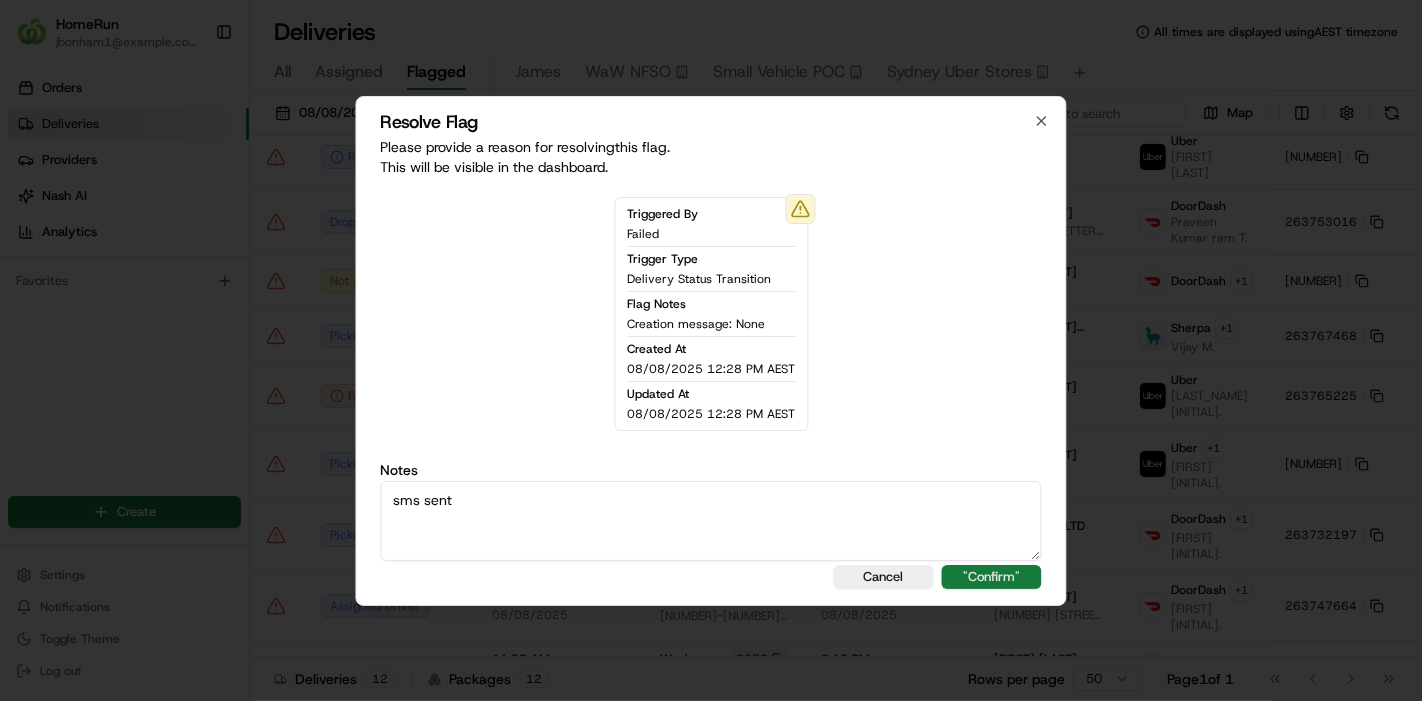 type on "sms sent" 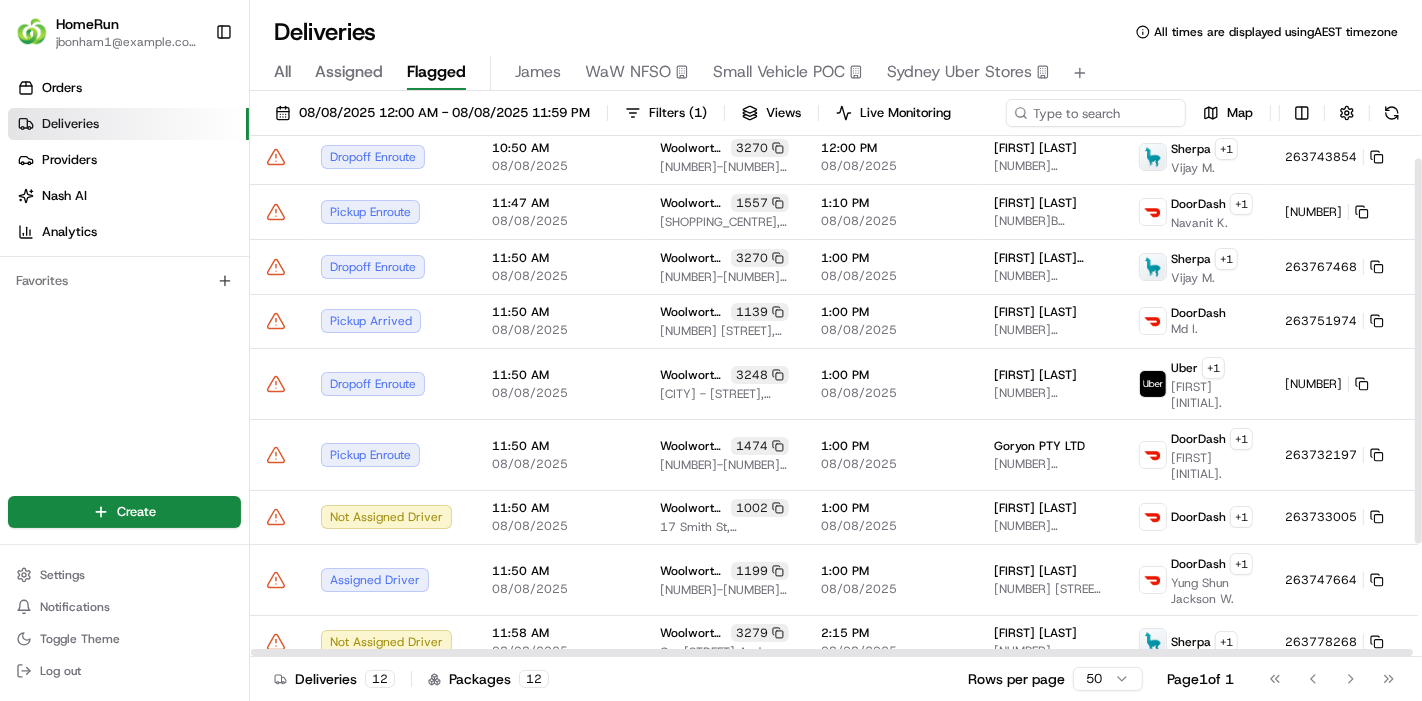 scroll, scrollTop: 0, scrollLeft: 0, axis: both 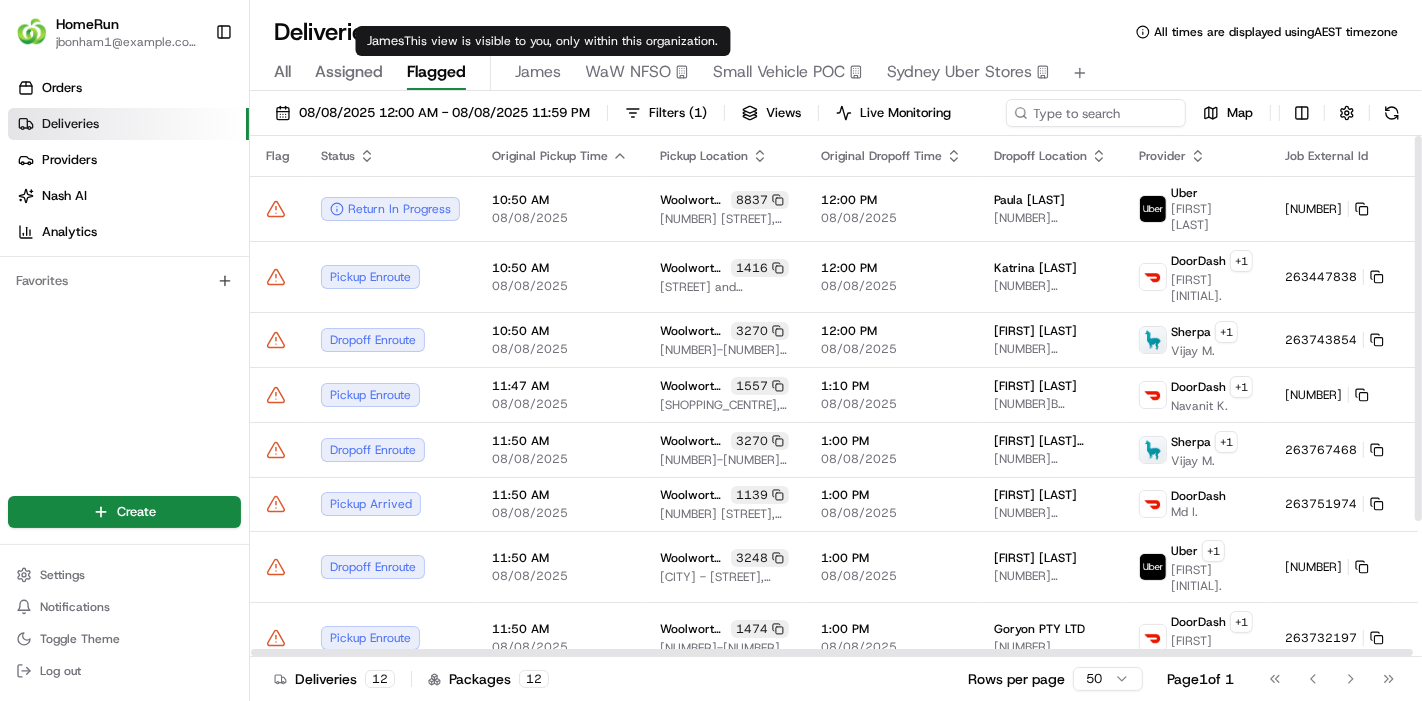 click on "James" at bounding box center [538, 72] 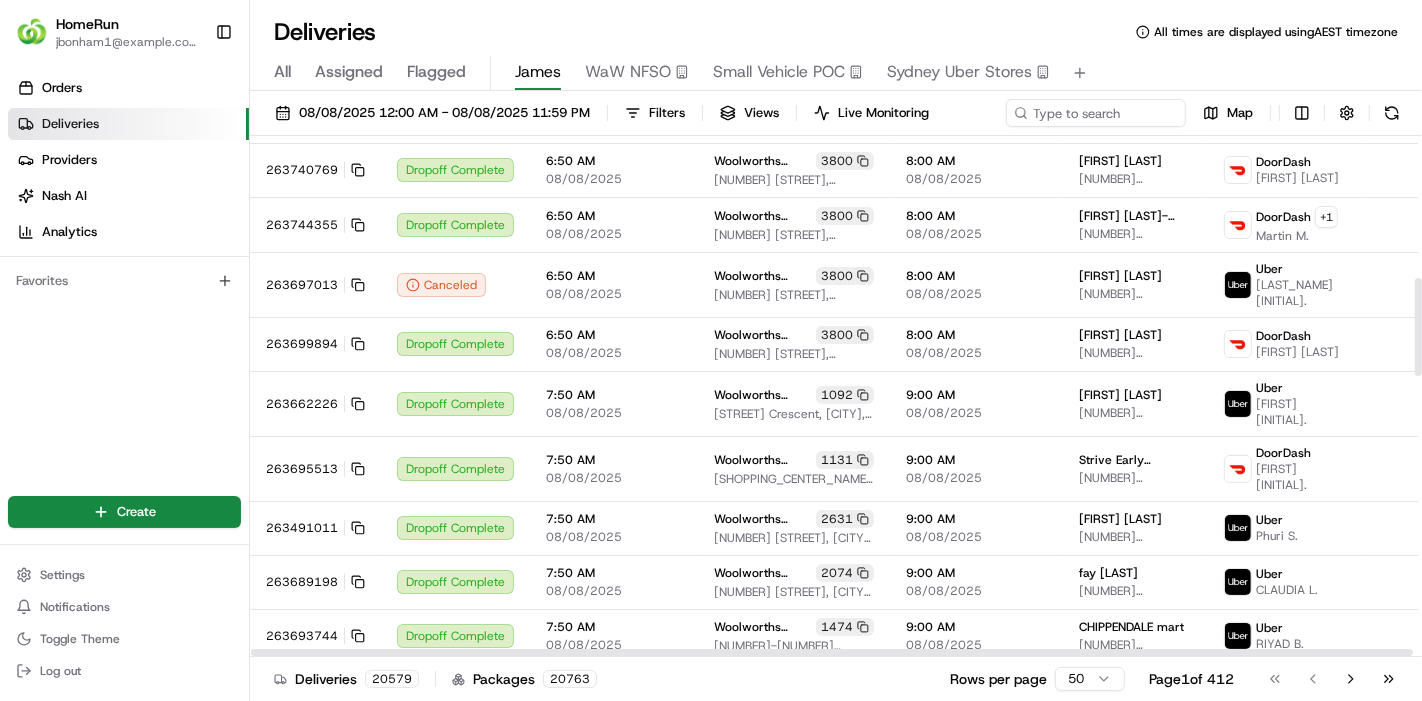 scroll, scrollTop: 444, scrollLeft: 0, axis: vertical 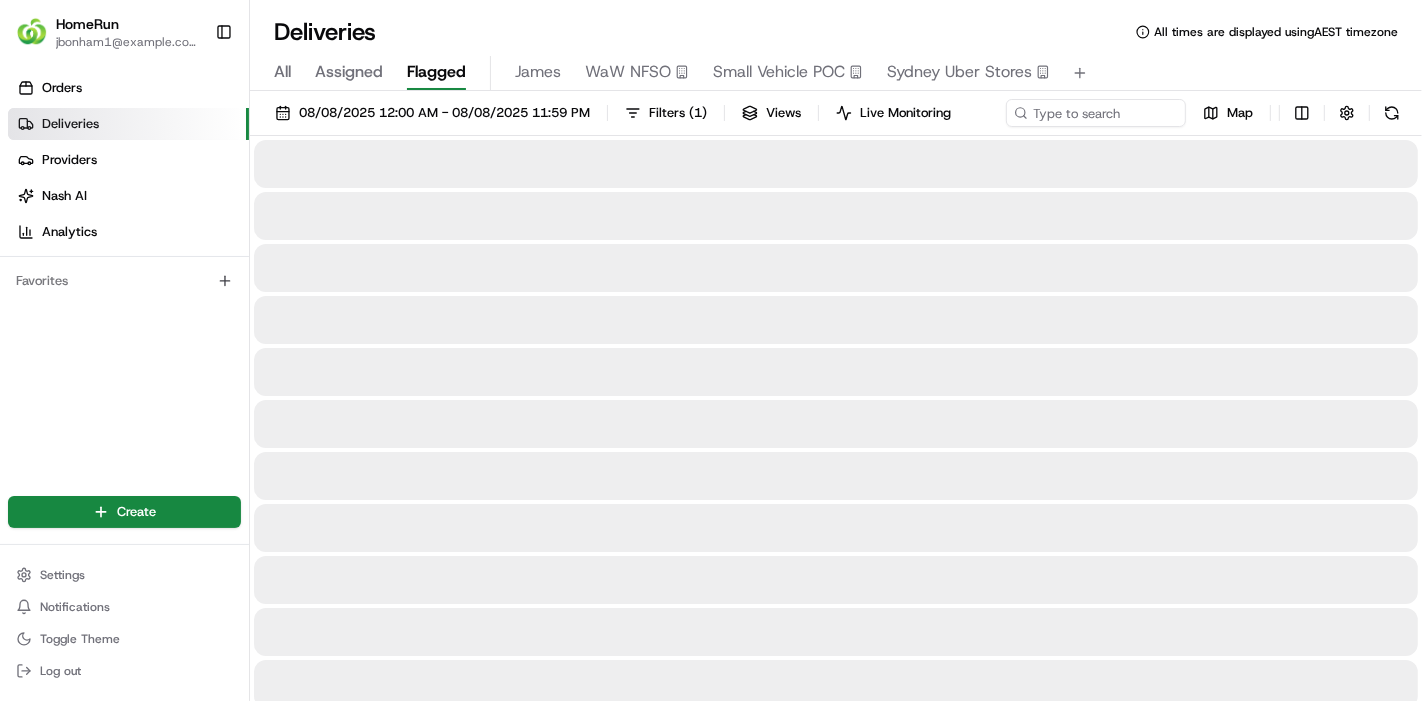 click on "Flagged" at bounding box center (436, 72) 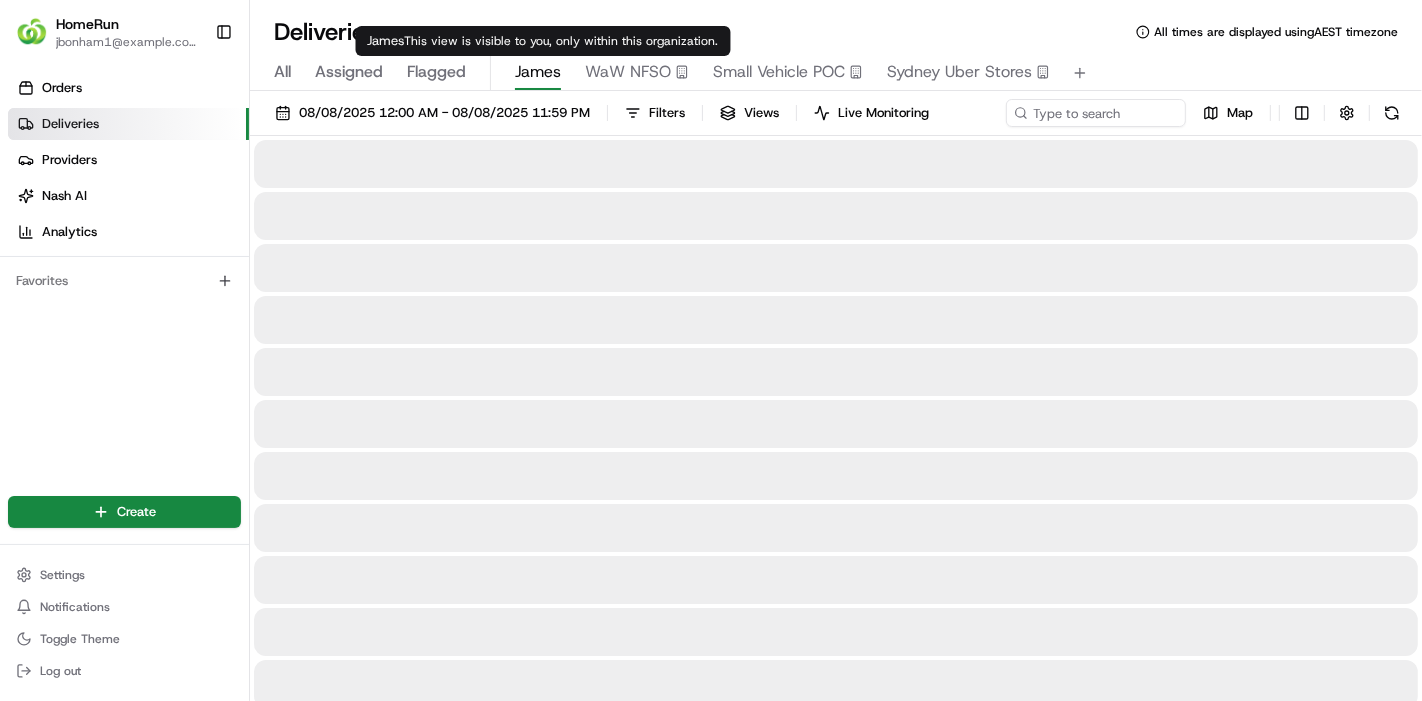 click on "James" at bounding box center [538, 72] 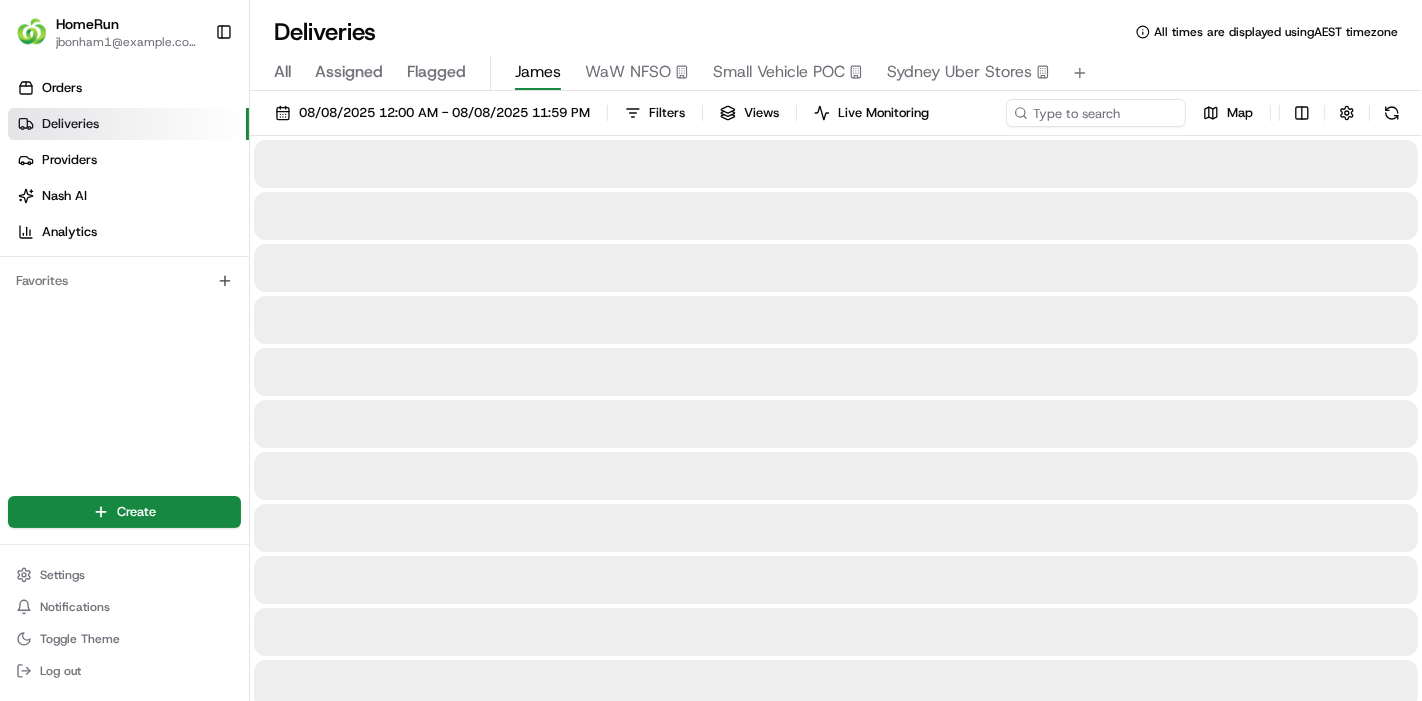 click on "All Assigned Flagged James WaW NFSO Small Vehicle POC Sydney Uber Stores" at bounding box center (836, 69) 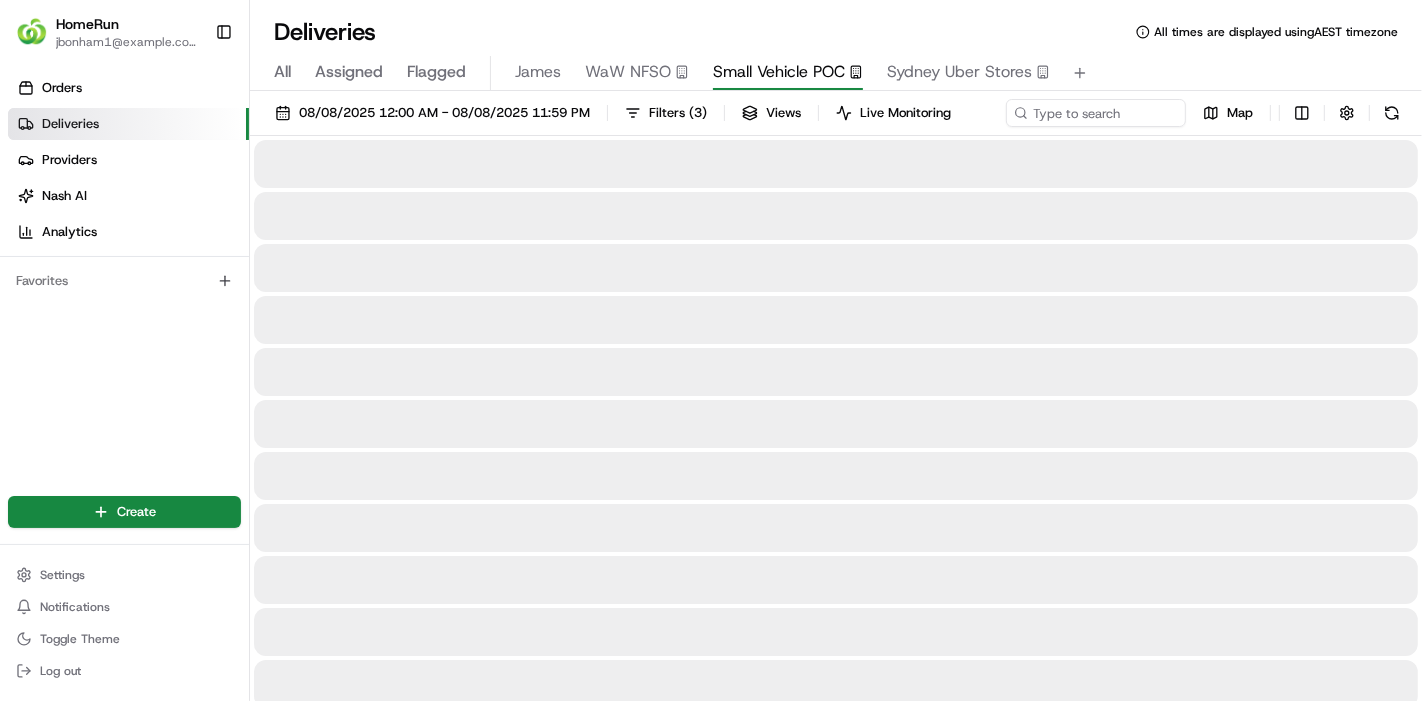 click on "Small Vehicle POC" at bounding box center [779, 72] 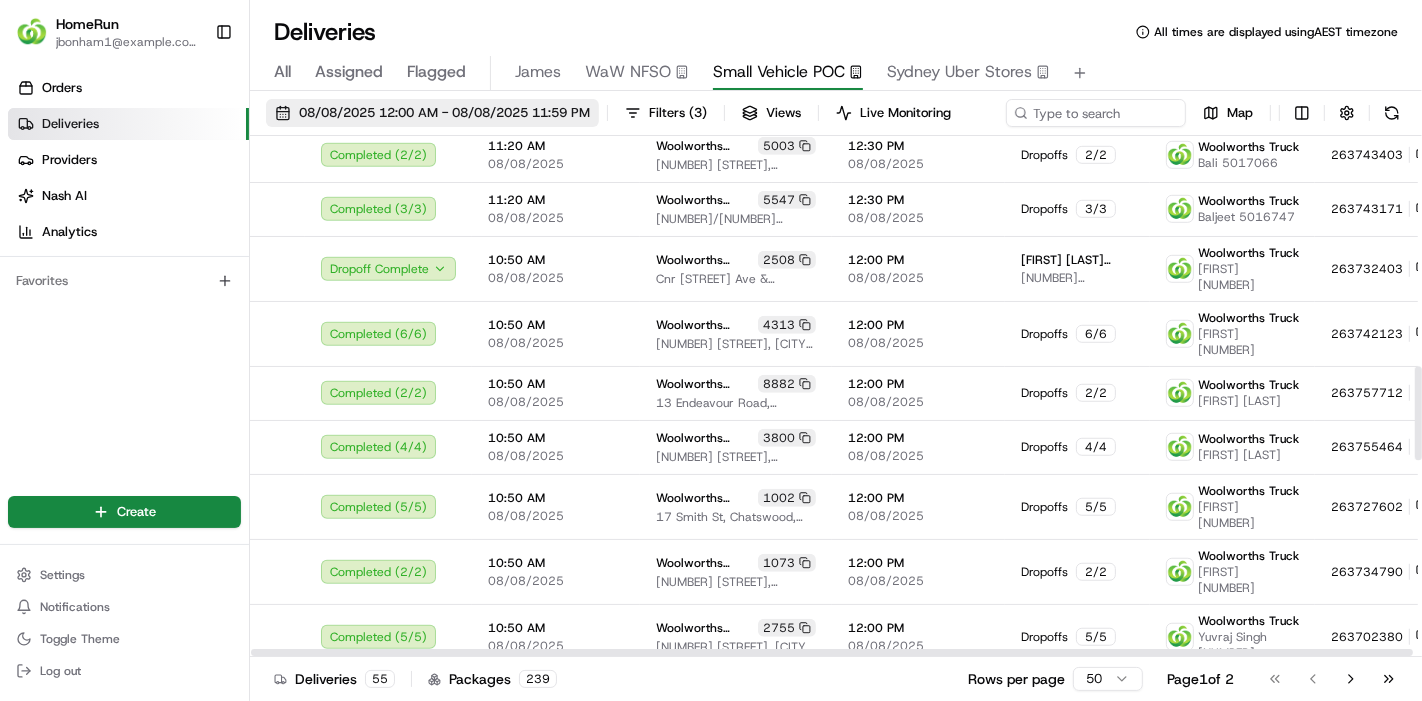 scroll, scrollTop: 1444, scrollLeft: 0, axis: vertical 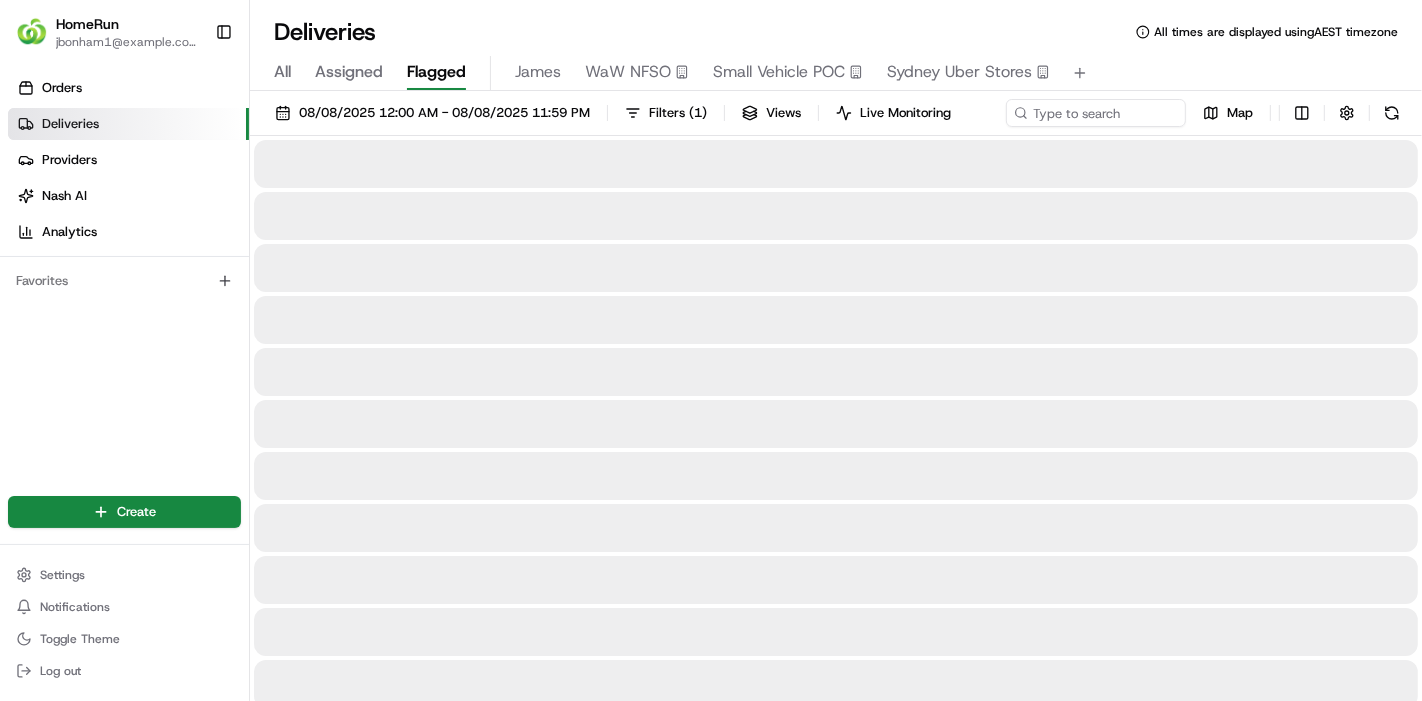 click on "Flagged" at bounding box center [436, 72] 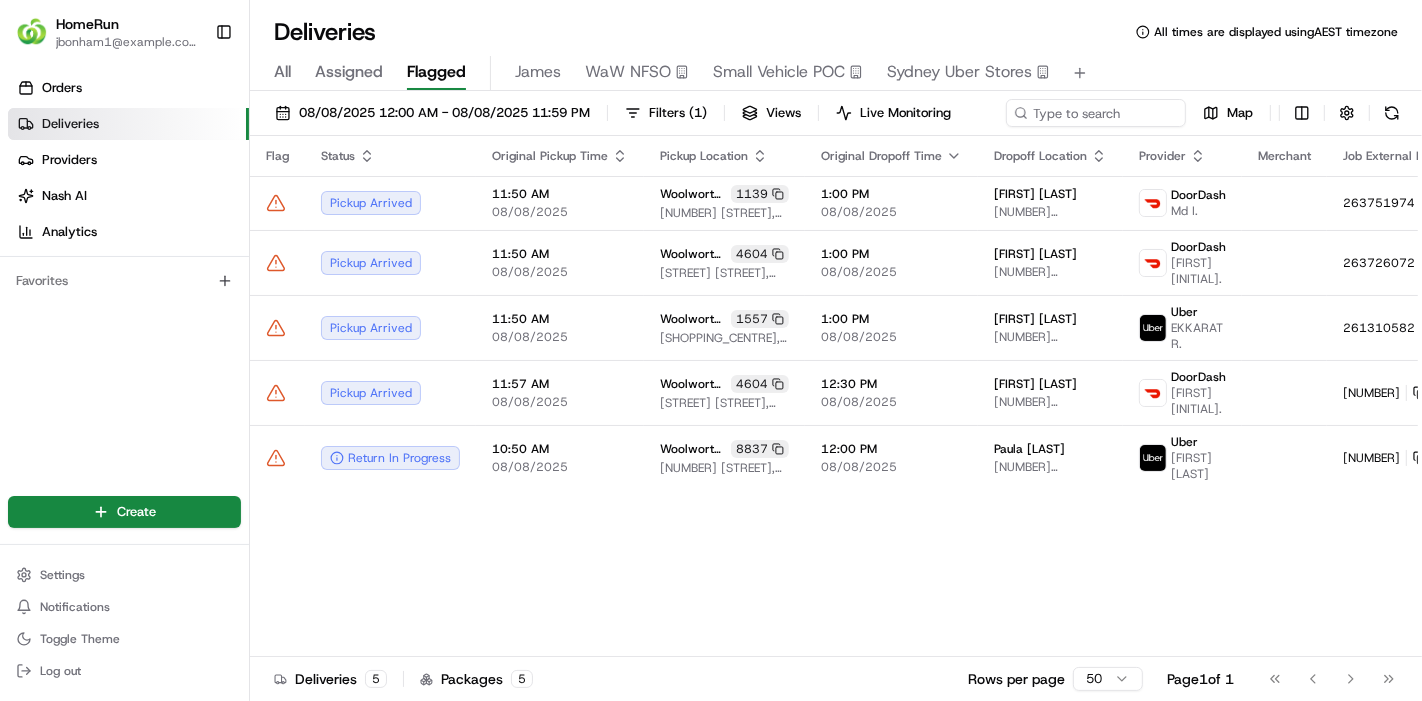 click on "Map" at bounding box center [1206, 113] 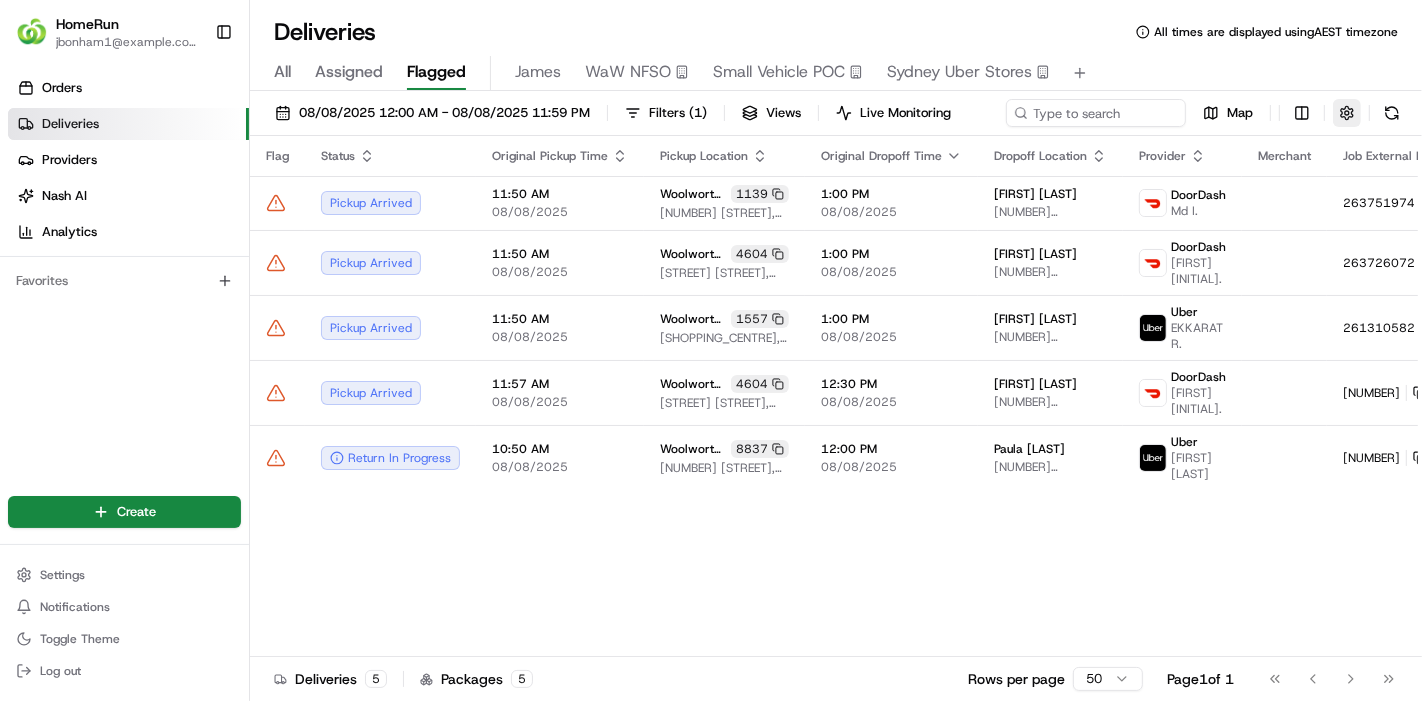 click at bounding box center (1347, 113) 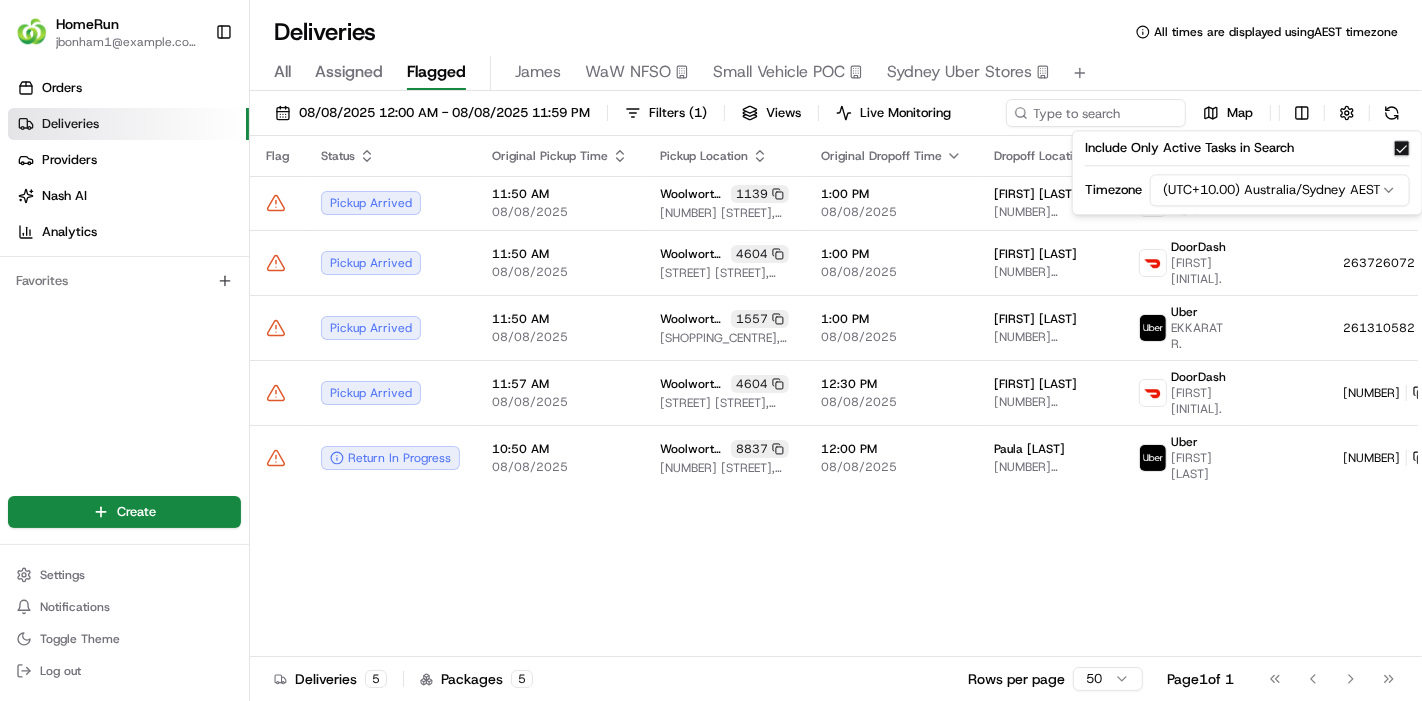 click on "Include Only Active Tasks in Search" at bounding box center [1402, 148] 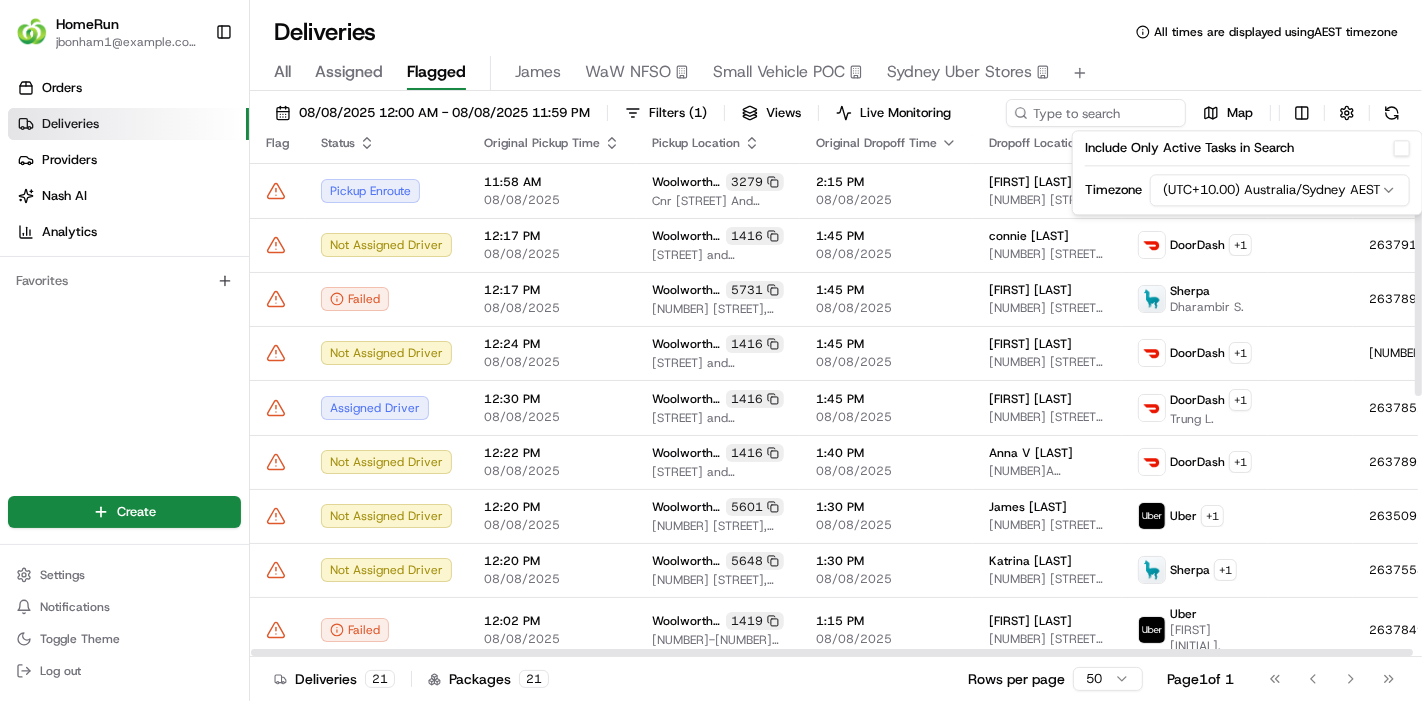 scroll, scrollTop: 0, scrollLeft: 0, axis: both 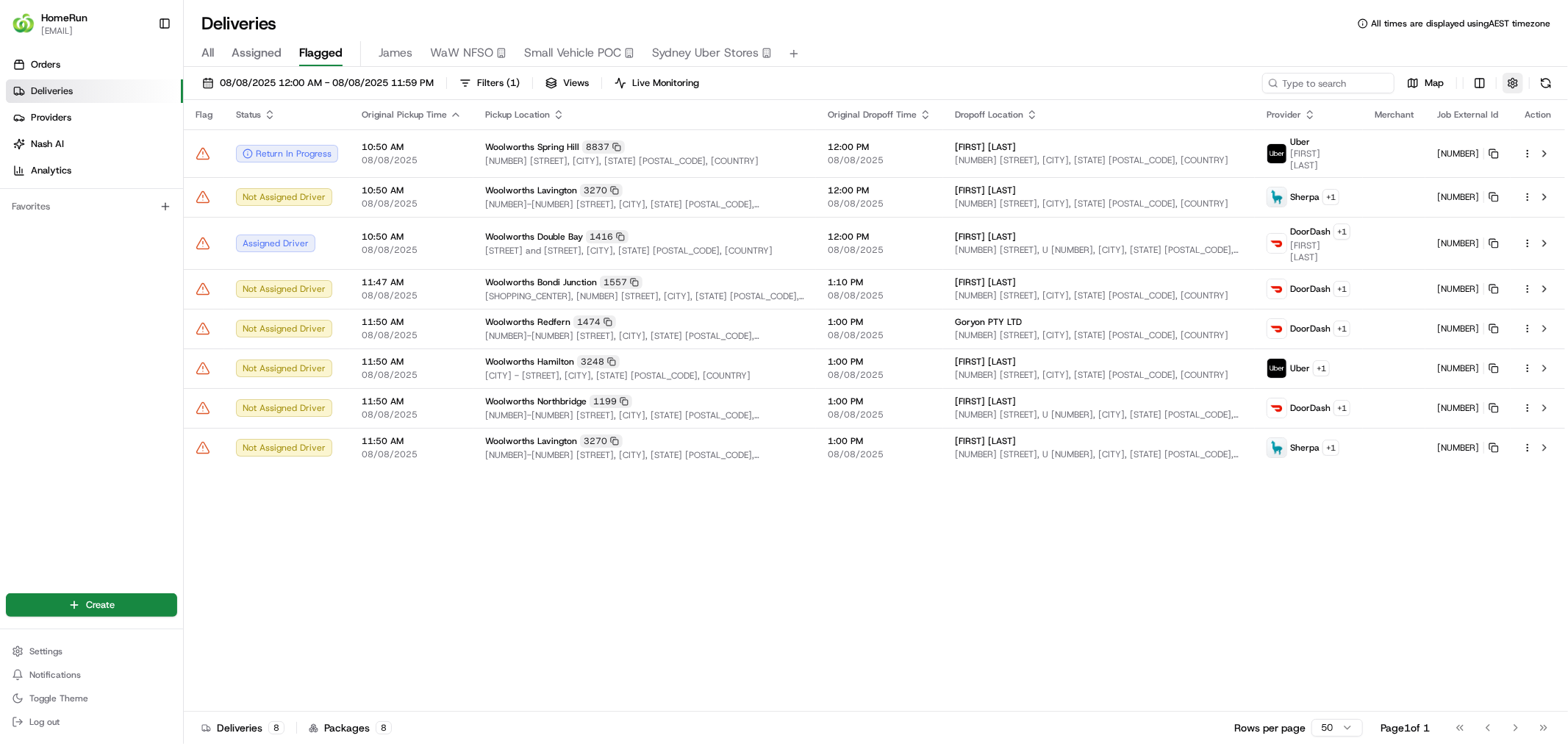 click at bounding box center (1513, 83) 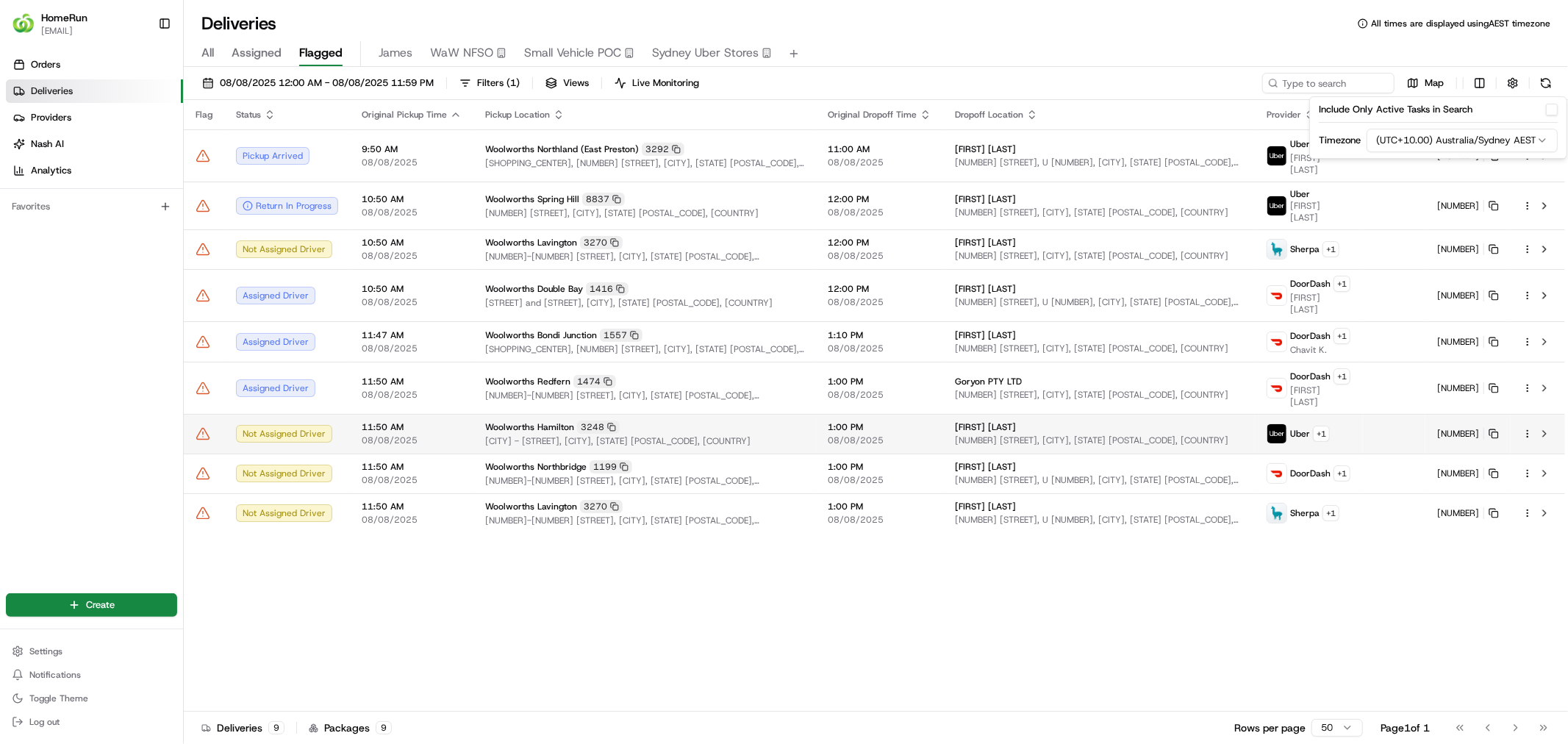 click on "[TIME] [DATE]" at bounding box center (879, 434) 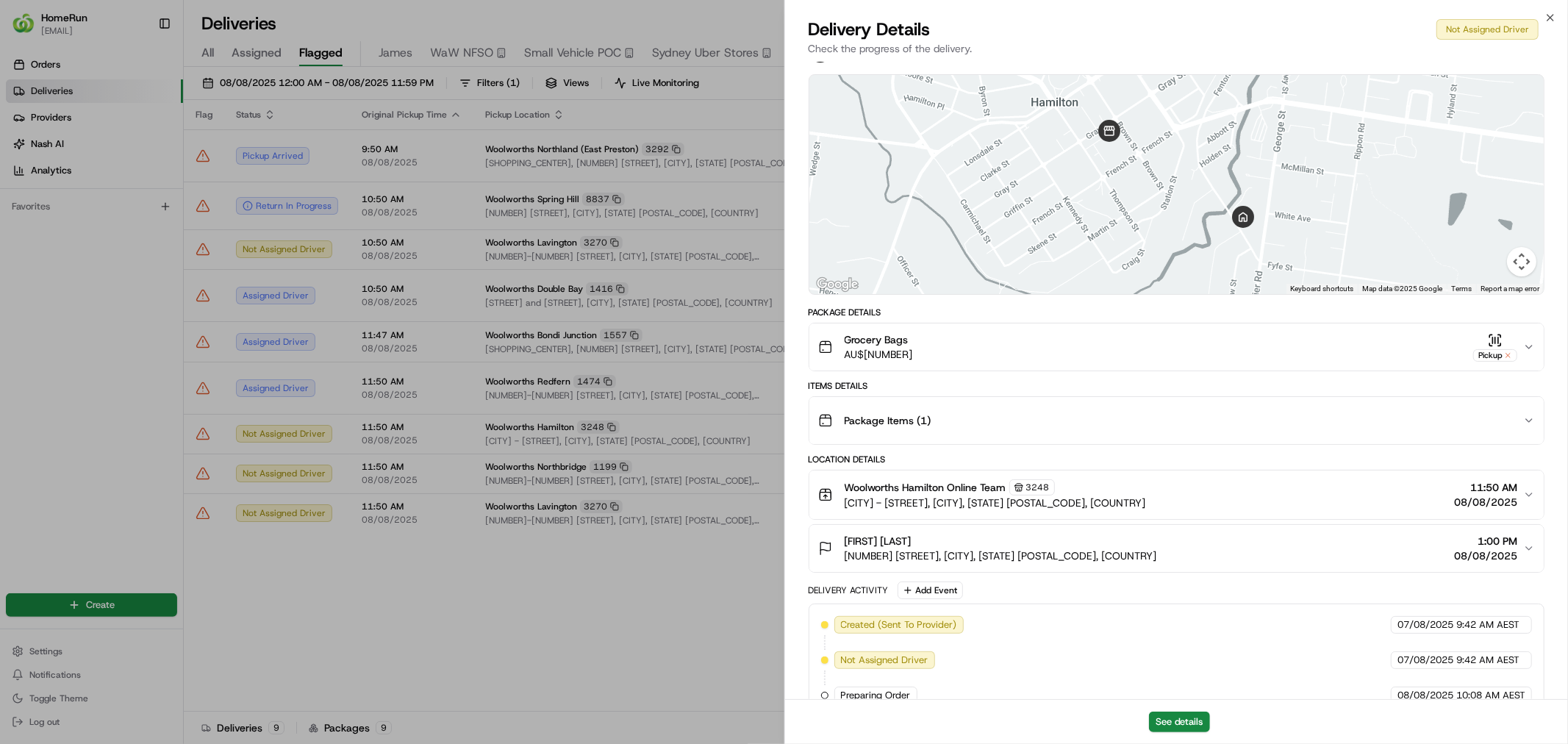 scroll, scrollTop: 143, scrollLeft: 0, axis: vertical 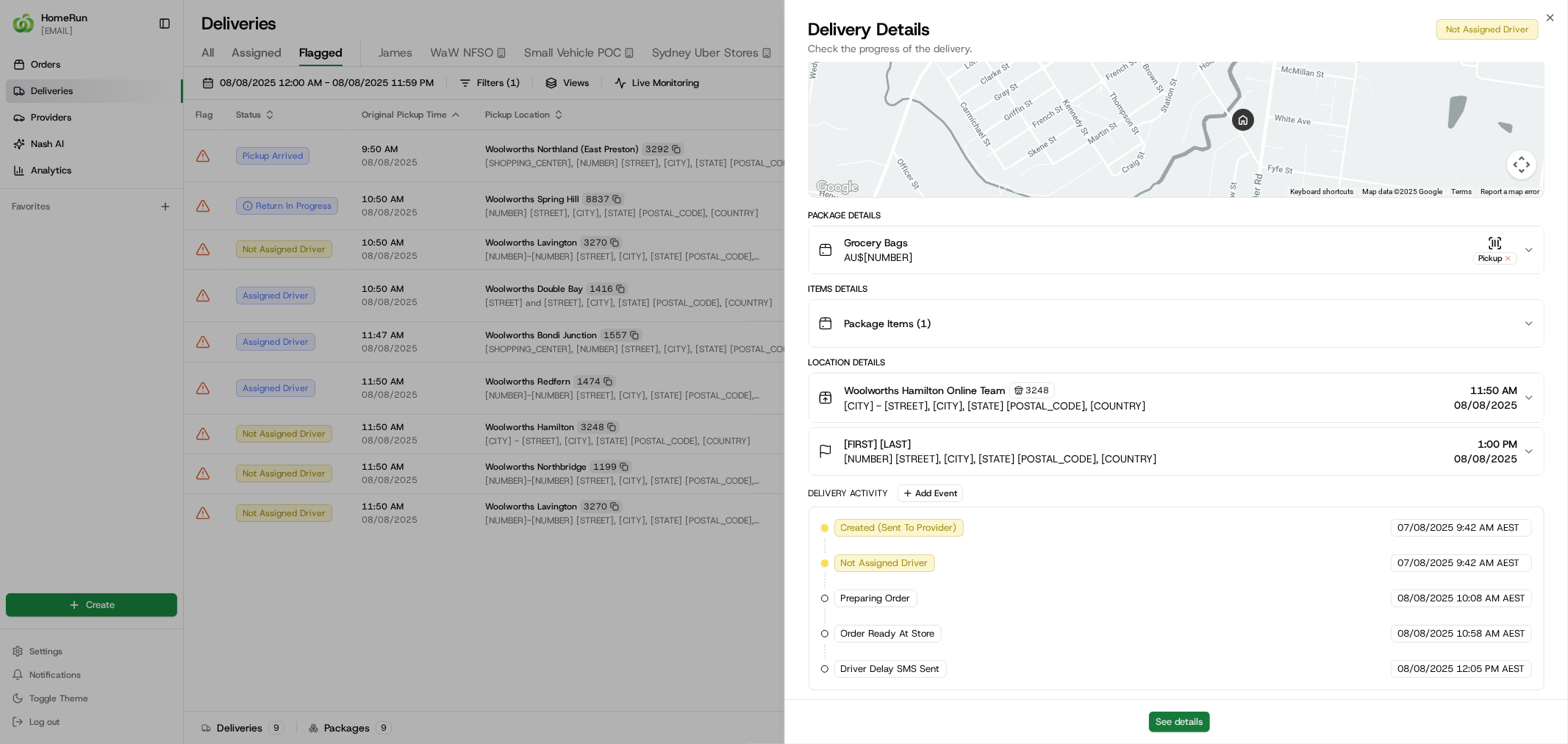 click on "See details" at bounding box center [1179, 722] 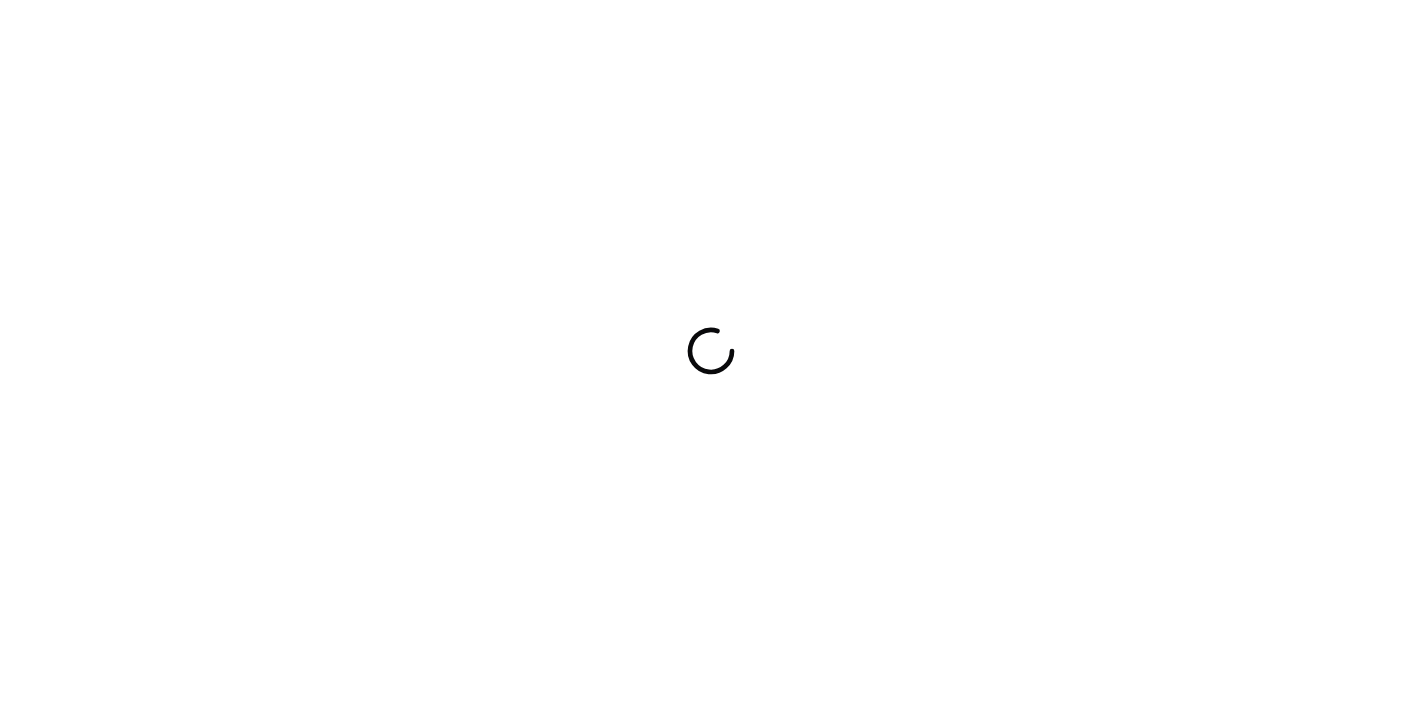 scroll, scrollTop: 0, scrollLeft: 0, axis: both 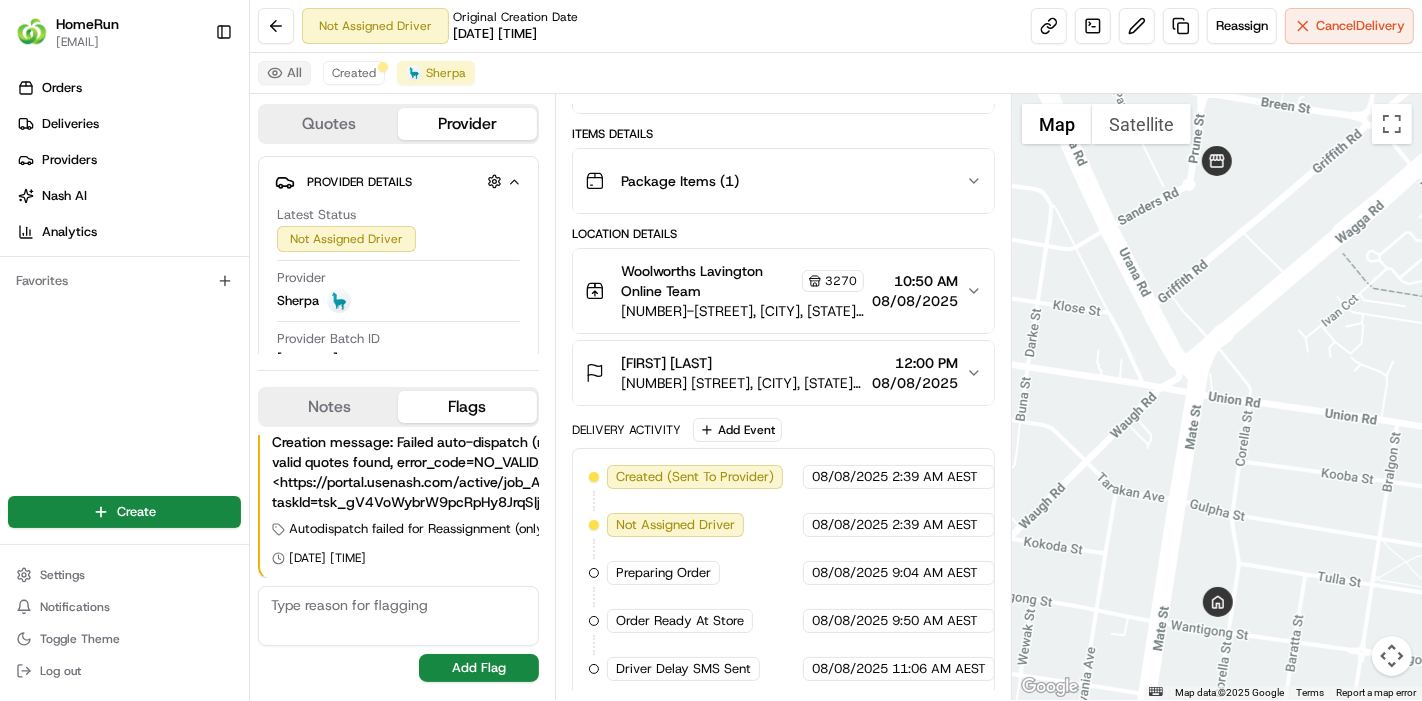 click on "All" at bounding box center (284, 73) 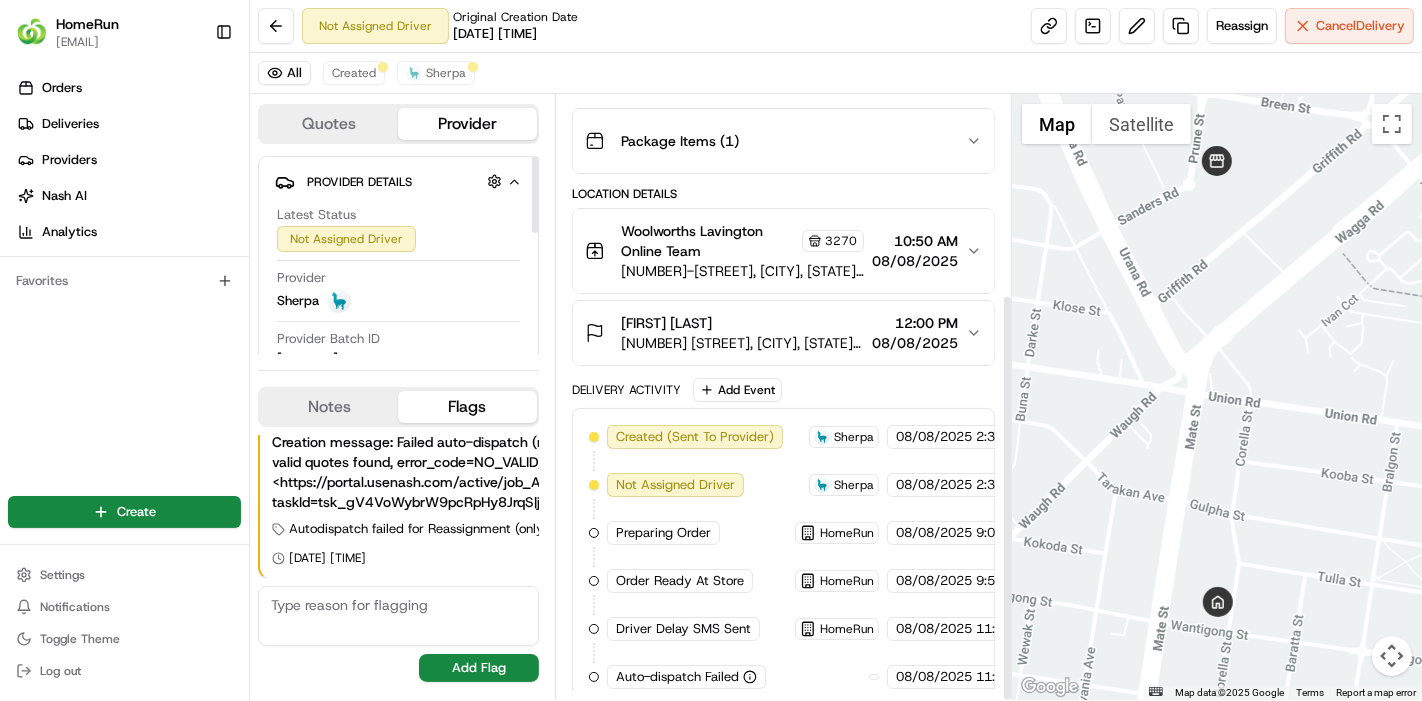 scroll, scrollTop: 295, scrollLeft: 0, axis: vertical 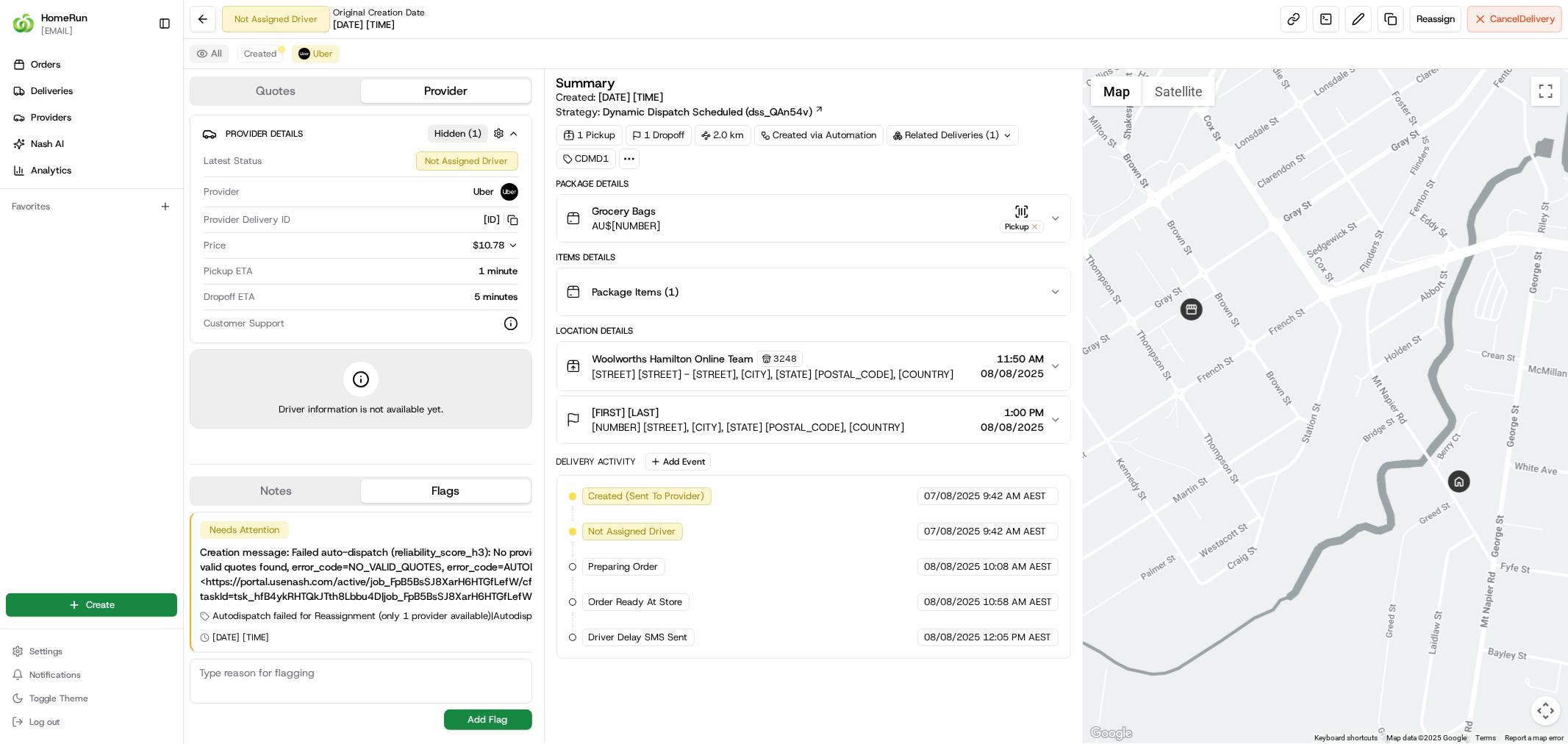 click on "All" at bounding box center (209, 54) 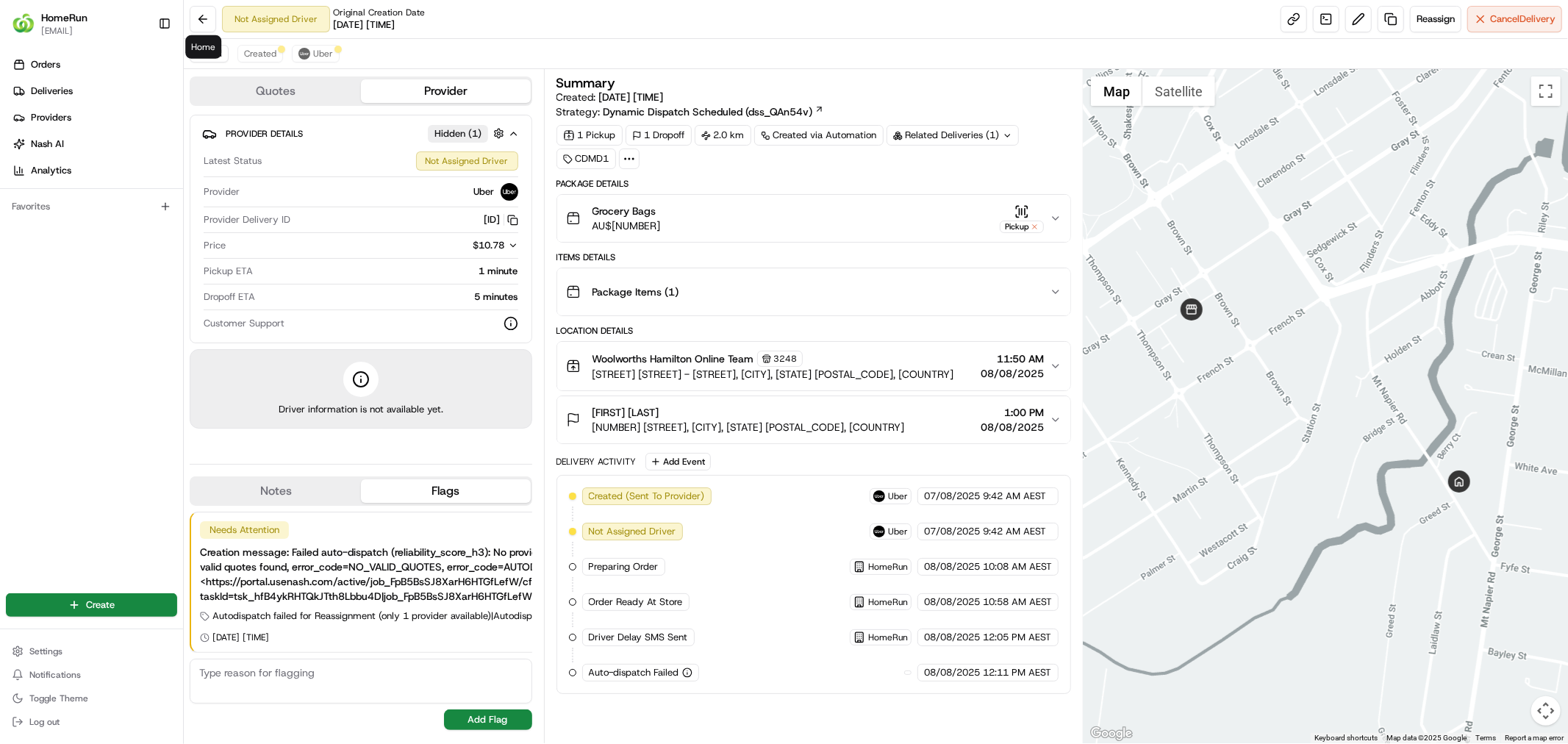 click on "Home Home" at bounding box center (203, 47) 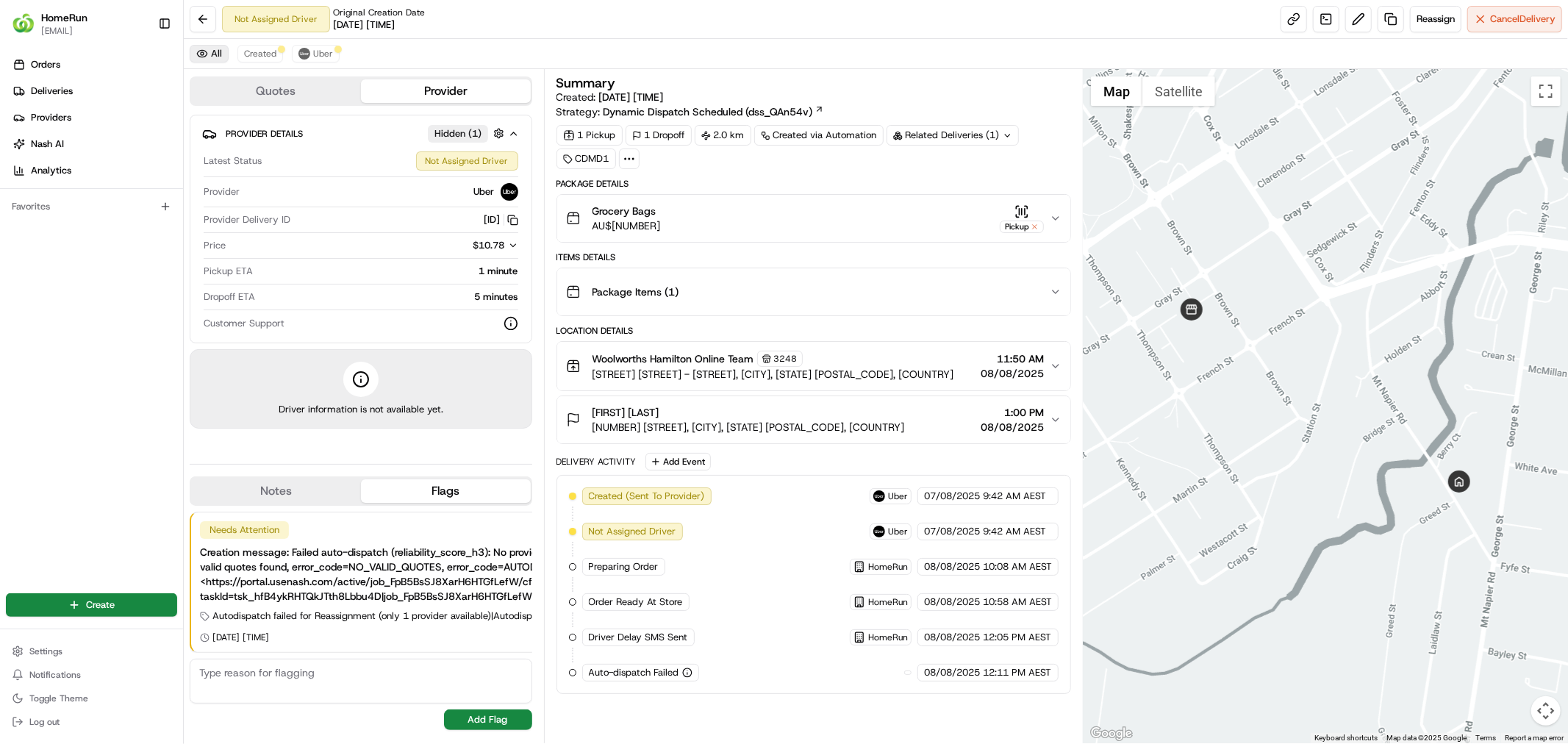 click on "All" at bounding box center [209, 54] 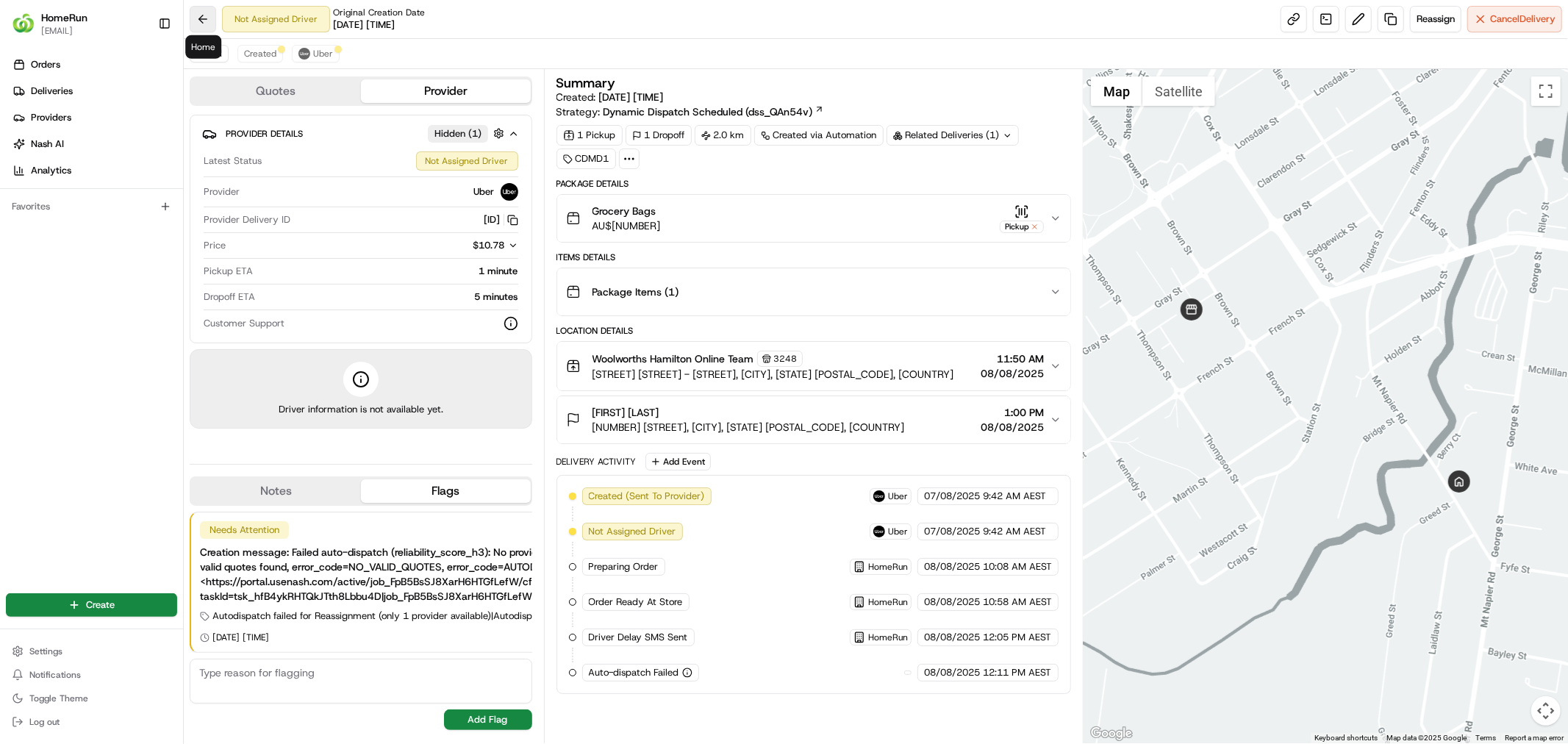 click at bounding box center [203, 19] 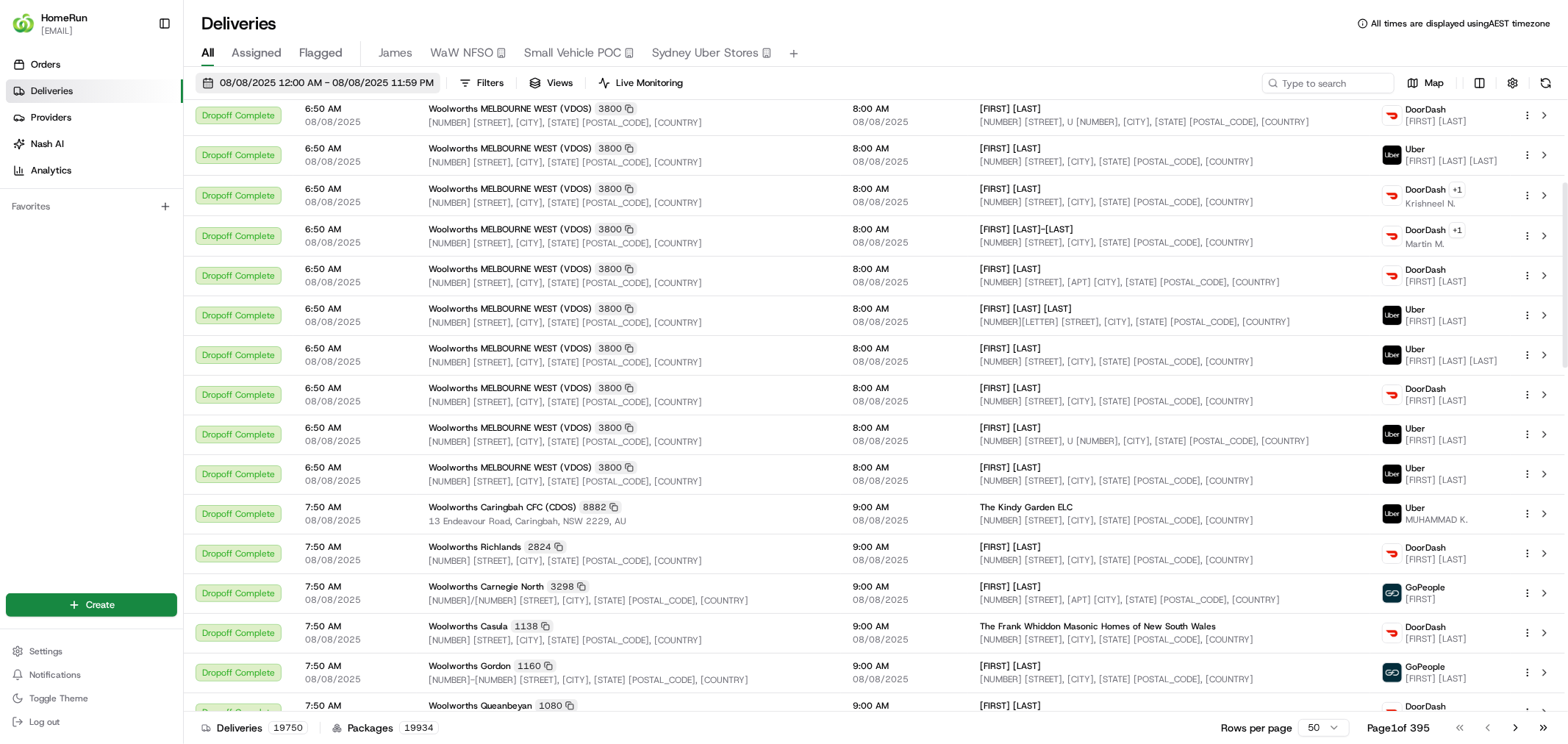 scroll, scrollTop: 82, scrollLeft: 0, axis: vertical 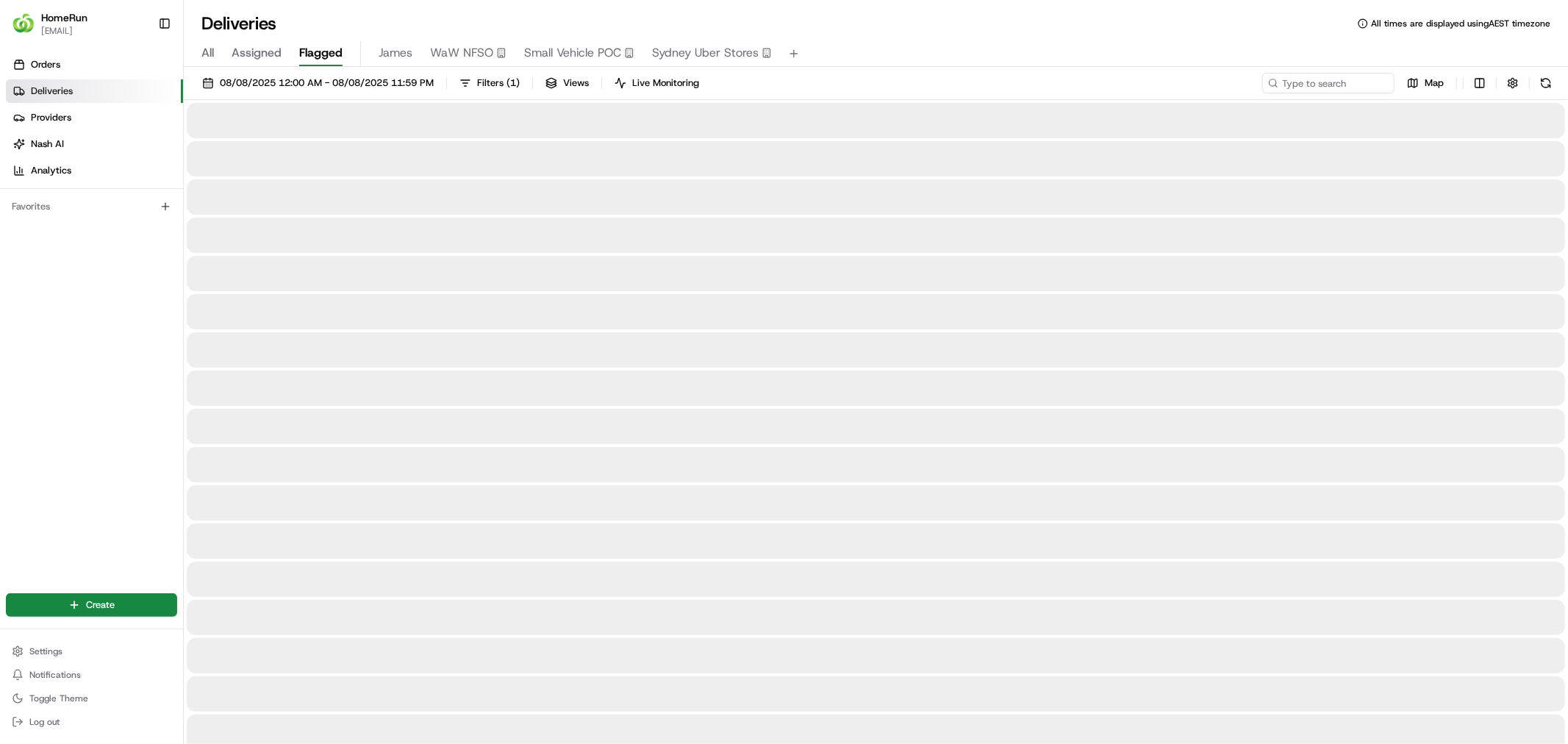 click on "Flagged" at bounding box center (321, 53) 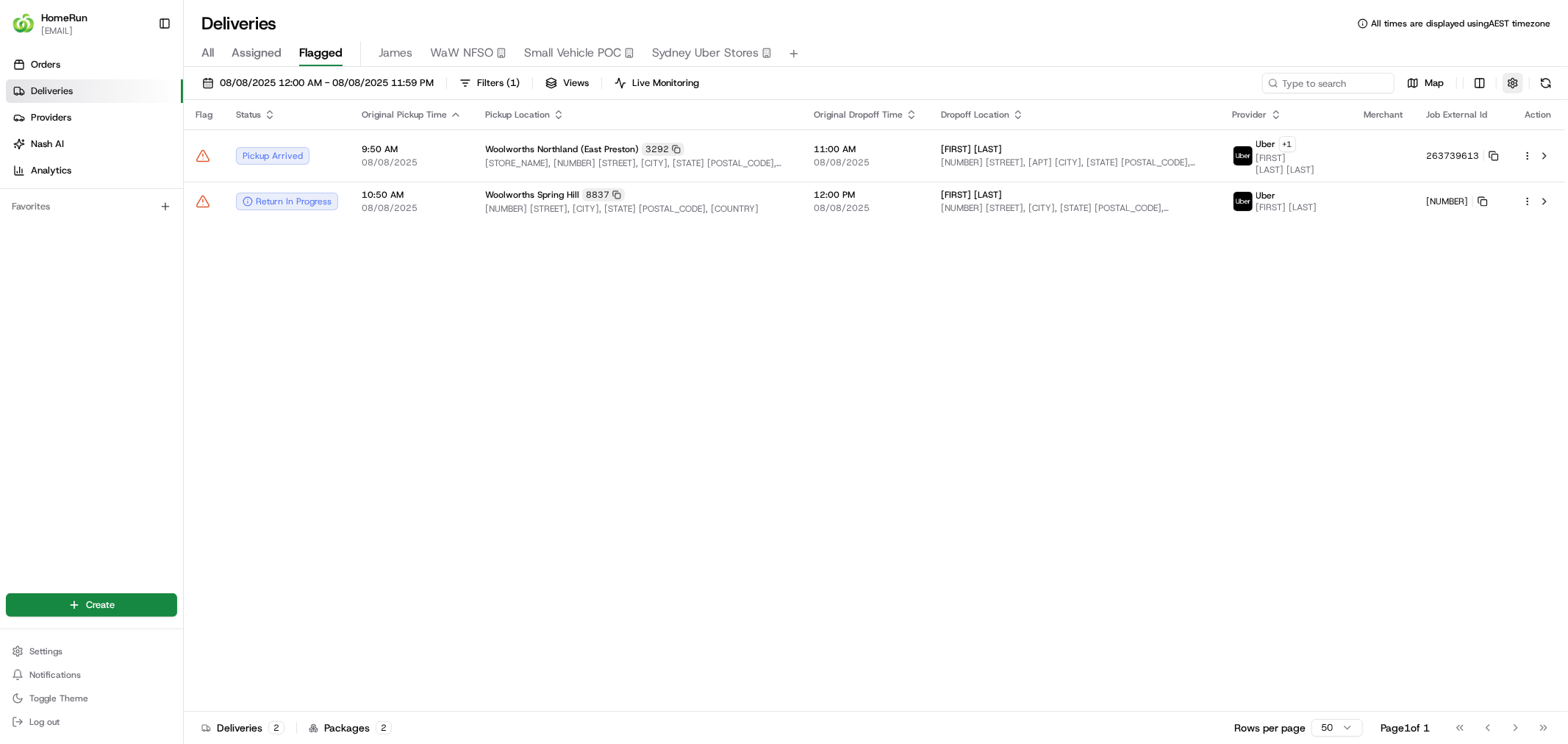 click at bounding box center (1513, 83) 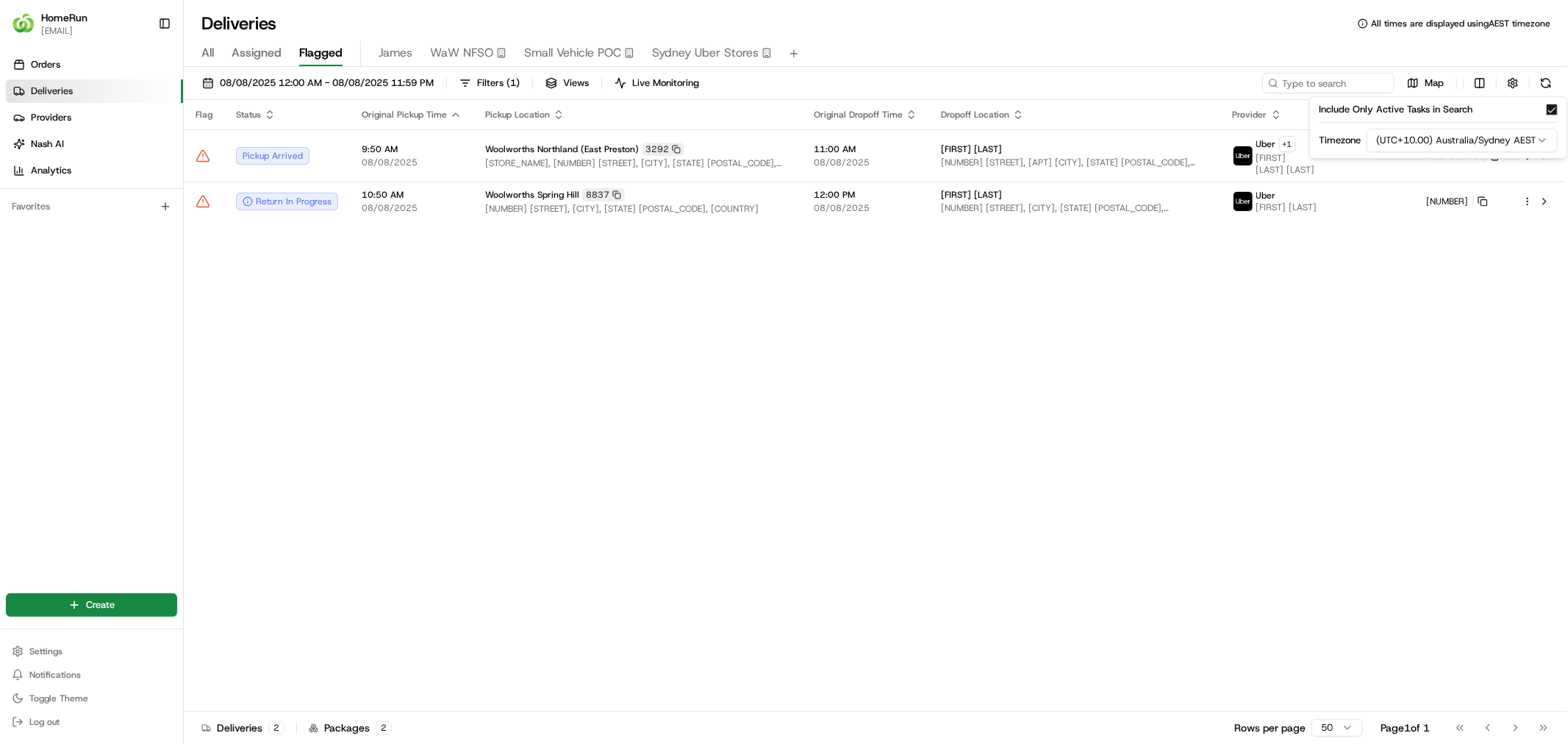 click on "Include Only Active Tasks in Search" at bounding box center (1438, 110) 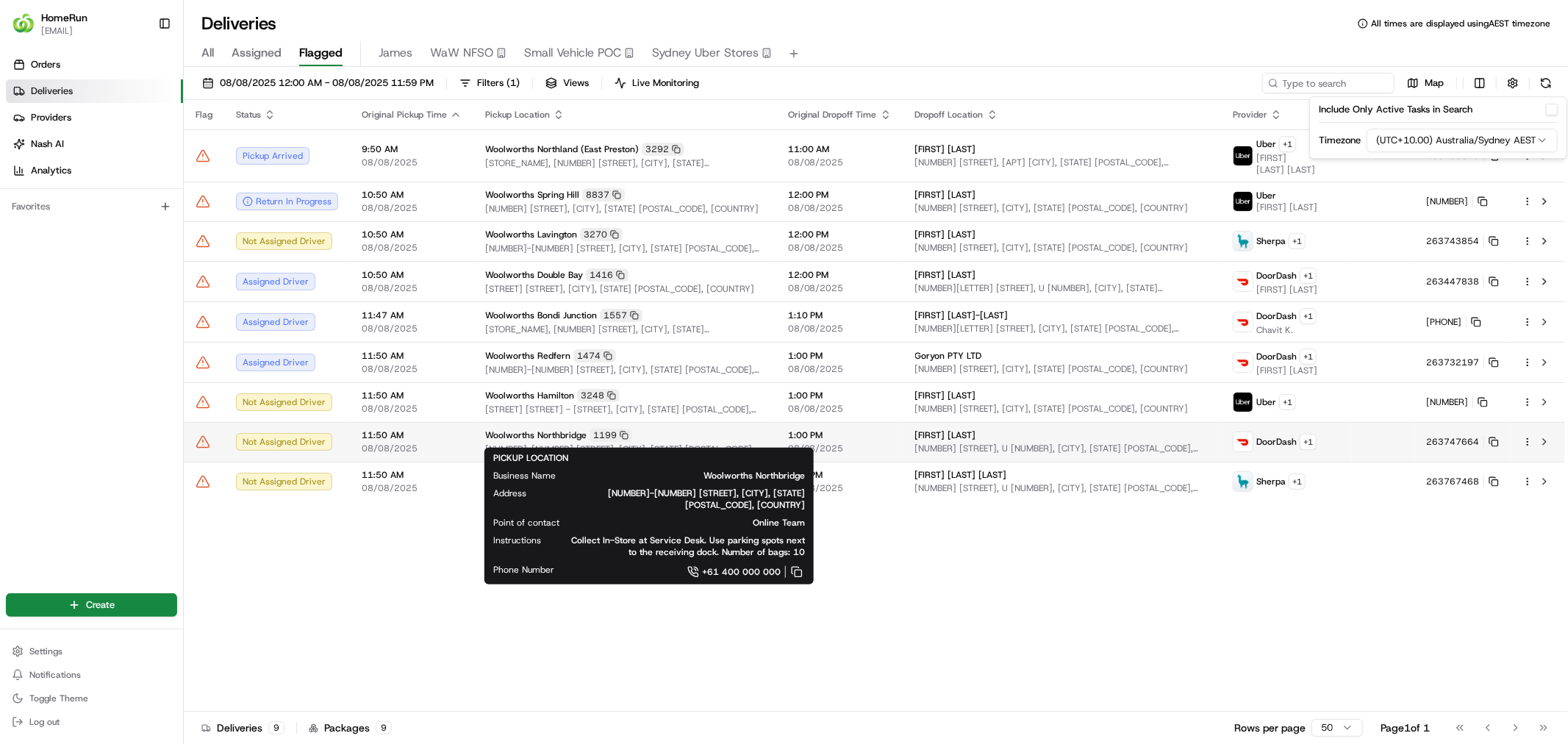 click on "[NUMBER] [STREET], [CITY], [STATE] [POSTAL_CODE], [COUNTRY]" at bounding box center [625, 449] 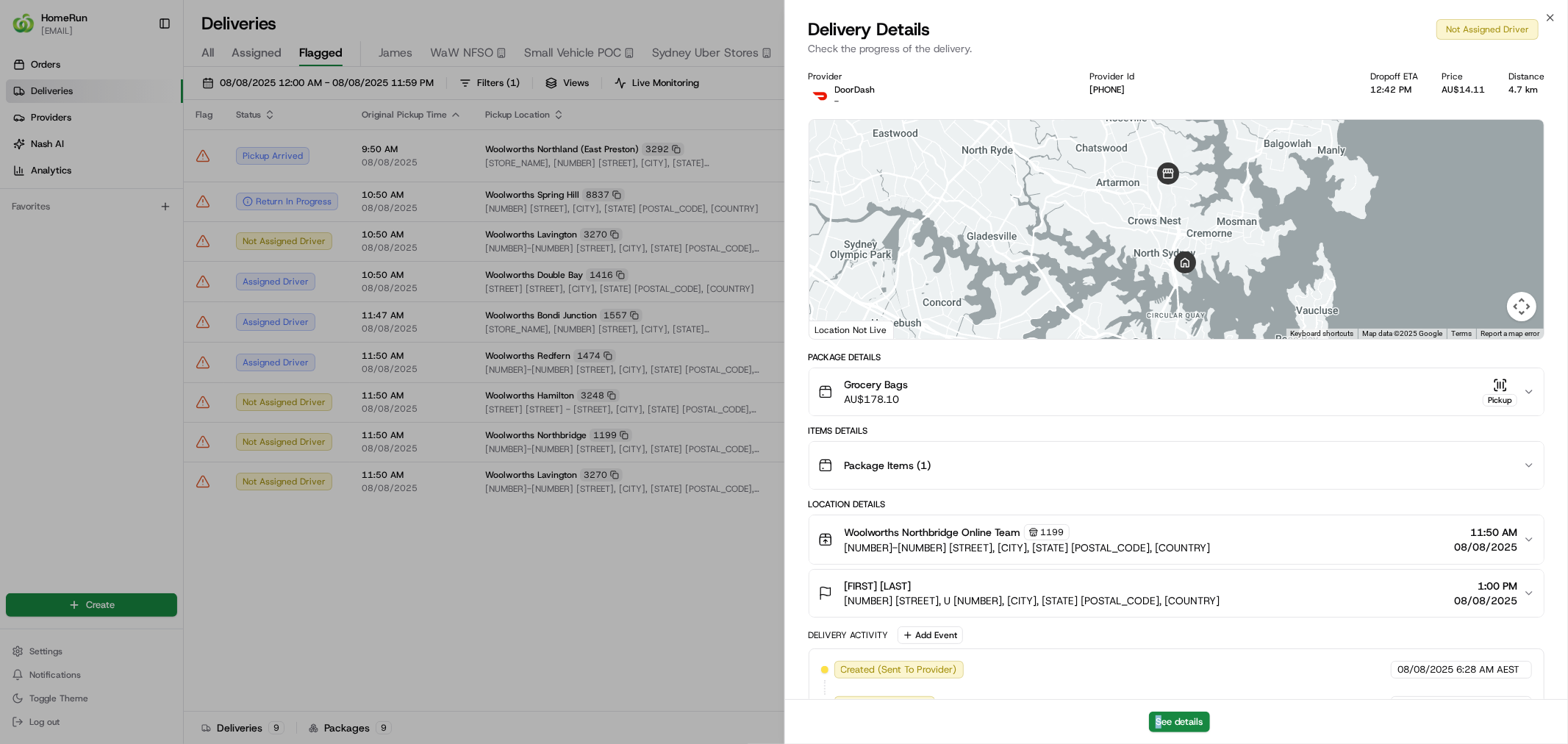 click on "See details" at bounding box center [1177, 721] 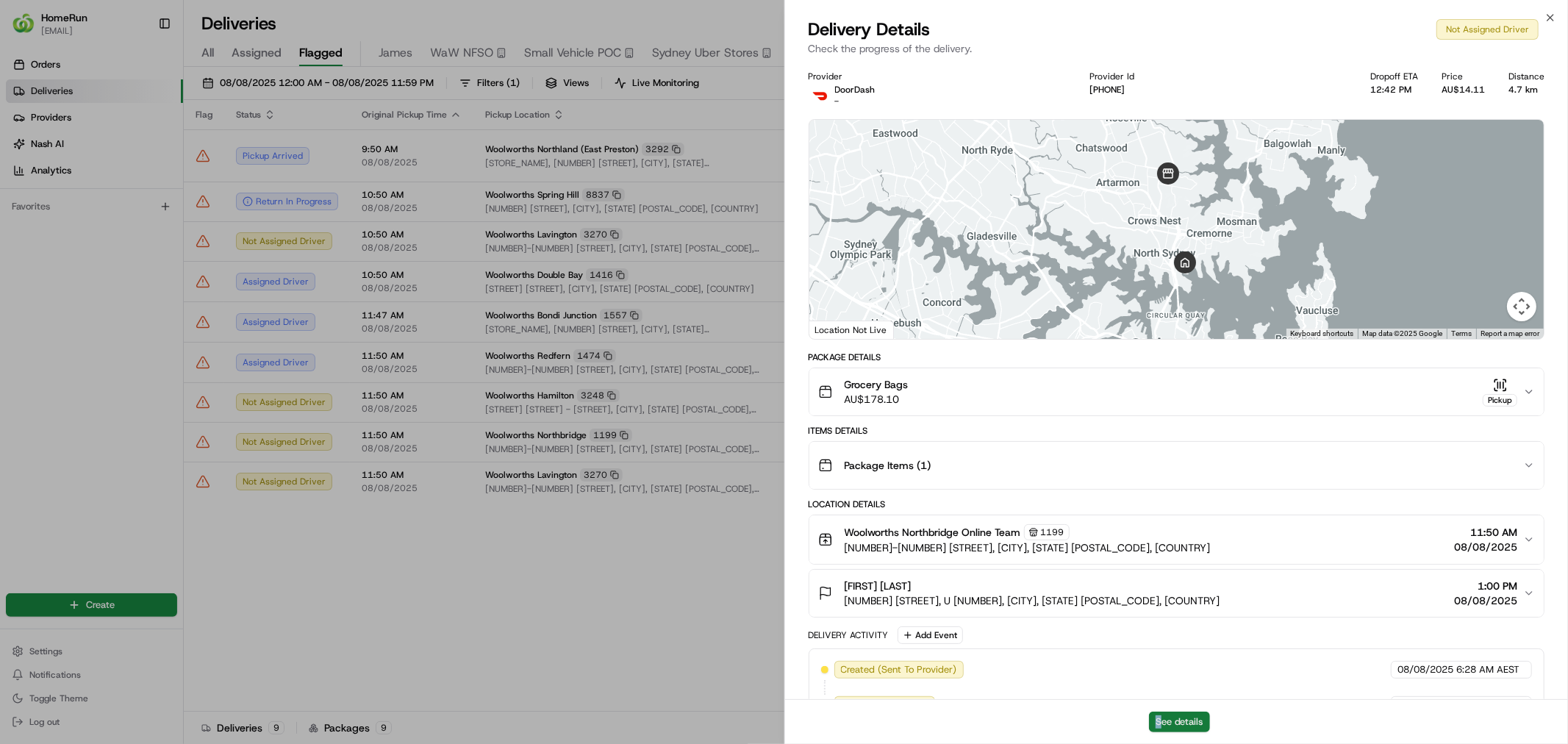click on "See details" at bounding box center [1179, 722] 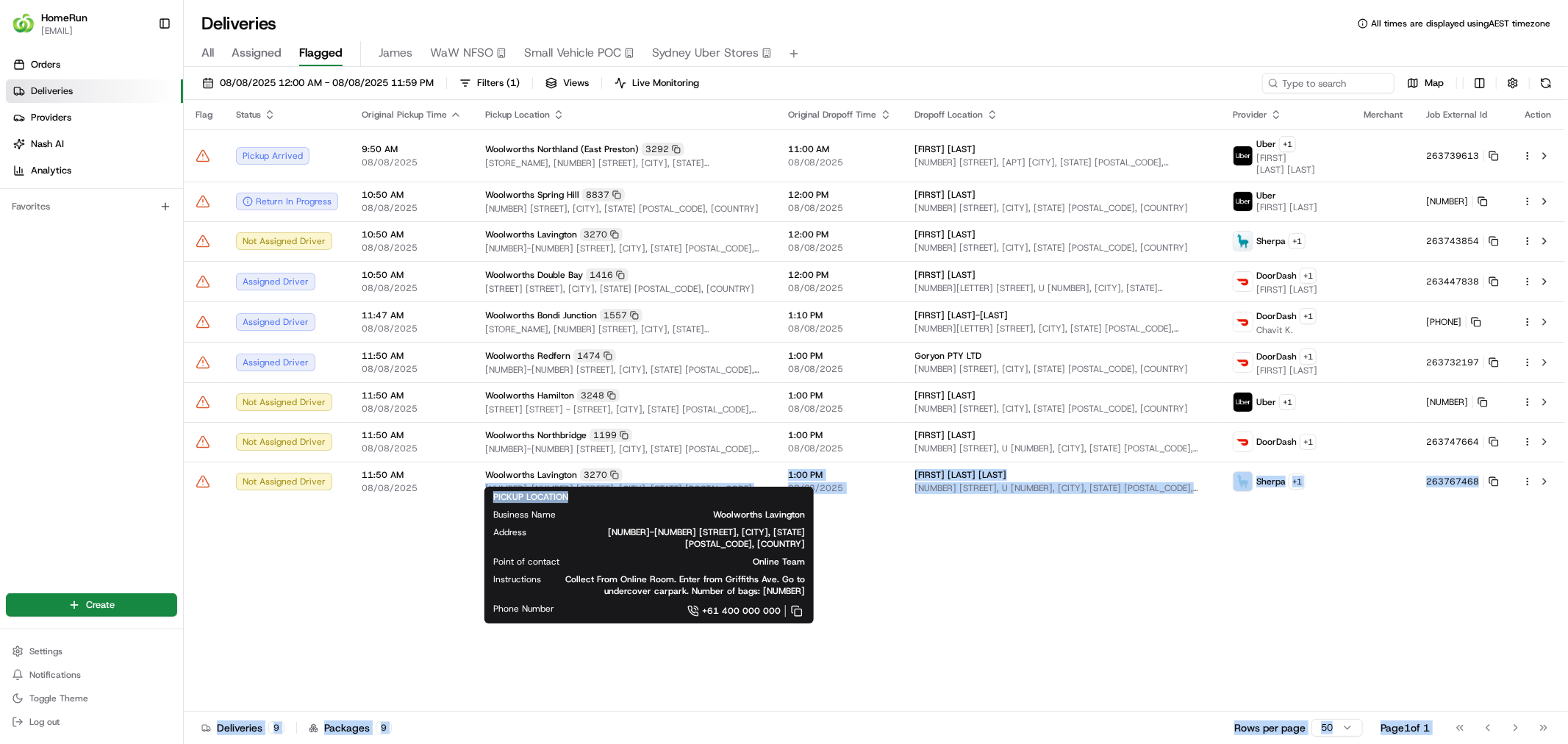 drag, startPoint x: 593, startPoint y: 471, endPoint x: 732, endPoint y: 498, distance: 141.598 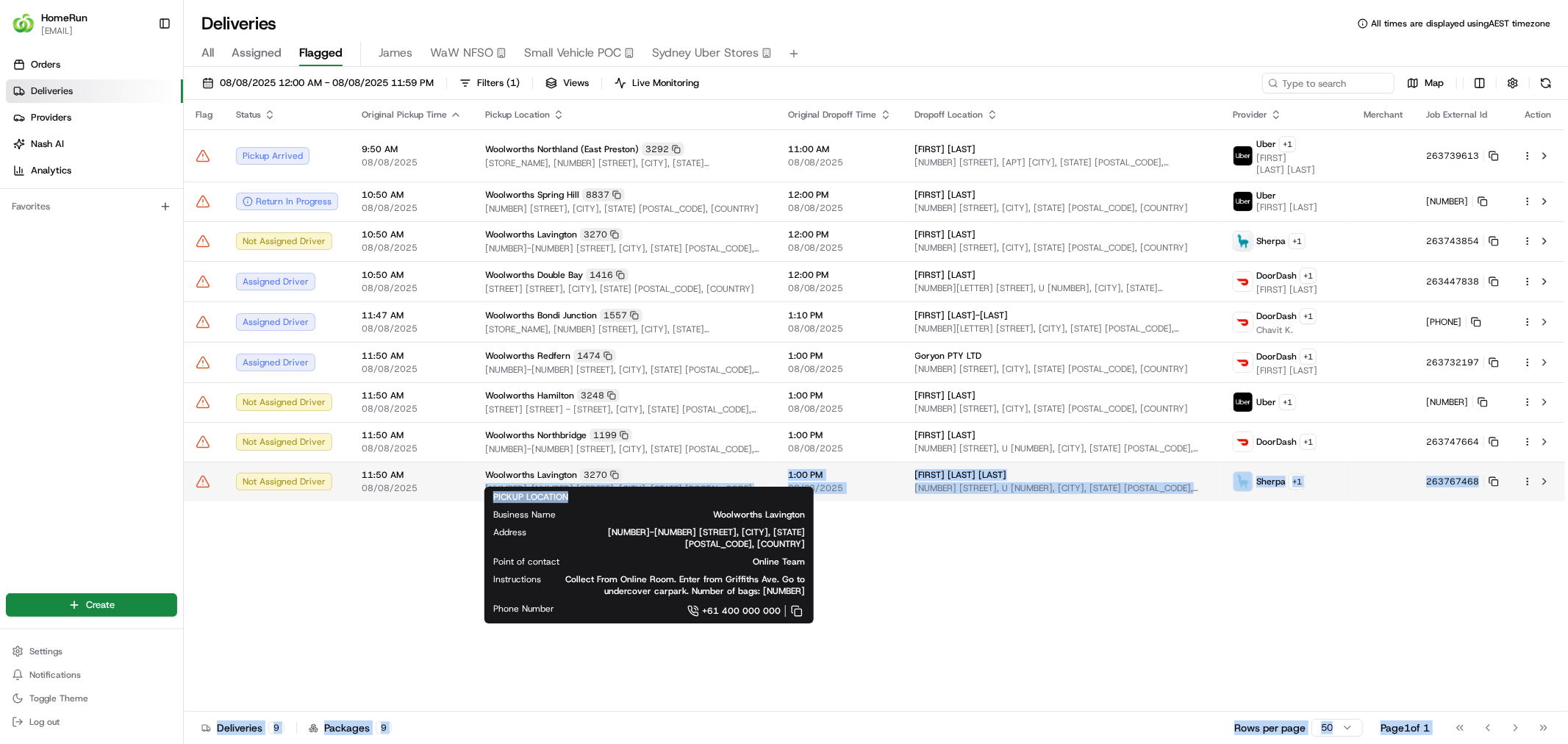 click on "Woolworths Lavington 3270" at bounding box center [625, 475] 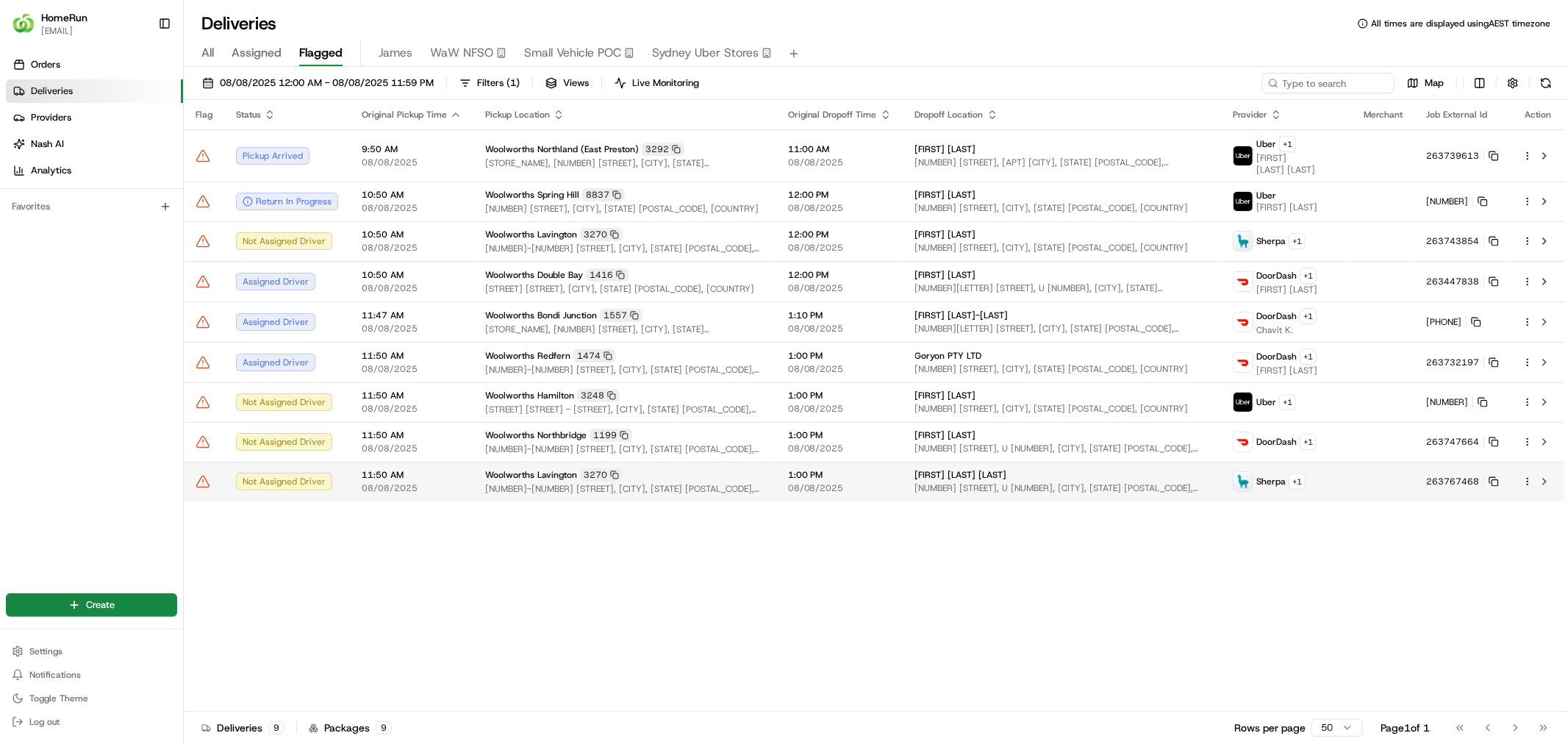 click on "337-363 Griffith Road, Lavington, NSW 2641, AU" at bounding box center [625, 489] 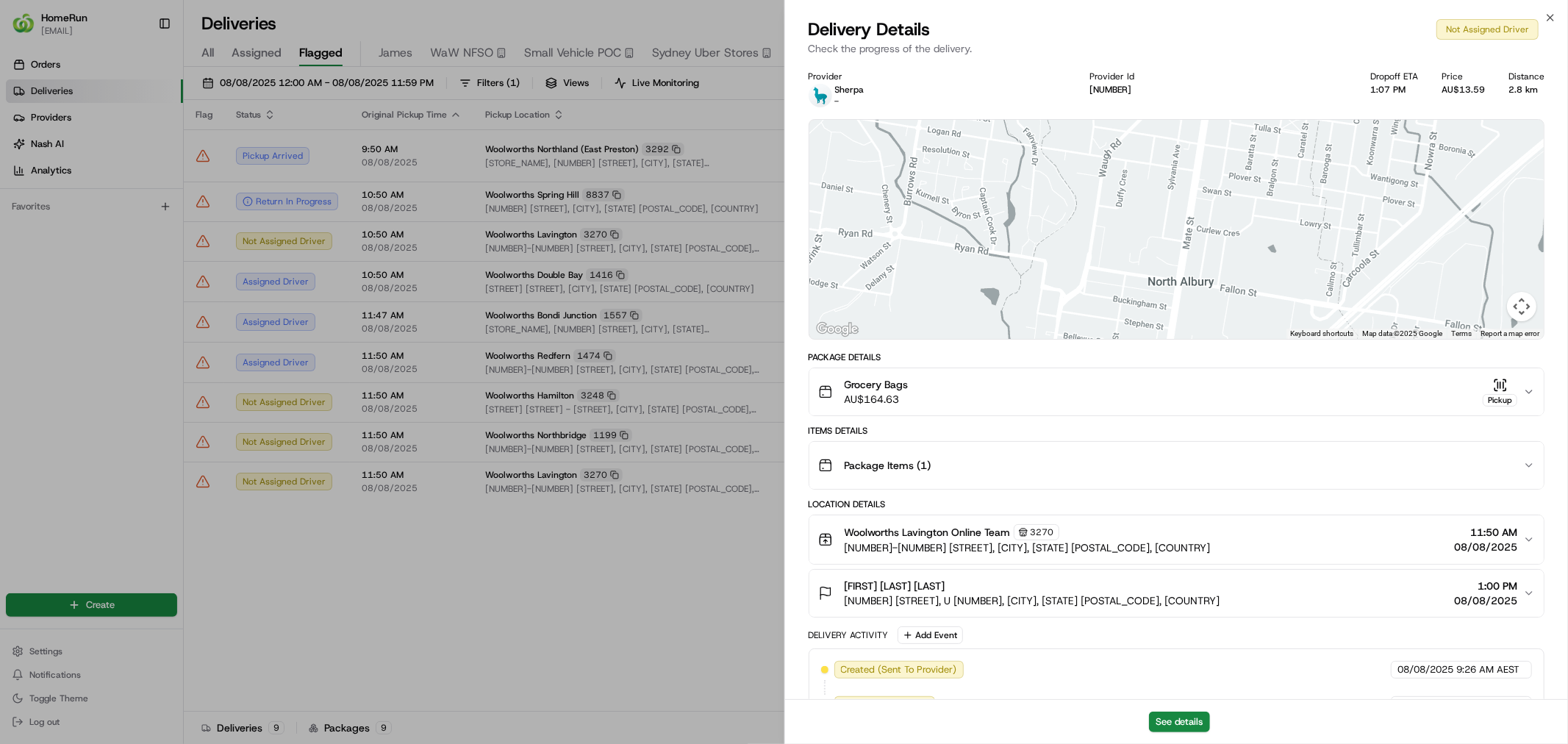 drag, startPoint x: 1174, startPoint y: 312, endPoint x: 1209, endPoint y: 152, distance: 163.78339 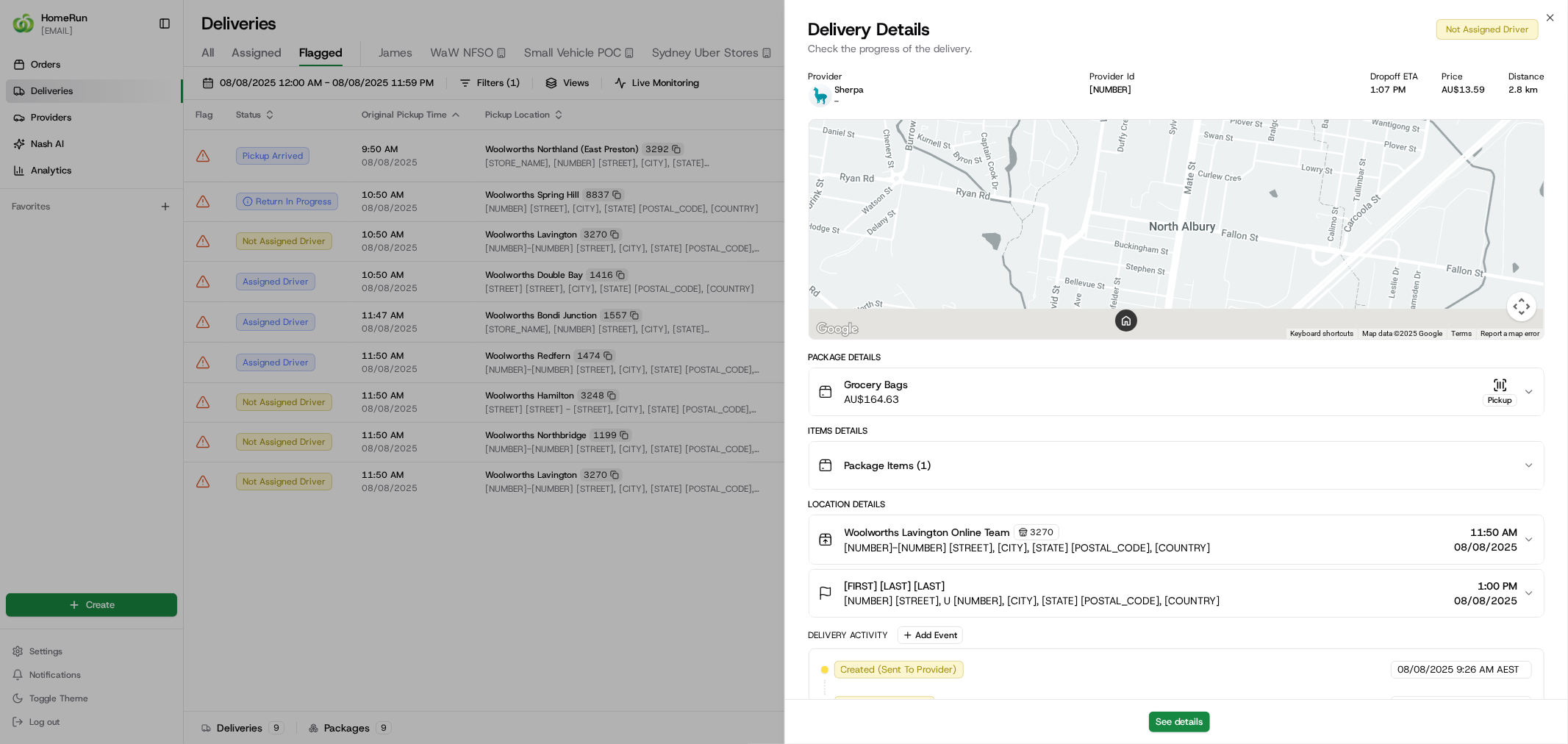 drag, startPoint x: 1188, startPoint y: 274, endPoint x: 1167, endPoint y: 218, distance: 59.80803 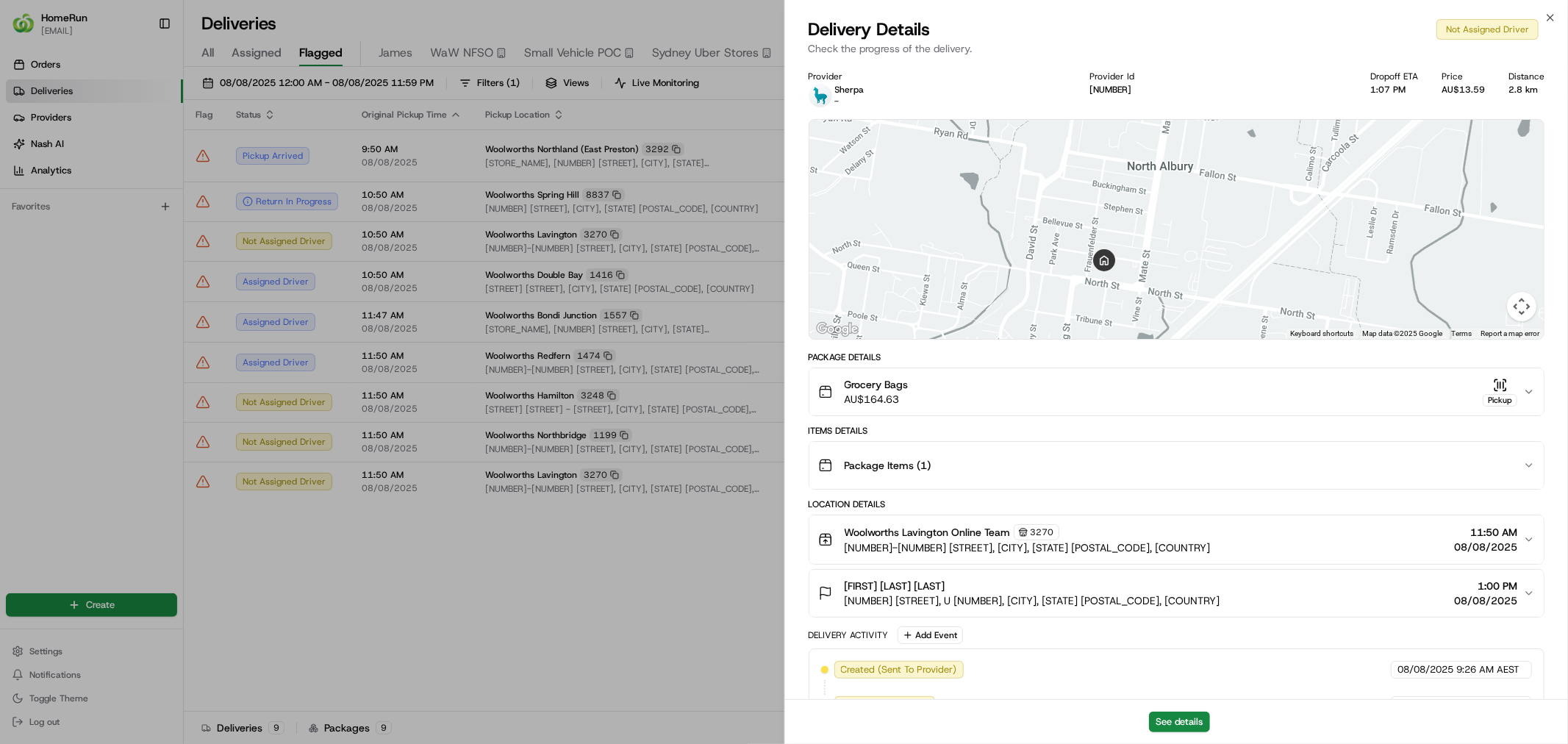 drag, startPoint x: 1214, startPoint y: 210, endPoint x: 1133, endPoint y: 265, distance: 97.90812 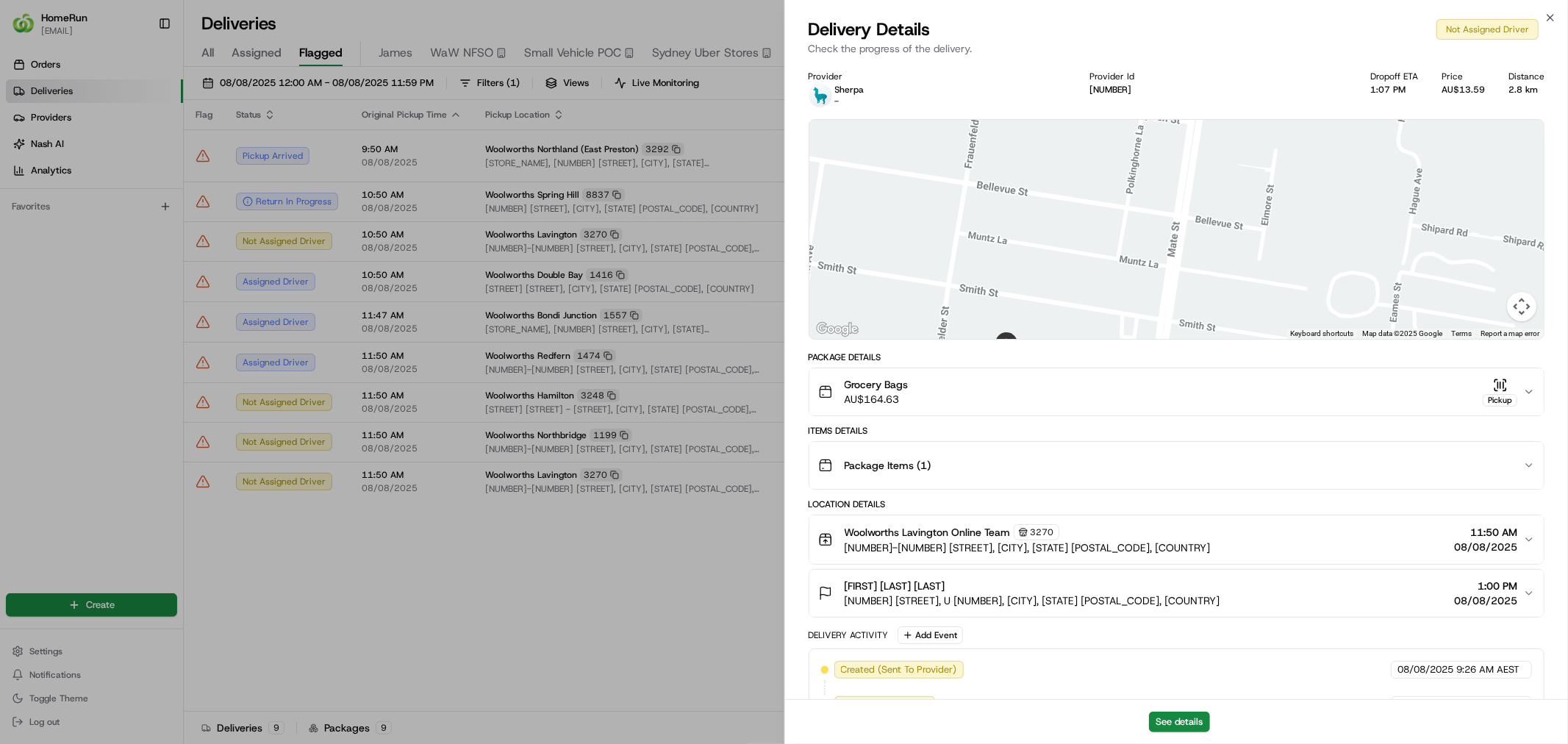 drag, startPoint x: 1103, startPoint y: 309, endPoint x: 1126, endPoint y: 194, distance: 117.27745 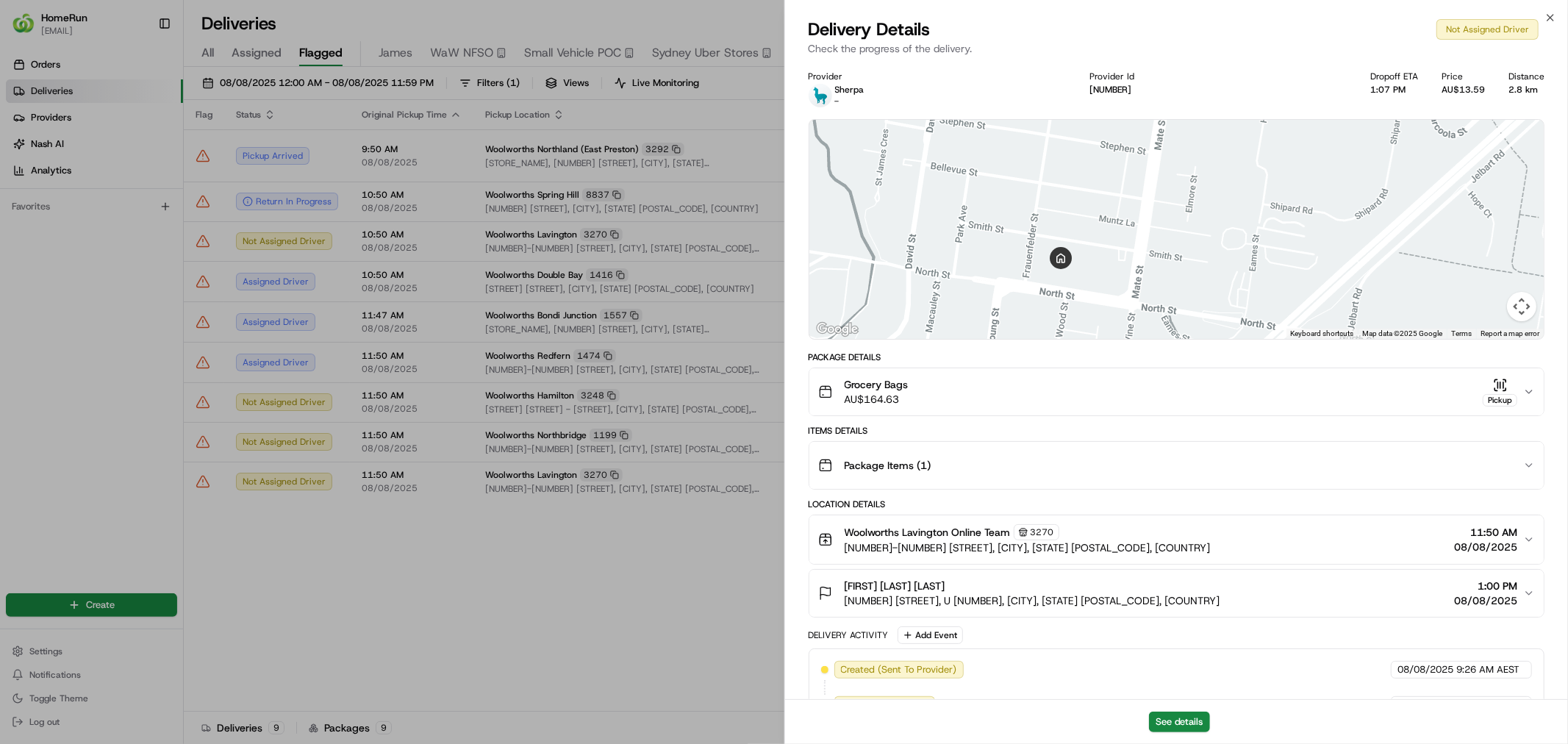 drag, startPoint x: 1089, startPoint y: 154, endPoint x: 1084, endPoint y: 234, distance: 80.156098 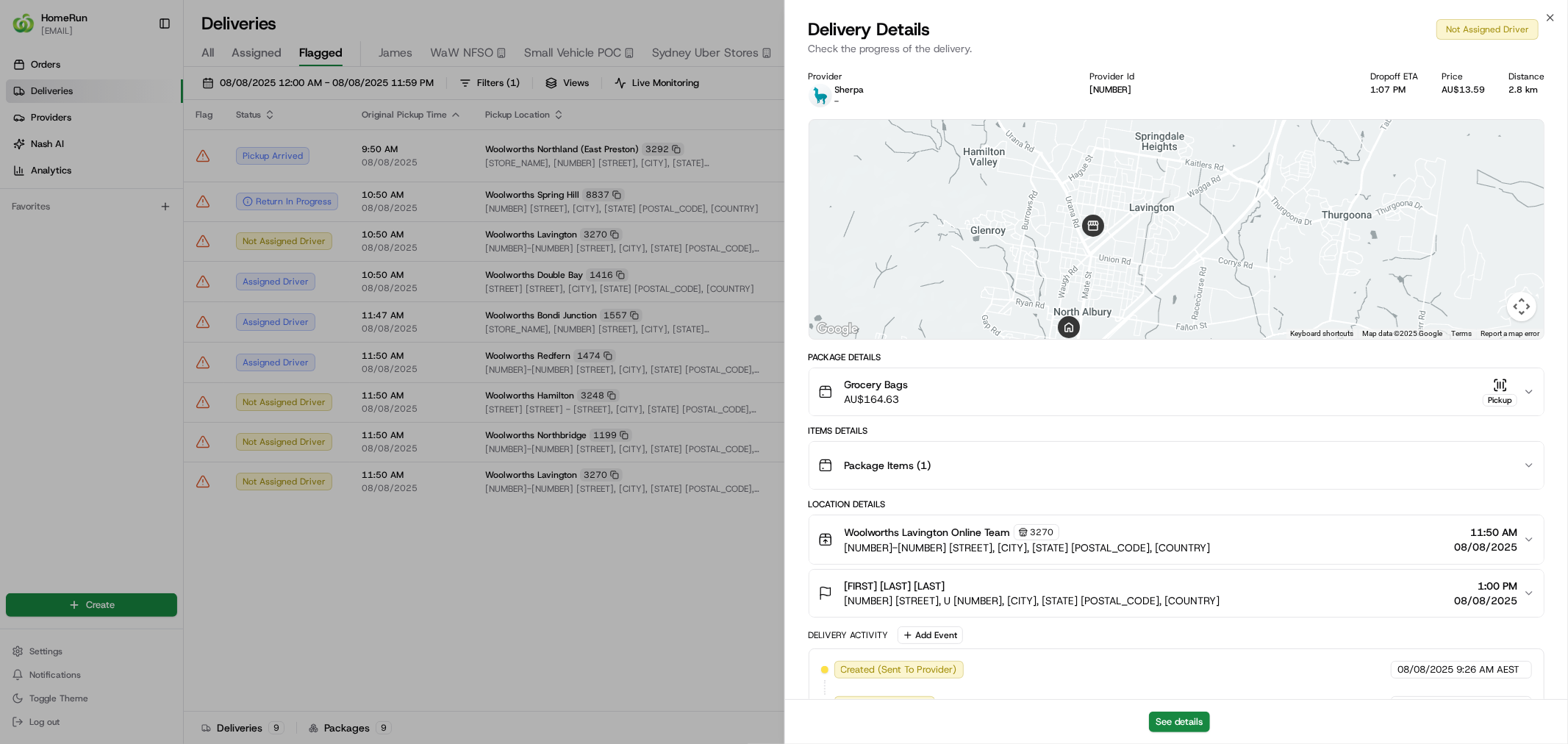 drag, startPoint x: 1161, startPoint y: 195, endPoint x: 1134, endPoint y: 311, distance: 119.1008 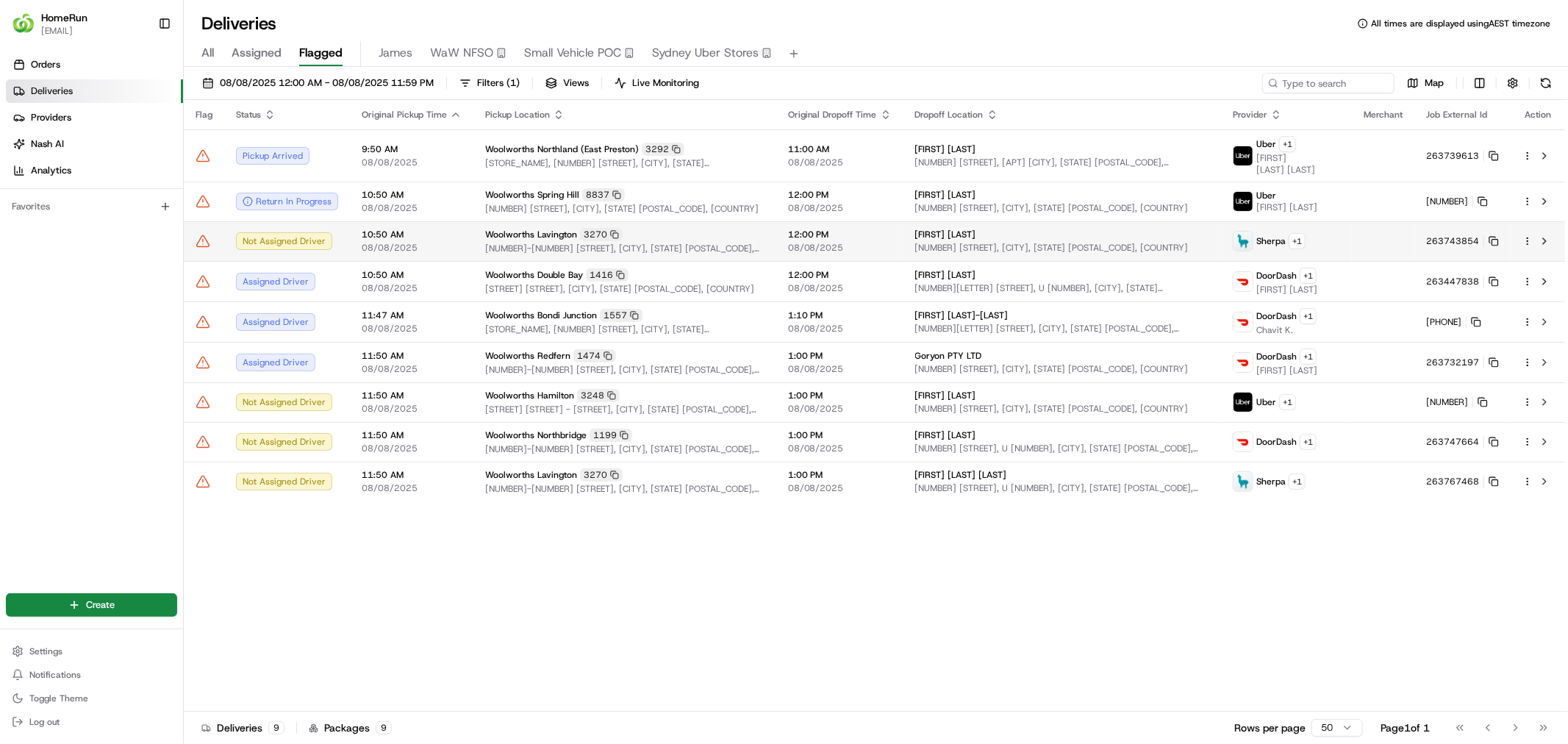 click on "Not Assigned Driver" at bounding box center (287, 241) 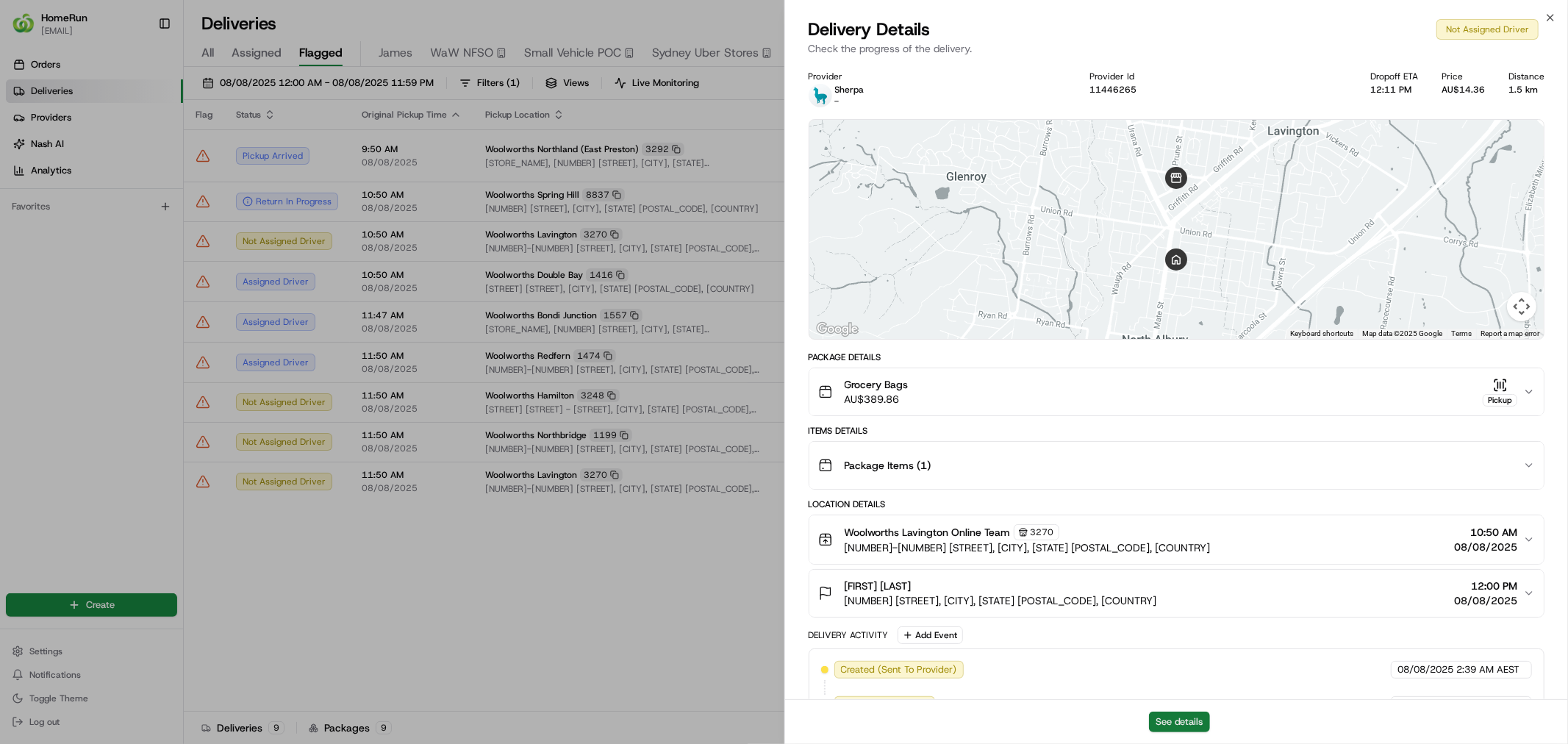 click on "See details" at bounding box center [1179, 722] 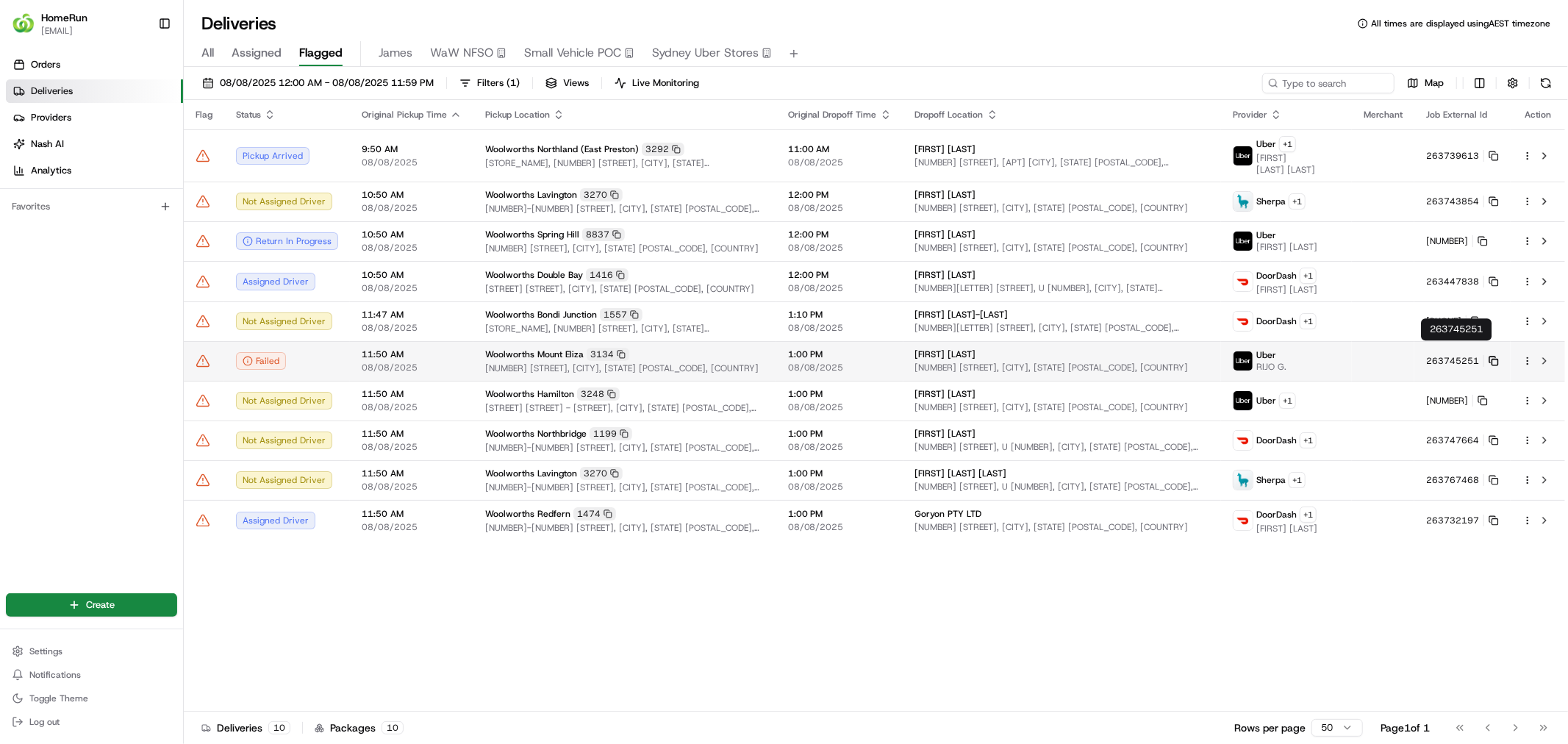 click 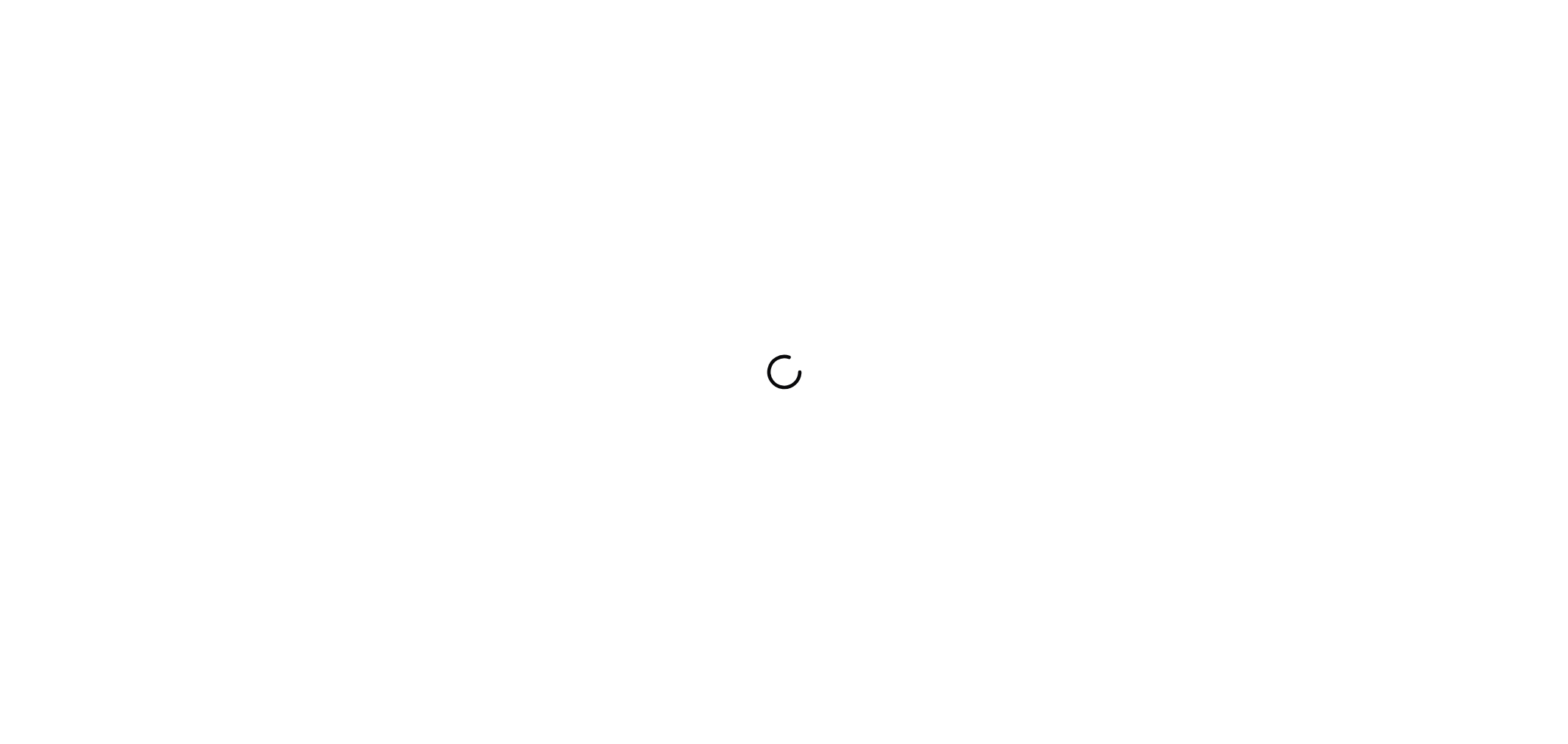 scroll, scrollTop: 0, scrollLeft: 0, axis: both 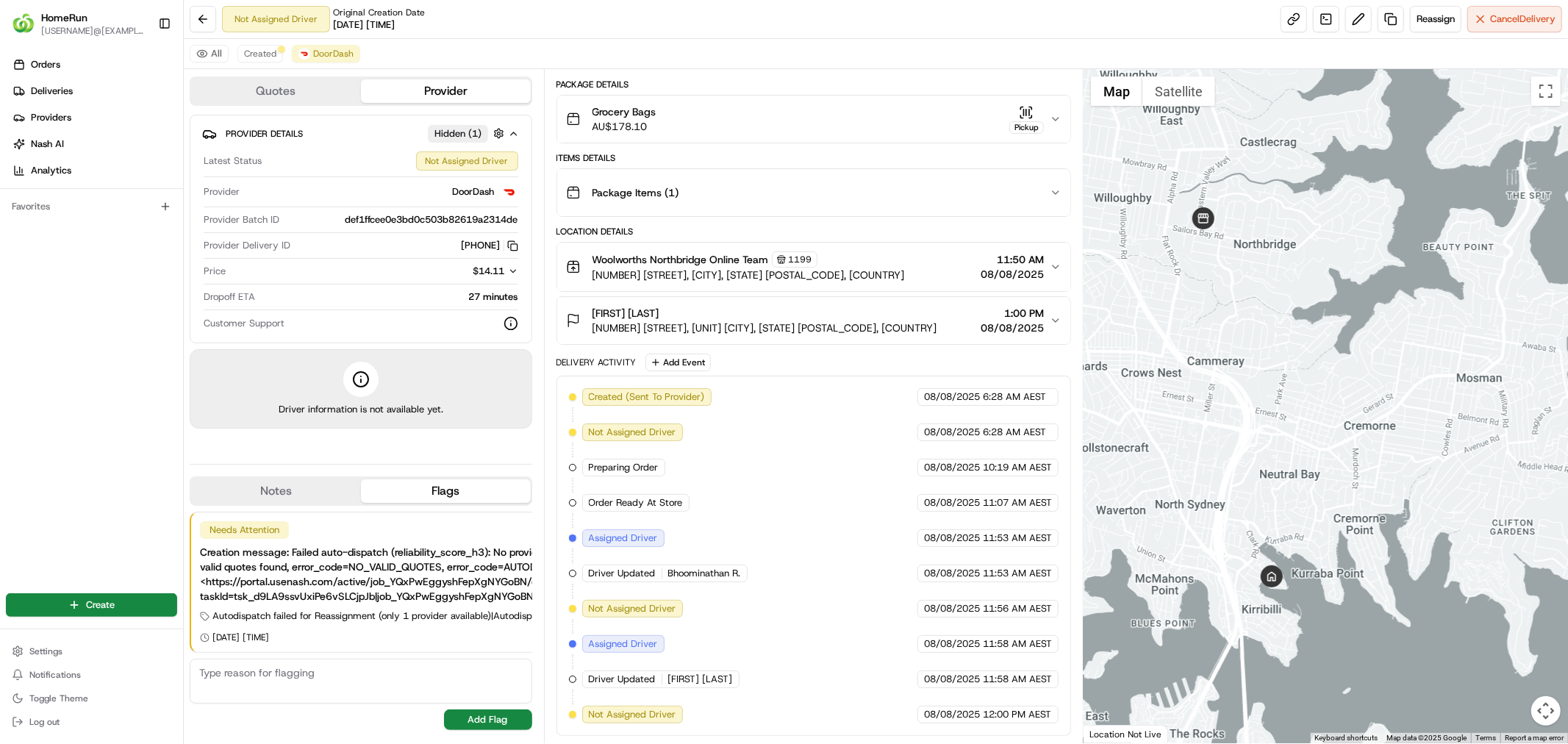 drag, startPoint x: 1413, startPoint y: 361, endPoint x: 1181, endPoint y: 450, distance: 248.48541 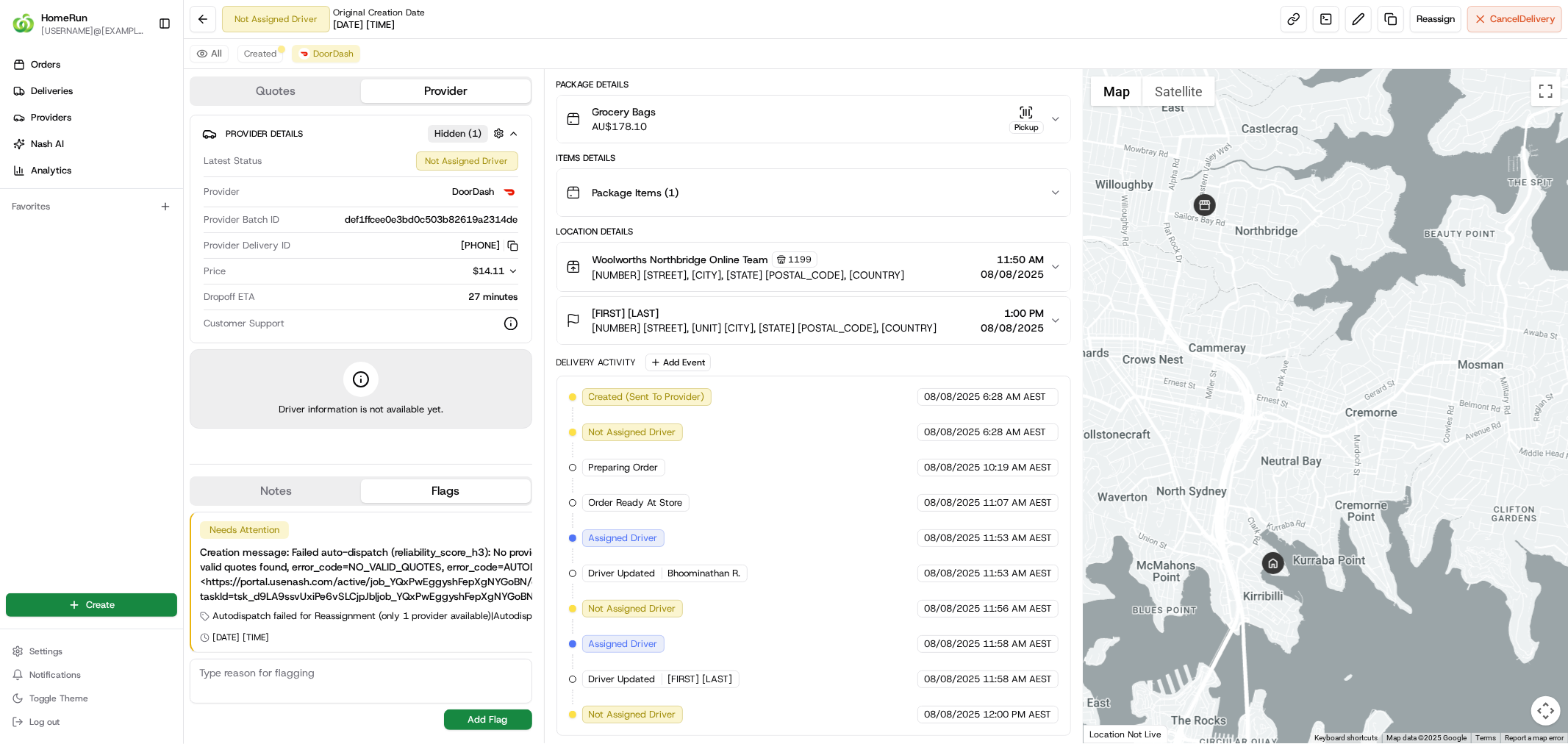 drag, startPoint x: 1446, startPoint y: 465, endPoint x: 1489, endPoint y: 447, distance: 46.61545 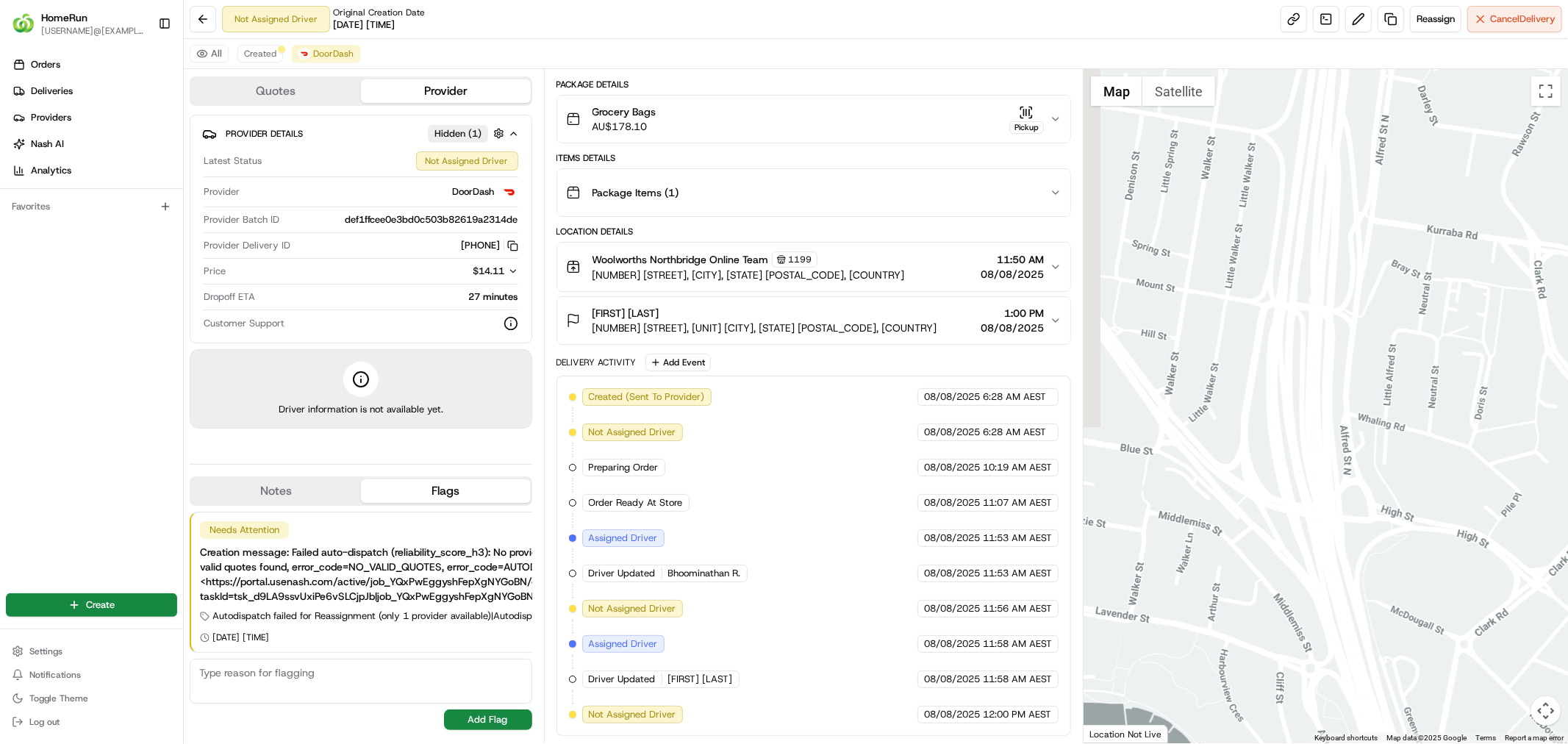 drag, startPoint x: 1195, startPoint y: 421, endPoint x: 1526, endPoint y: 457, distance: 332.95195 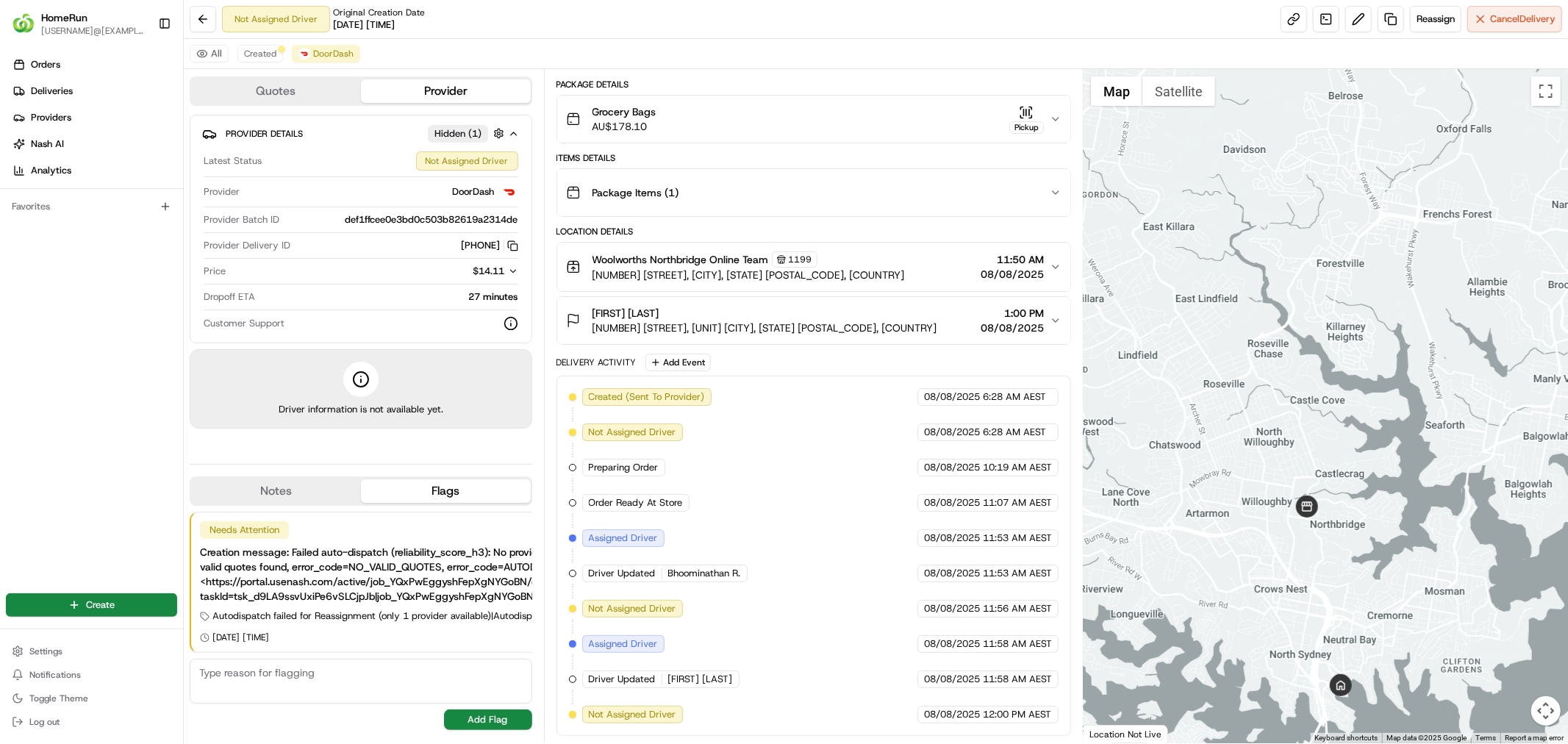 drag, startPoint x: 1283, startPoint y: 353, endPoint x: 1245, endPoint y: 553, distance: 203.578 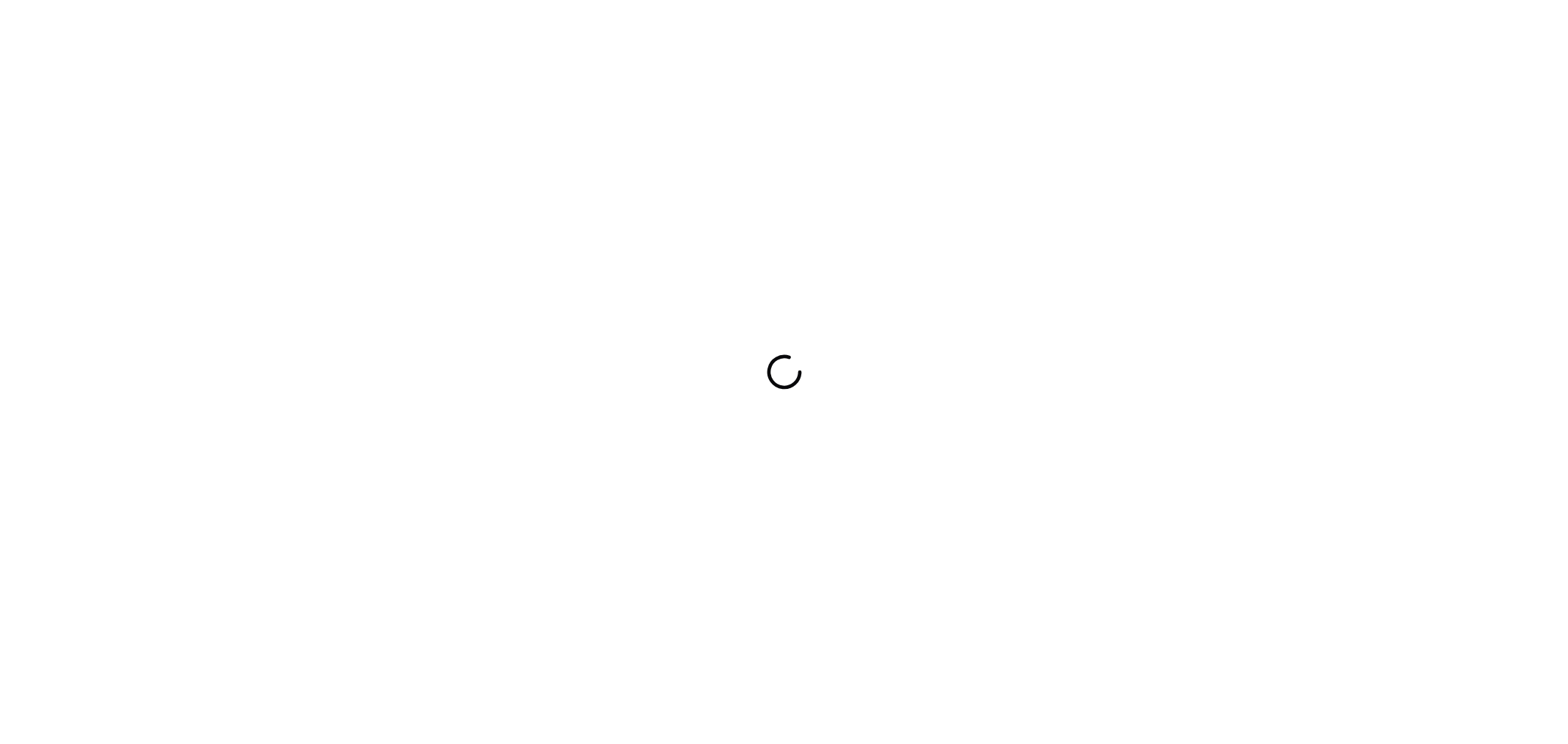 scroll, scrollTop: 0, scrollLeft: 0, axis: both 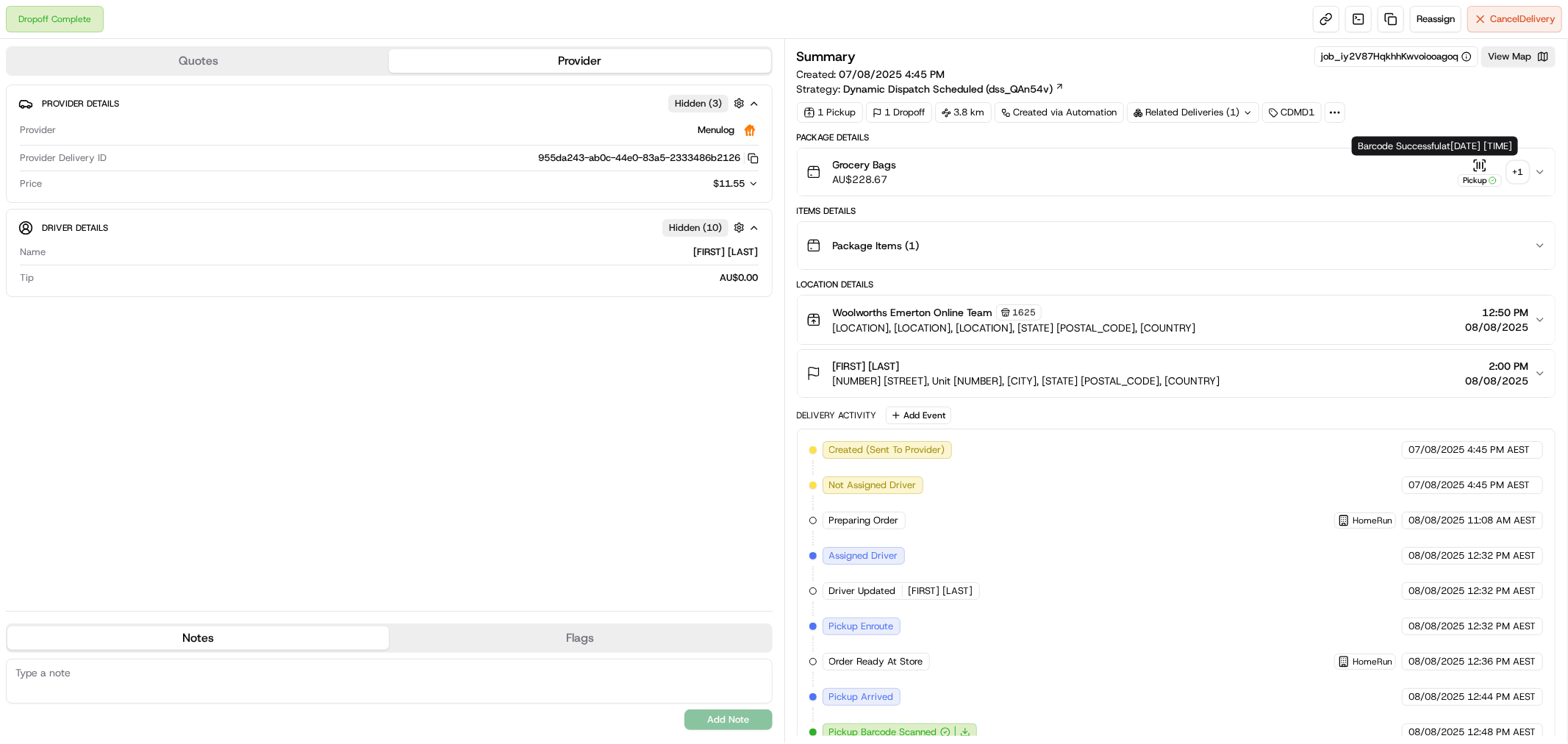 click 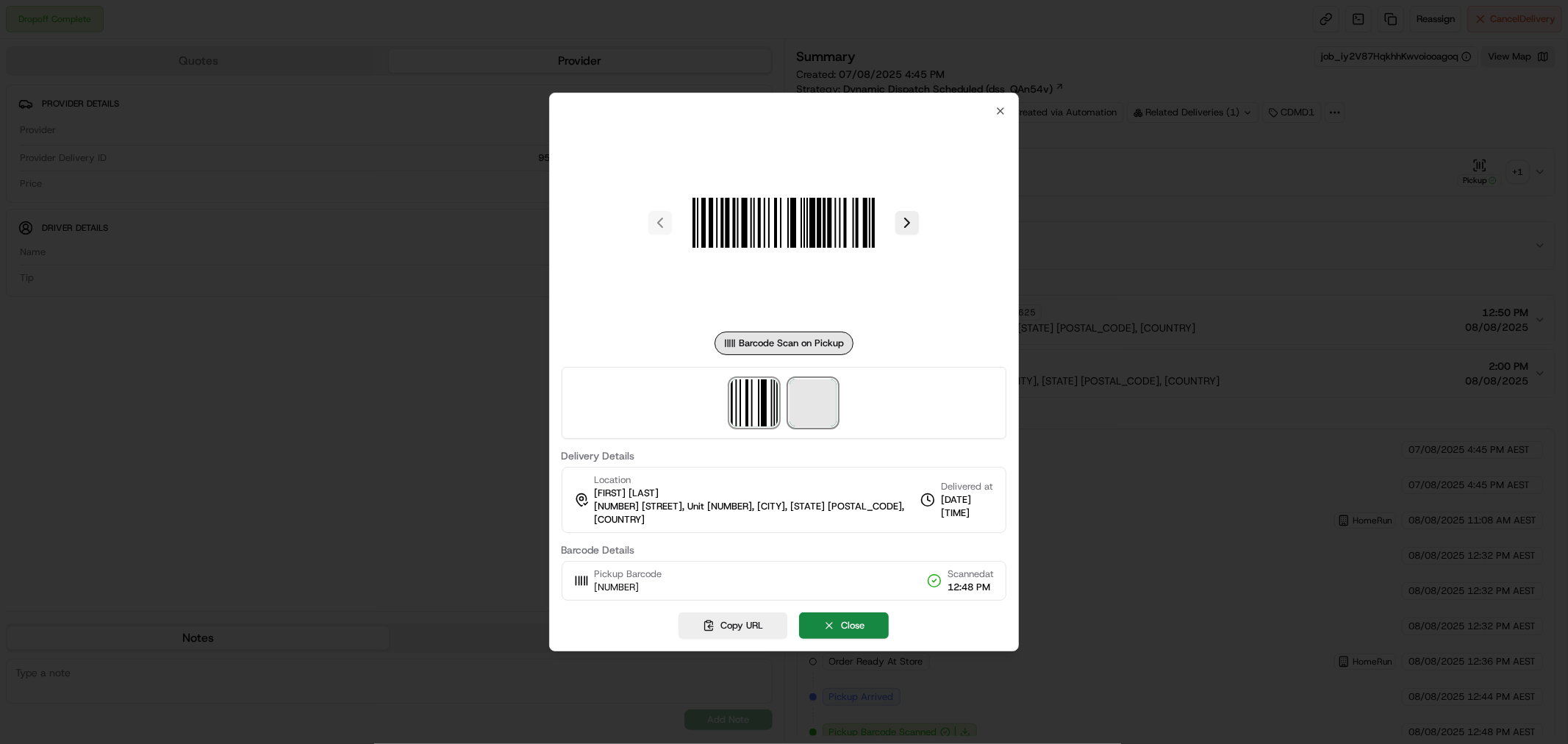 click at bounding box center (813, 403) 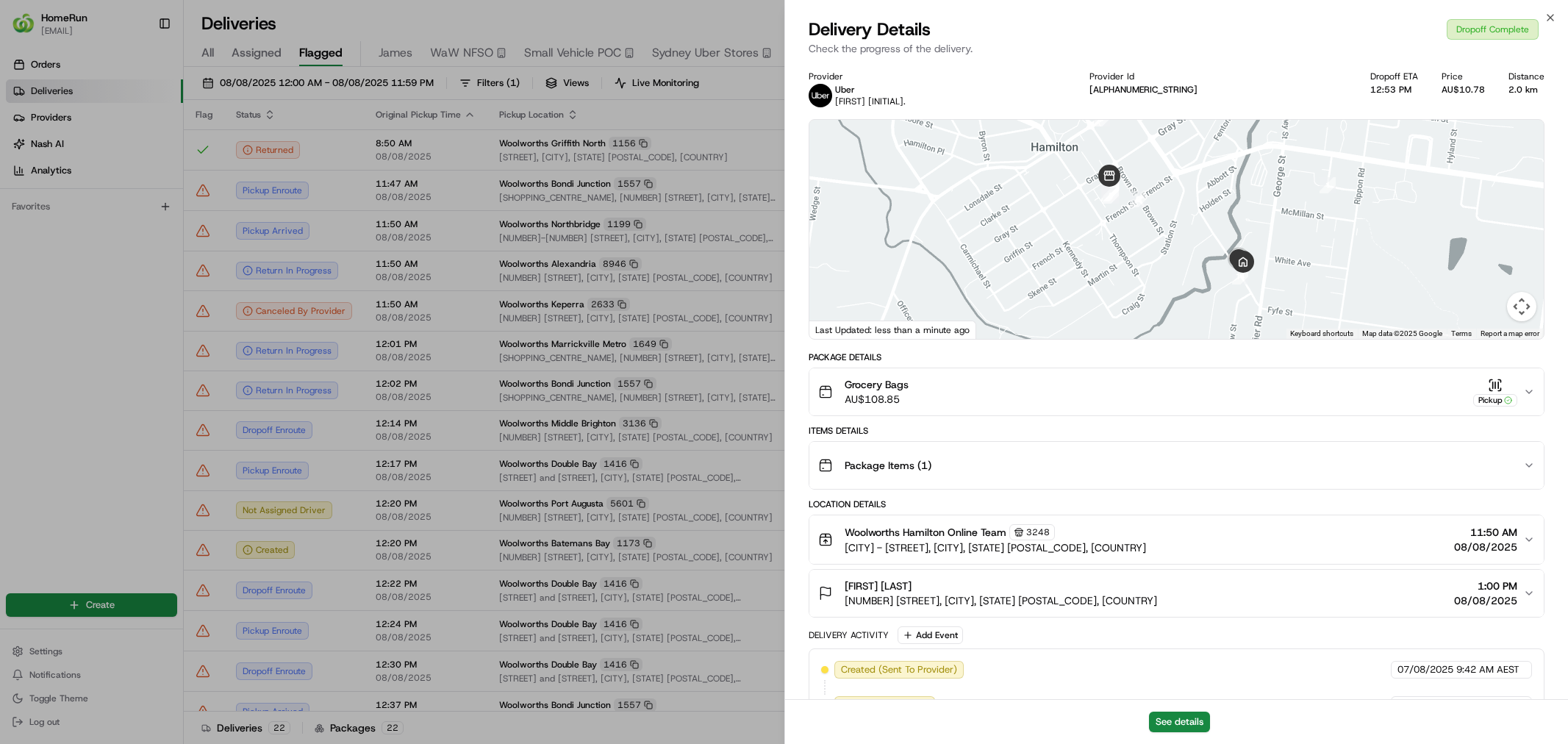 scroll, scrollTop: 0, scrollLeft: 0, axis: both 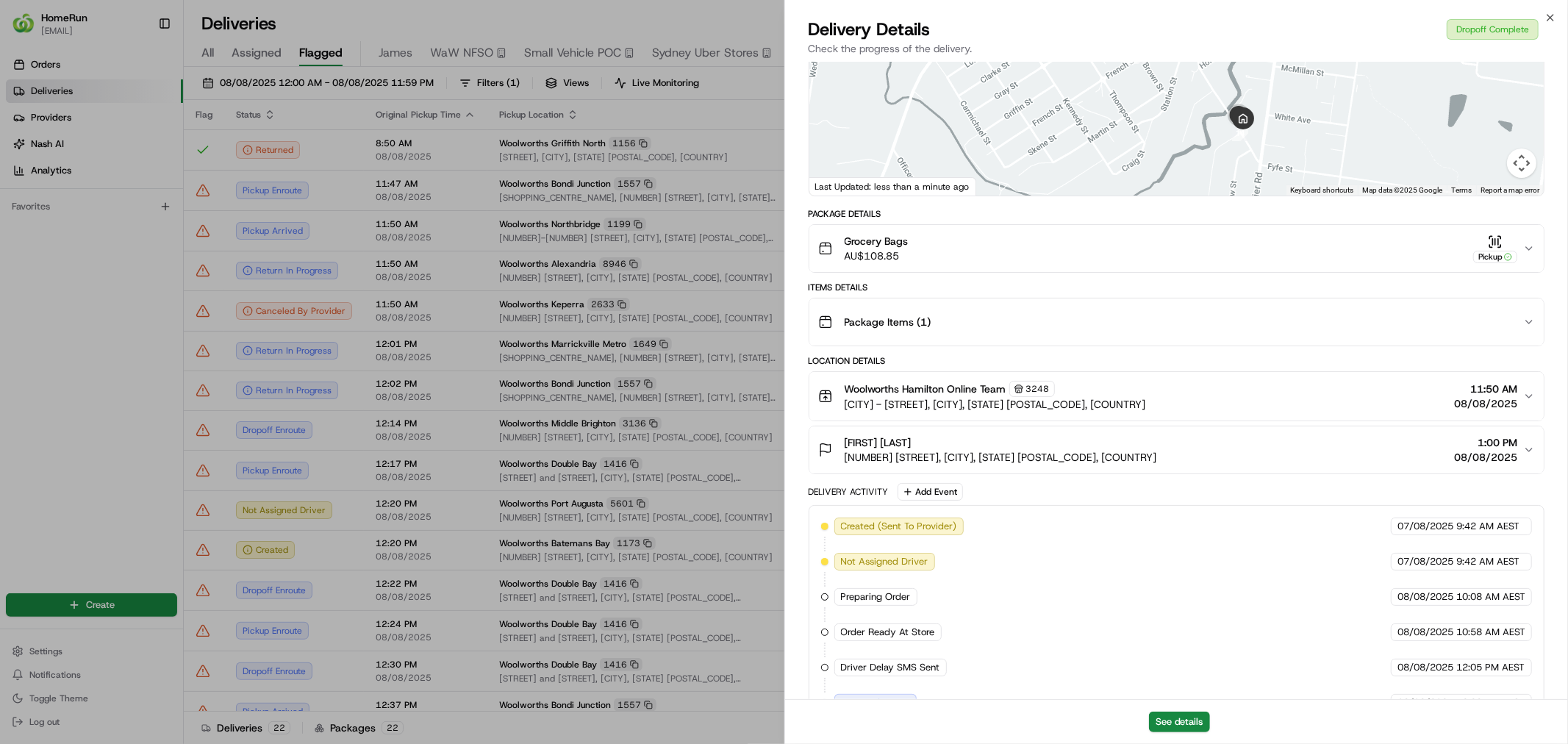 type 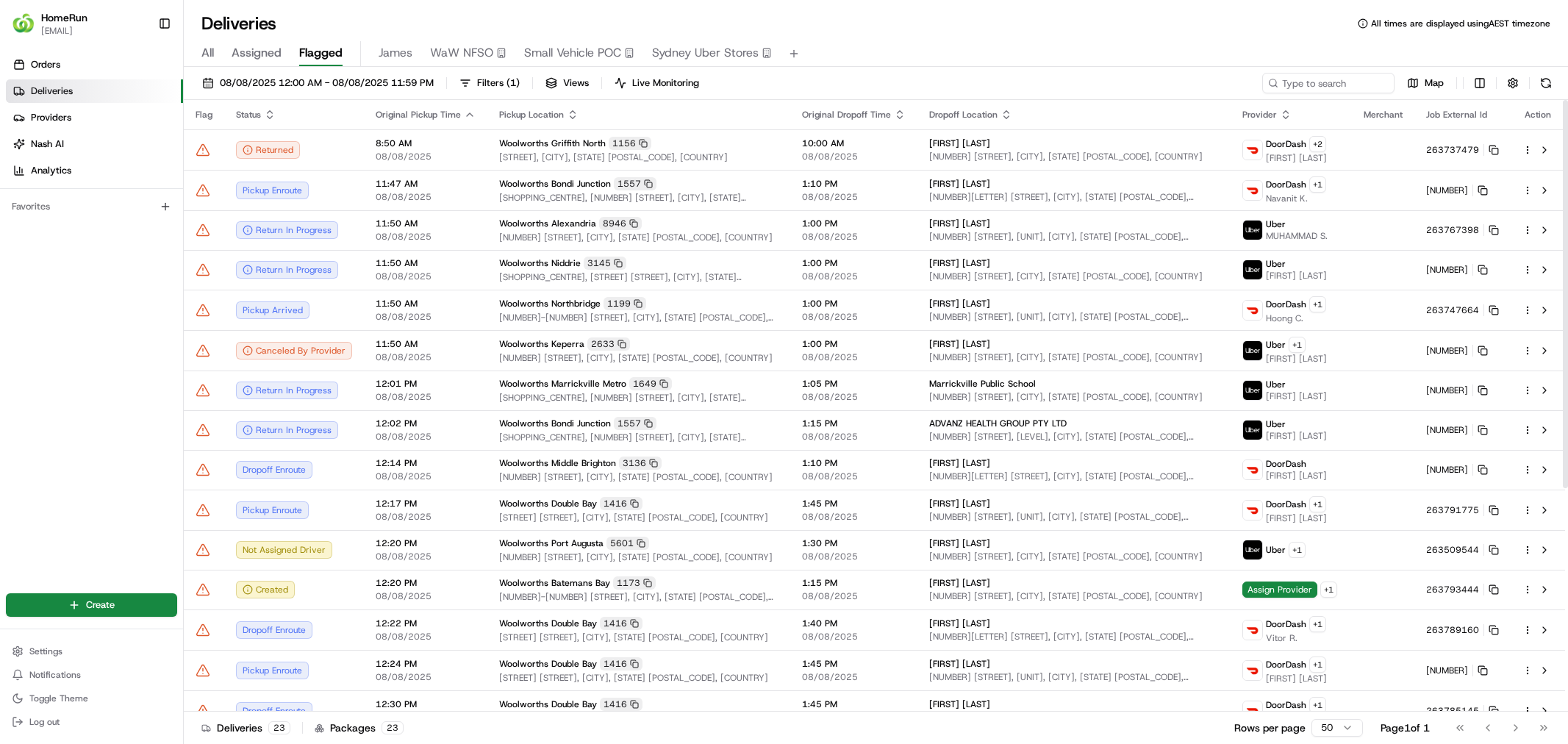 scroll, scrollTop: 0, scrollLeft: 0, axis: both 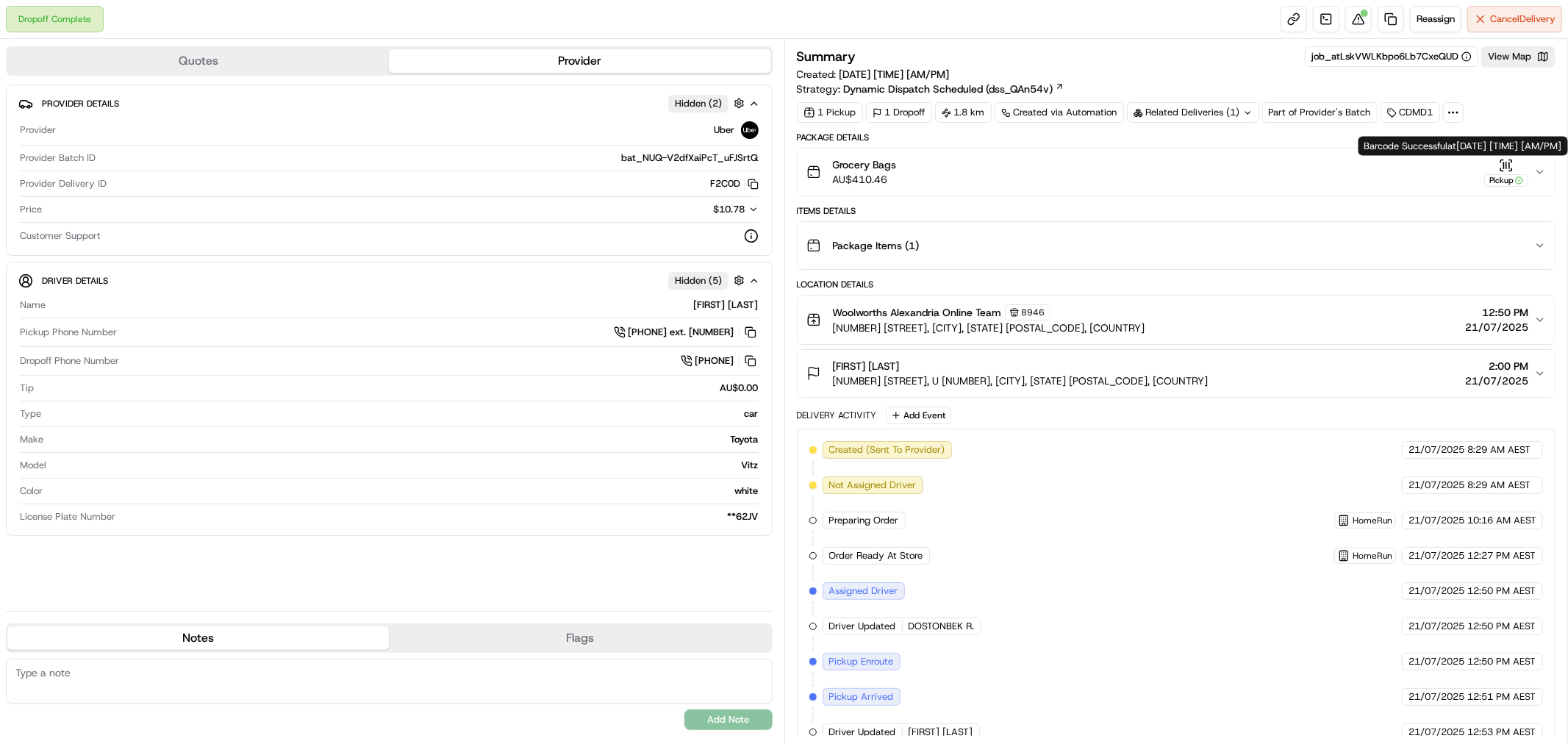 click on "Pickup" at bounding box center (1506, 180) 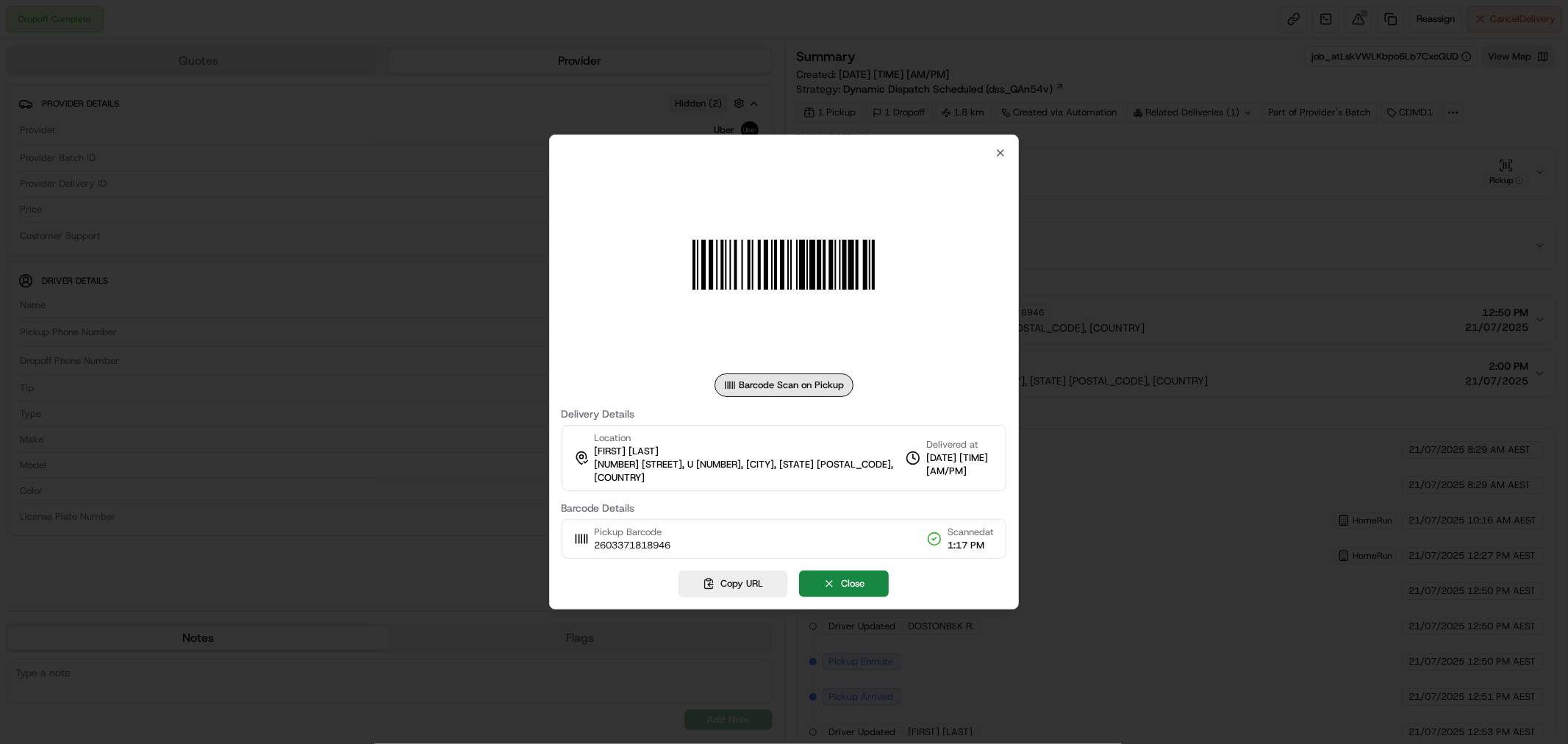 click at bounding box center (784, 372) 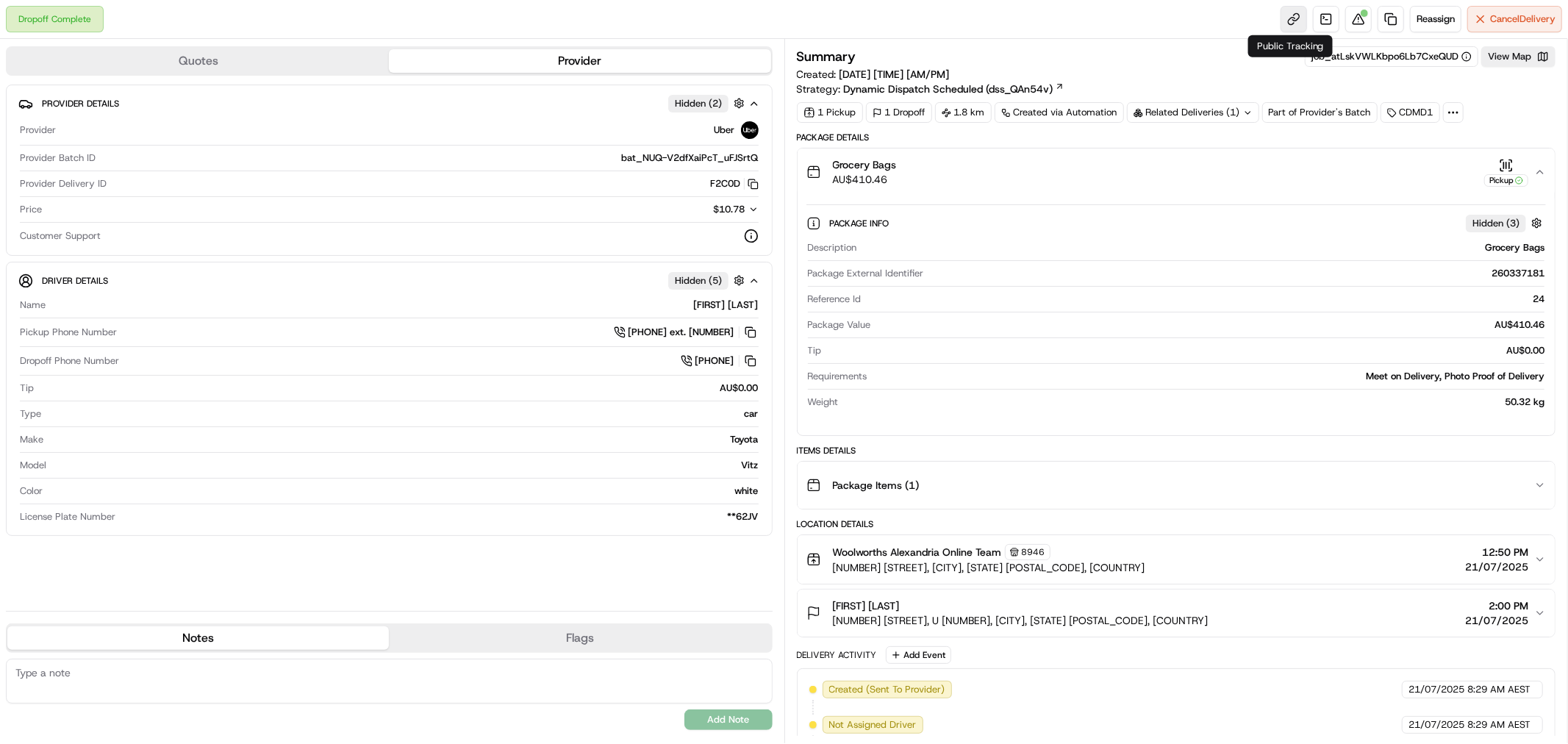click at bounding box center [1294, 19] 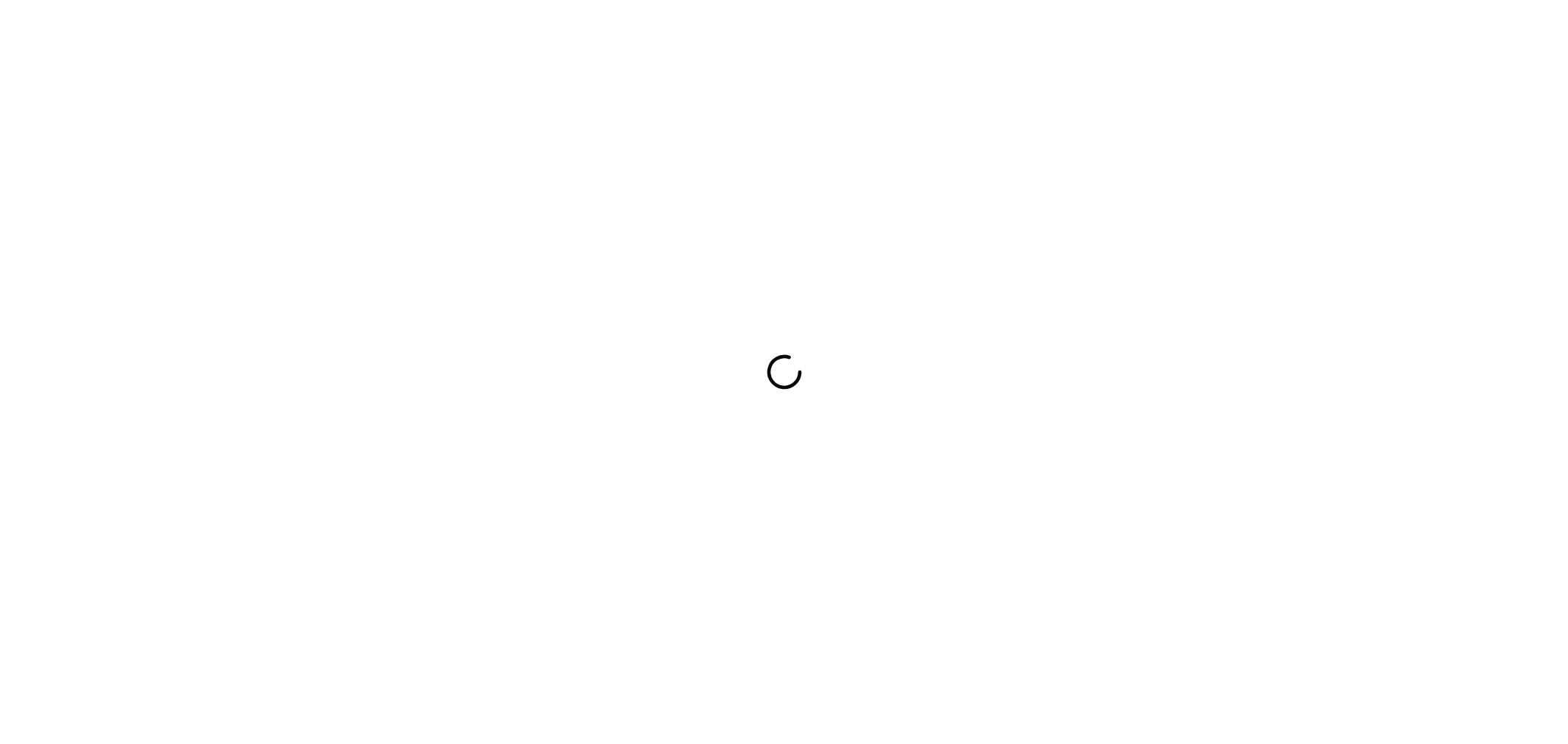 scroll, scrollTop: 0, scrollLeft: 0, axis: both 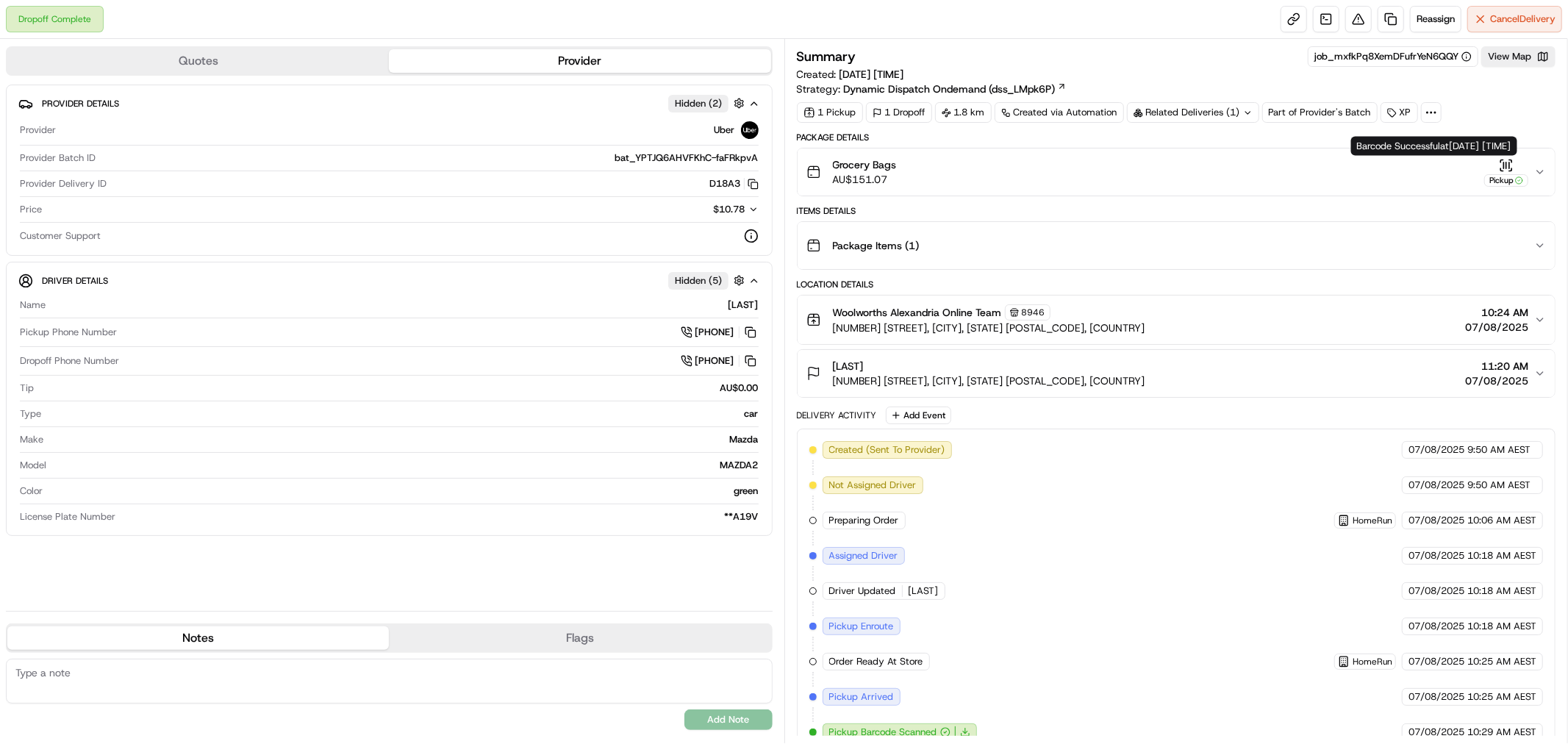 click 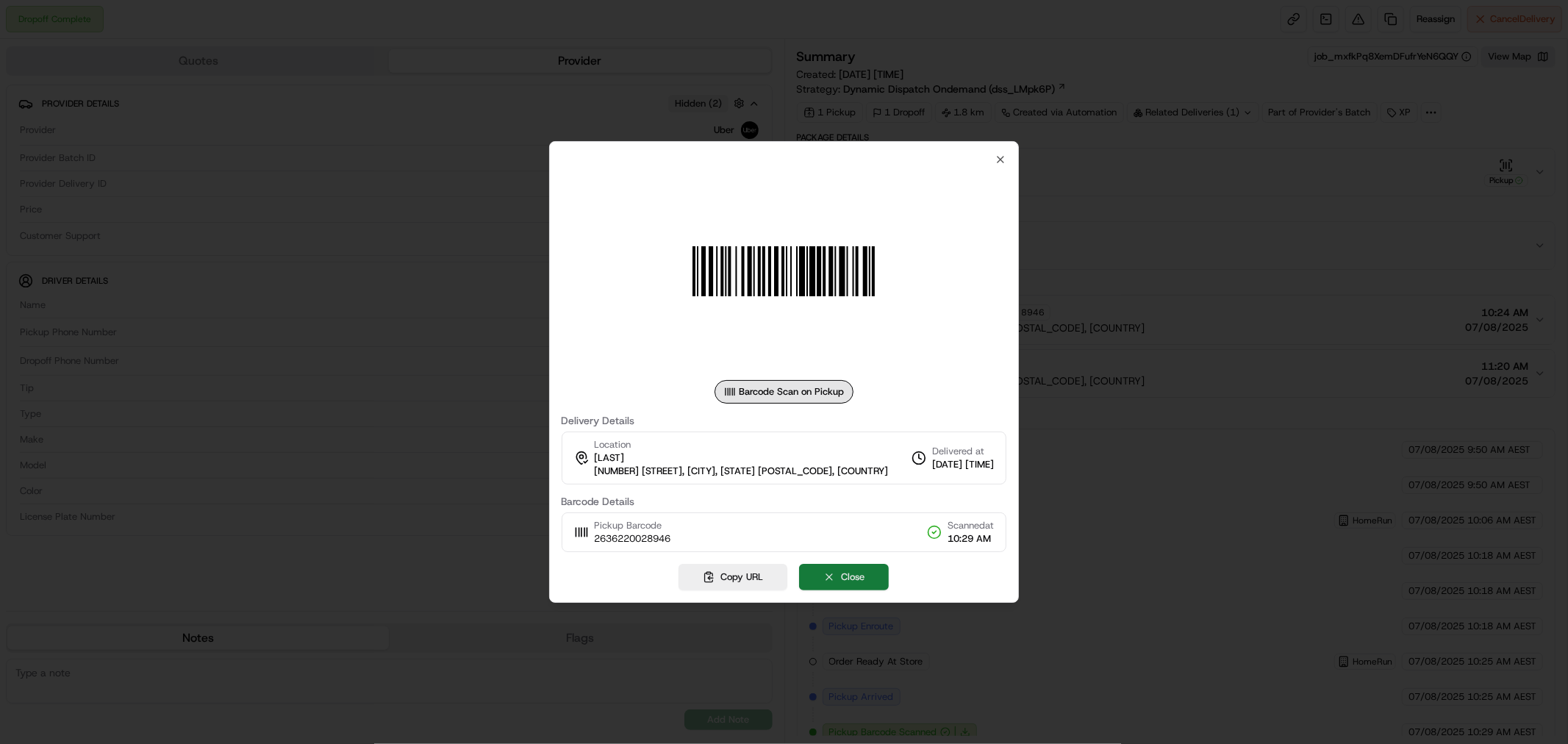 click on "Close" at bounding box center (844, 577) 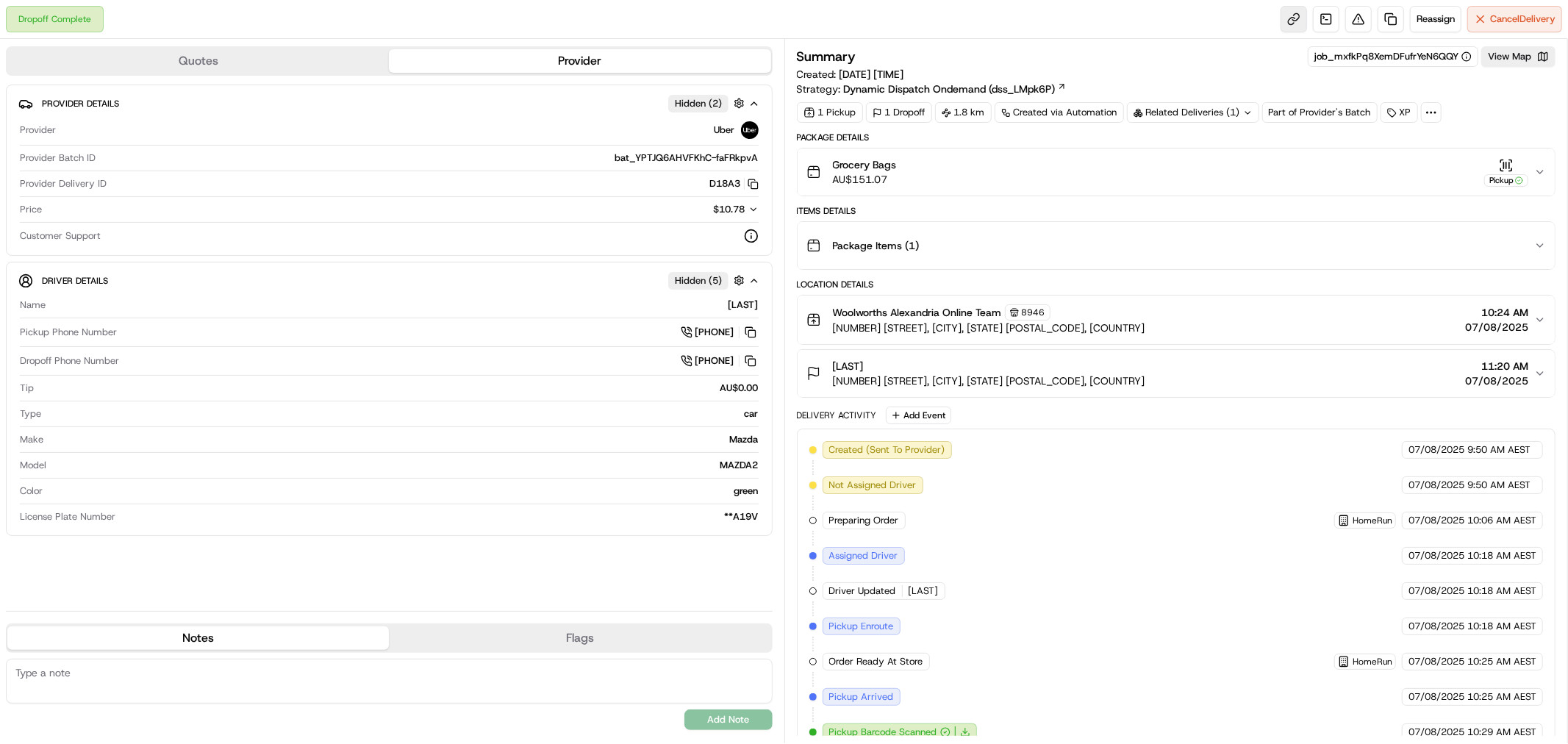 click at bounding box center (1294, 19) 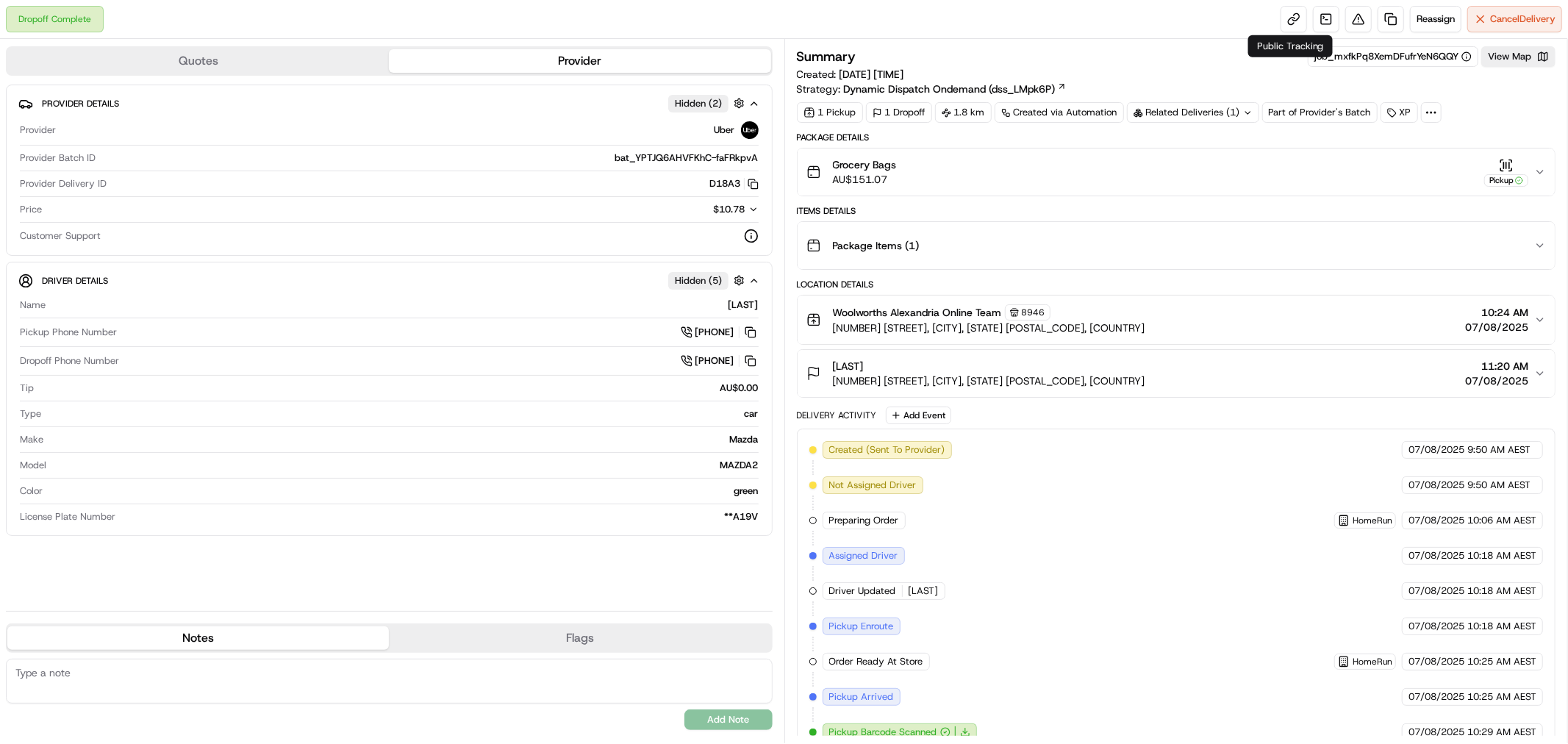 click on "Related Deliveries   (1)" at bounding box center [1193, 112] 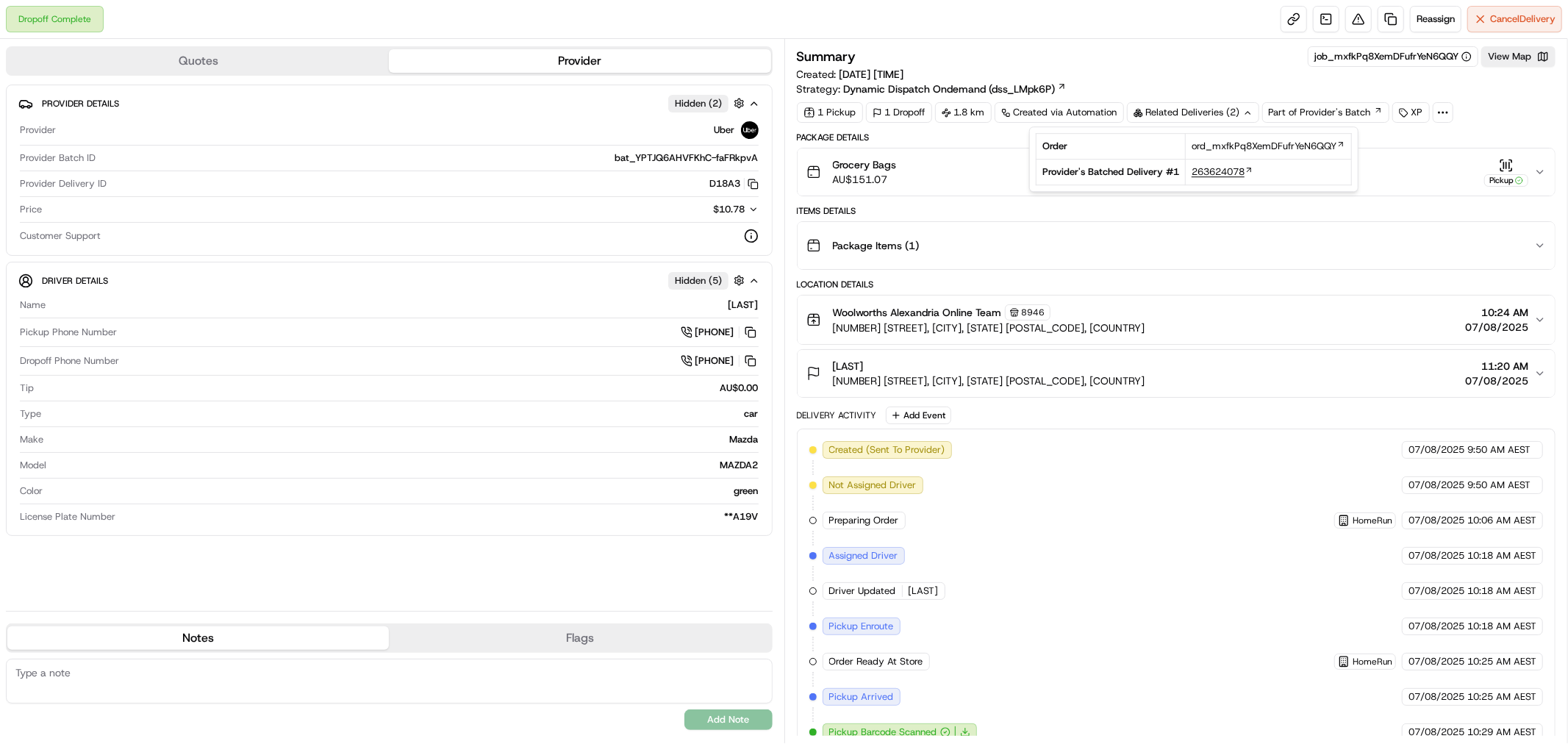 click on "263624078" at bounding box center [1218, 172] 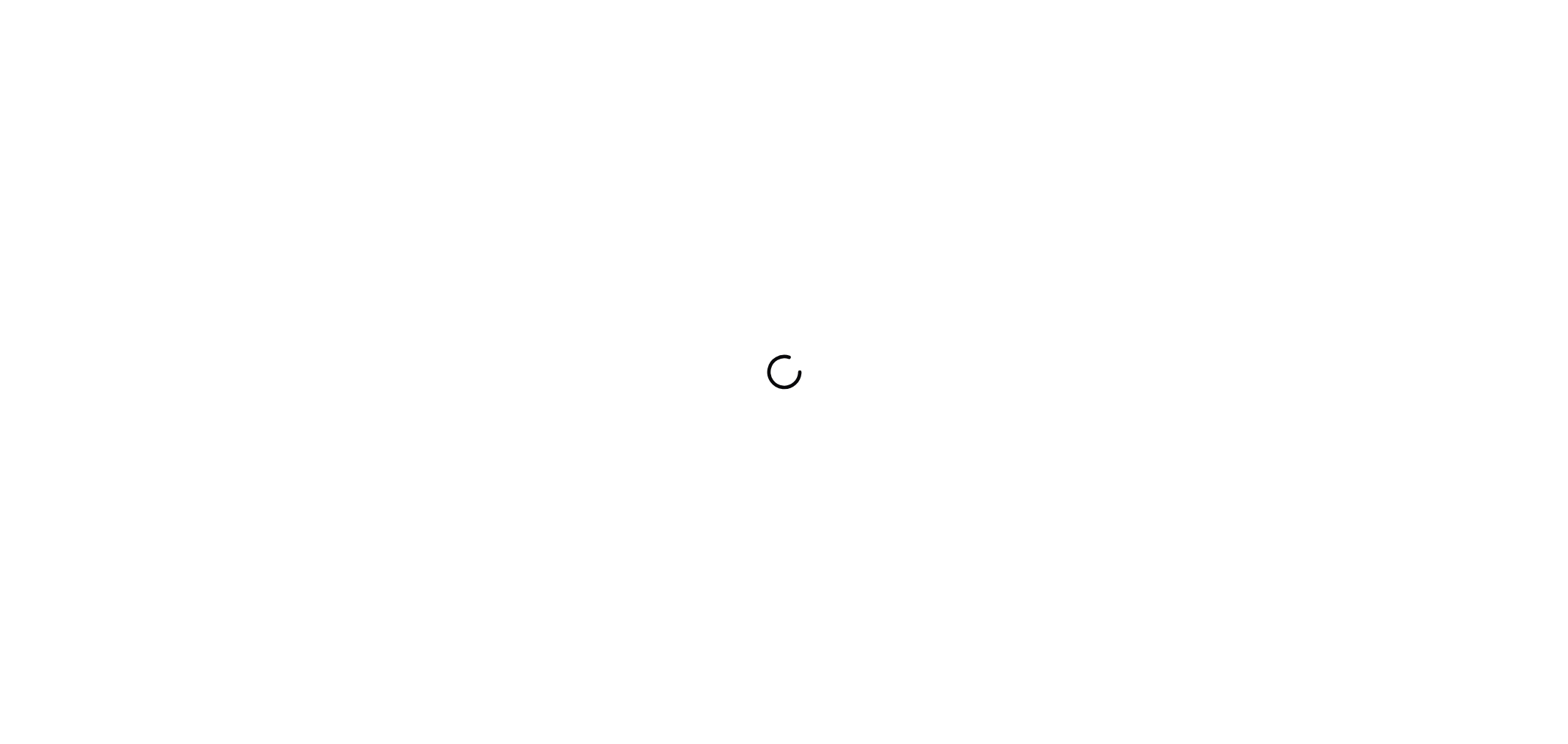 scroll, scrollTop: 0, scrollLeft: 0, axis: both 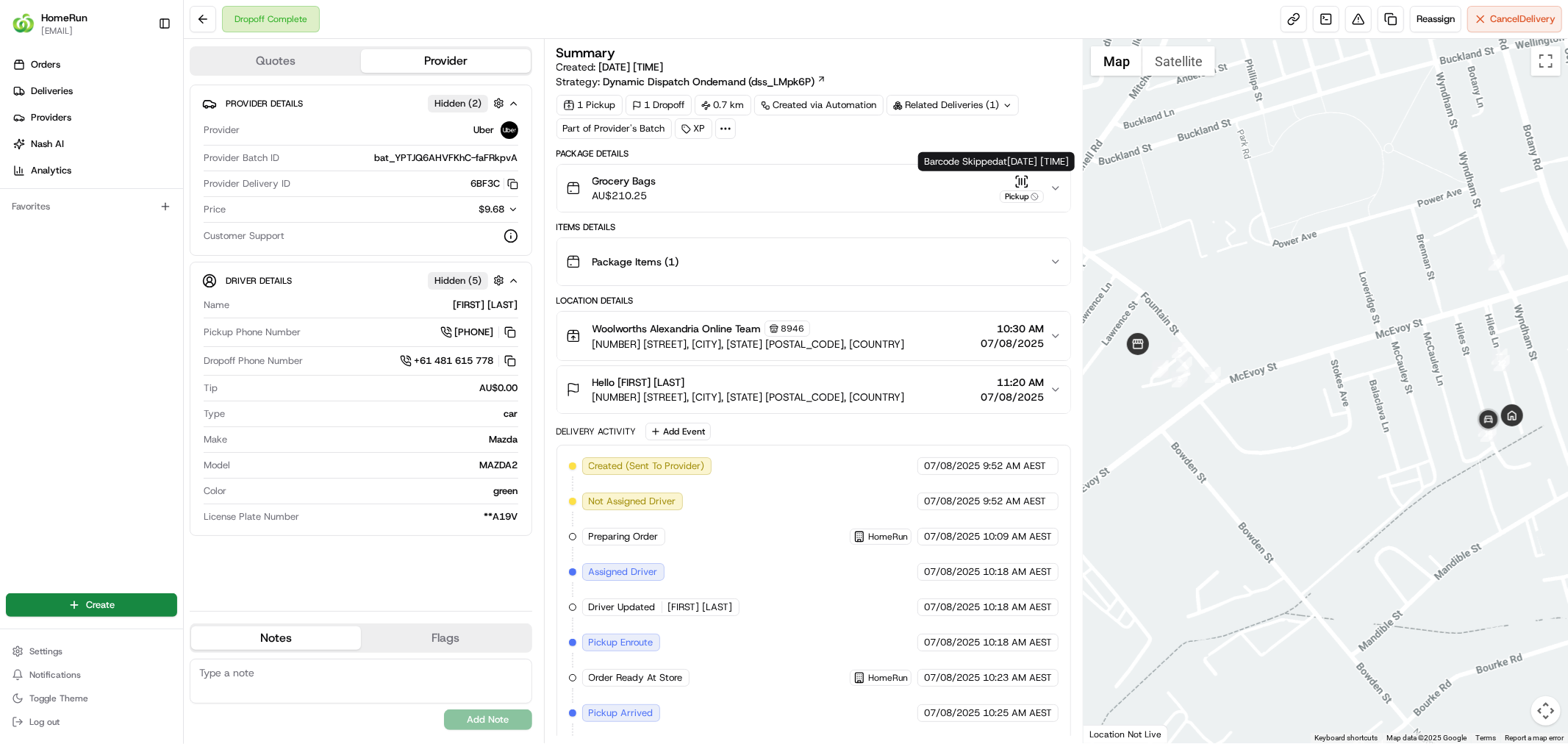 click 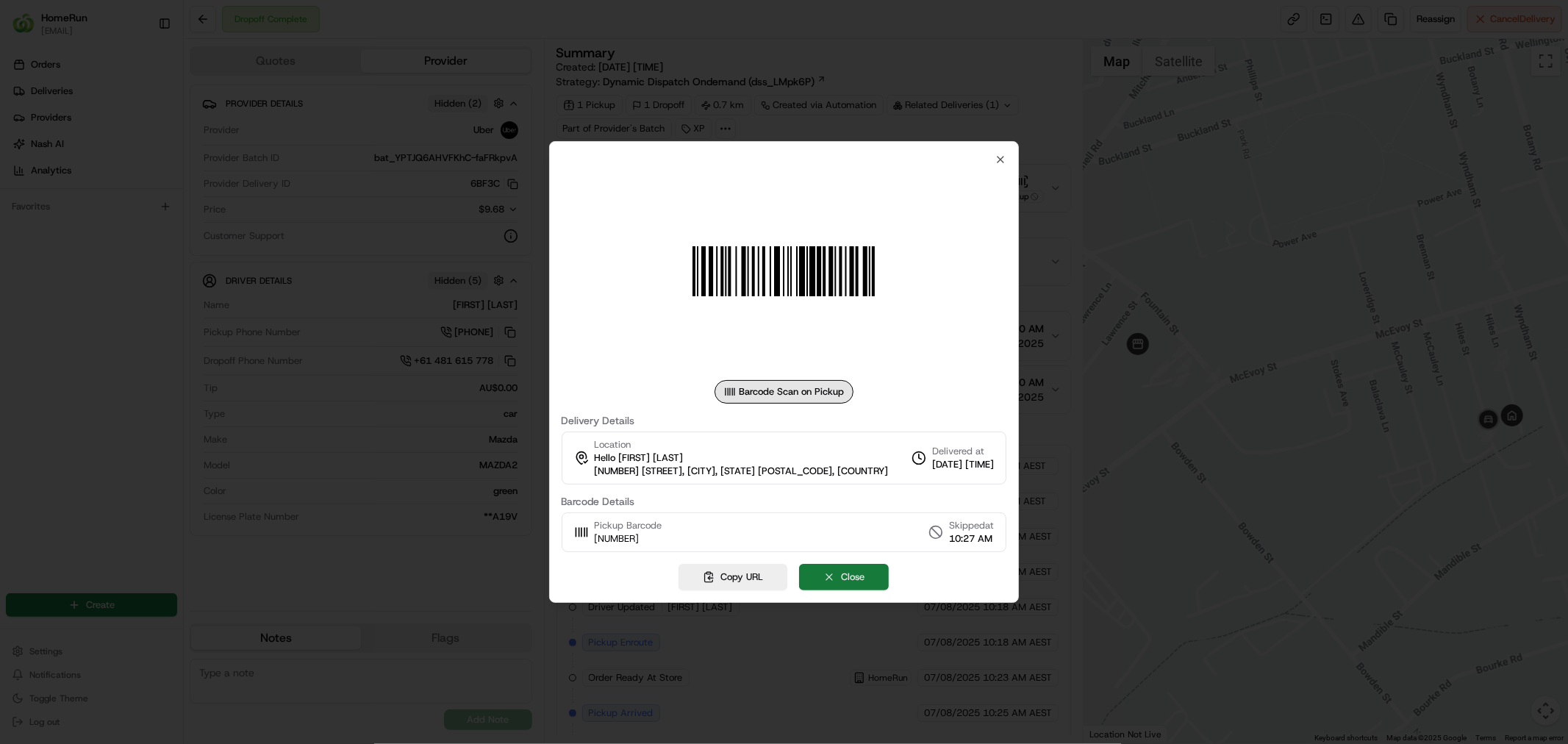 click on "Close" at bounding box center [844, 577] 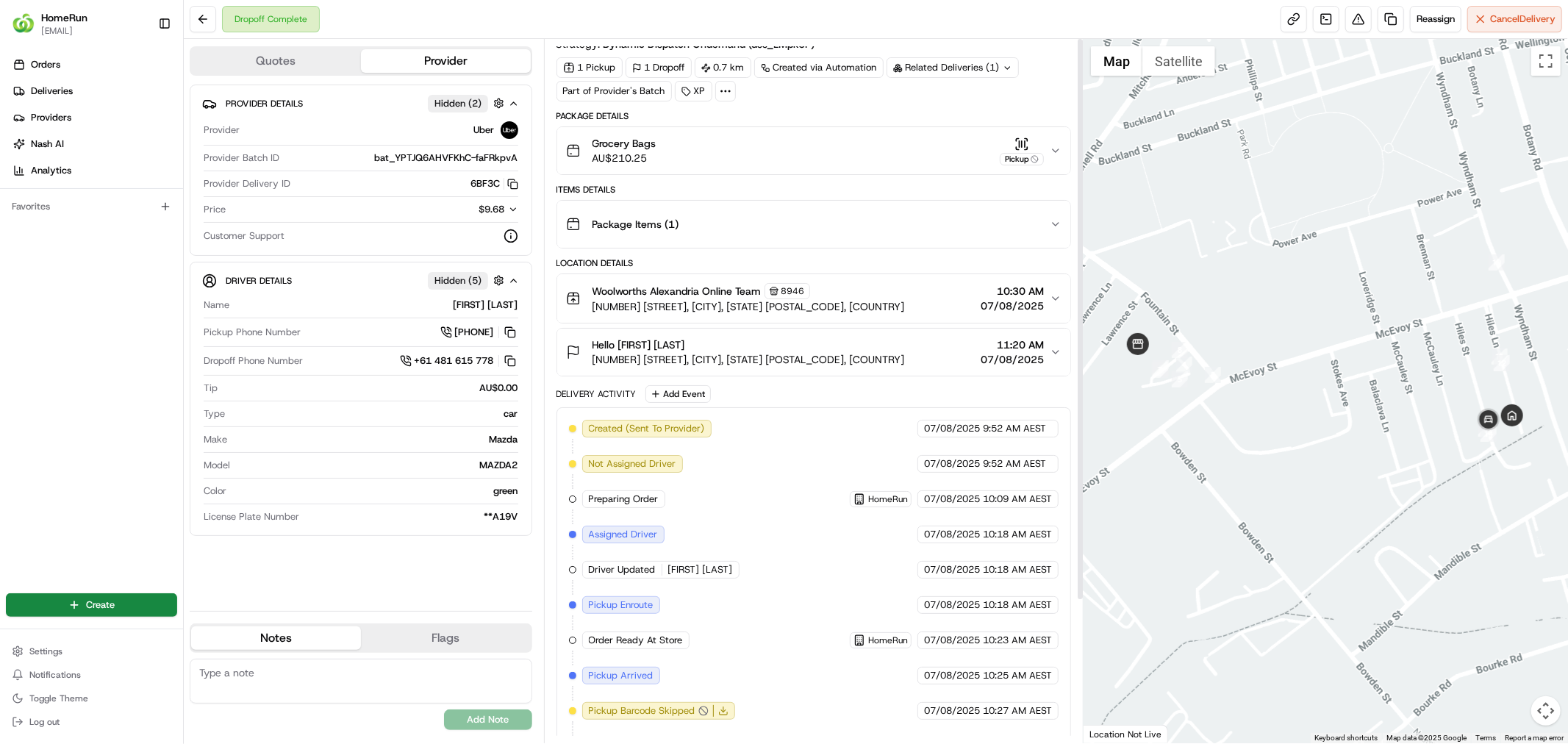 scroll, scrollTop: 0, scrollLeft: 0, axis: both 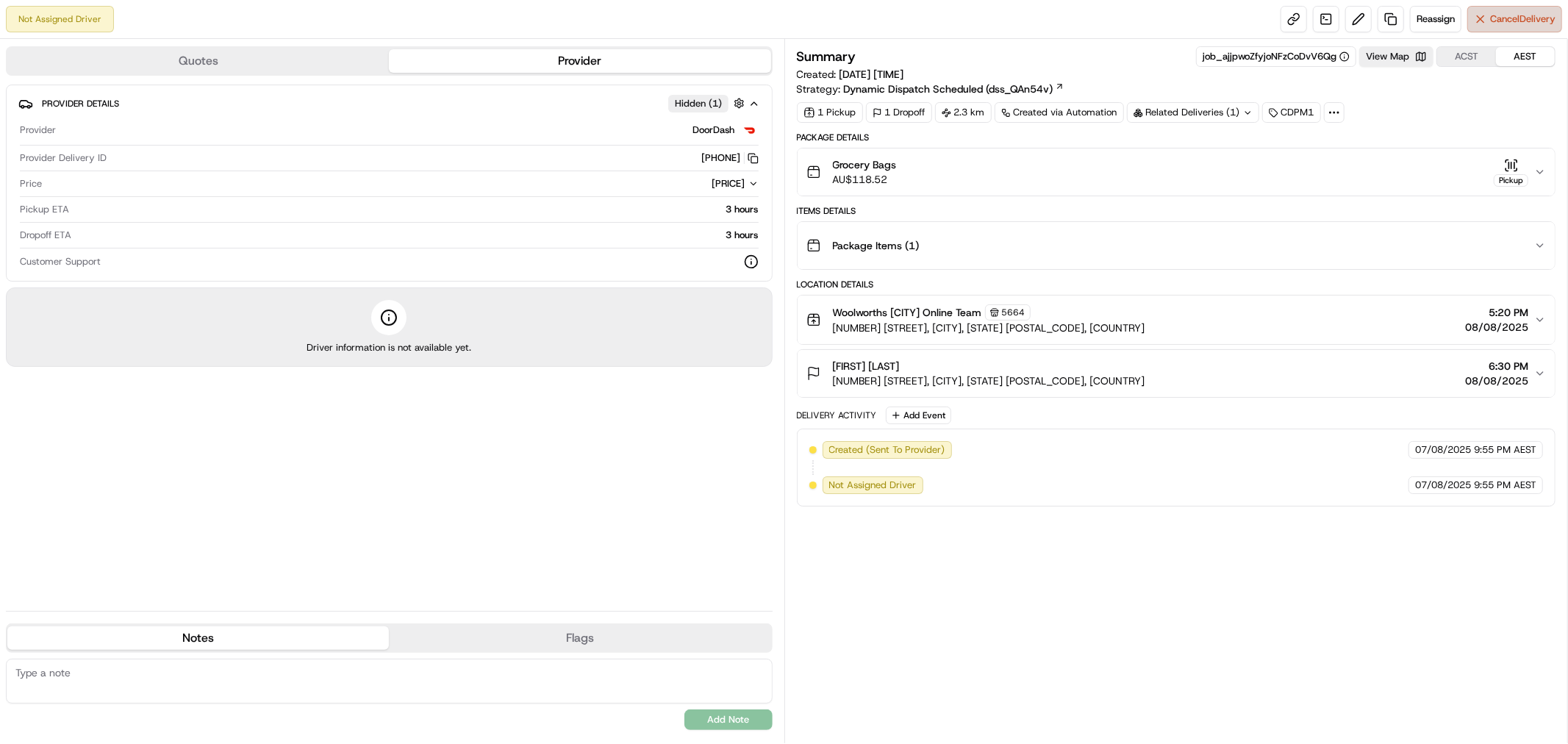 click on "Cancel  Delivery" at bounding box center [1514, 19] 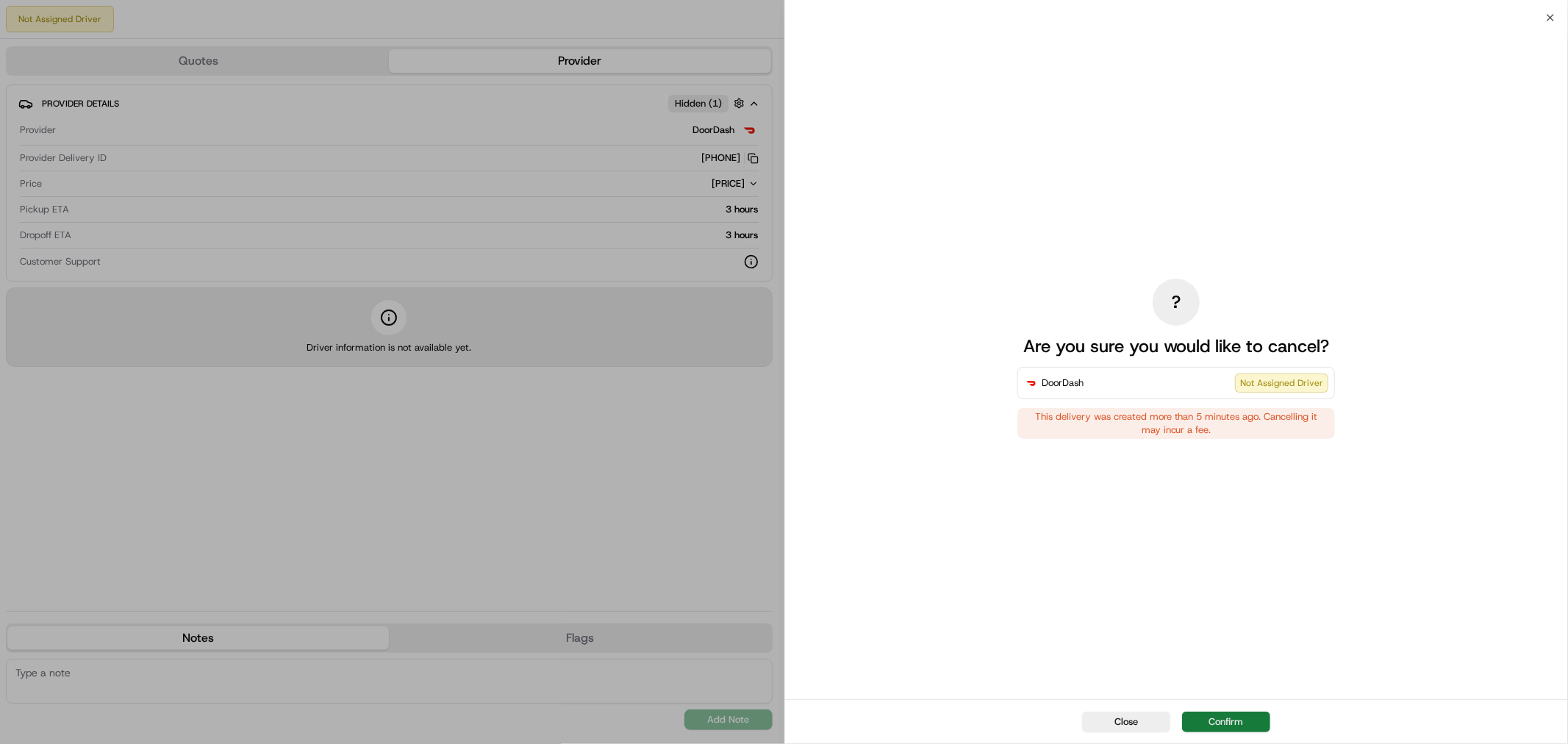 click on "Confirm" at bounding box center (1226, 722) 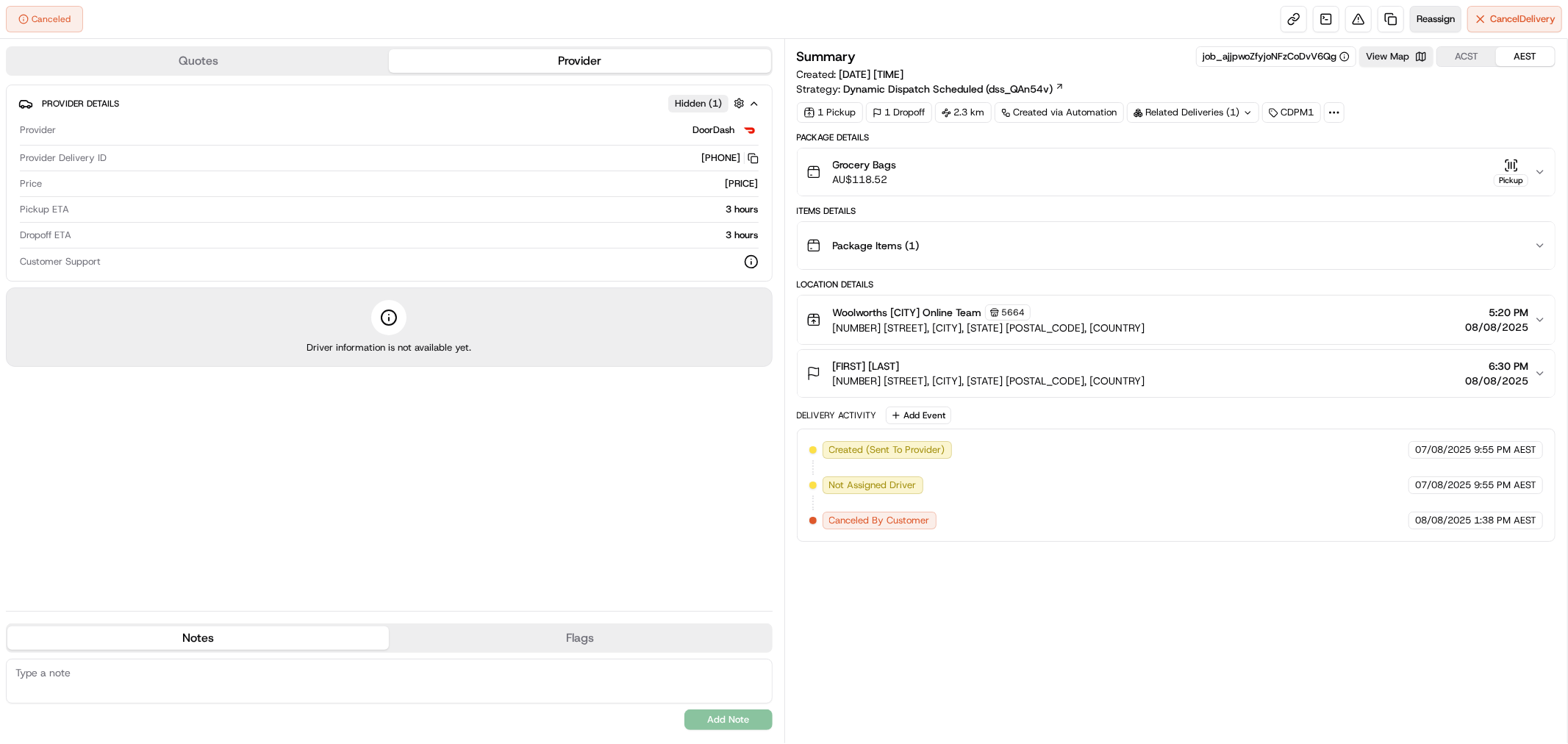click on "Reassign" at bounding box center (1436, 19) 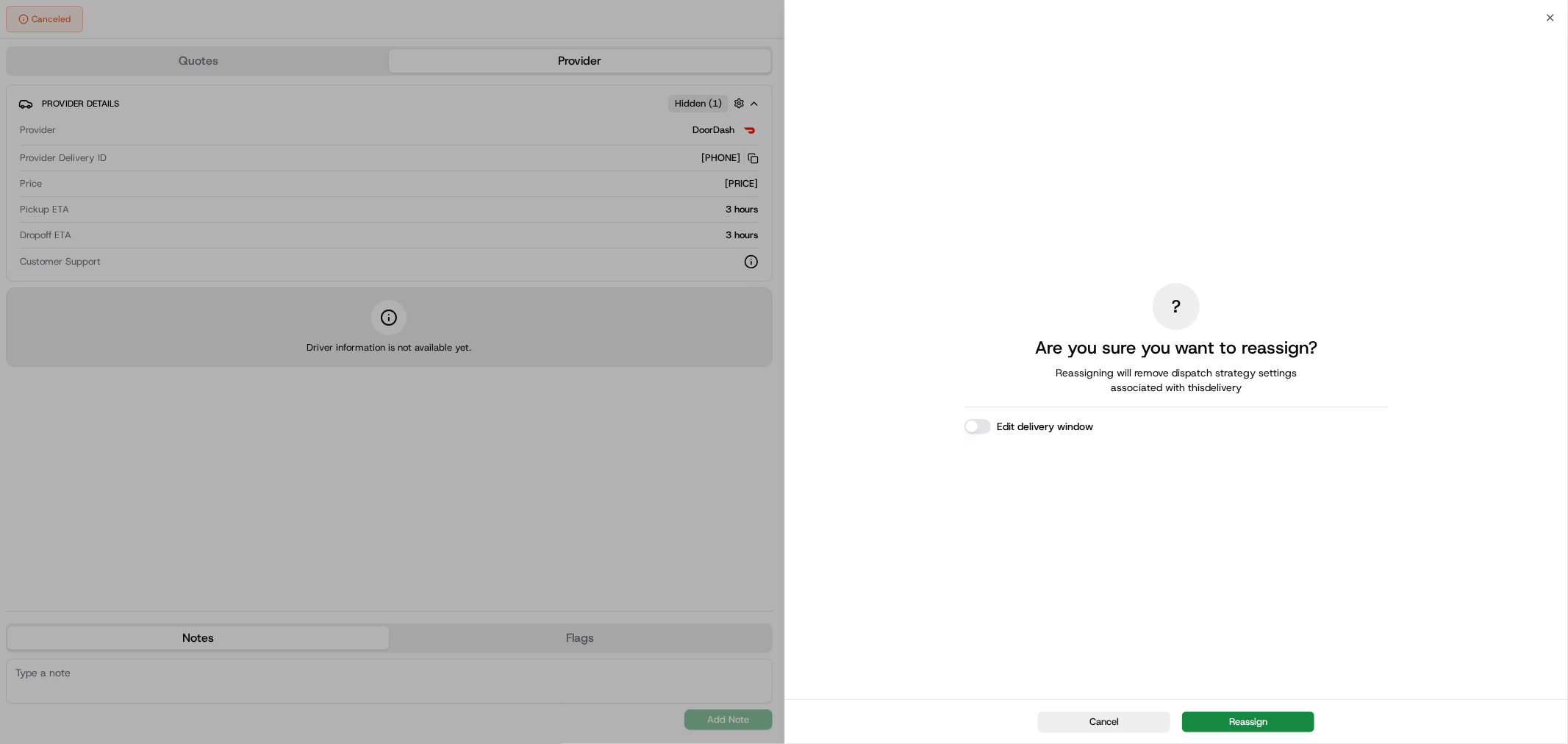 click on "Edit delivery window" at bounding box center (978, 426) 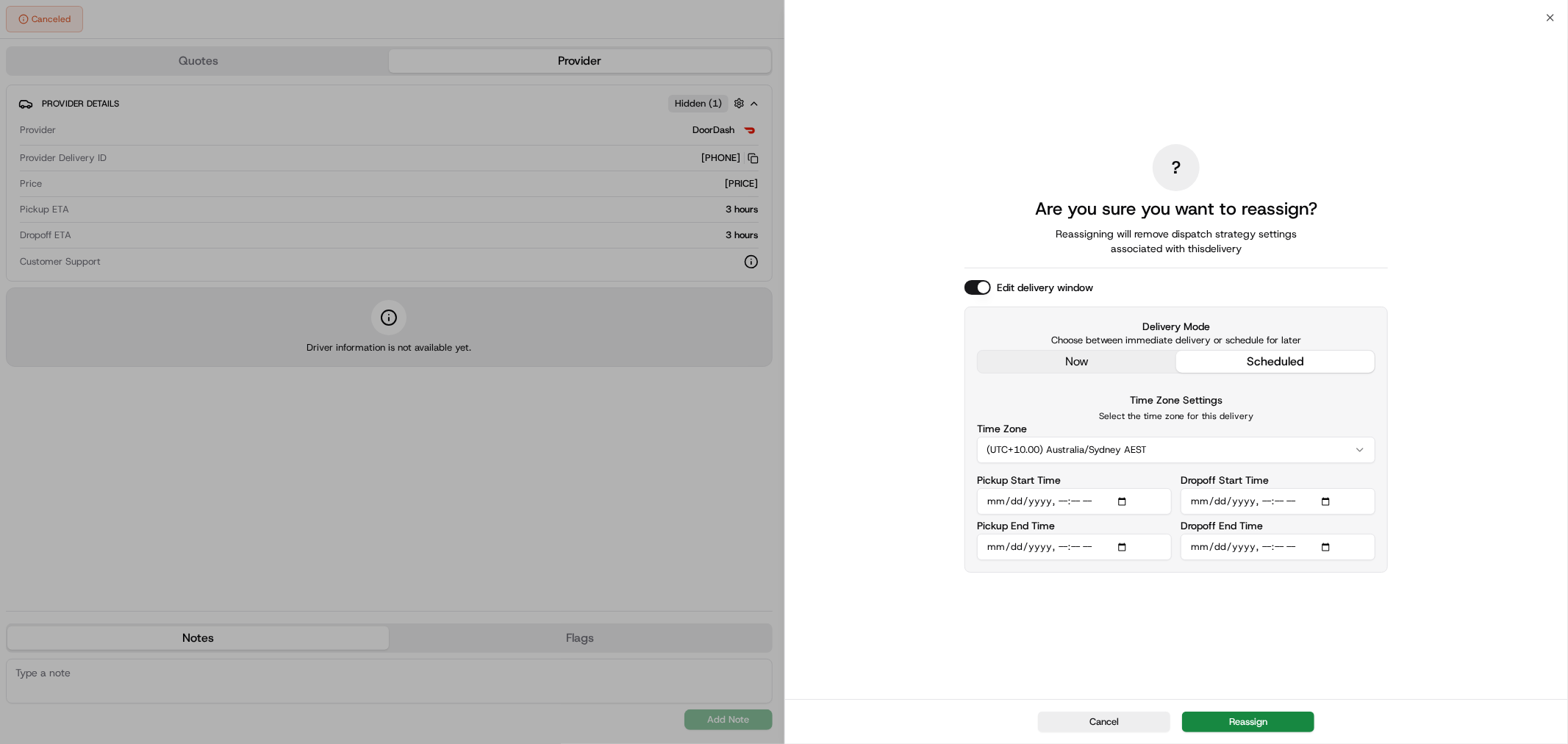 click on "Pickup Start Time" at bounding box center [1074, 501] 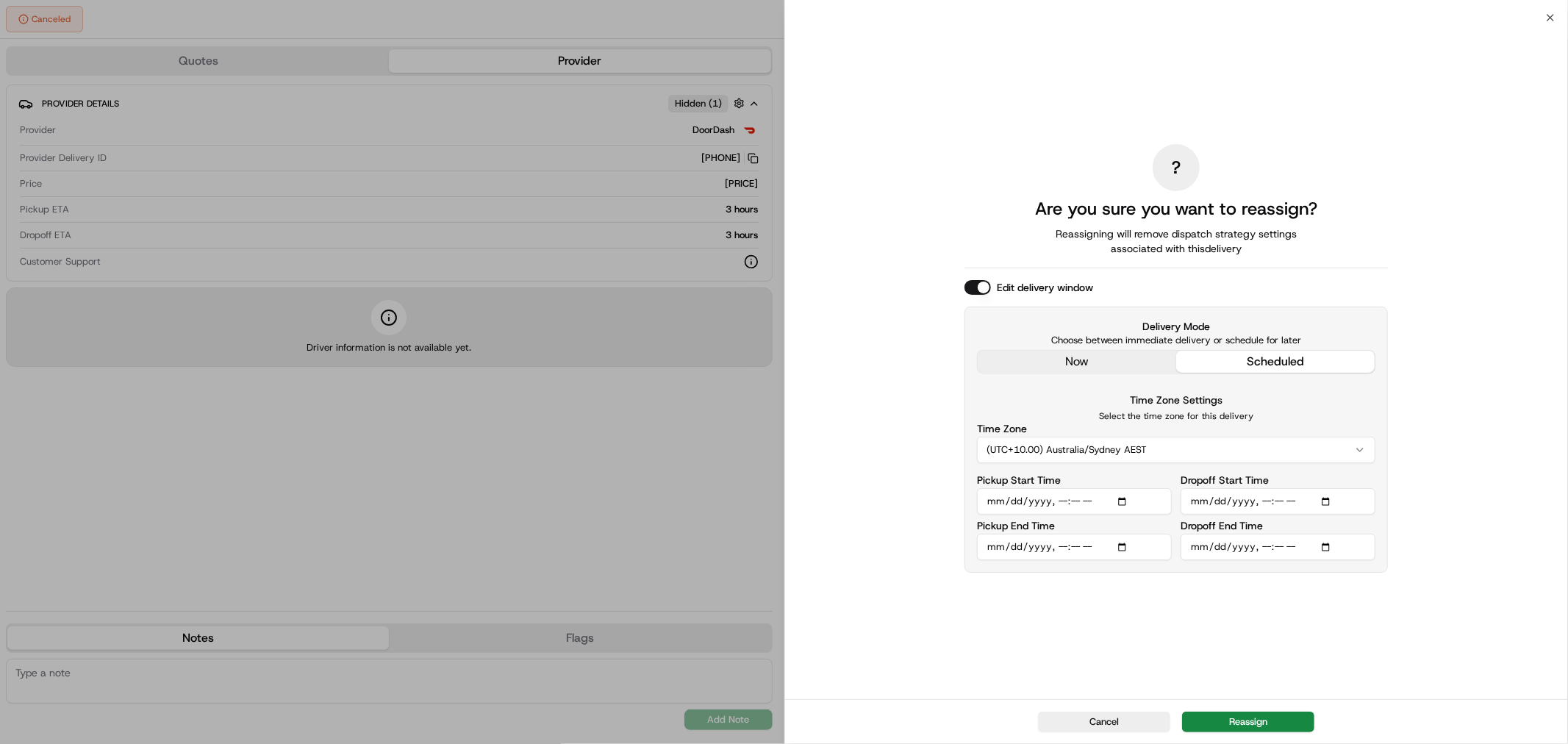 type on "[DATE]T[TIME]" 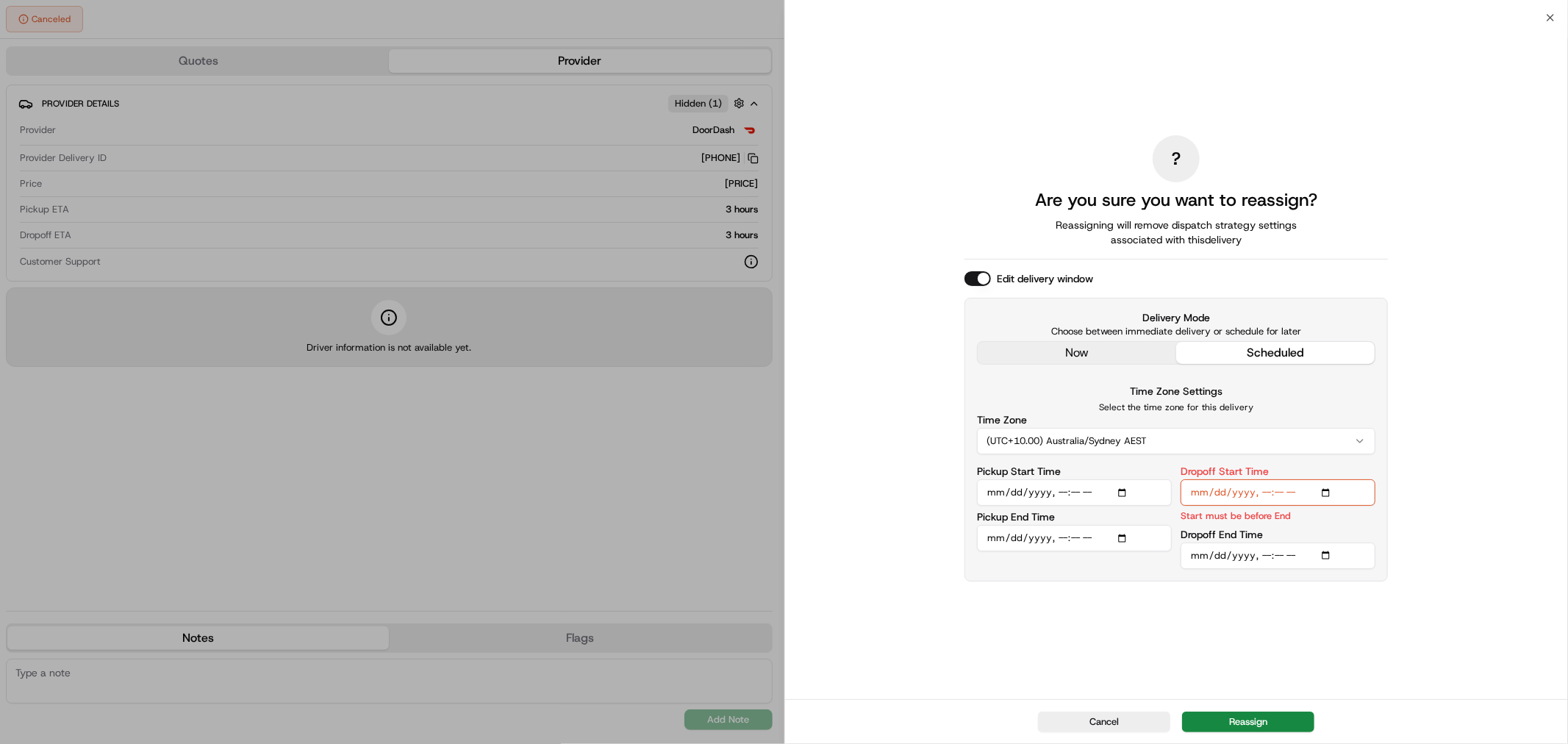 click on "Dropoff End Time" at bounding box center (1278, 556) 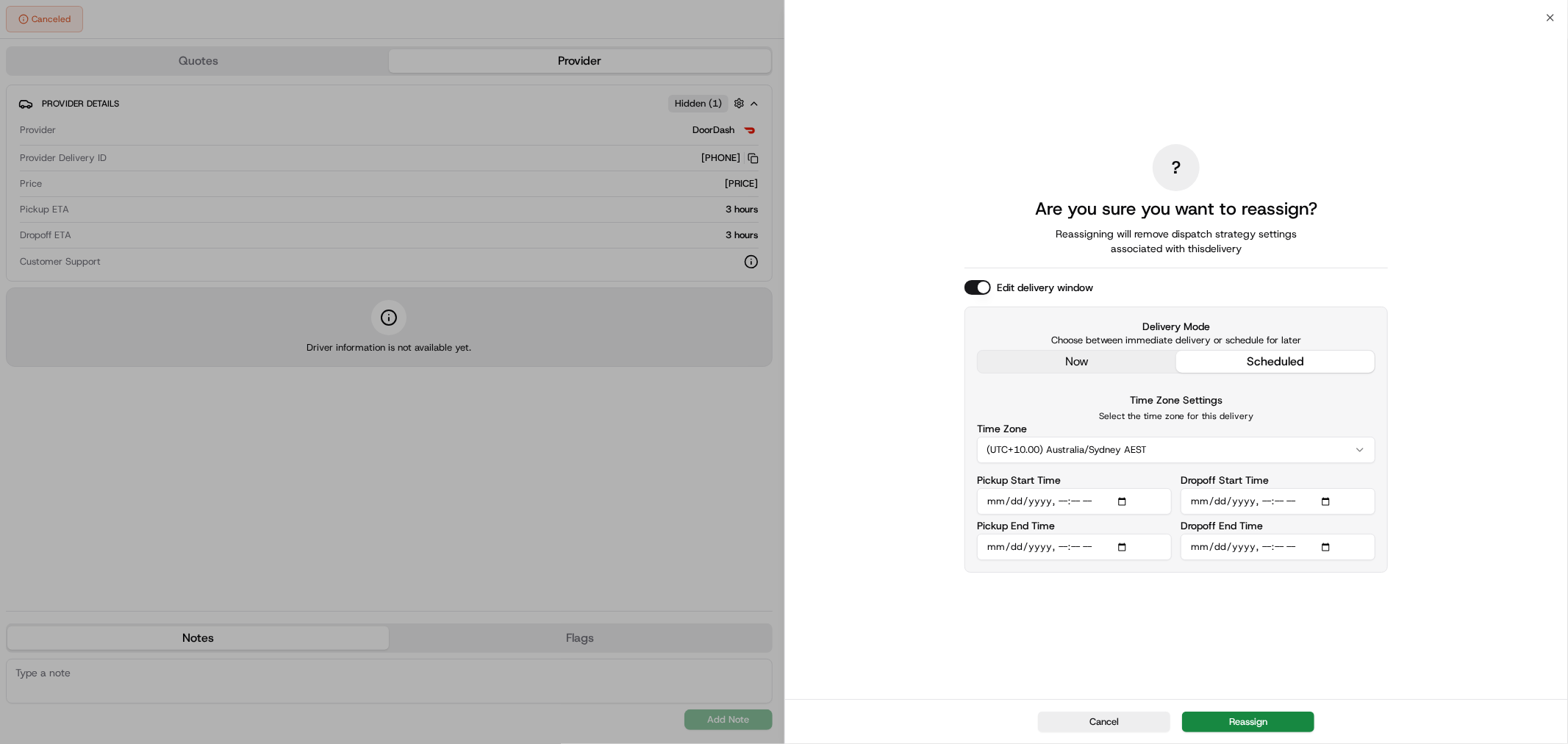 click on "Reassign" at bounding box center (1248, 722) 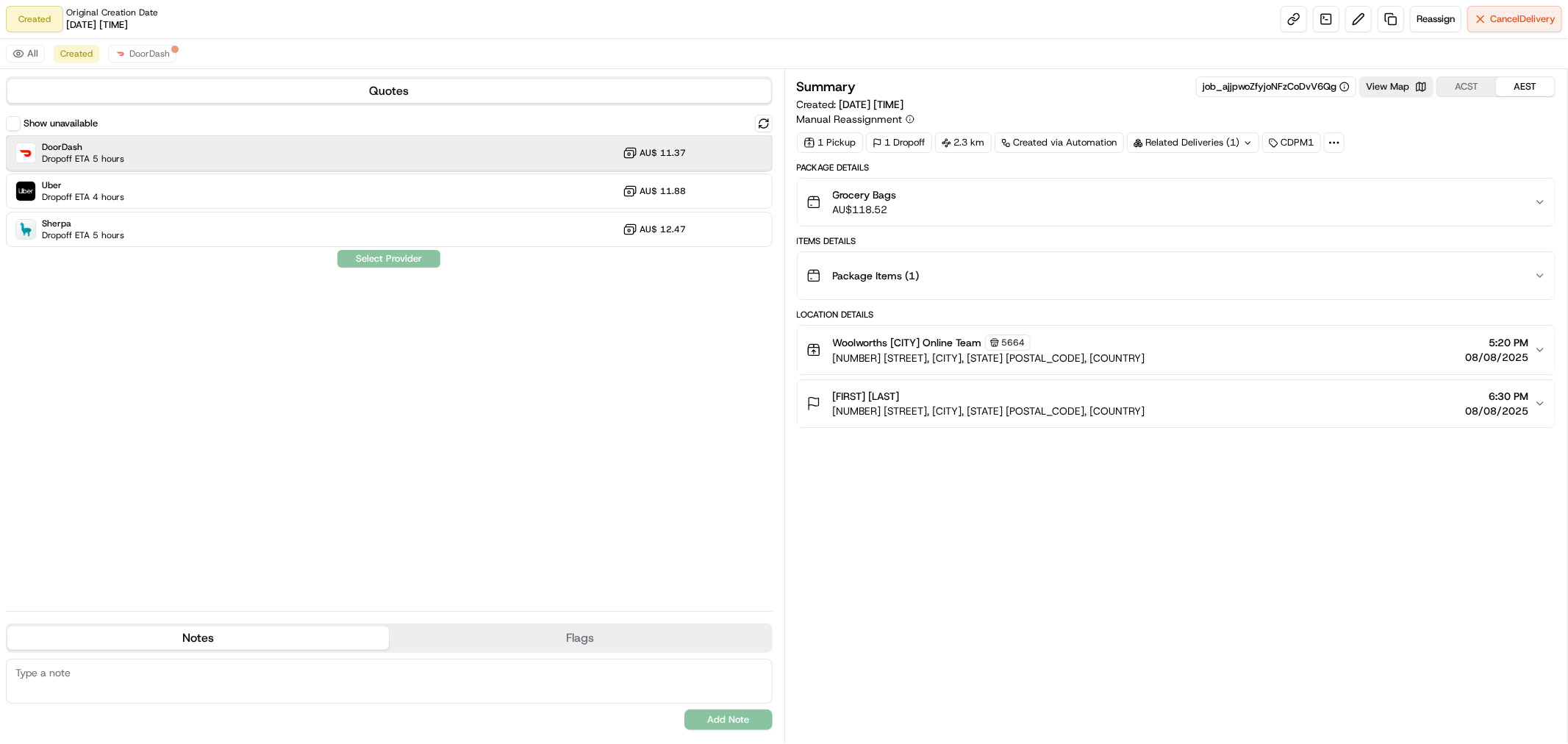 click on "DoorDash Dropoff ETA   5 hours AU$   11.37" at bounding box center (389, 153) 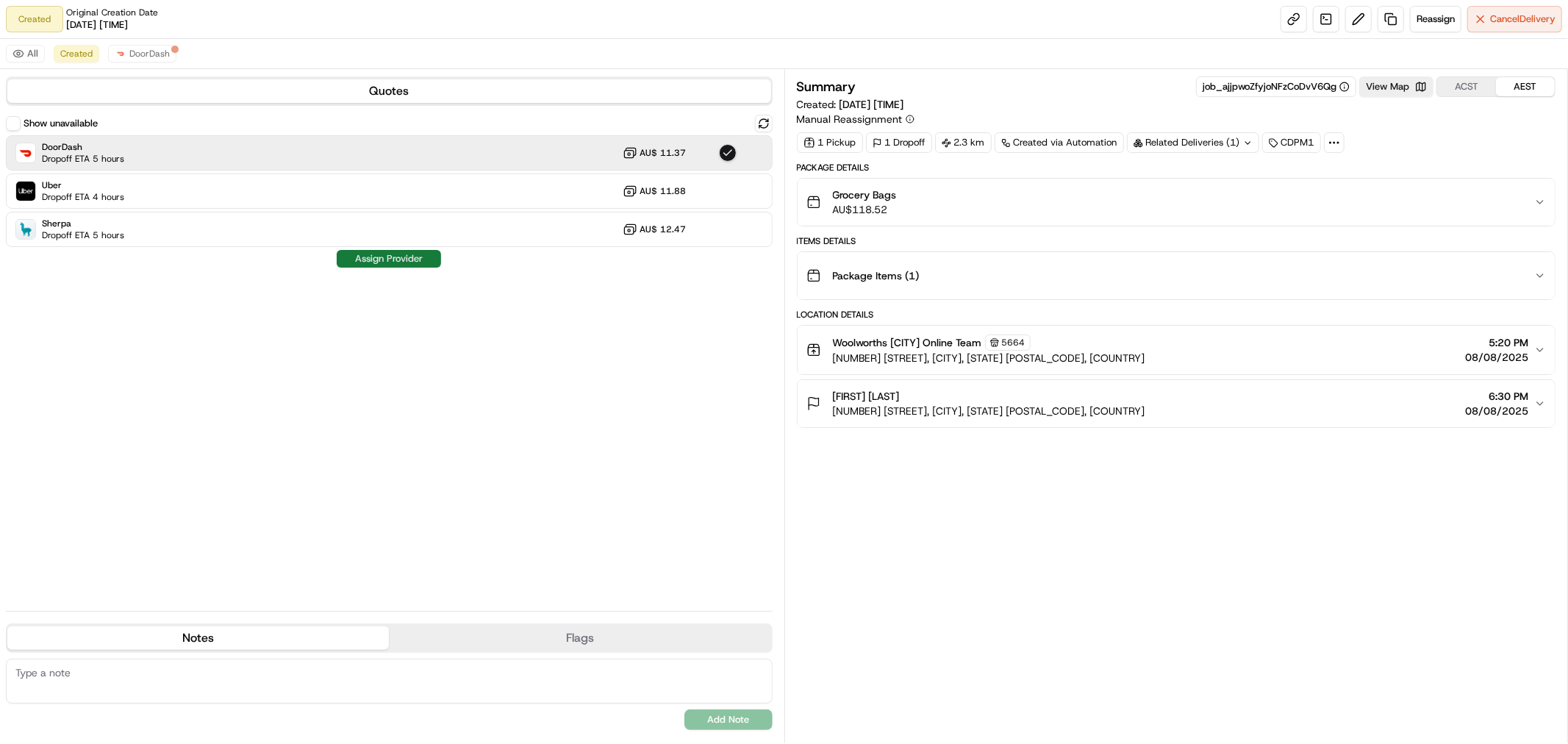 click on "Assign Provider" at bounding box center [389, 259] 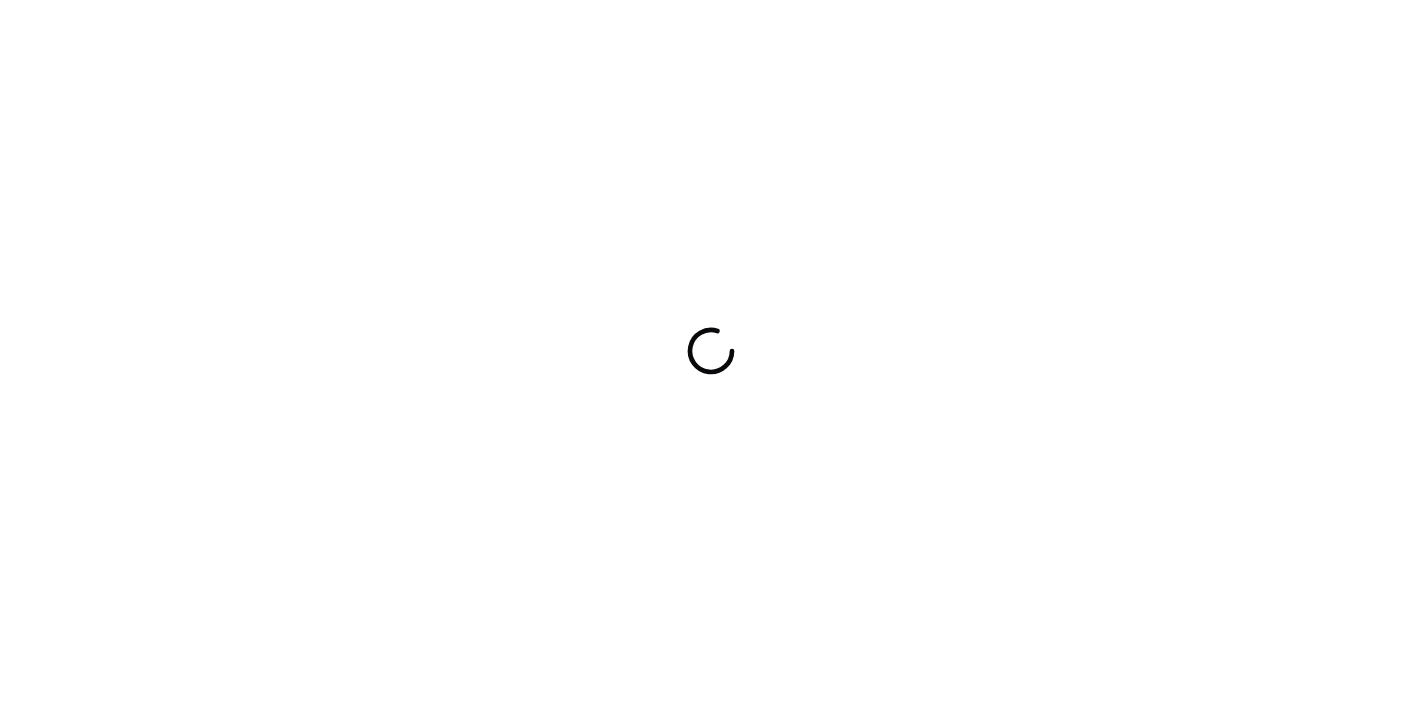 scroll, scrollTop: 0, scrollLeft: 0, axis: both 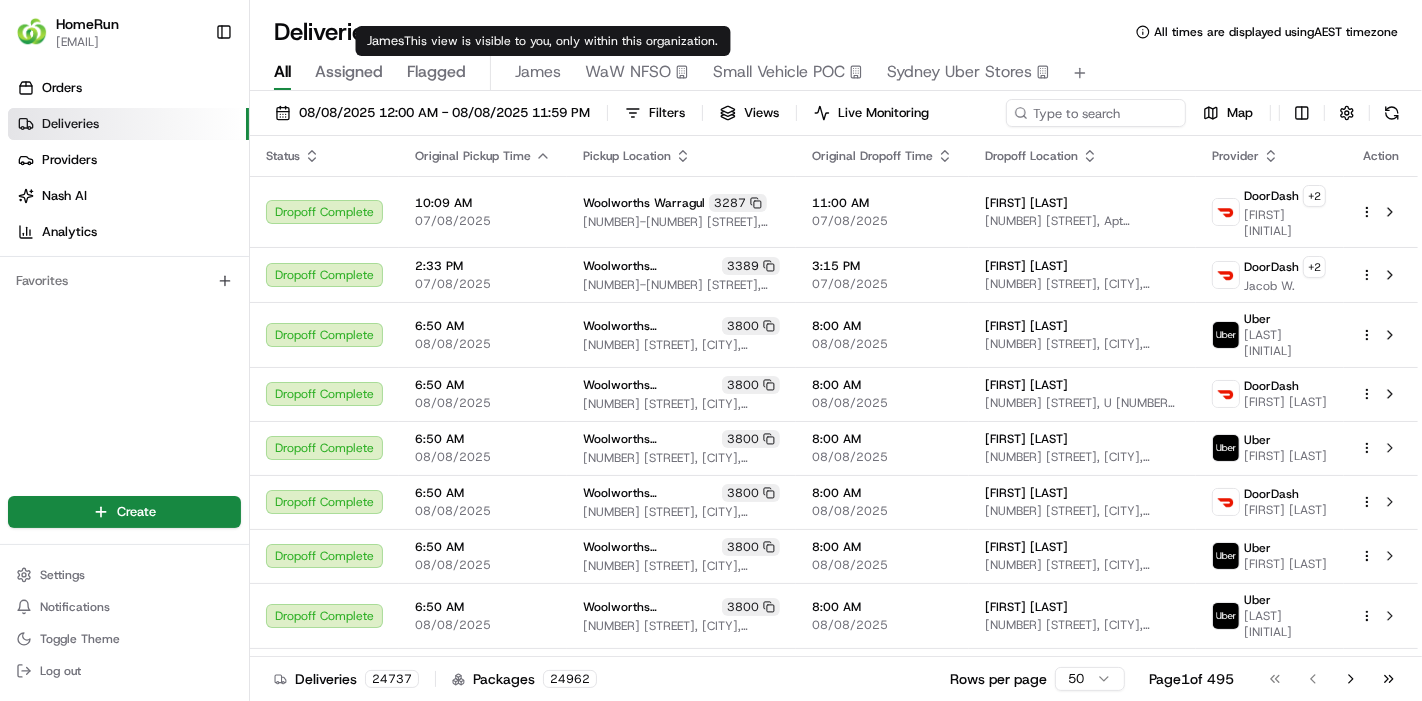 click on "Flagged" at bounding box center [436, 72] 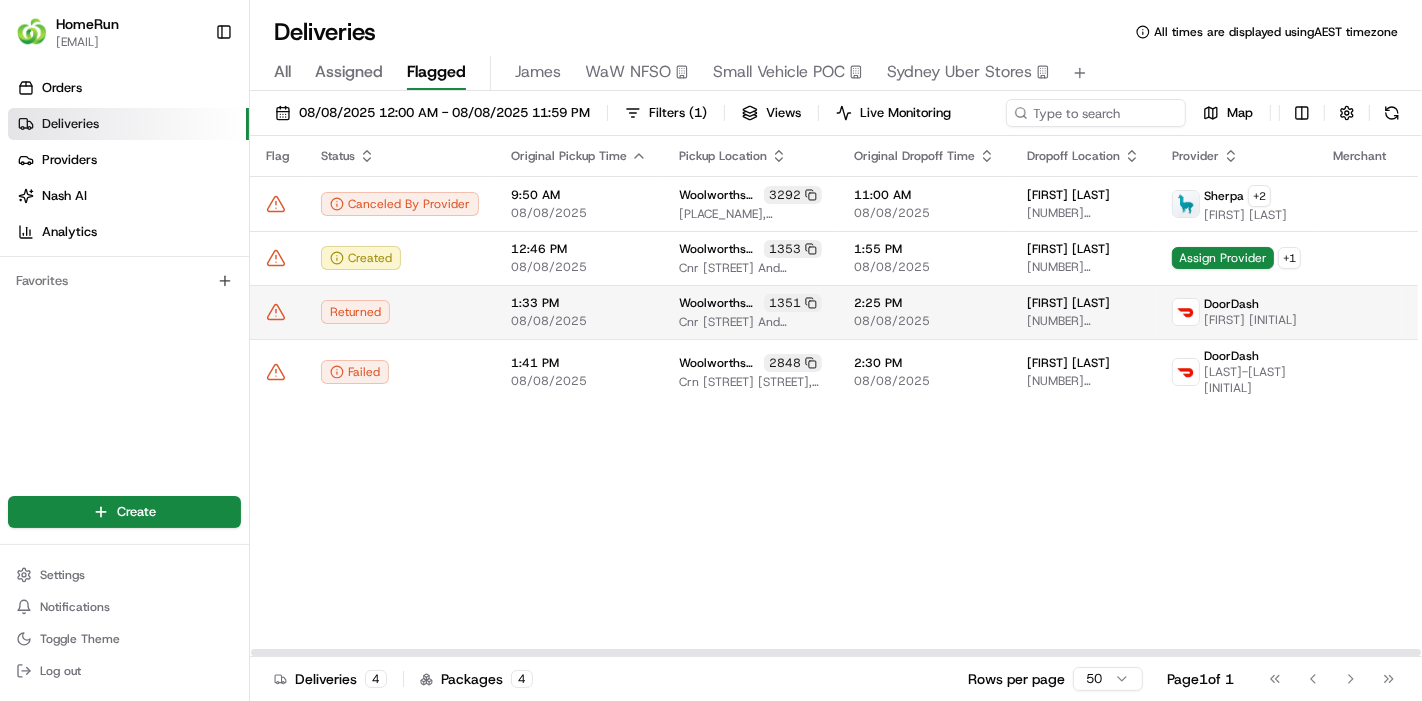 click 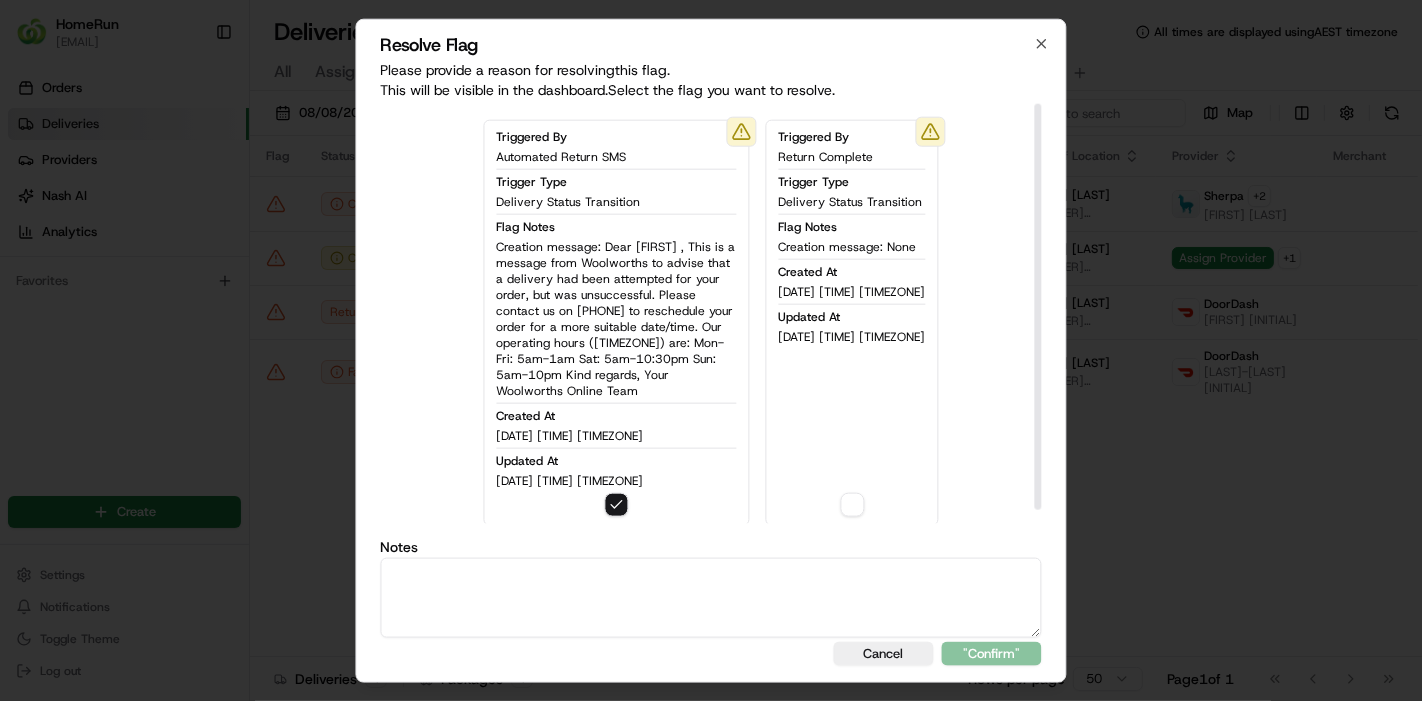 click at bounding box center [711, 598] 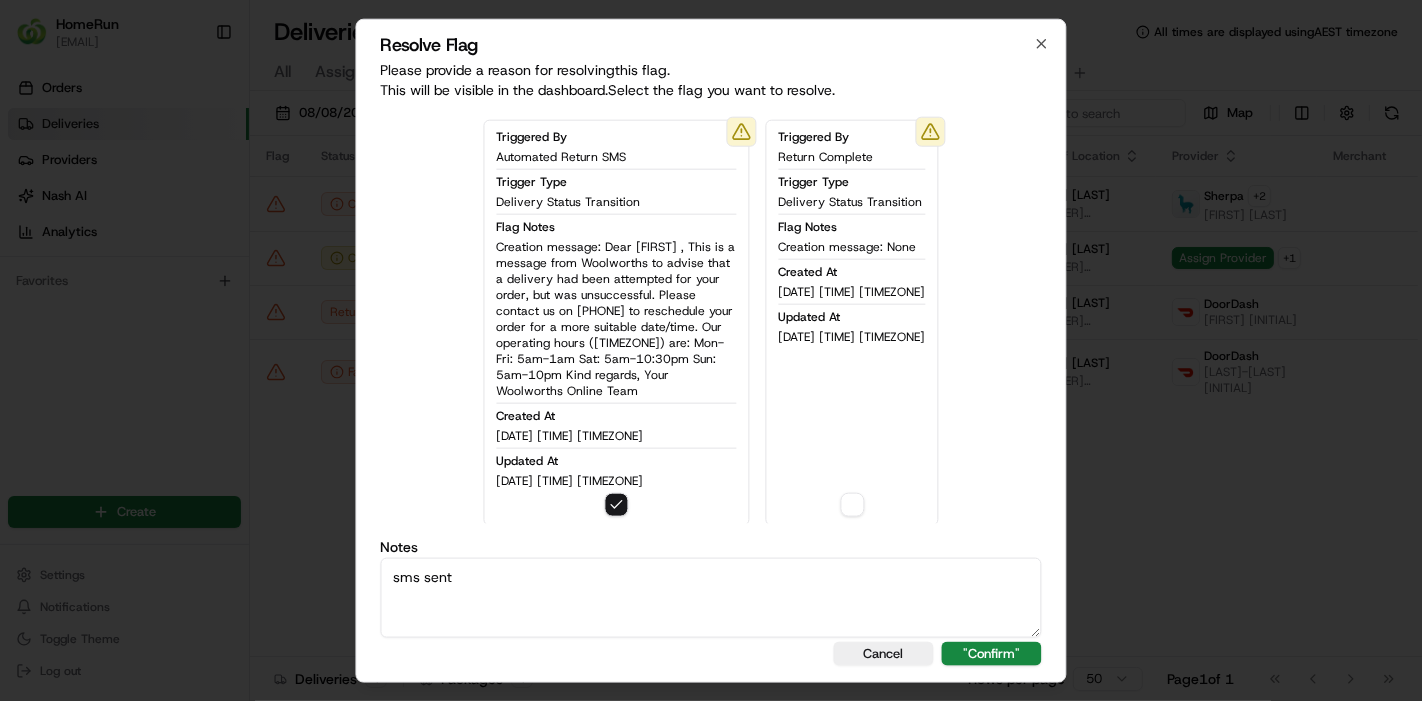 type on "sms sent" 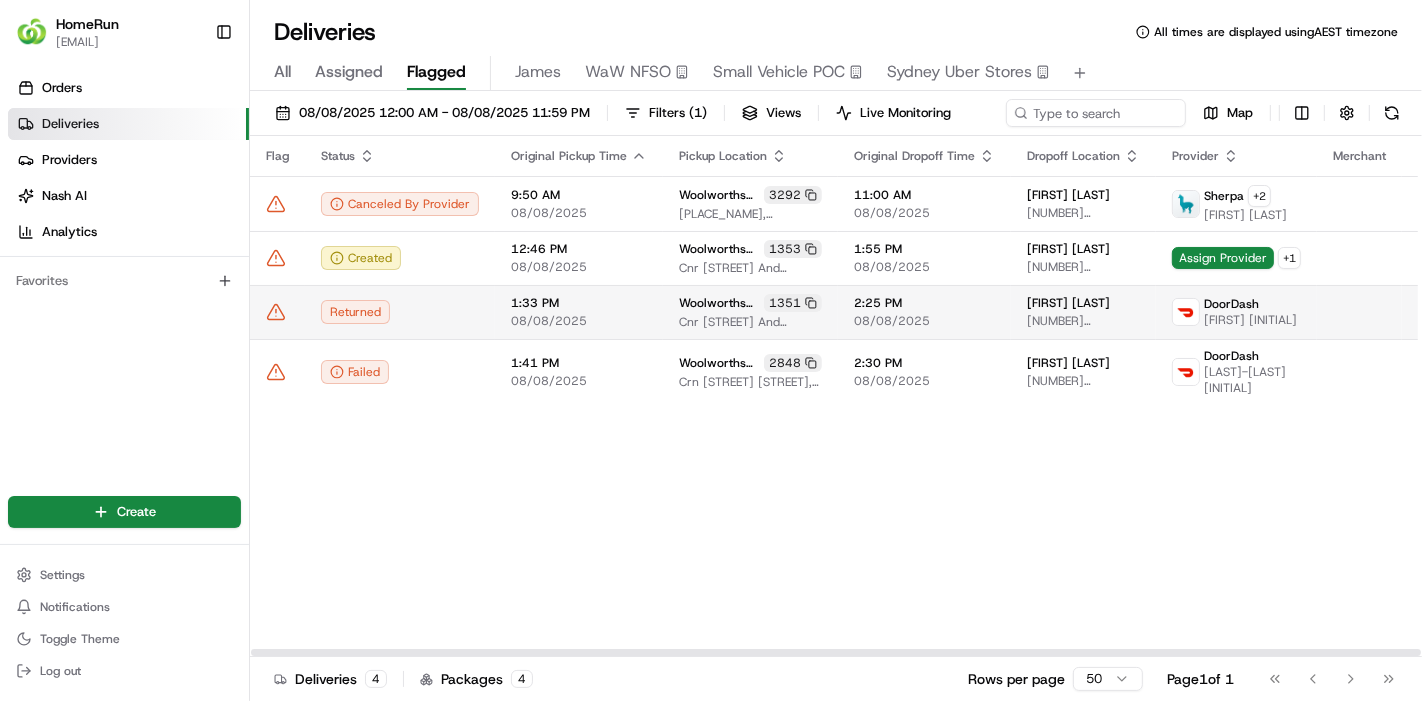 click 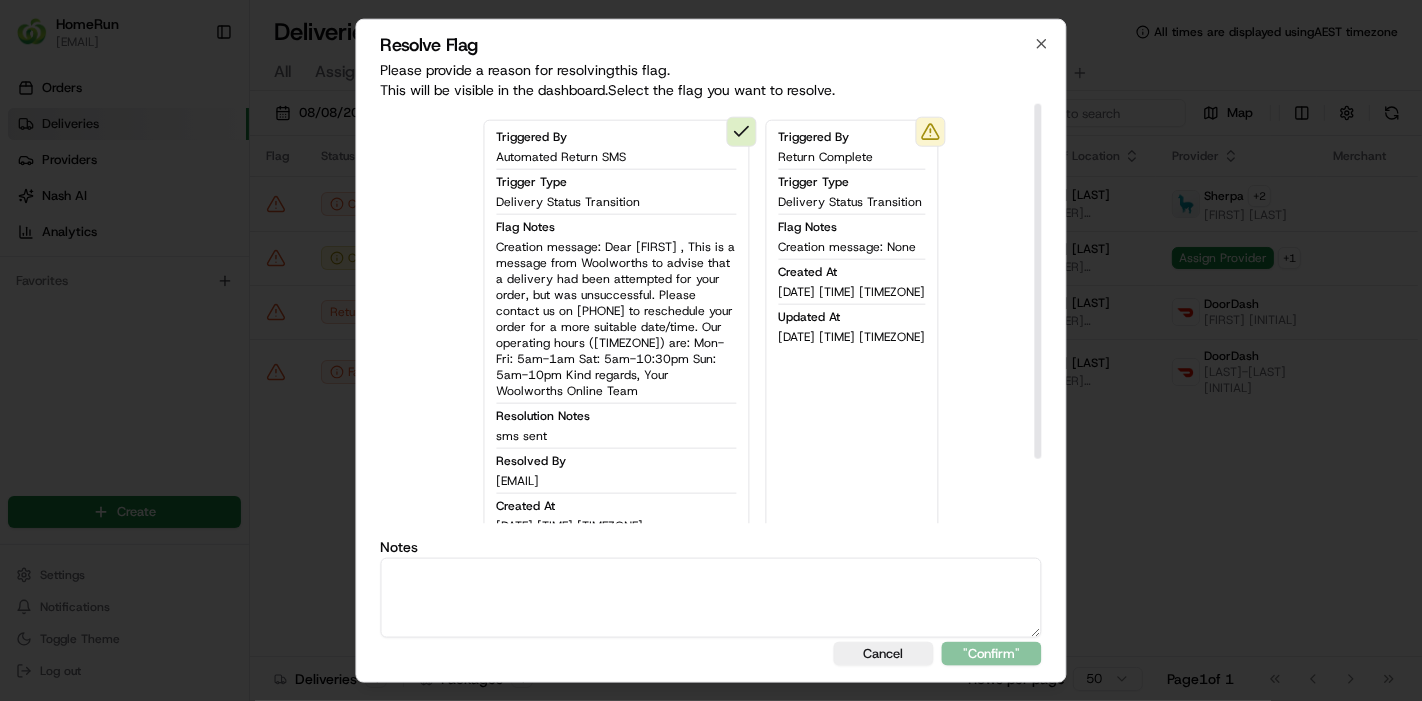 drag, startPoint x: 848, startPoint y: 510, endPoint x: 874, endPoint y: 458, distance: 58.137768 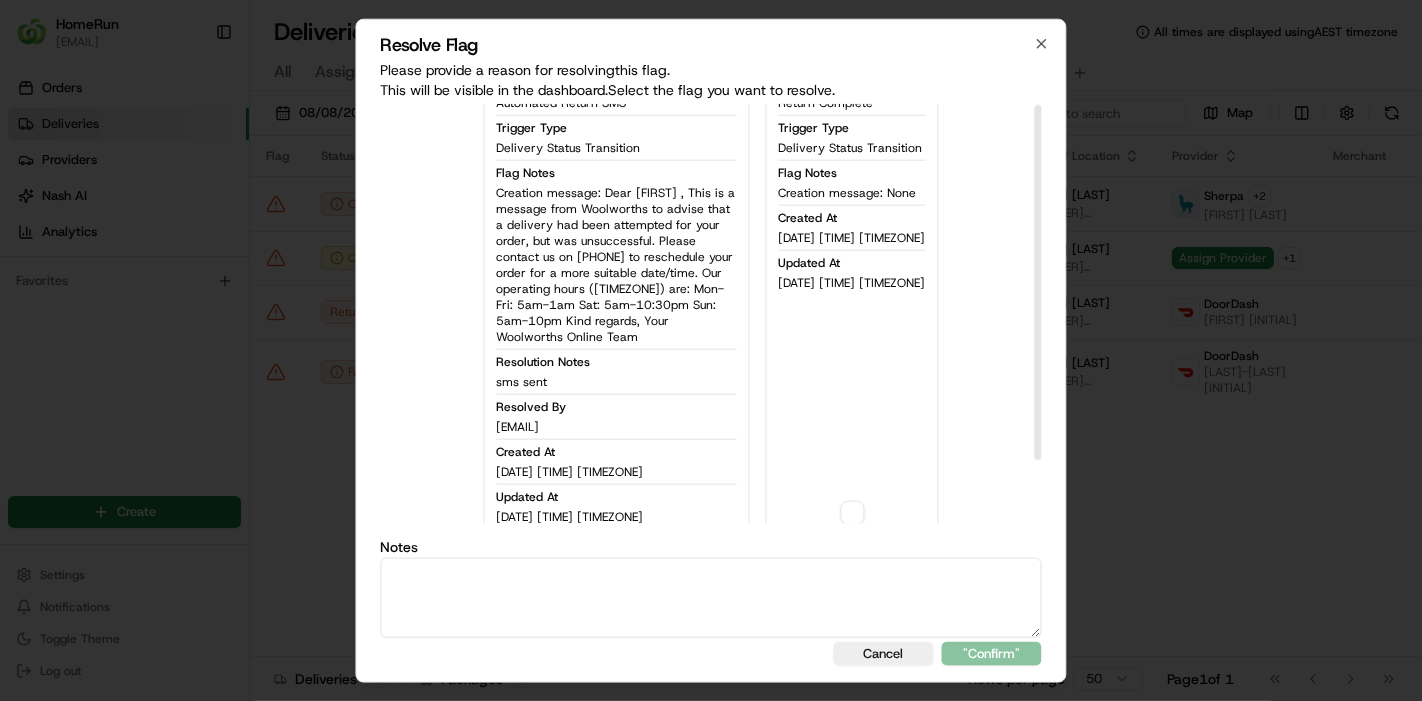 scroll, scrollTop: 78, scrollLeft: 0, axis: vertical 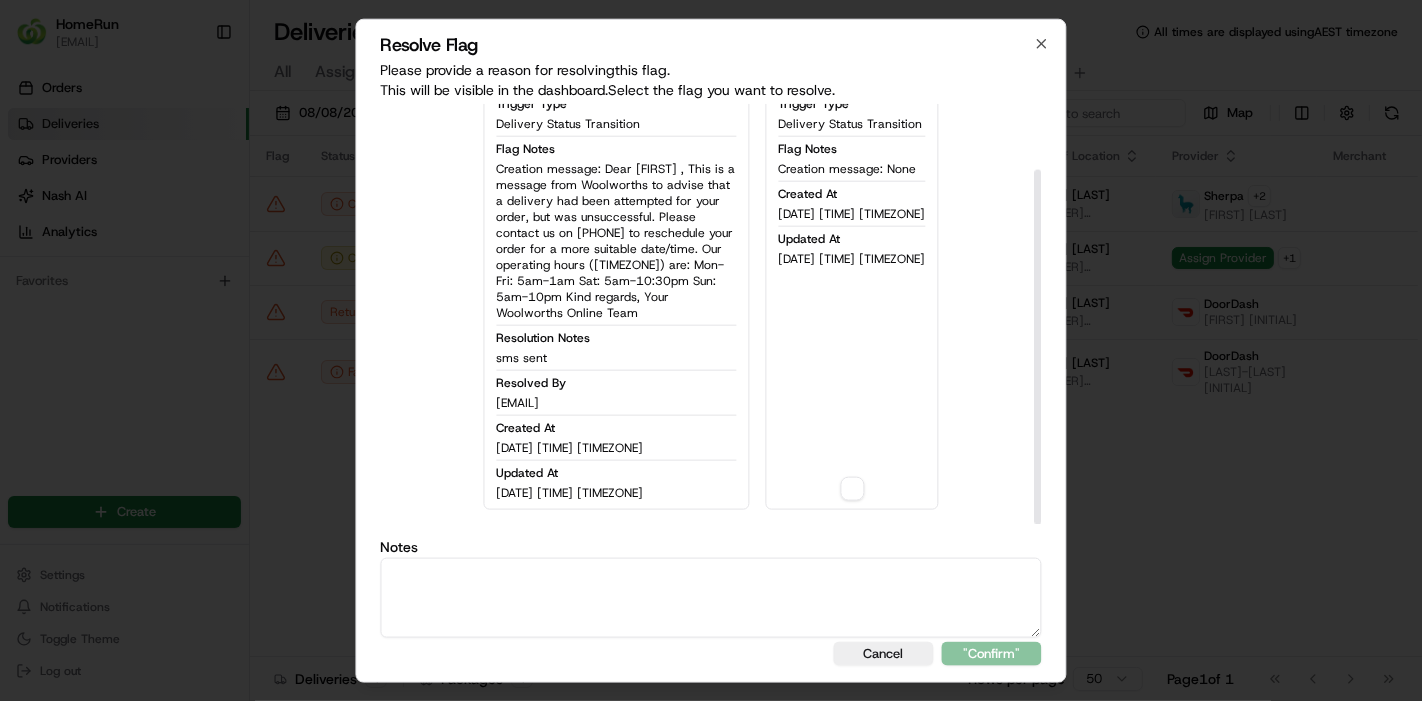 click at bounding box center (852, 488) 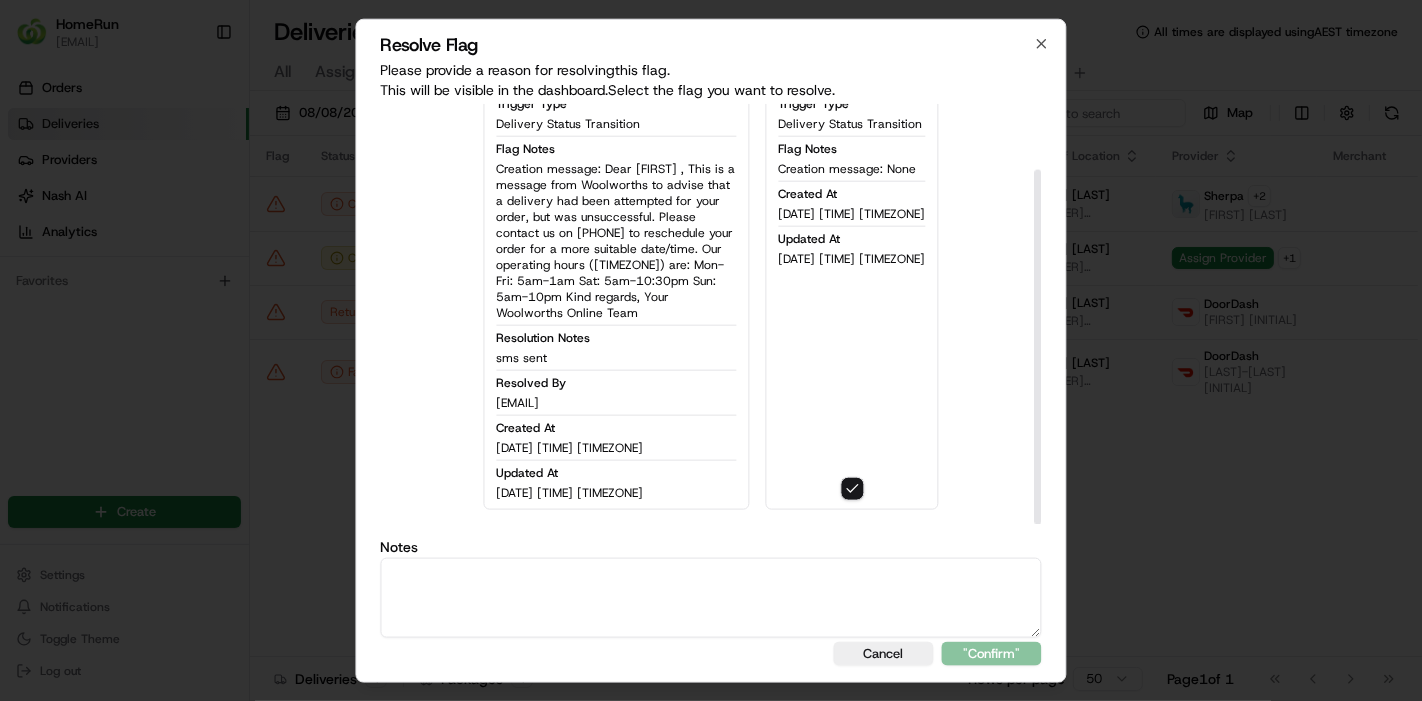 click at bounding box center (711, 598) 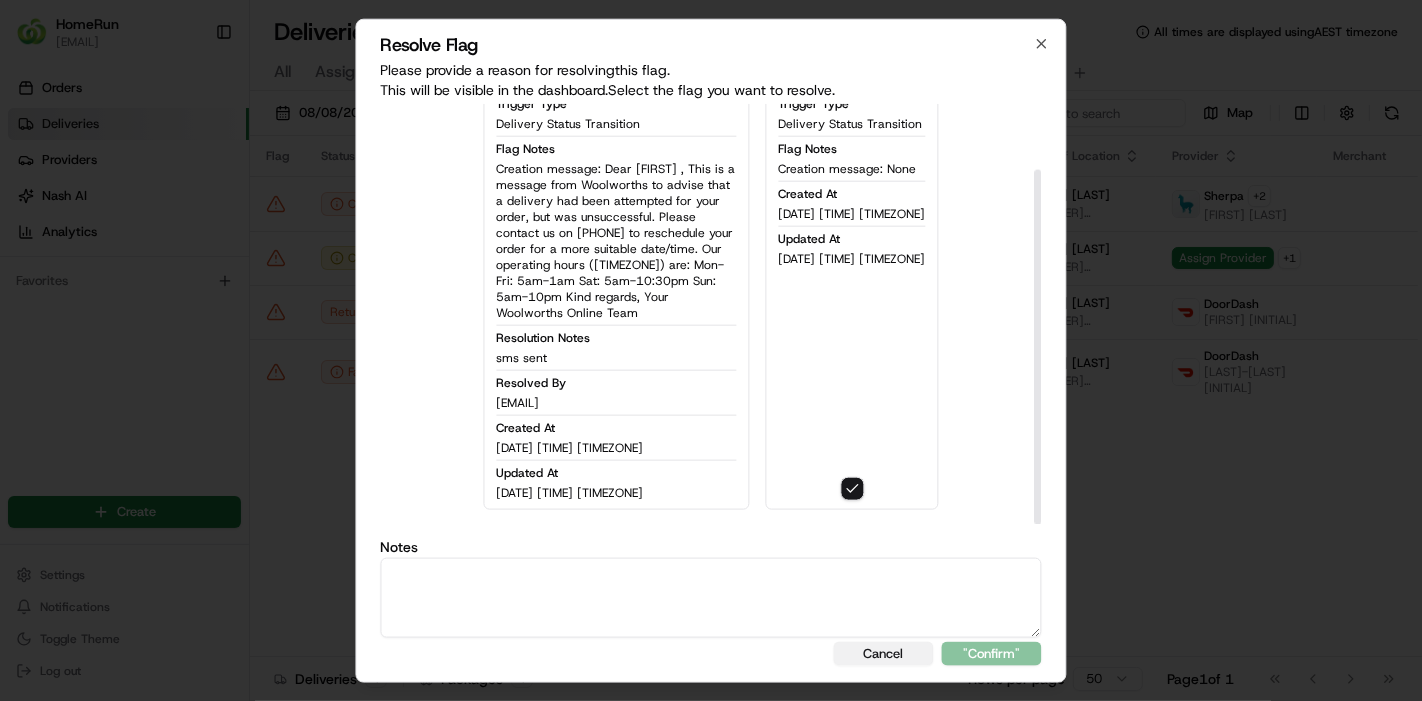 paste on "sms sent" 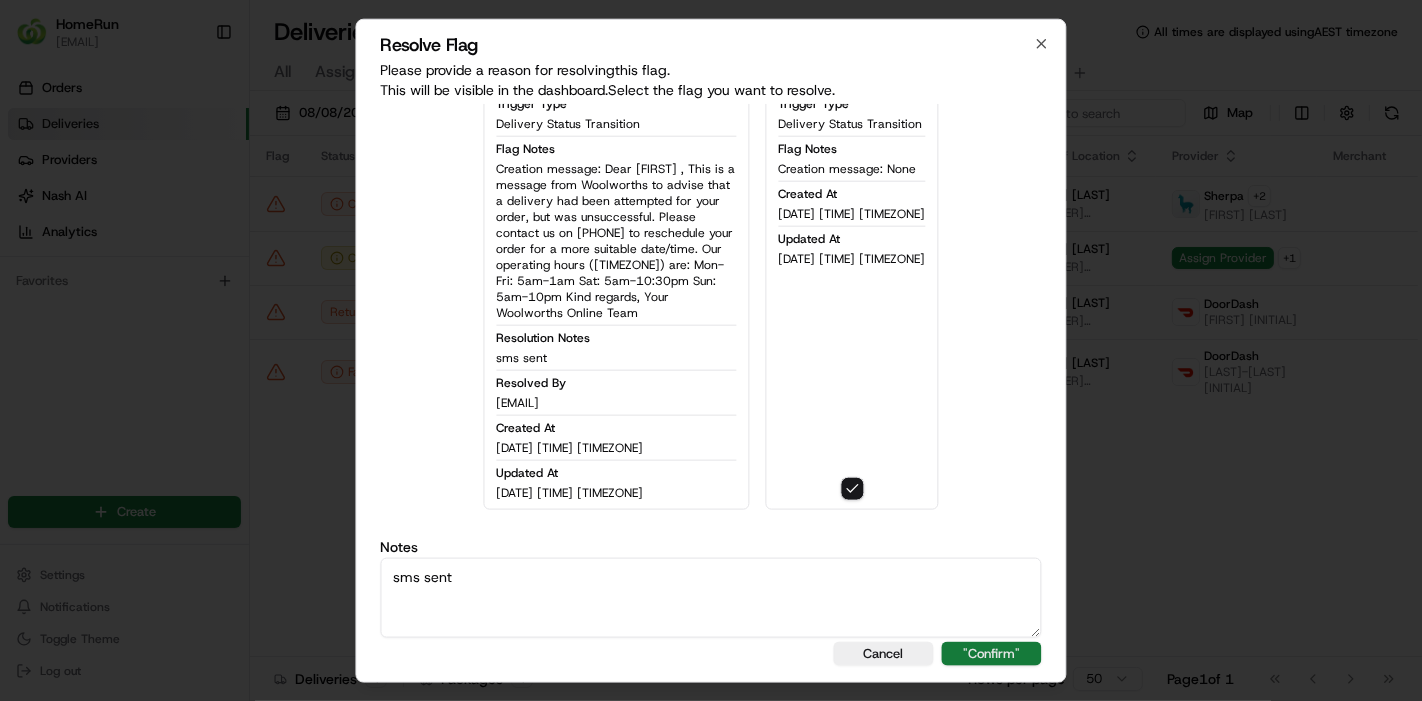type on "sms sent" 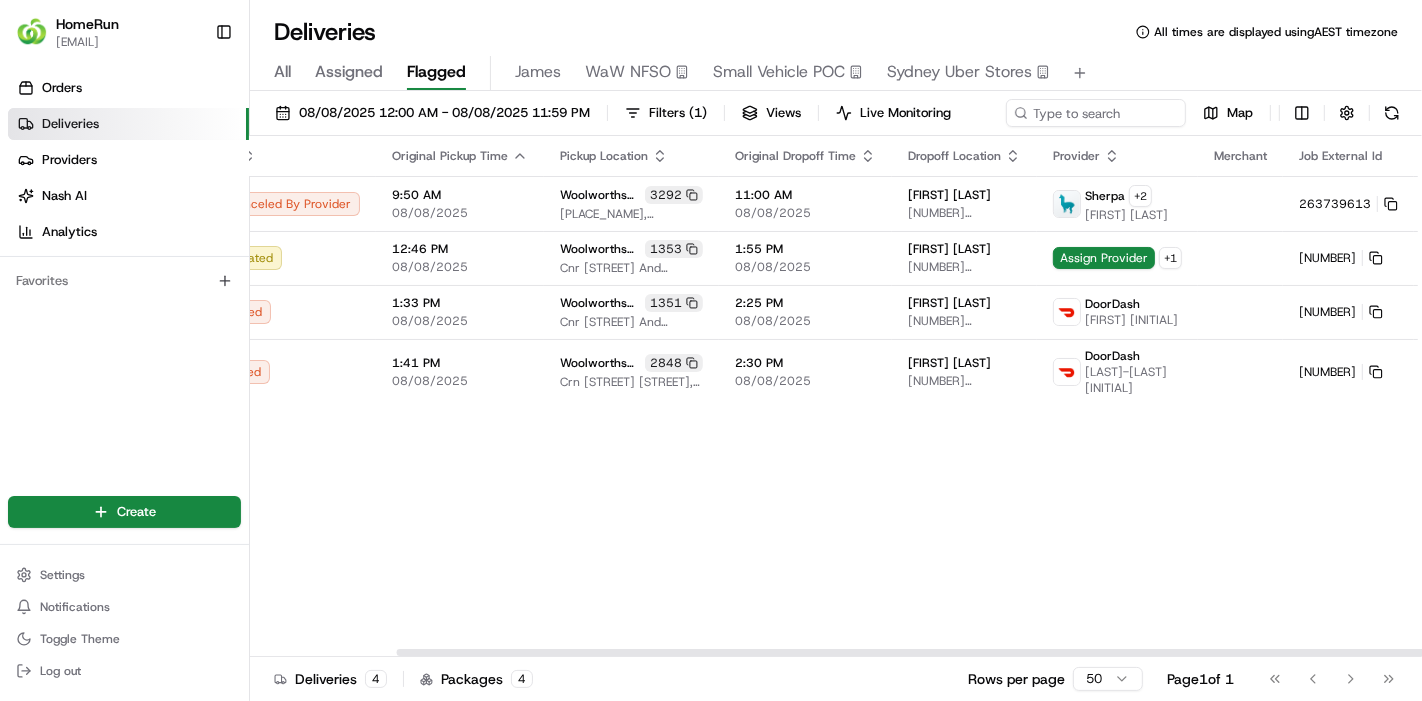 scroll, scrollTop: 0, scrollLeft: 165, axis: horizontal 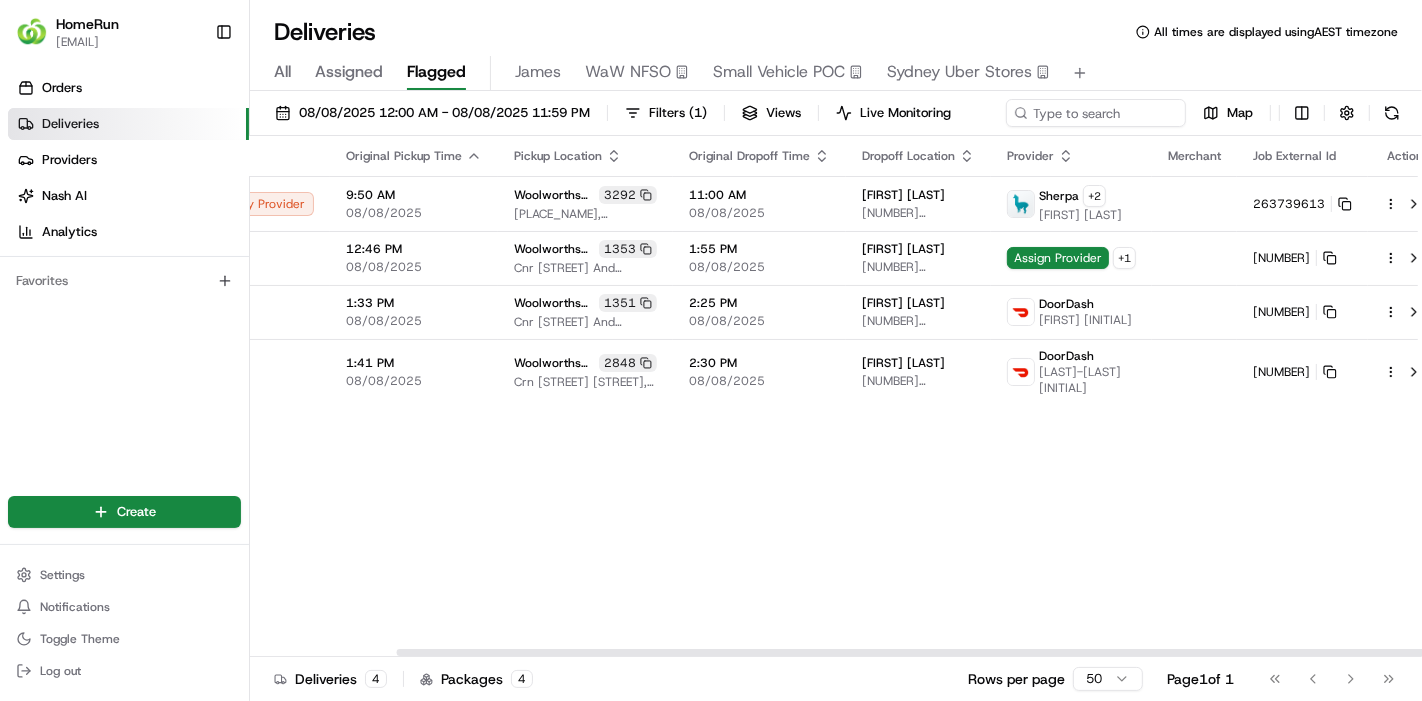 drag, startPoint x: 888, startPoint y: 650, endPoint x: 1243, endPoint y: 544, distance: 370.48752 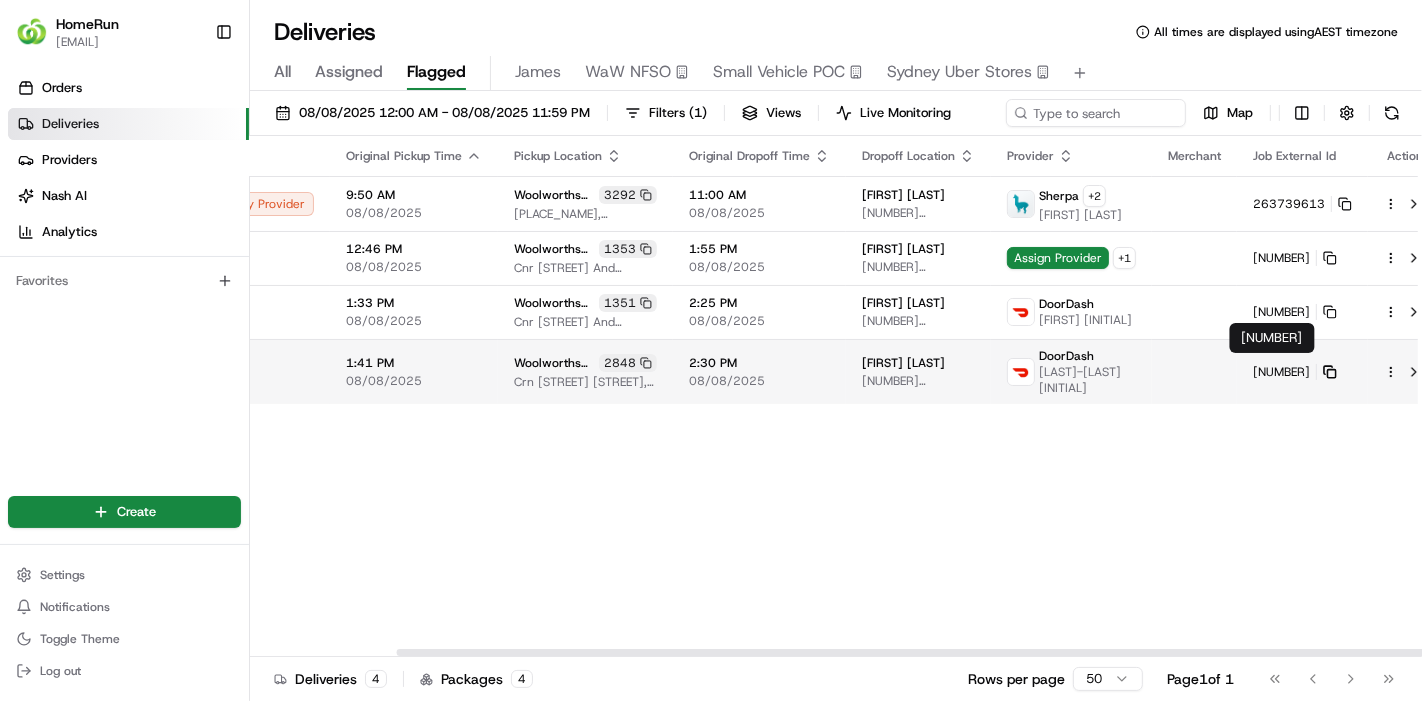 click 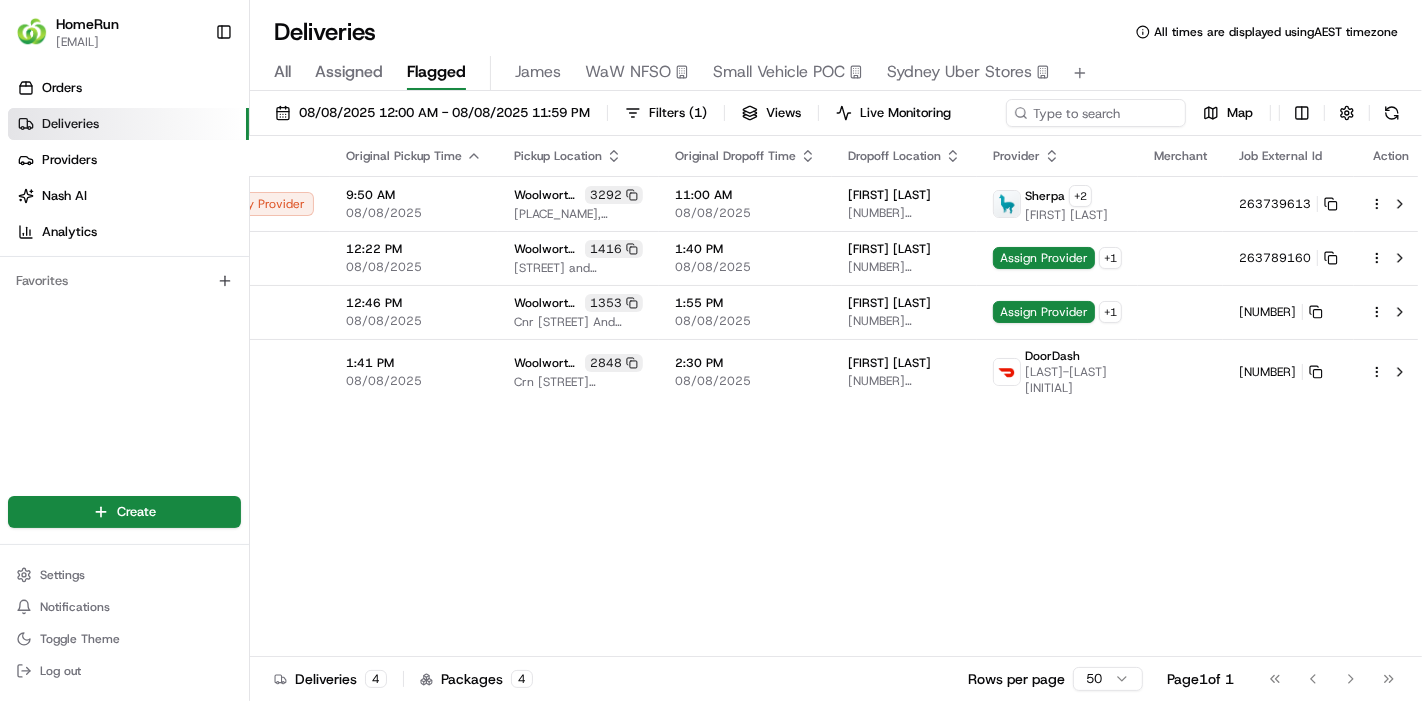scroll, scrollTop: 0, scrollLeft: 151, axis: horizontal 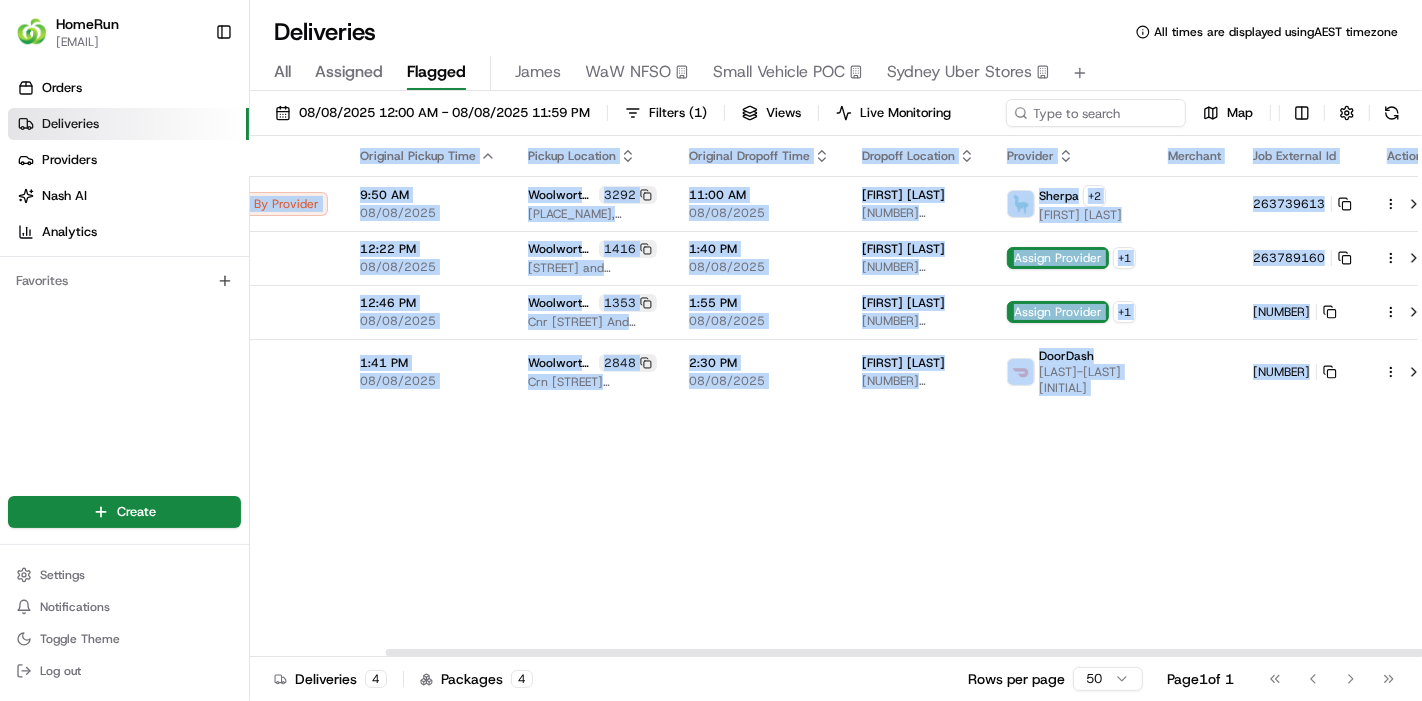 click on "Flag Status Original Pickup Time Pickup Location Original Dropoff Time Dropoff Location Provider Merchant Job External Id Action Canceled By Provider 9:50 AM 08/08/2025 Woolworths Northland (East Preston) 3292 Northland Shopping Centre, 50 Murray Road, East Preston, VIC 3072, AU 11:00 AM 08/08/2025 Prudence Phillips 20 Setani Cres, U 11, Heidelberg West, VIC 3081, AU Sherpa + 2 Manan D. 263739613 Created 12:22 PM 08/08/2025 Woolworths Double Bay 1416 Kiaora Lane and Kiaora Road, Double Bay, NSW 2028, AU 1:40 PM 08/08/2025 Anna V Vallhonesta 18A Glenmore Rd, Paddington, NSW 2021, AU Assign Provider + 1 263789160 Created 12:46 PM 08/08/2025 Woolworths Inverell 1353 Cnr Vivian And Sweaney Streets, Inverell, NSW 2360, AU 1:55 PM 08/08/2025 Lailani Livermore 22 Chester St, Inverell, NSW 2360, AU Assign Provider + 1 263795796 Failed 1:41 PM 08/08/2025 Woolworths Holmview 2848 Crn Logan River Road and Gardiner Road, Holmview, QLD 4207, AU 2:30 PM 08/08/2025 Laura Stanton 11 Mckinley St, Eagleby, QLD 4207, AU" at bounding box center (836, 396) 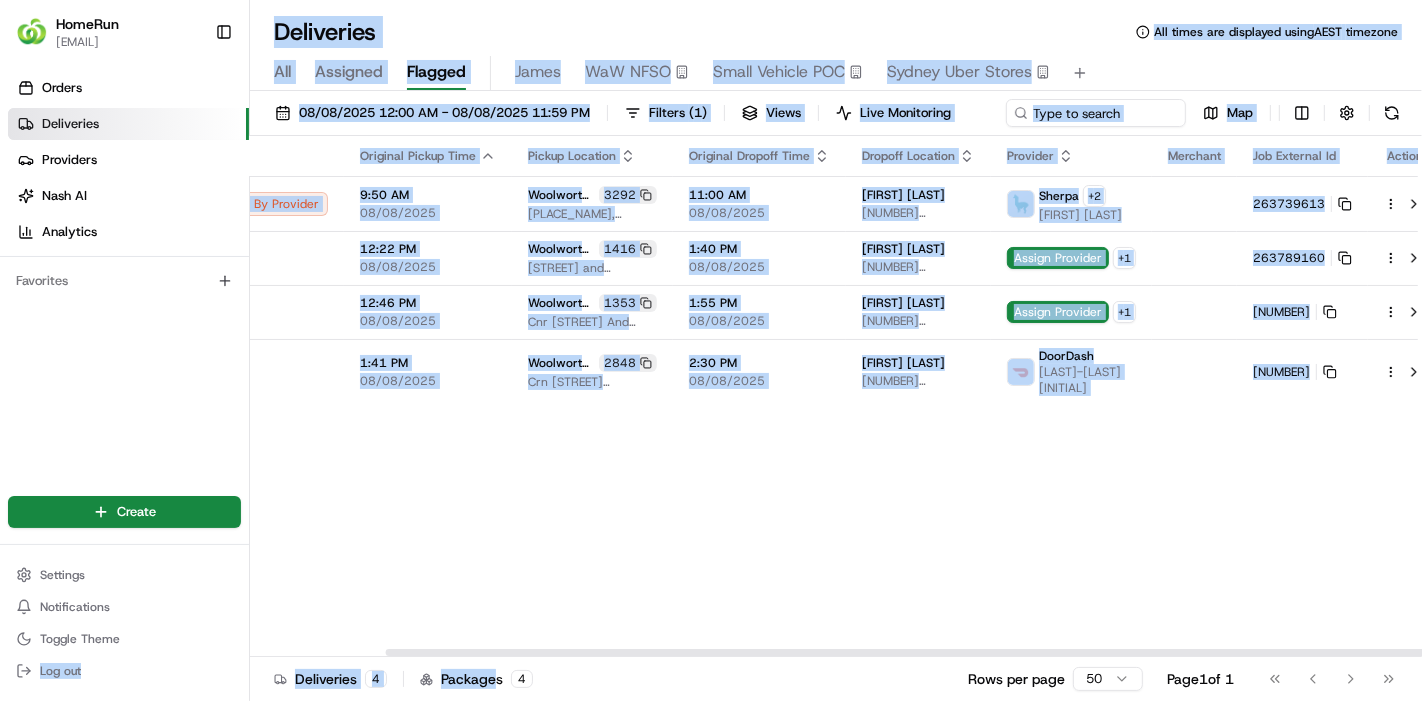 drag, startPoint x: 496, startPoint y: 656, endPoint x: 250, endPoint y: 655, distance: 246.00203 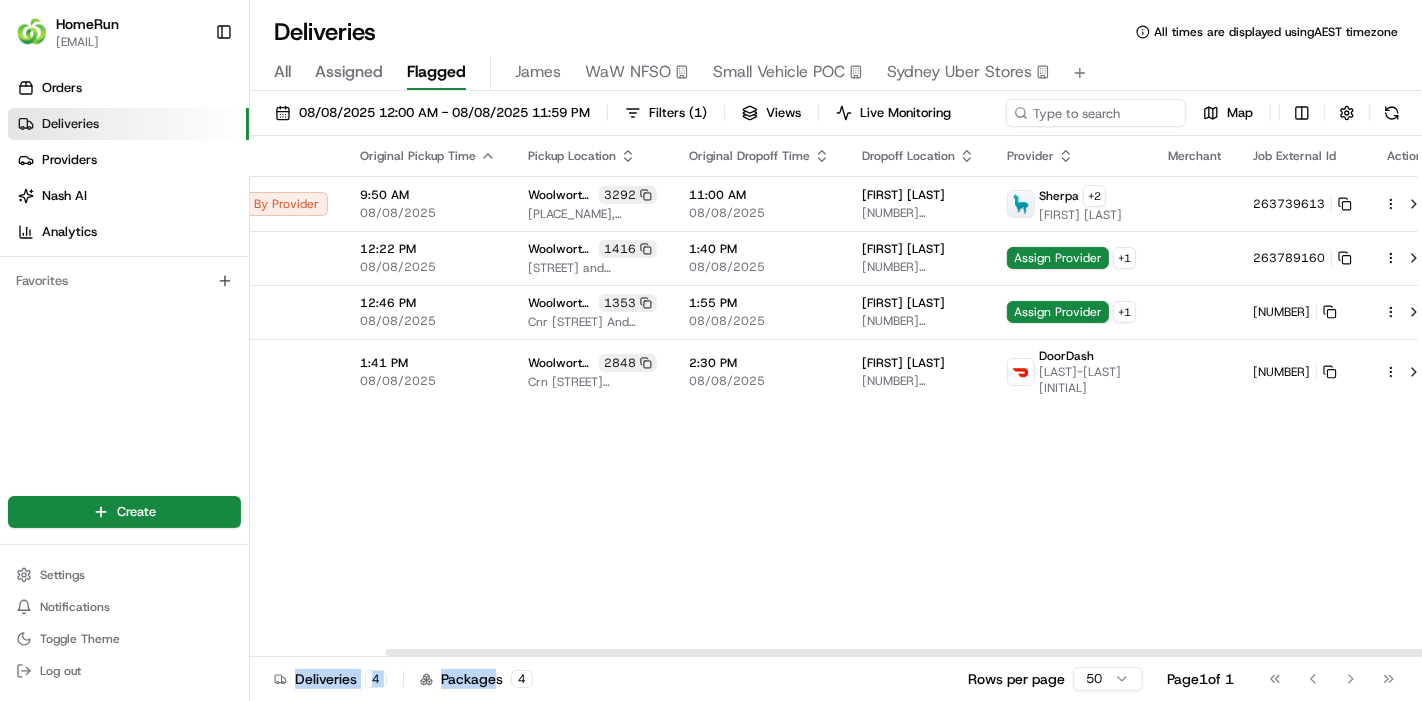click at bounding box center (836, 652) 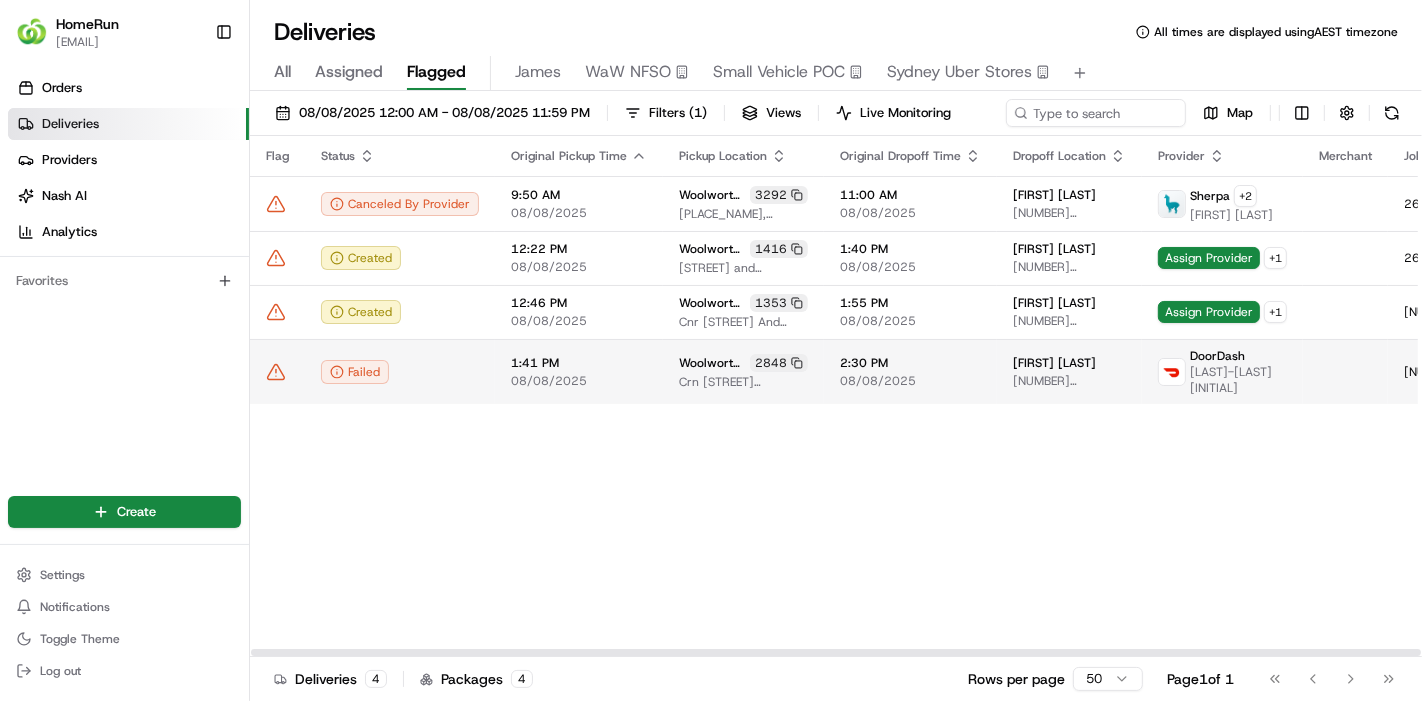 click 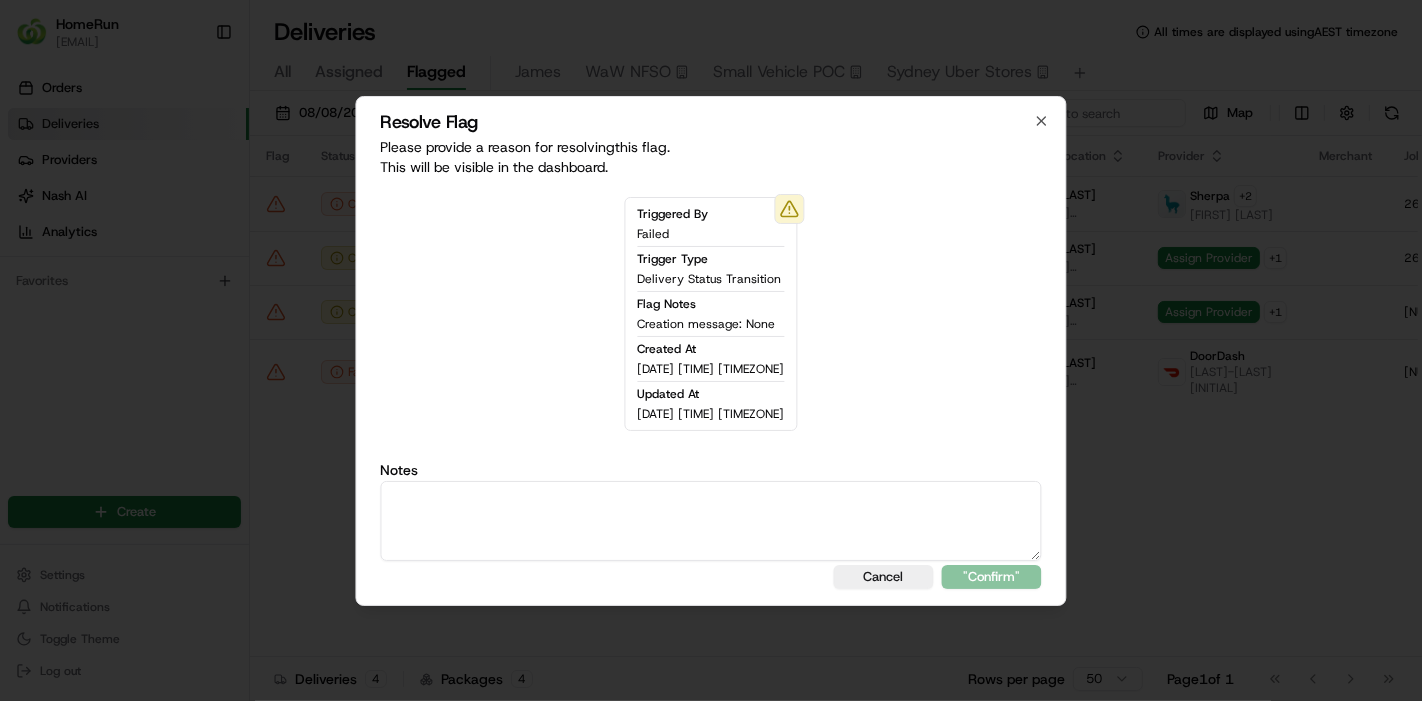 drag, startPoint x: 896, startPoint y: 541, endPoint x: 903, endPoint y: 532, distance: 11.401754 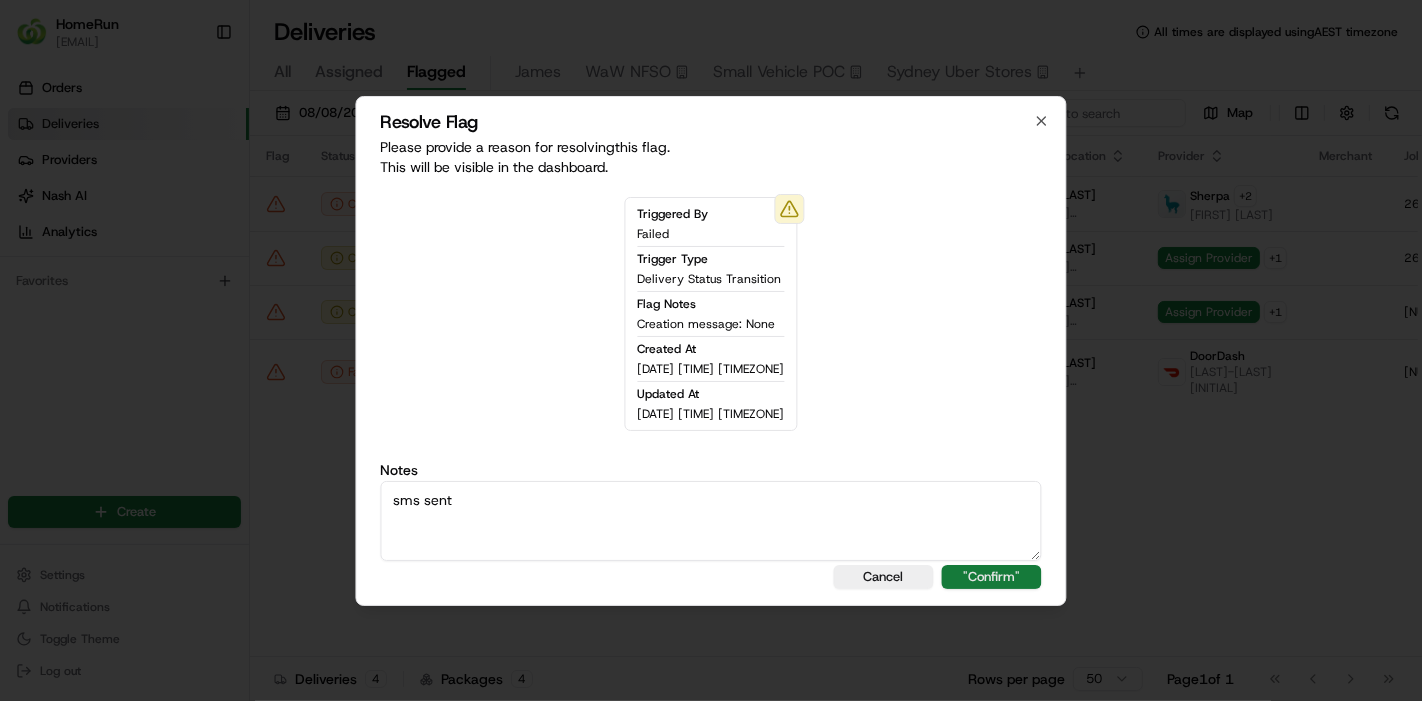 type on "sms sent" 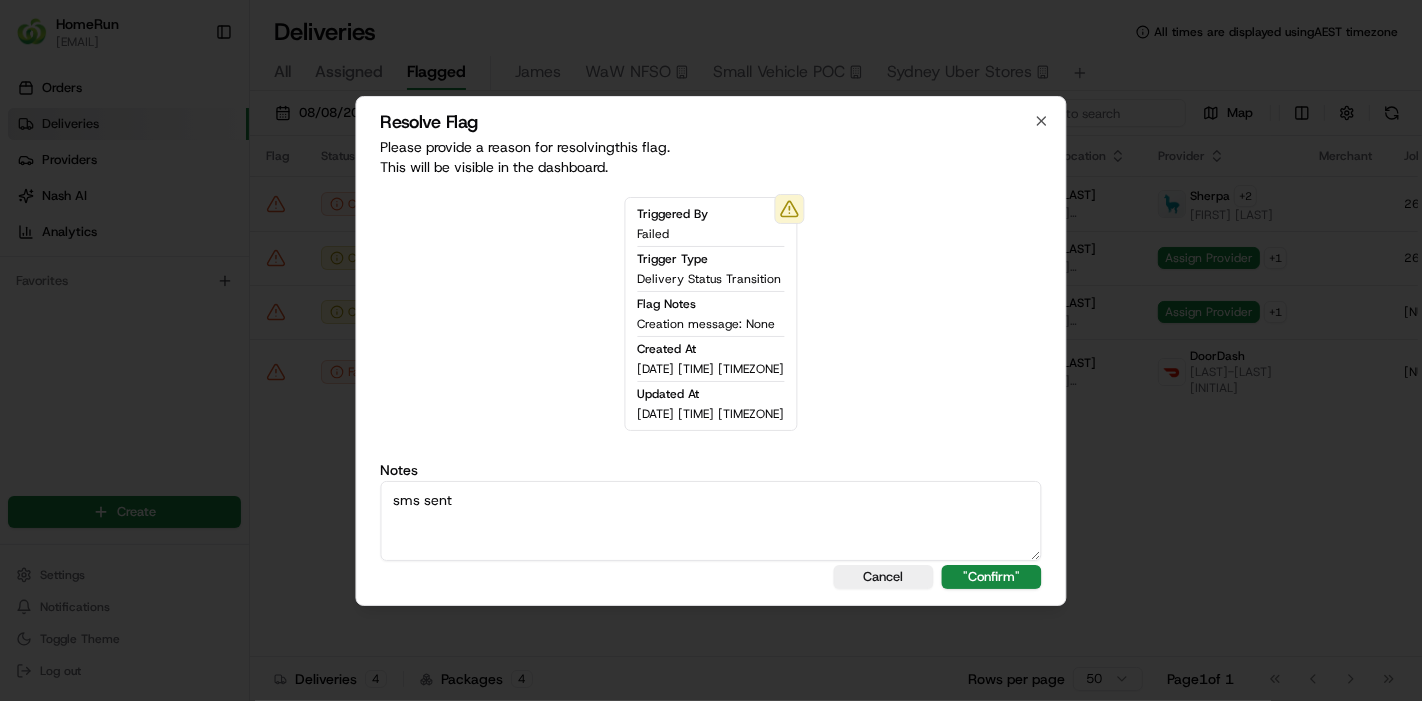 click on ""Confirm"" at bounding box center (992, 577) 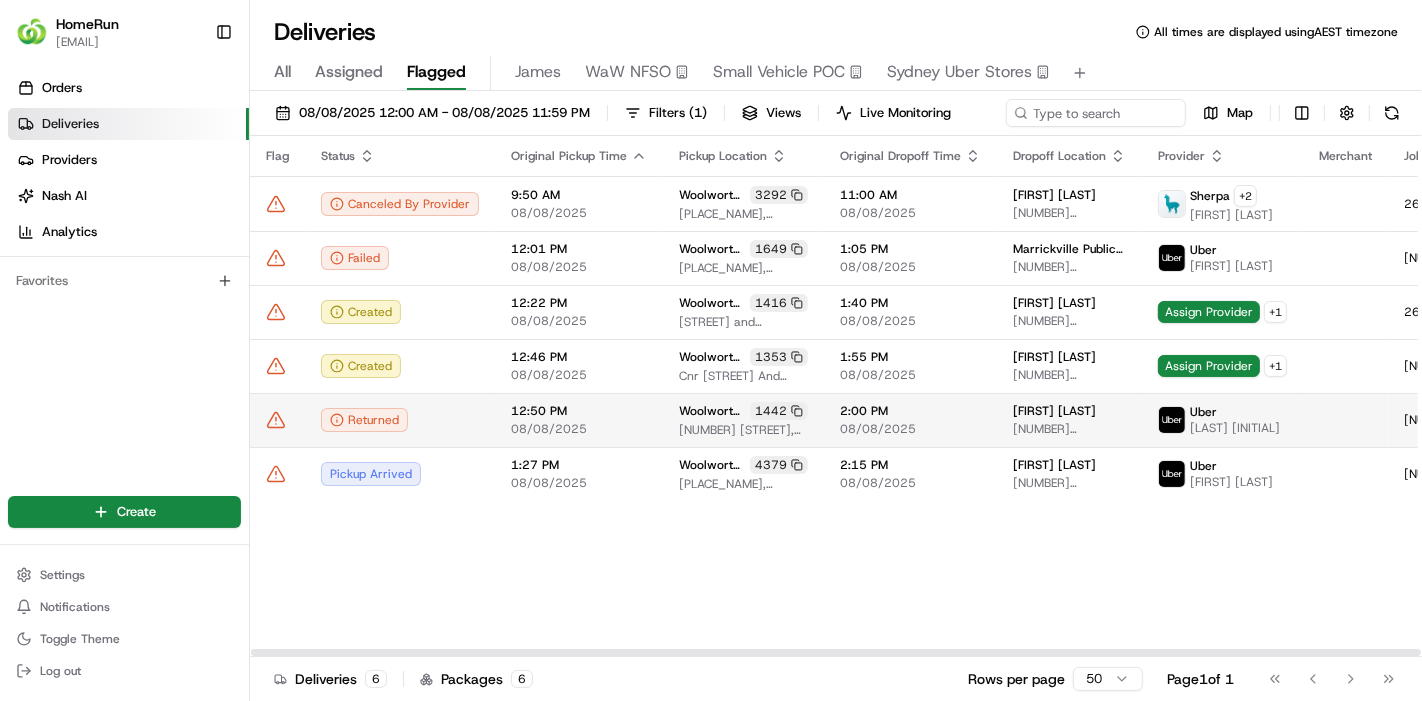 click 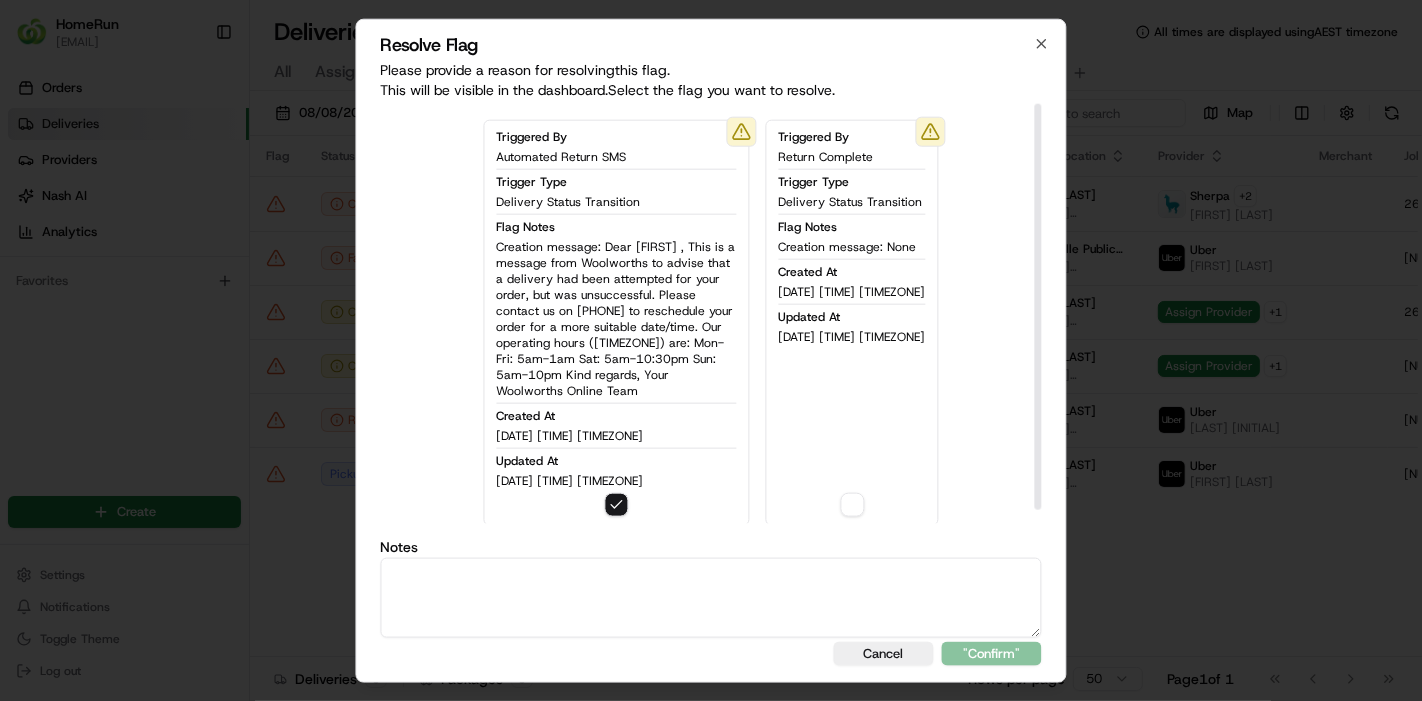 click at bounding box center [711, 598] 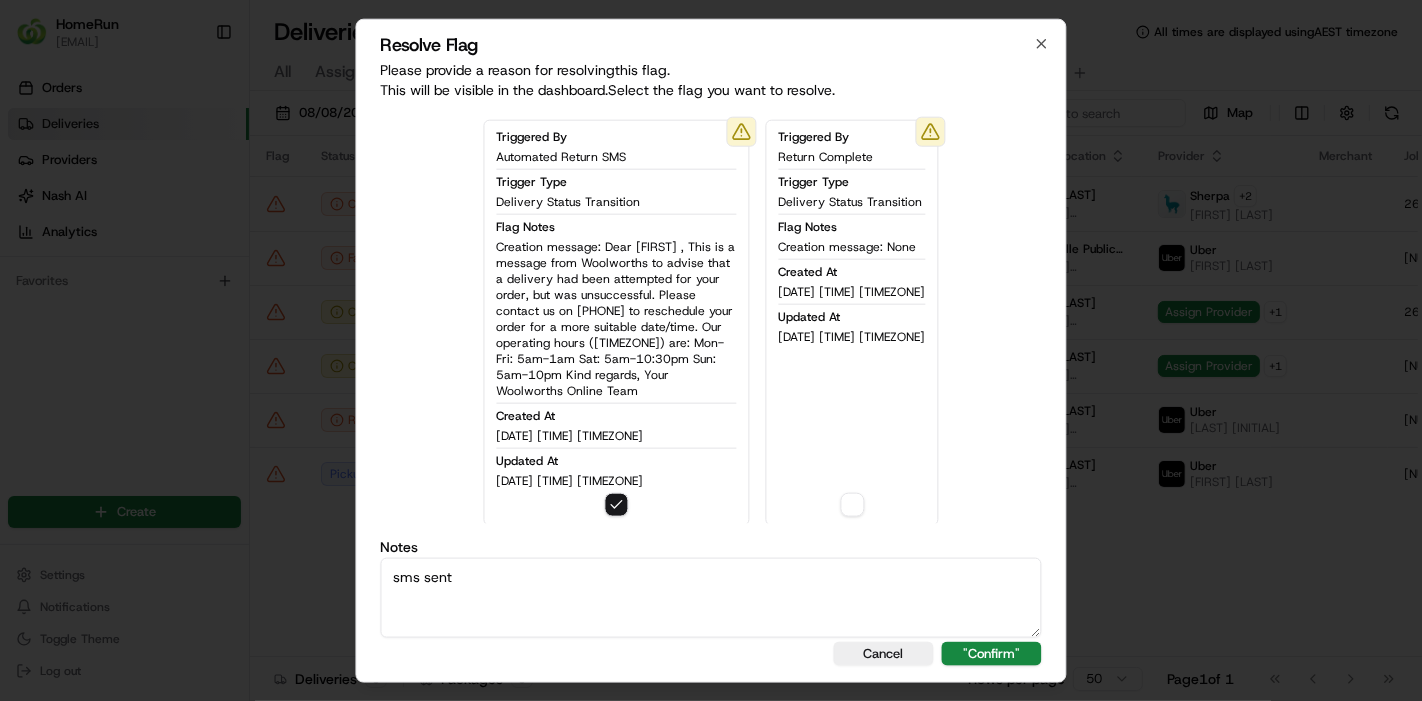 type on "sms sent" 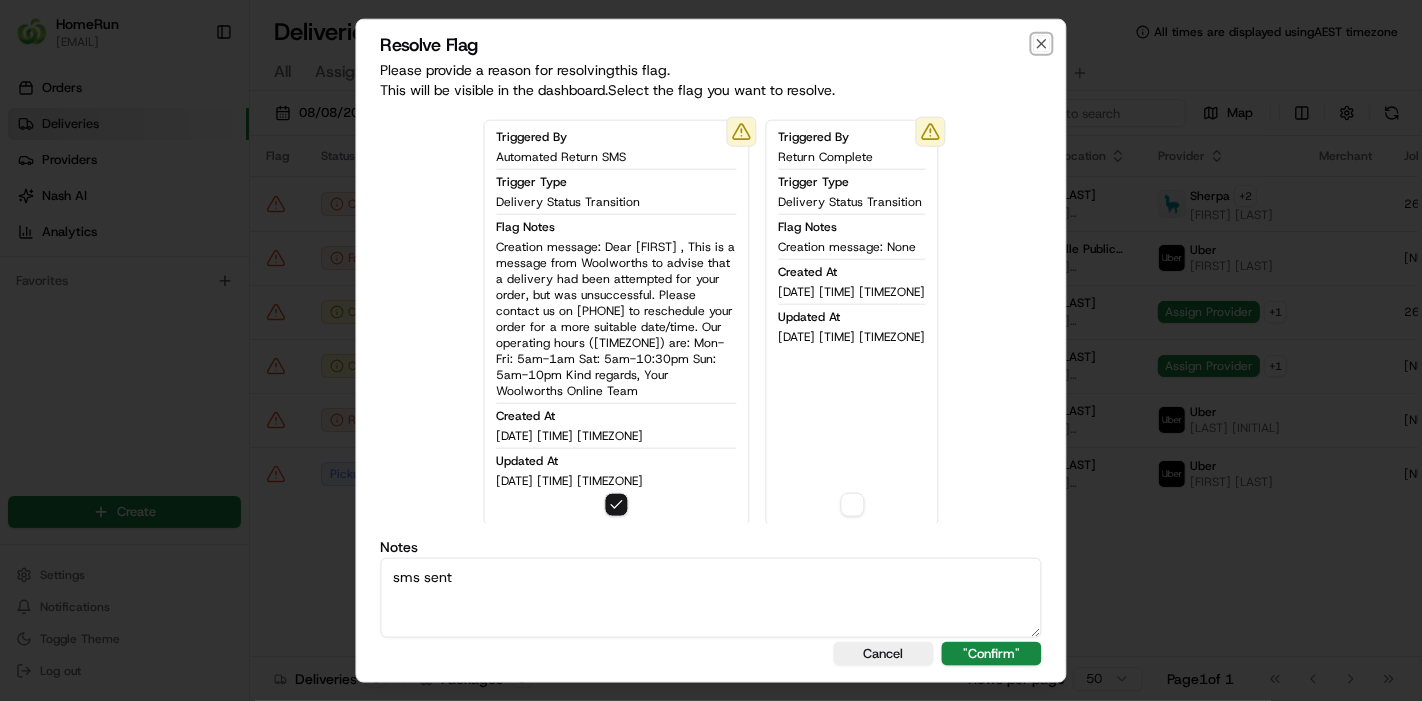 click 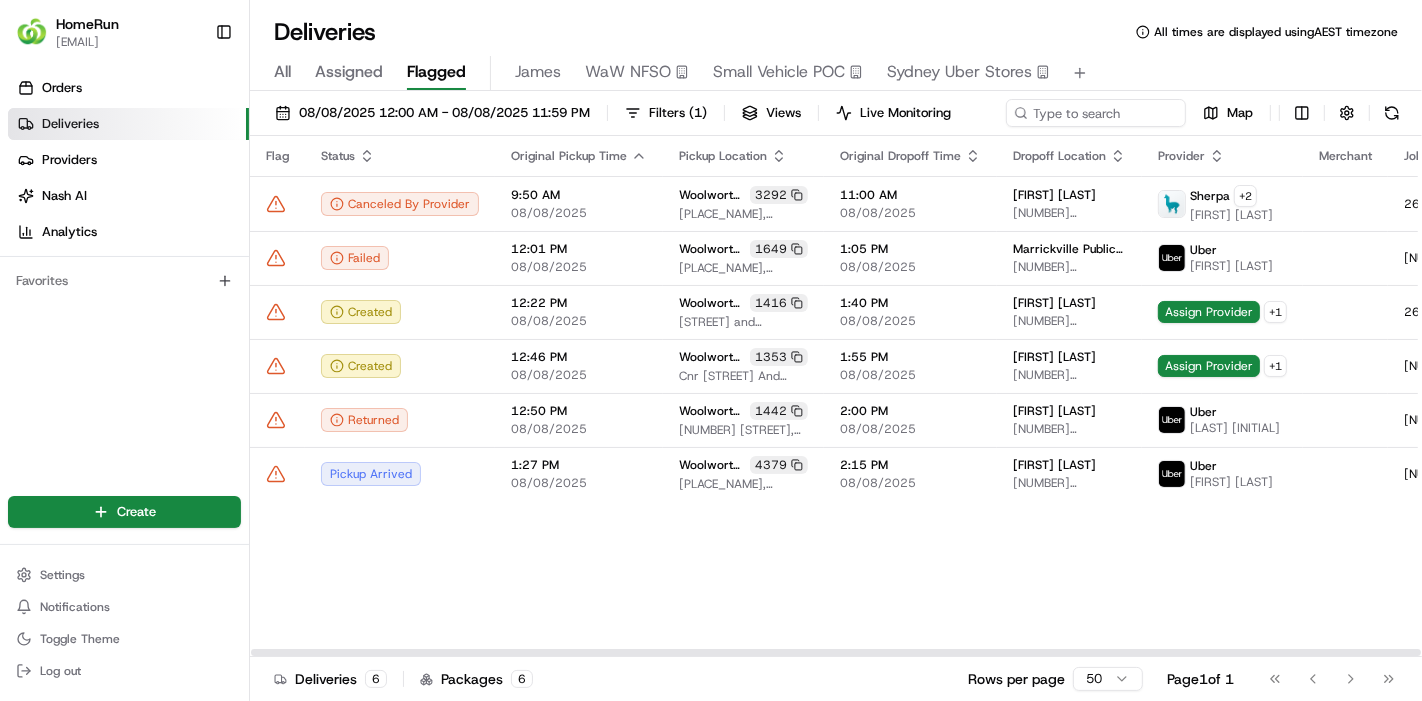 drag, startPoint x: 706, startPoint y: 623, endPoint x: 1094, endPoint y: 627, distance: 388.02063 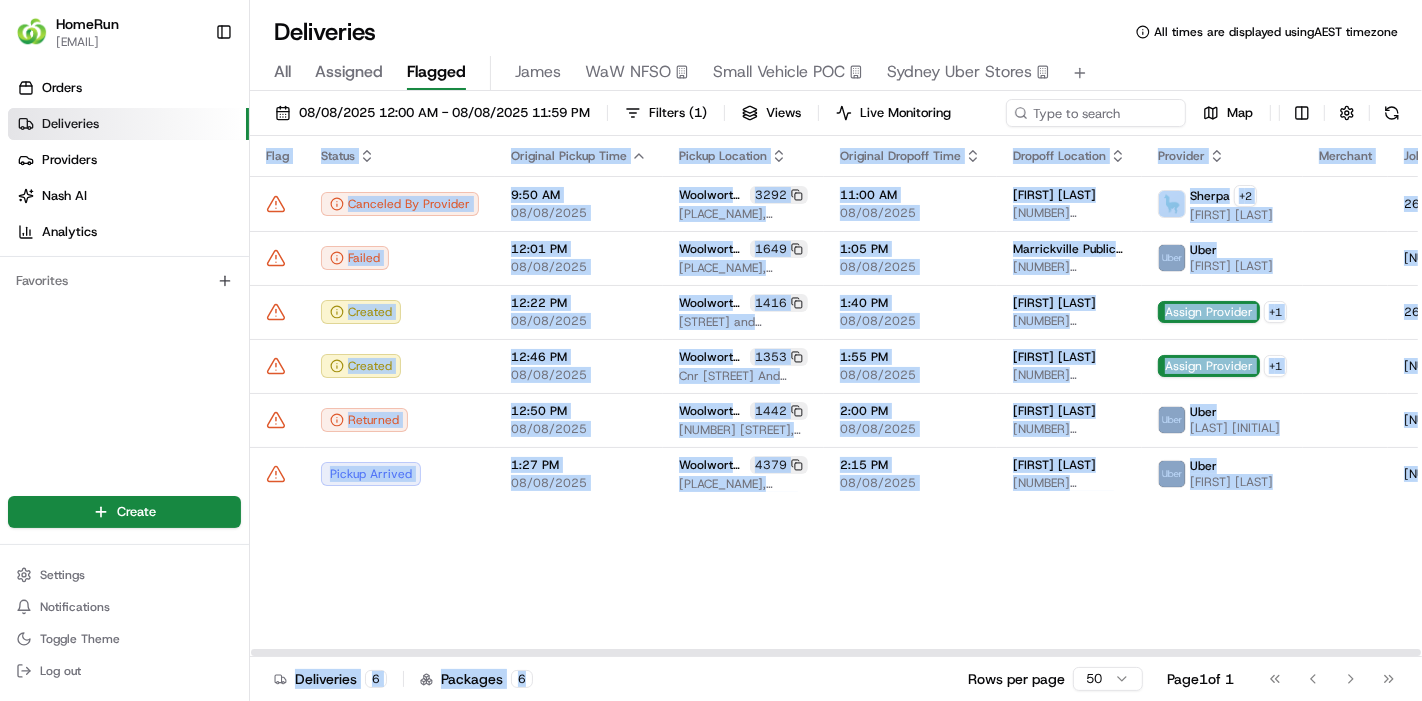 drag, startPoint x: 712, startPoint y: 657, endPoint x: 911, endPoint y: 646, distance: 199.30379 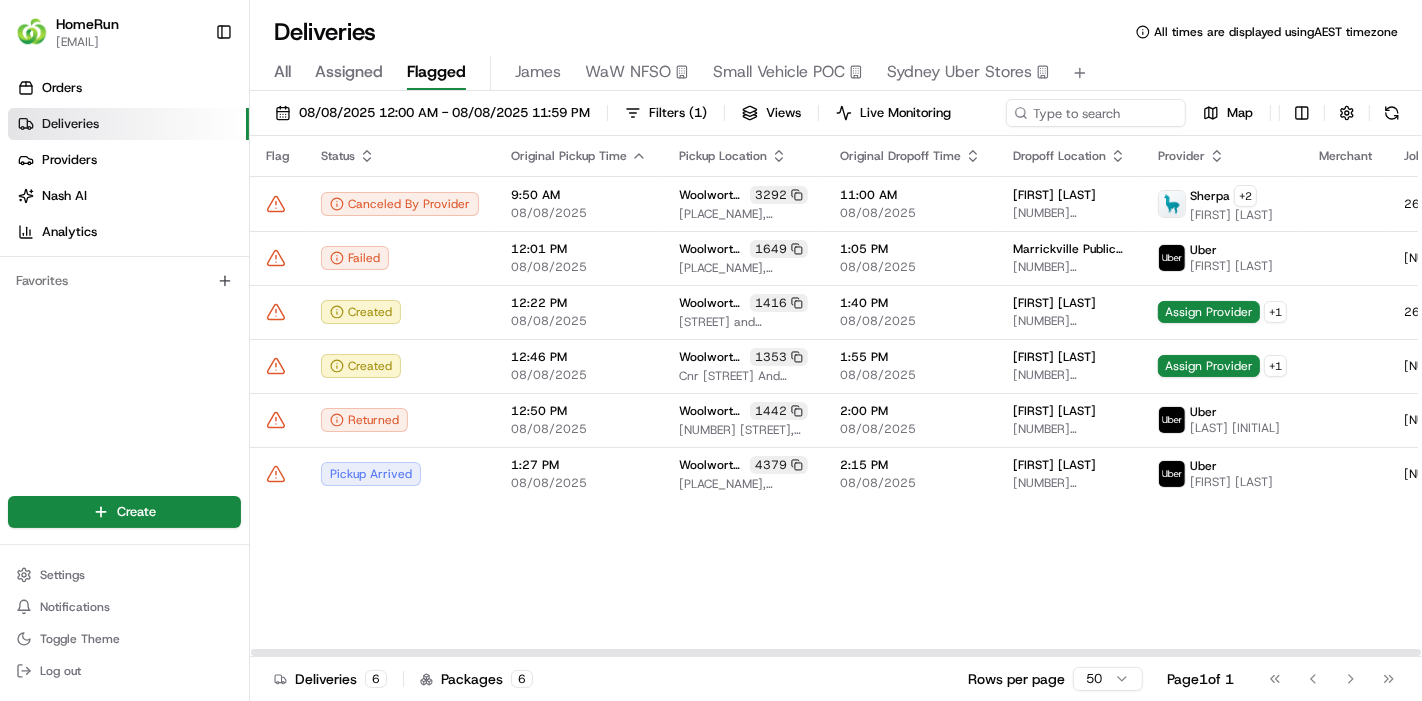 drag, startPoint x: 860, startPoint y: 644, endPoint x: 1006, endPoint y: 643, distance: 146.00342 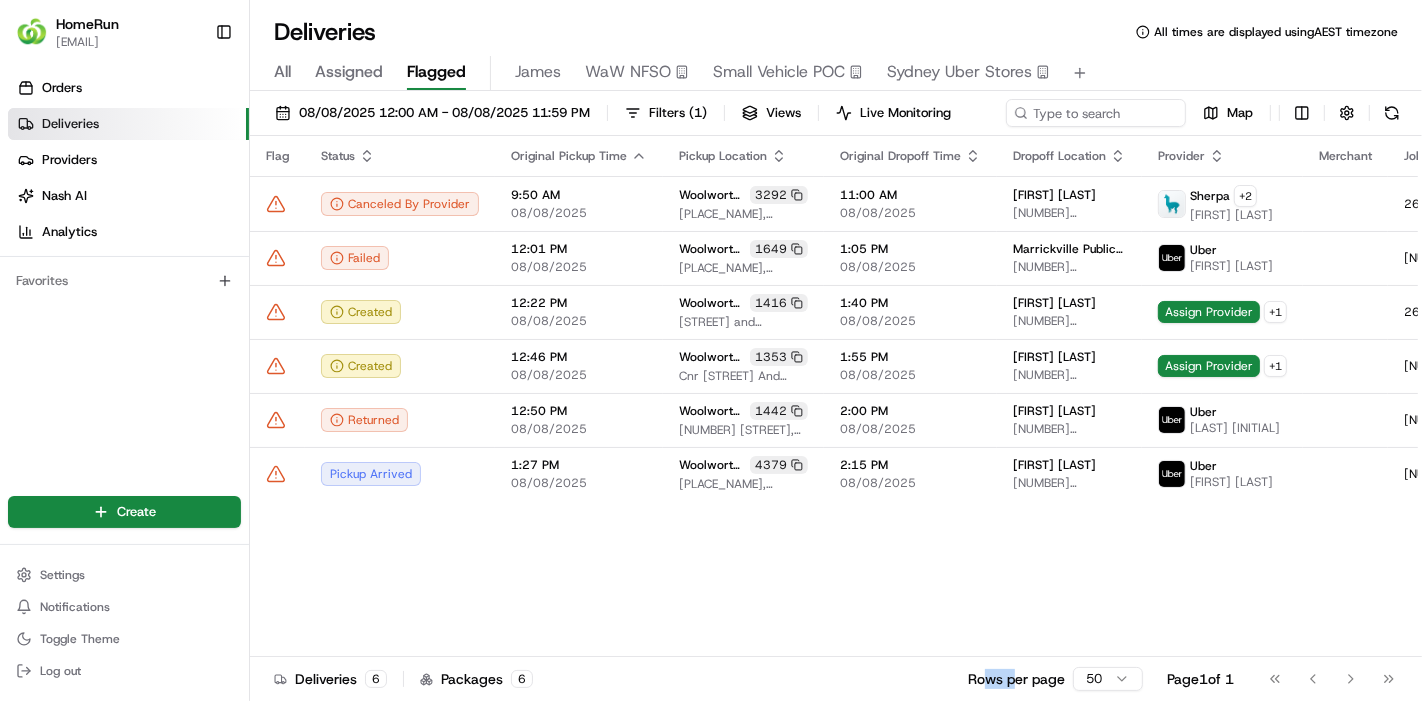 drag, startPoint x: 980, startPoint y: 657, endPoint x: 1006, endPoint y: 656, distance: 26.019224 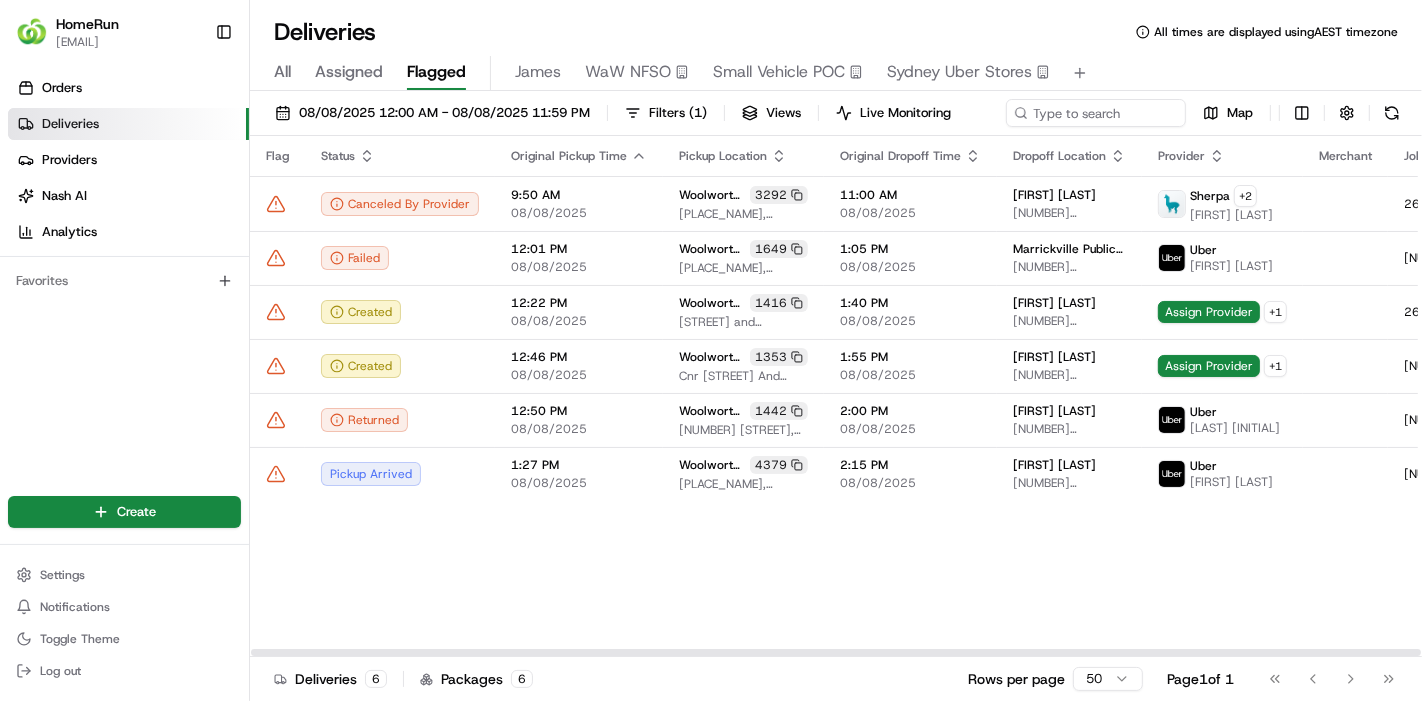 click on "Flag Status Original Pickup Time Pickup Location Original Dropoff Time Dropoff Location Provider Merchant Job External Id Action Canceled By Provider 9:50 AM 08/08/2025 Woolworths Northland (East Preston) 3292 Northland Shopping Centre, 50 Murray Road, East Preston, VIC 3072, AU 11:00 AM 08/08/2025 Prudence Phillips 20 Setani Cres, U 11, Heidelberg West, VIC 3081, AU Sherpa + 2 Manan D. 263739613 Failed 12:01 PM 08/08/2025 Woolworths Marrickville Metro 1649 Marrickville Shopping Centre, 34 Victoria Road, Marrickville, NSW 2204, AU 1:05 PM 08/08/2025 Marrickville Public School 112 Chapel St, Marrickville, NSW 2204, AU Uber NISREEN H. 263790425 Created 12:22 PM 08/08/2025 Woolworths Double Bay 1416 Kiaora Lane and Kiaora Road, Double Bay, NSW 2028, AU 1:40 PM 08/08/2025 Anna V Vallhonesta 18A Glenmore Rd, Paddington, NSW 2021, AU Assign Provider + 1 263789160 Created 12:46 PM 08/08/2025 Woolworths Inverell 1353 Cnr Vivian And Sweaney Streets, Inverell, NSW 2360, AU 1:55 PM 08/08/2025 Lailani Livermore + 1 1442" at bounding box center [921, 396] 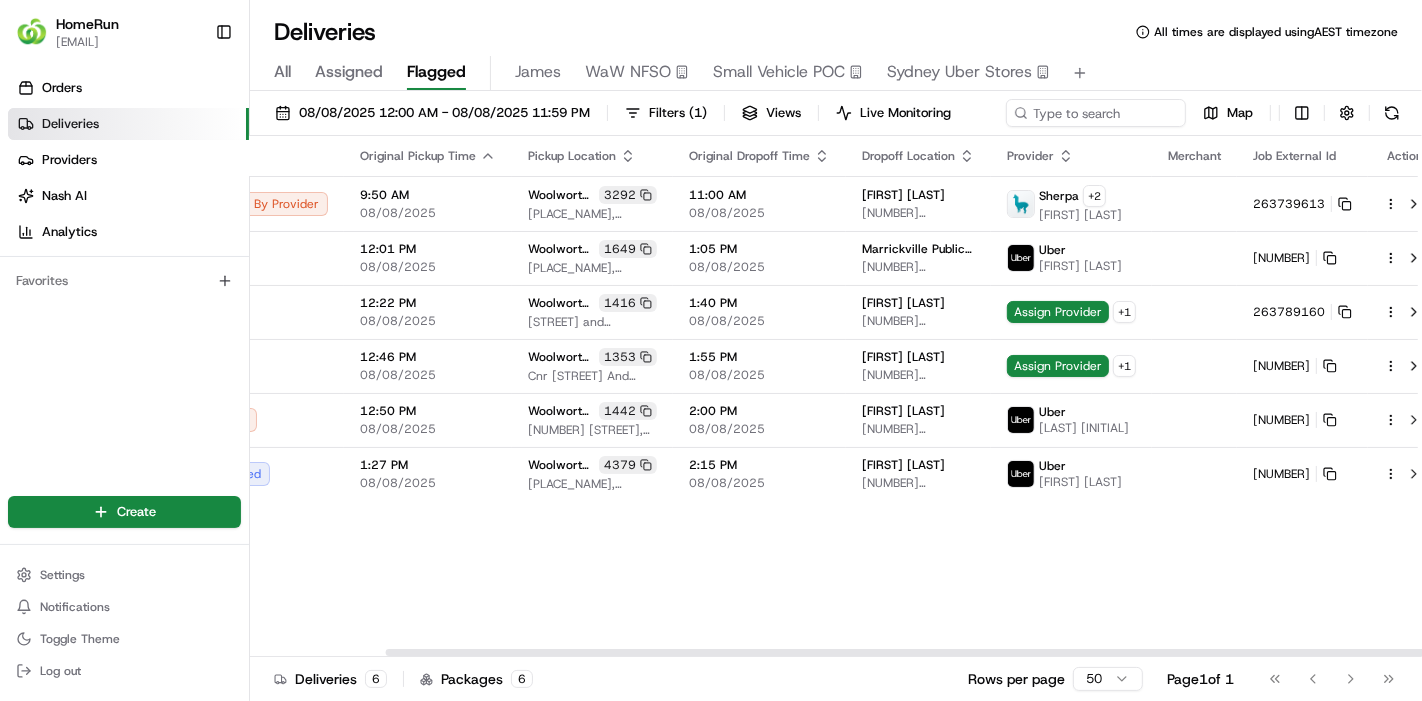 scroll, scrollTop: 0, scrollLeft: 0, axis: both 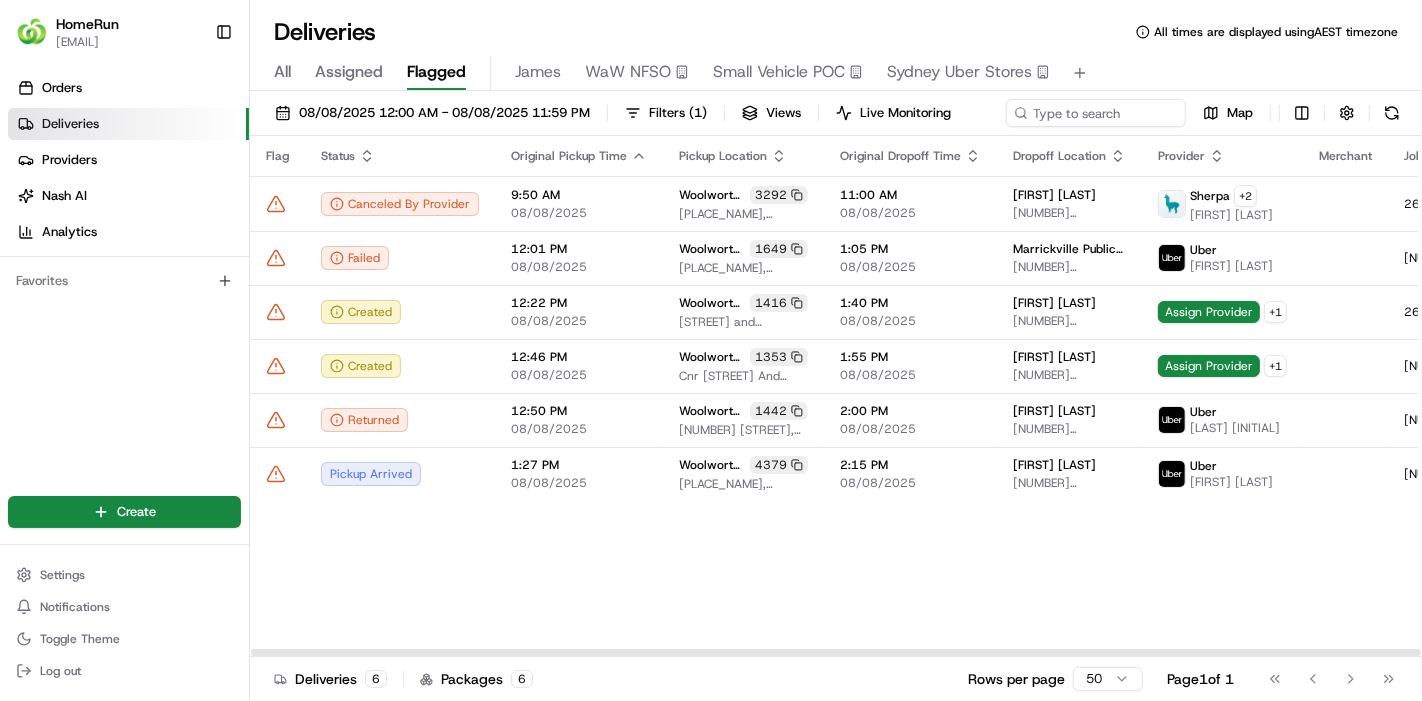 drag, startPoint x: 909, startPoint y: 652, endPoint x: 537, endPoint y: 608, distance: 374.5931 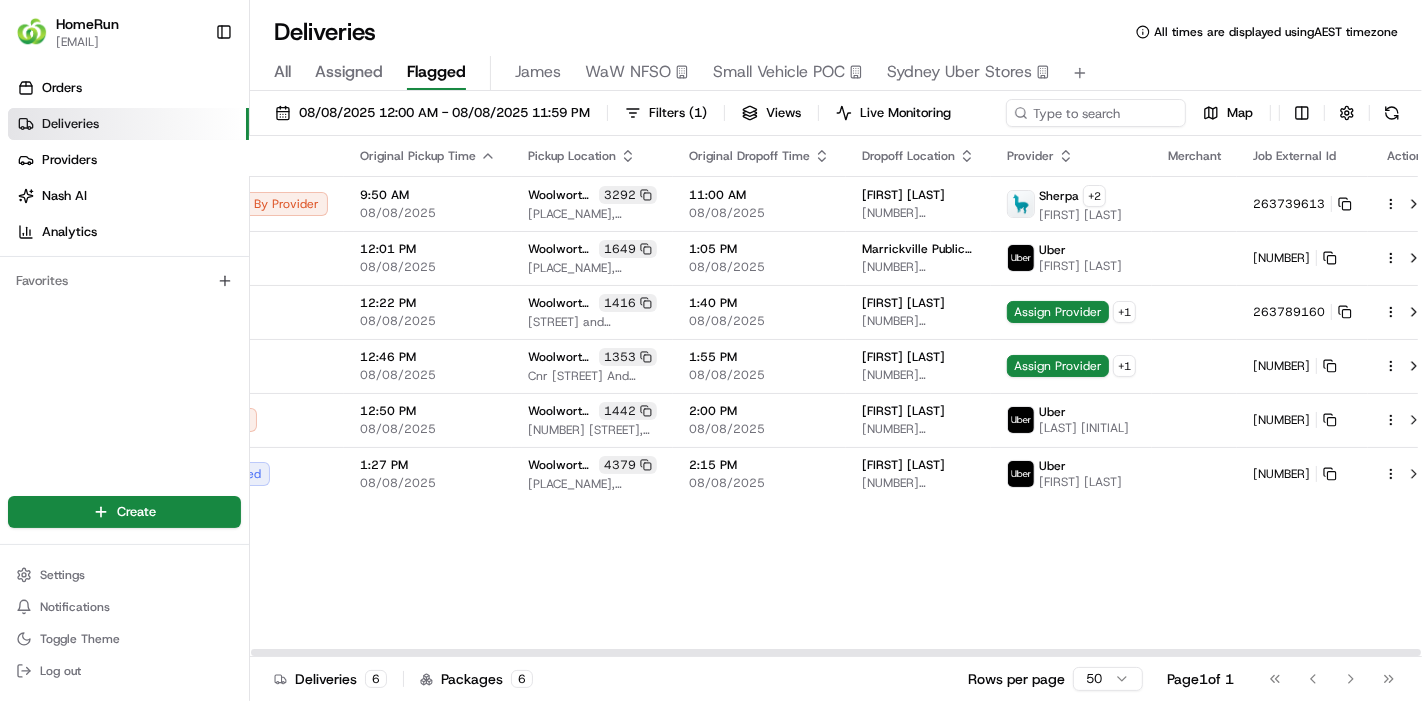 scroll, scrollTop: 0, scrollLeft: 0, axis: both 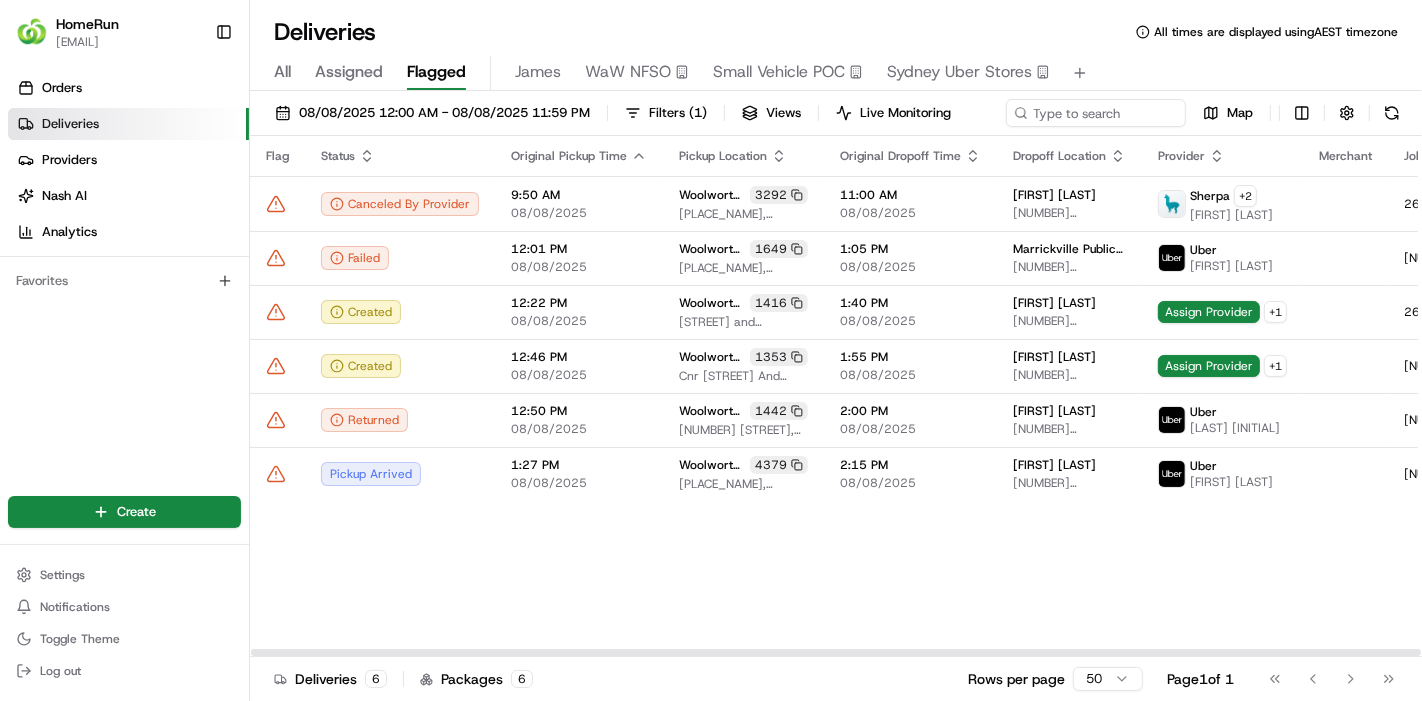 drag, startPoint x: 1168, startPoint y: 653, endPoint x: 871, endPoint y: 569, distance: 308.6503 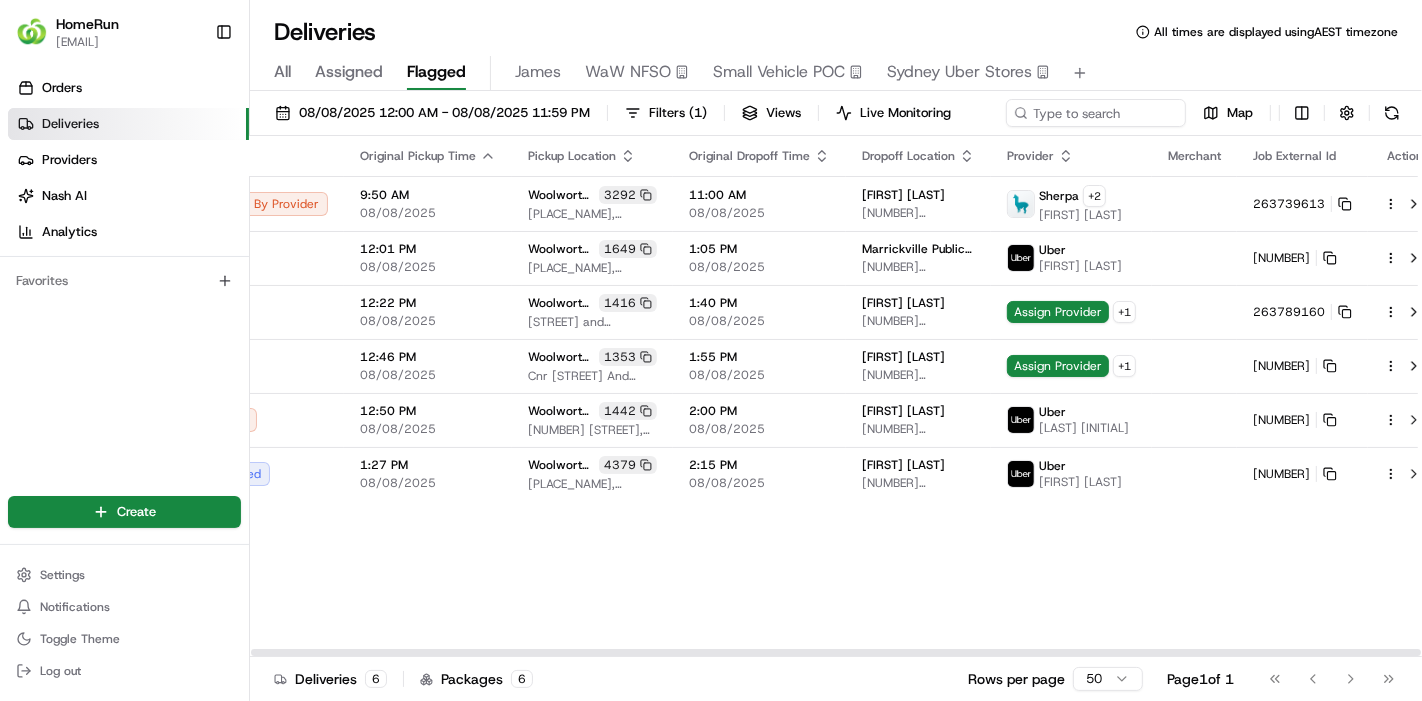 scroll, scrollTop: 0, scrollLeft: 0, axis: both 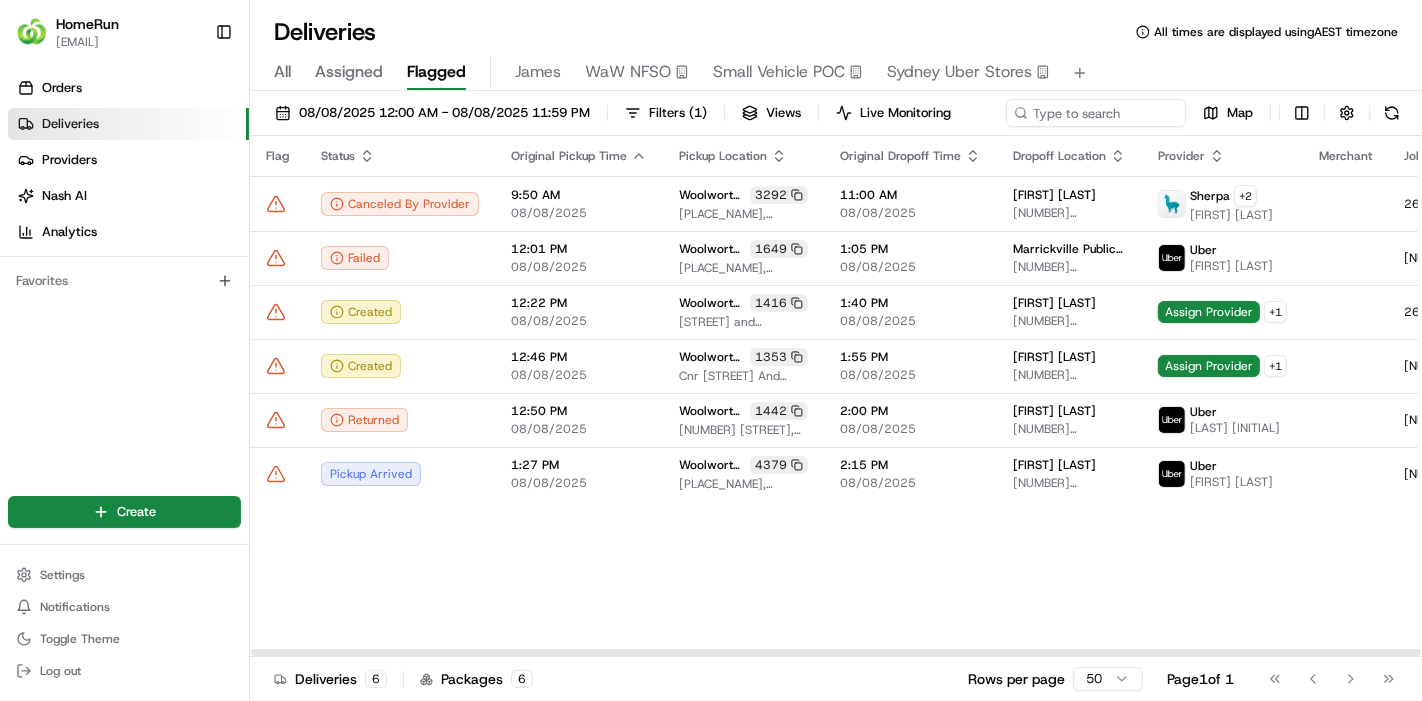 drag, startPoint x: 848, startPoint y: 650, endPoint x: 753, endPoint y: 597, distance: 108.78419 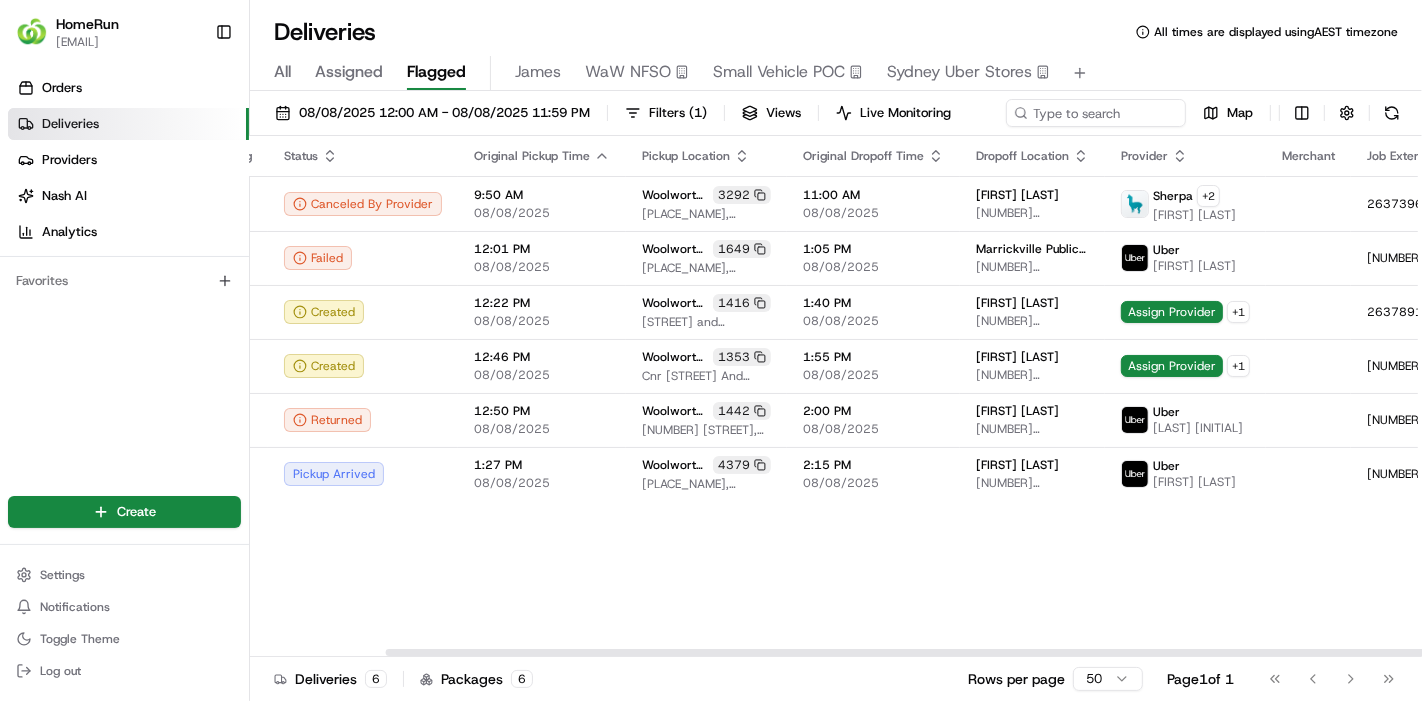 scroll, scrollTop: 0, scrollLeft: 151, axis: horizontal 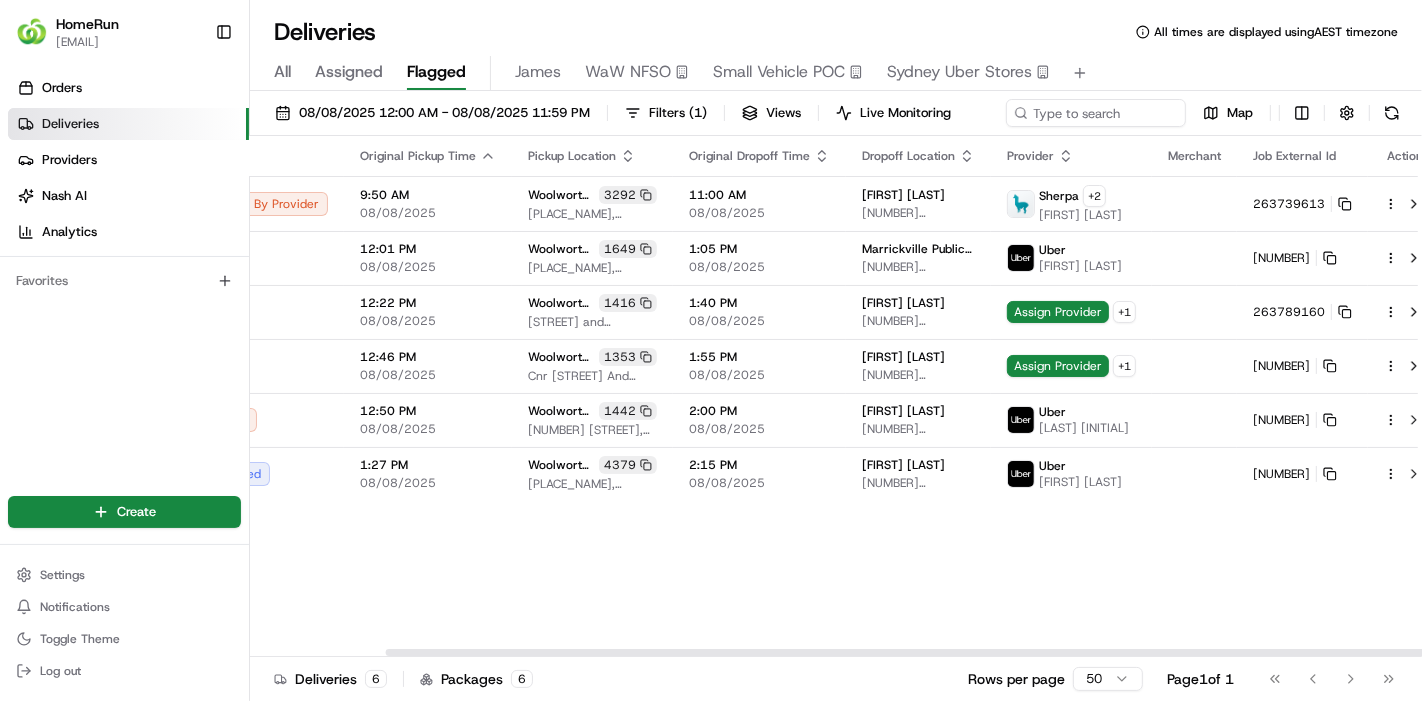 drag, startPoint x: 1091, startPoint y: 655, endPoint x: 1397, endPoint y: 577, distance: 315.78473 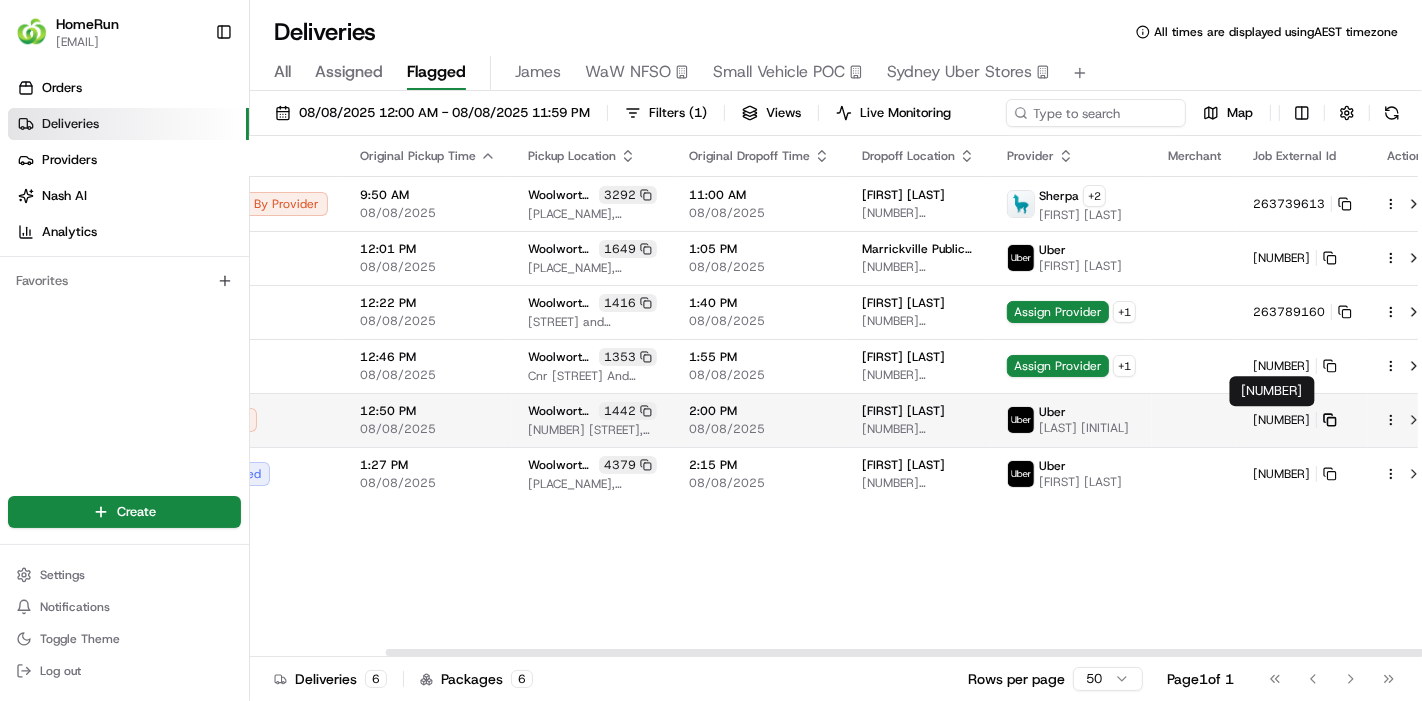 click 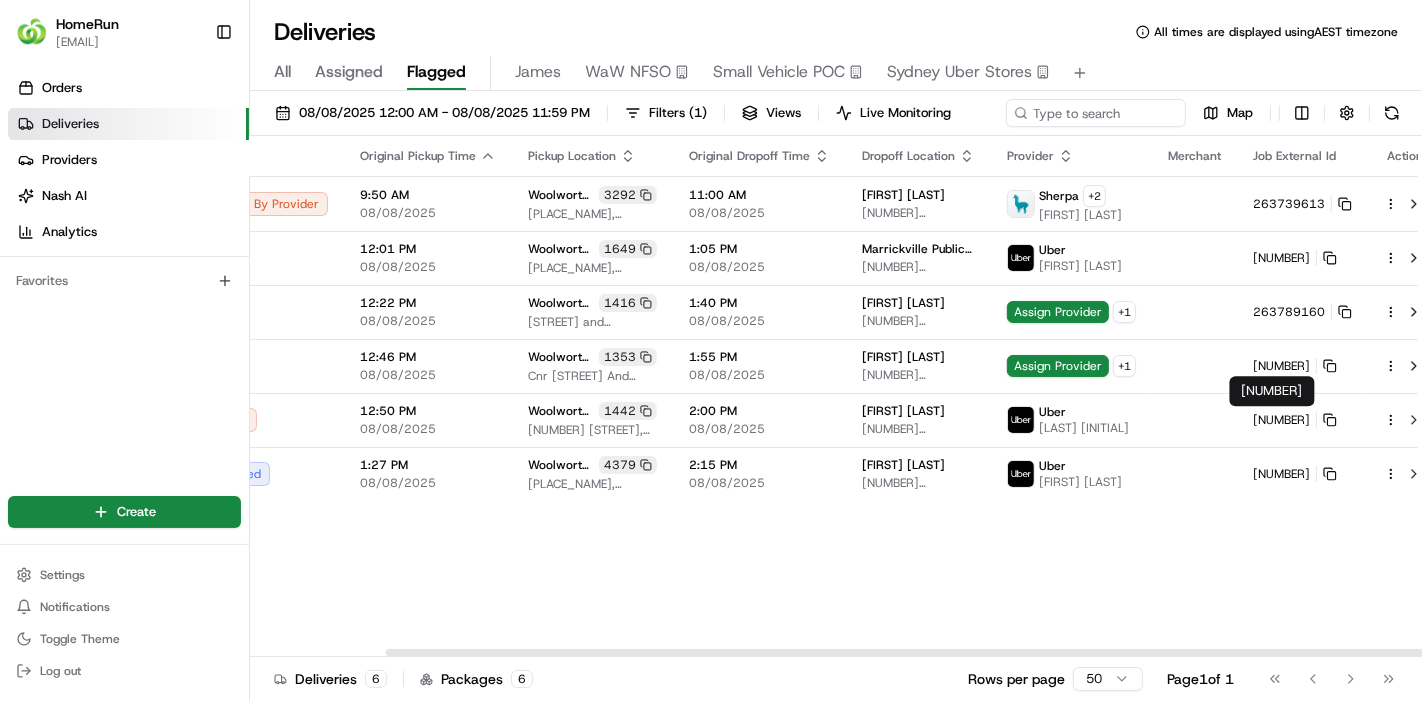 click at bounding box center (971, 652) 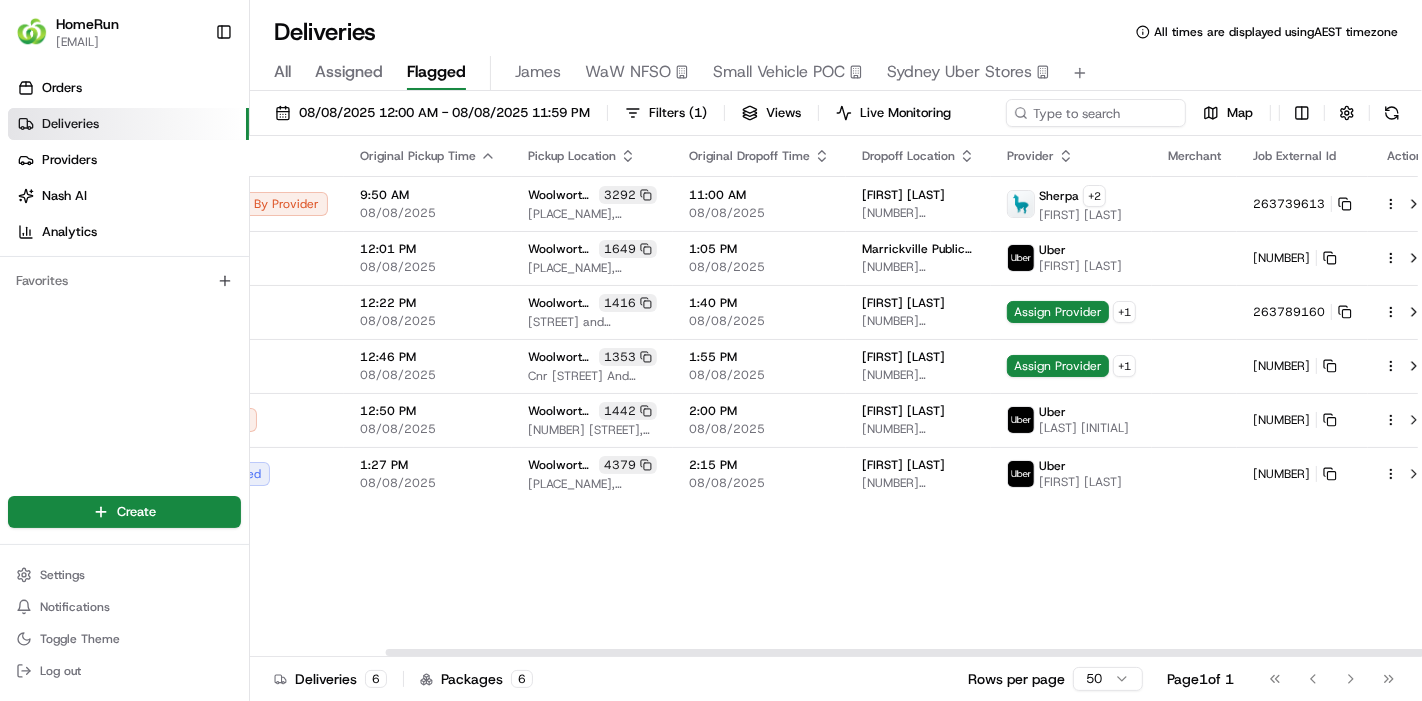 scroll, scrollTop: 0, scrollLeft: 0, axis: both 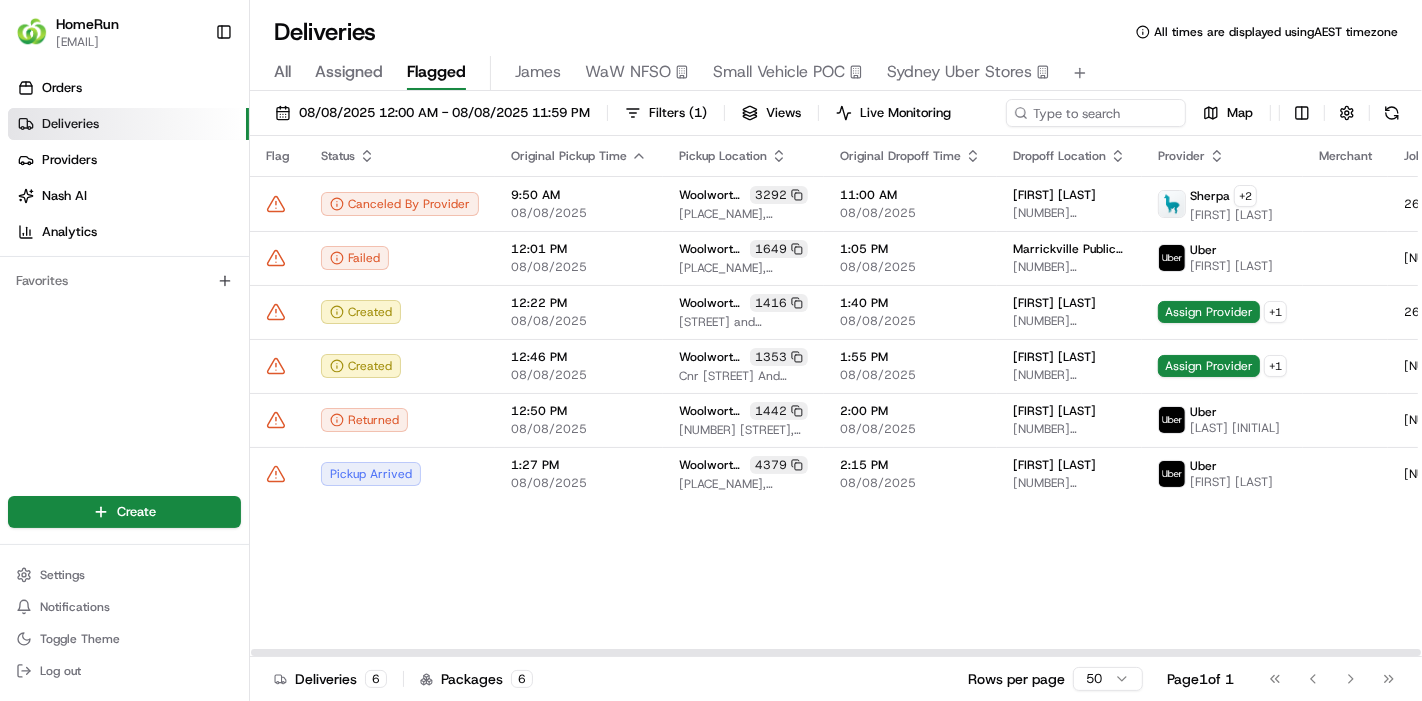 drag, startPoint x: 423, startPoint y: 654, endPoint x: 262, endPoint y: 639, distance: 161.69725 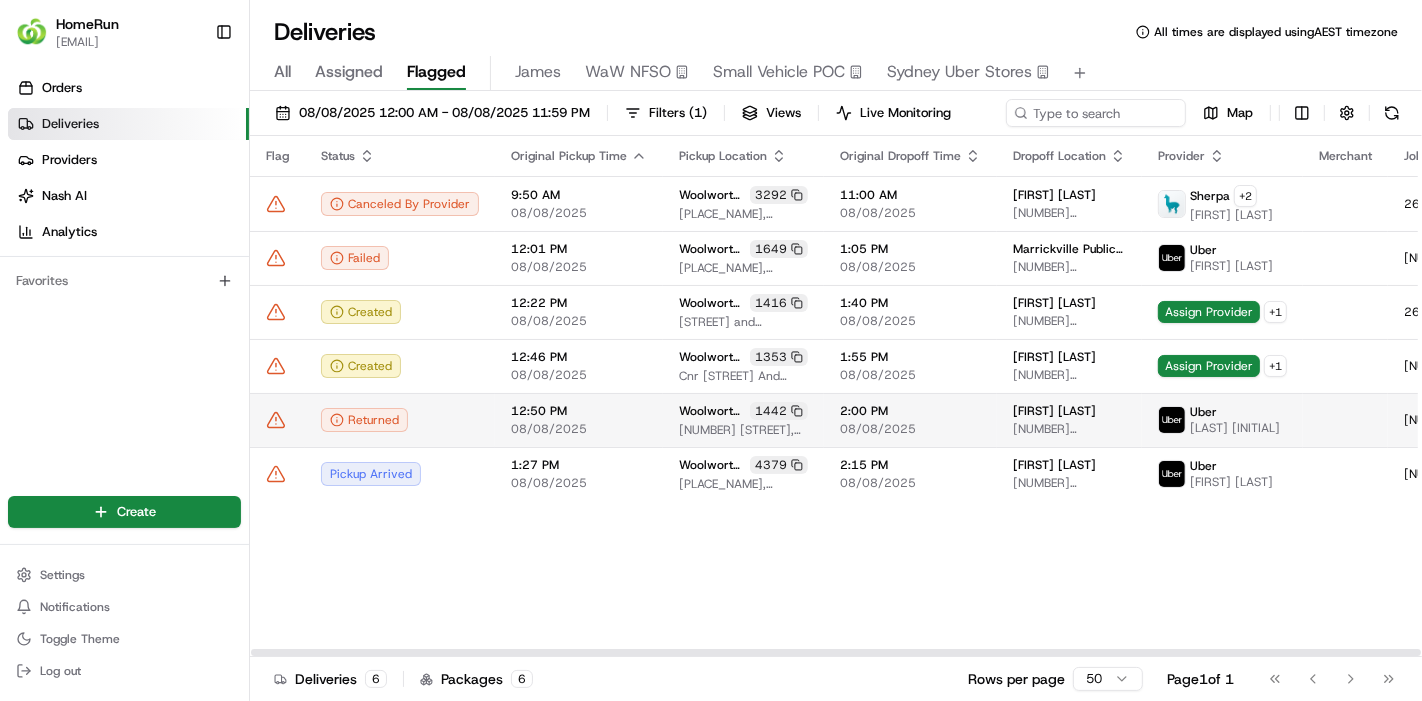 click 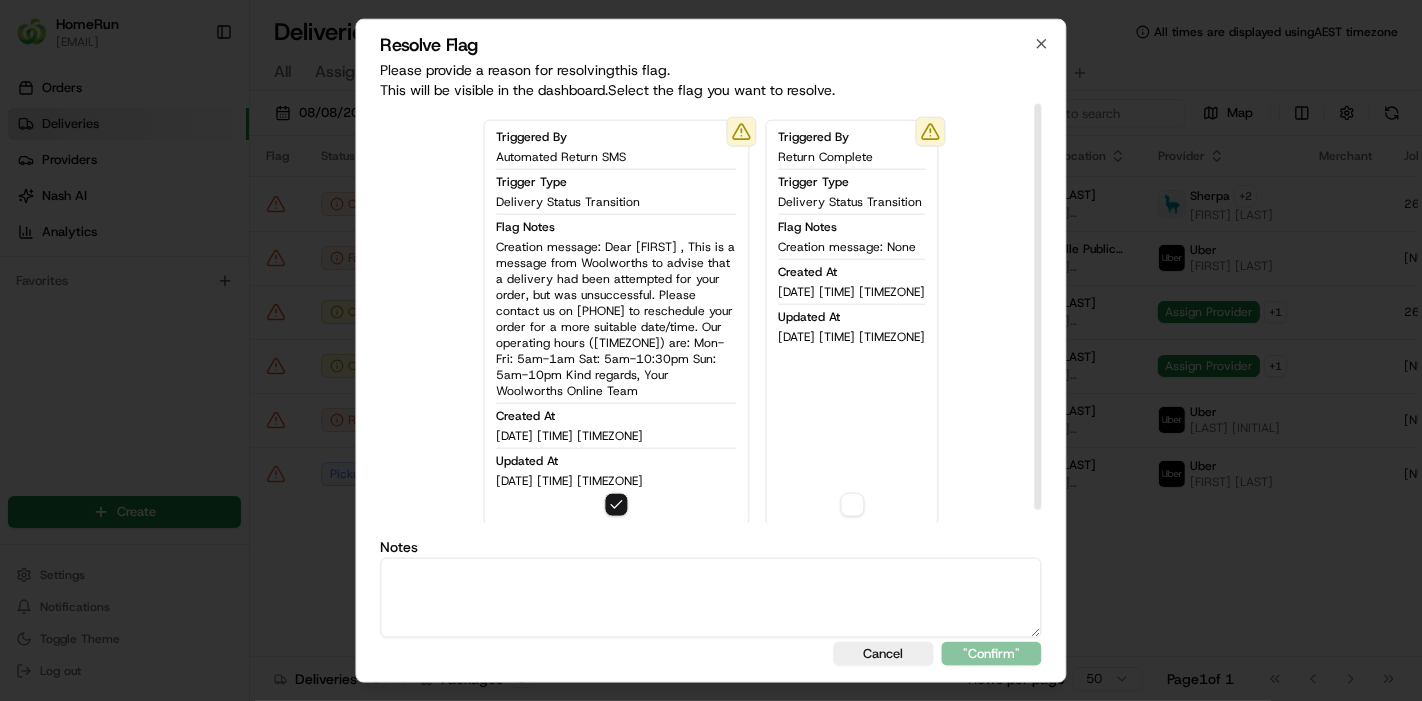 drag, startPoint x: 752, startPoint y: 567, endPoint x: 766, endPoint y: 575, distance: 16.124516 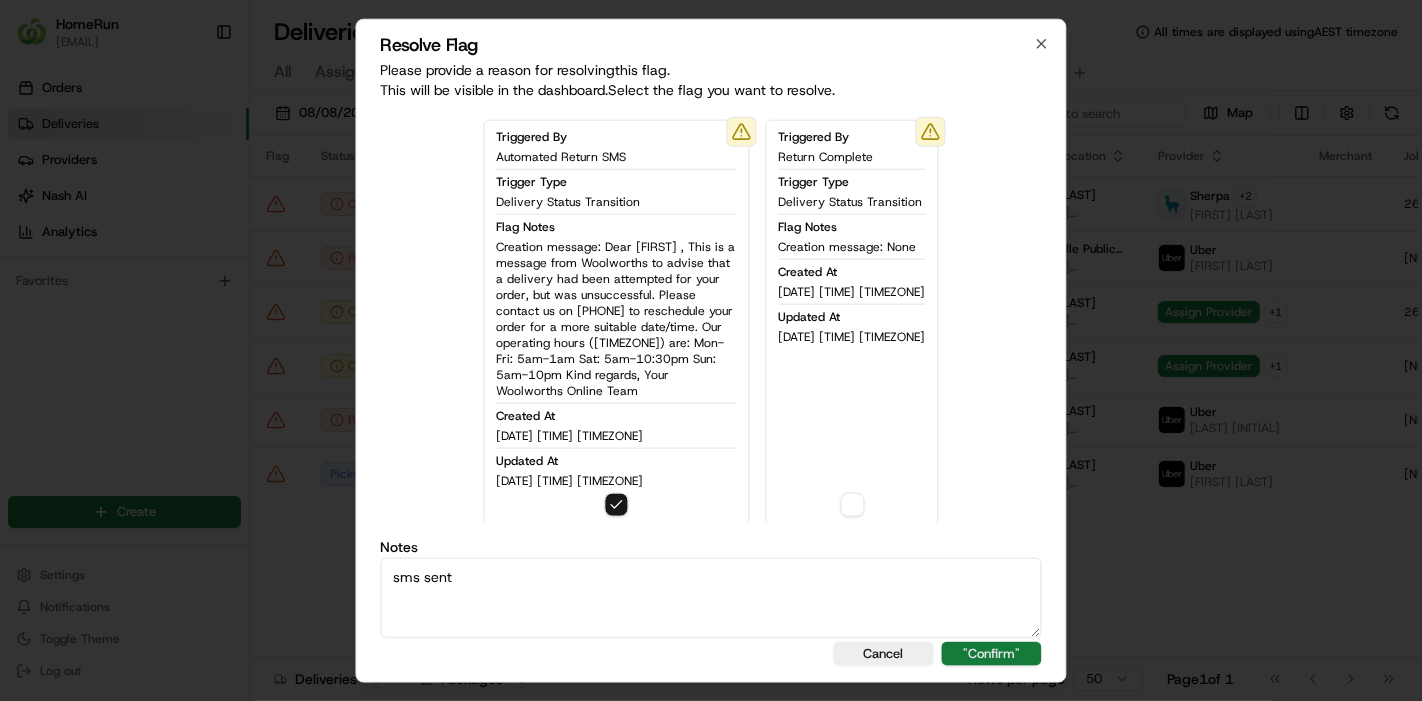 type on "sms sent" 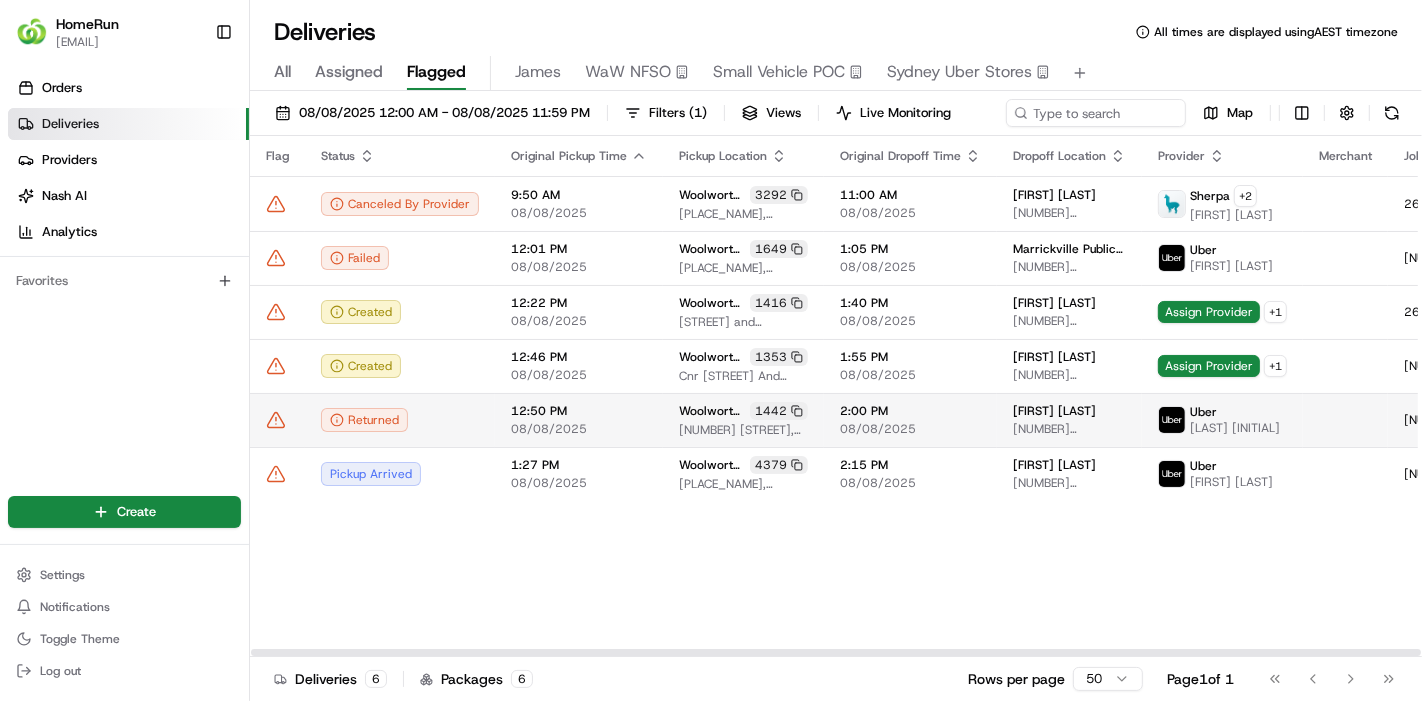 click at bounding box center (277, 420) 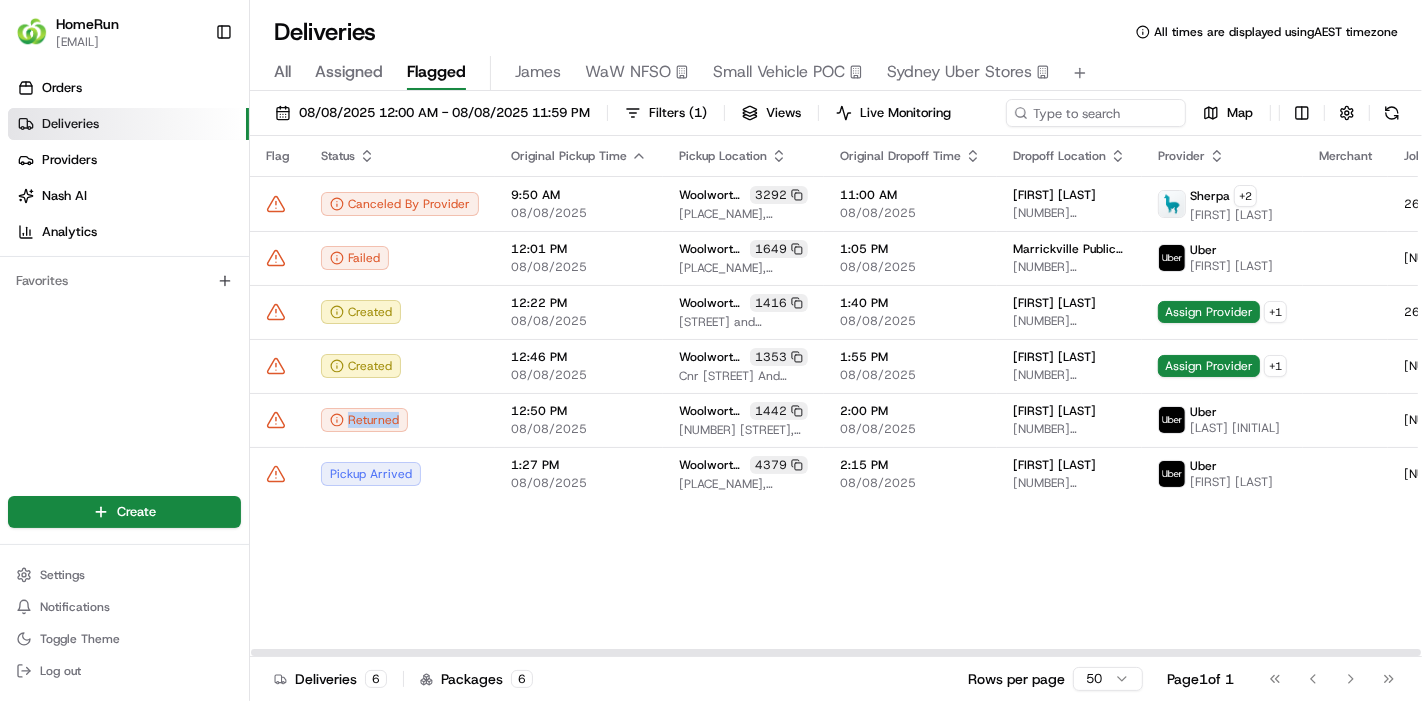 click 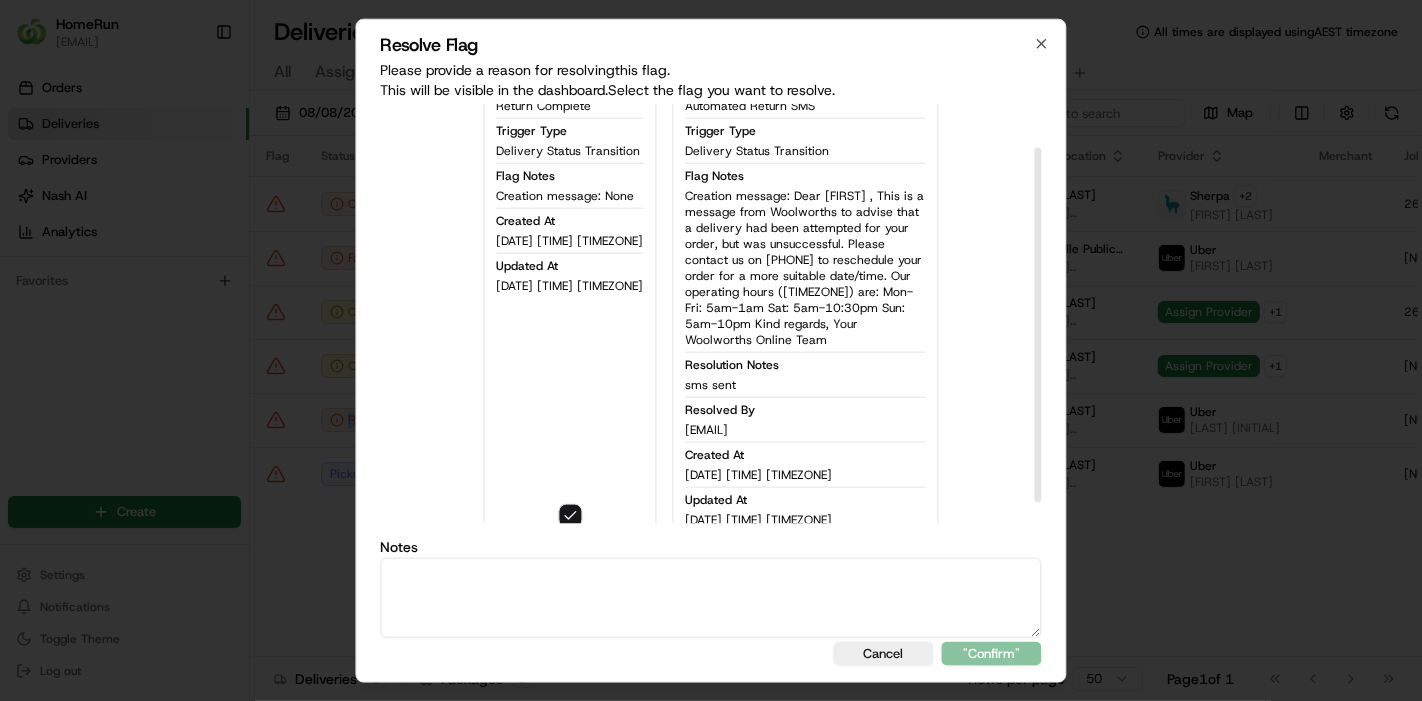 scroll, scrollTop: 78, scrollLeft: 0, axis: vertical 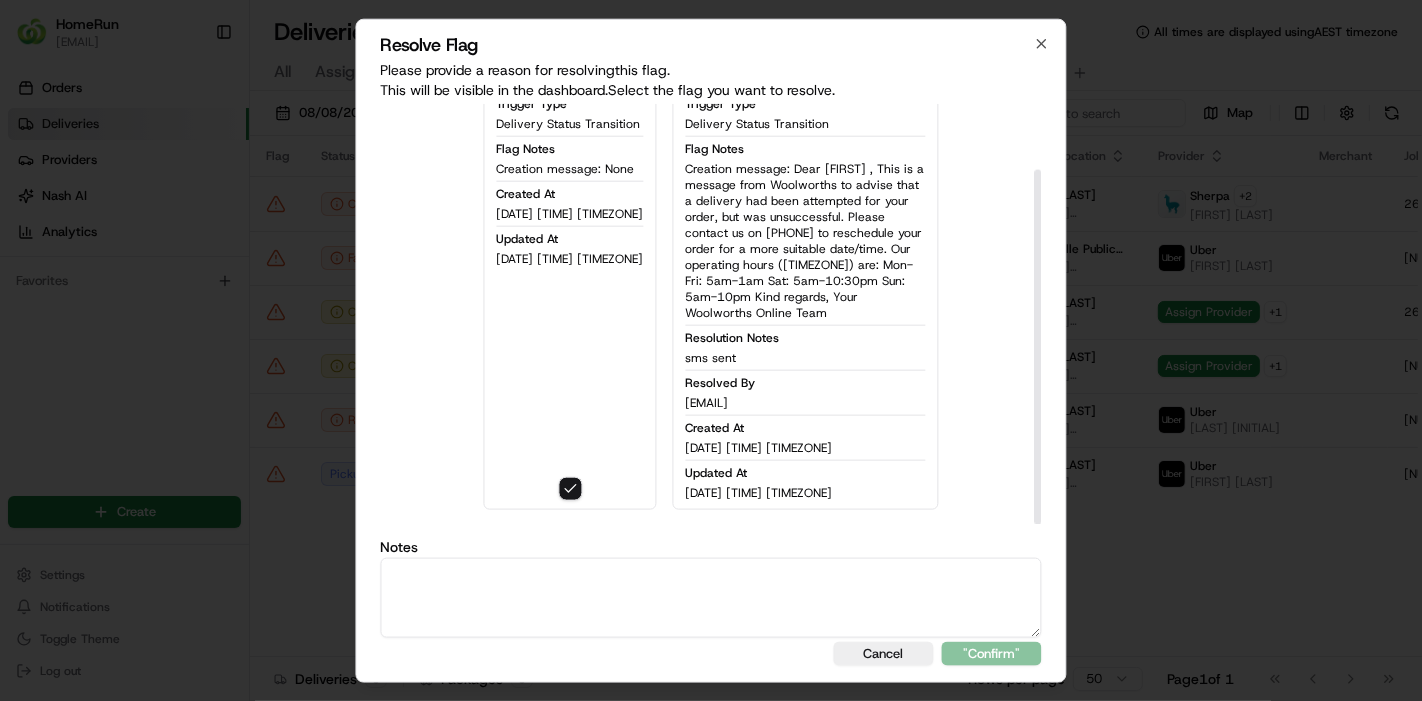 click at bounding box center [711, 598] 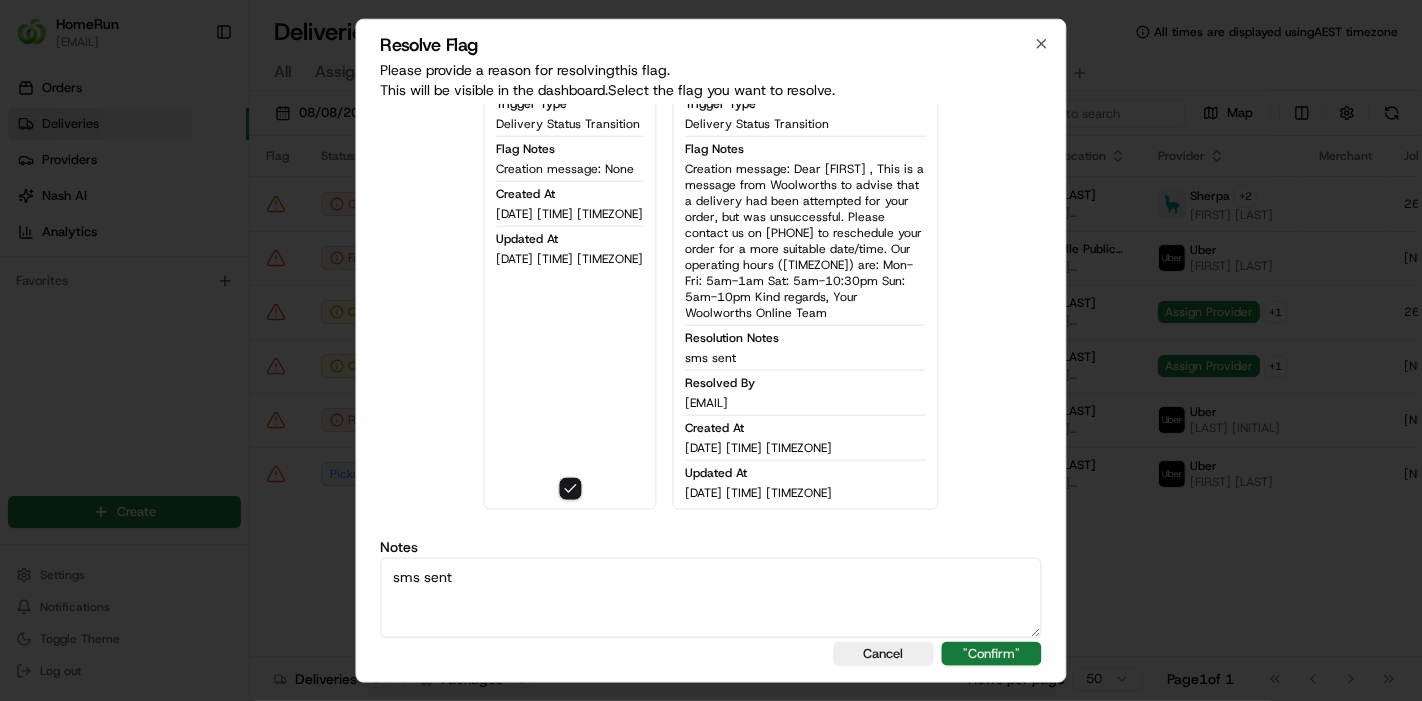 type on "sms sent" 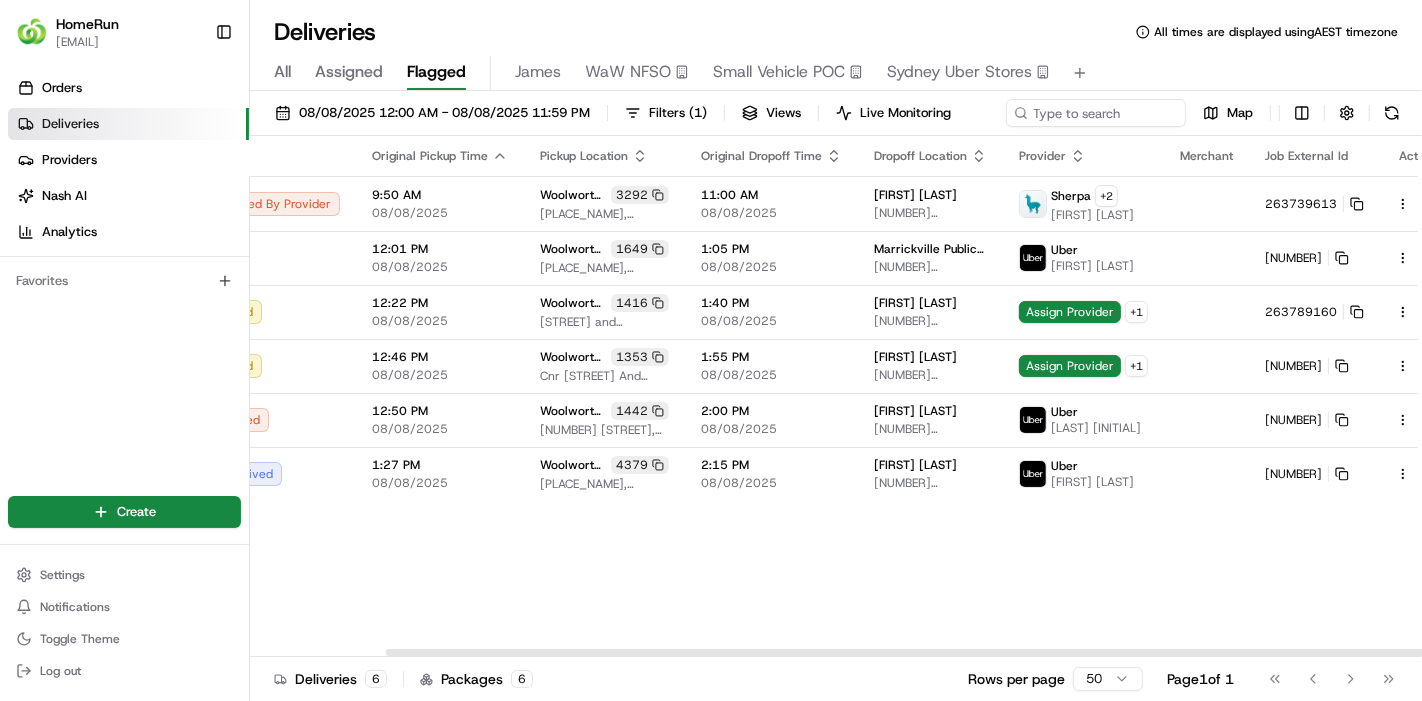 scroll, scrollTop: 0, scrollLeft: 151, axis: horizontal 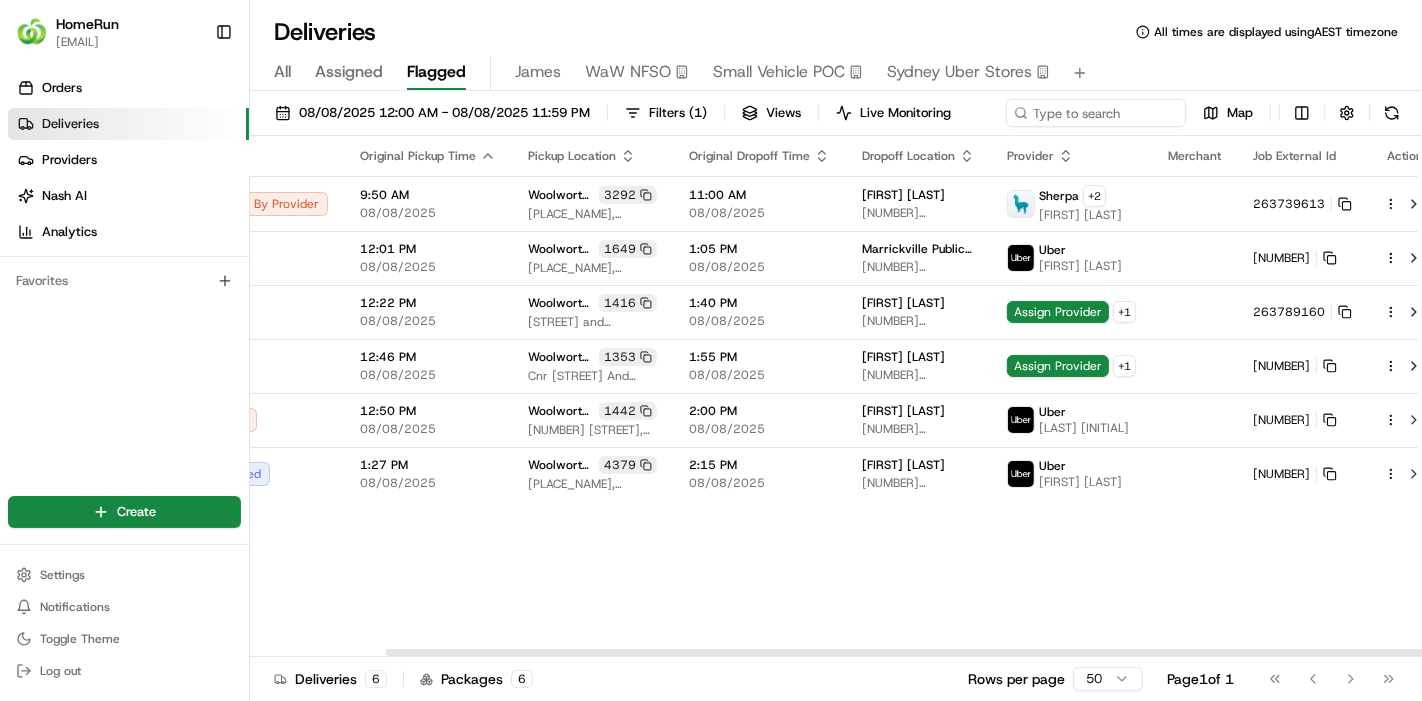 drag, startPoint x: 720, startPoint y: 651, endPoint x: 1001, endPoint y: 585, distance: 288.64685 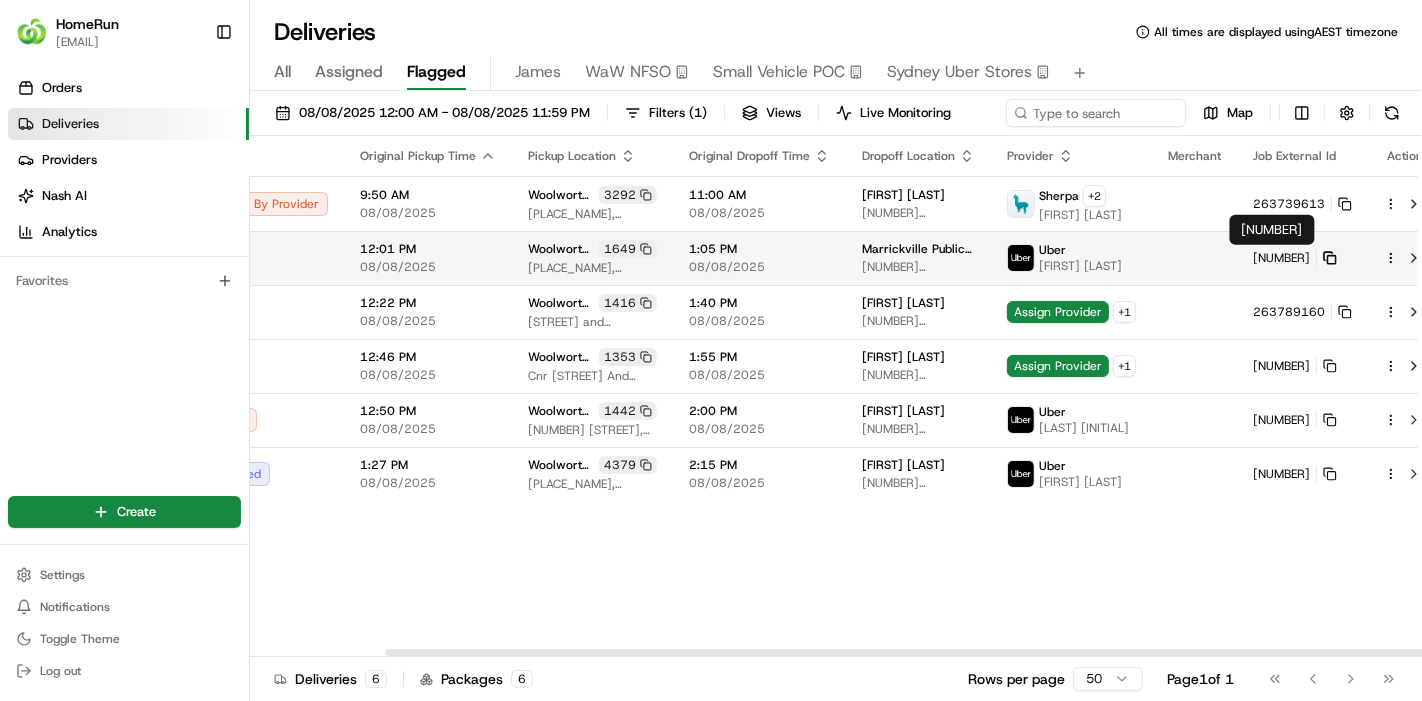 click 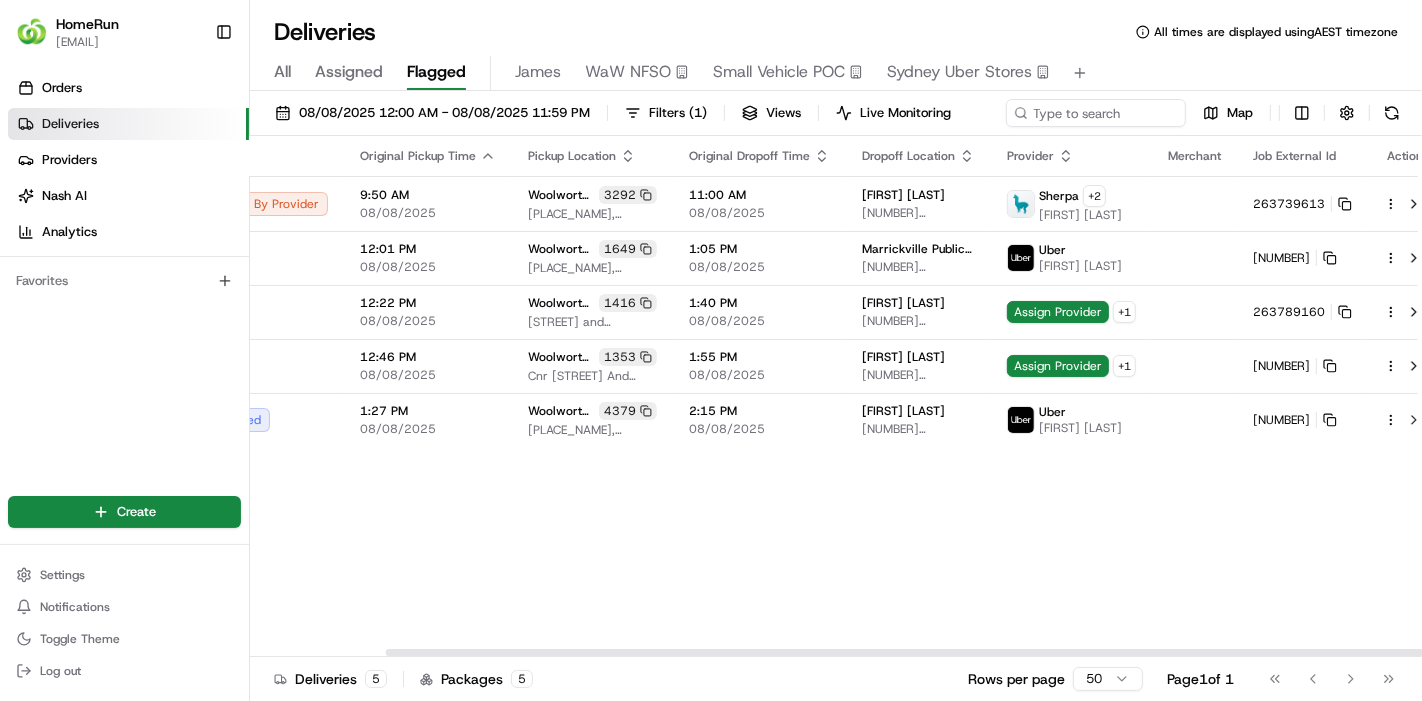 click on "Flag Status Original Pickup Time Pickup Location Original Dropoff Time Dropoff Location Provider Merchant Job External Id Action Canceled By Provider 9:50 AM 08/08/2025 Woolworths Northland (East Preston) 3292 Northland Shopping Centre, 50 Murray Road, East Preston, VIC 3072, AU 11:00 AM 08/08/2025 Prudence Phillips 20 Setani Cres, U 11, Heidelberg West, VIC 3081, AU Sherpa + 2 Manan D. 263739613 Failed 12:01 PM 08/08/2025 Woolworths Marrickville Metro 1649 Marrickville Shopping Centre, 34 Victoria Road, Marrickville, NSW 2204, AU 1:05 PM 08/08/2025 Marrickville Public School 112 Chapel St, Marrickville, NSW 2204, AU Uber NISREEN H. 263790425 Created 12:22 PM 08/08/2025 Woolworths Double Bay 1416 Kiaora Lane and Kiaora Road, Double Bay, NSW 2028, AU 1:40 PM 08/08/2025 Anna V Vallhonesta 18A Glenmore Rd, Paddington, NSW 2021, AU Assign Provider + 1 263789160 Created 12:46 PM 08/08/2025 Woolworths Inverell 1353 Cnr Vivian And Sweaney Streets, Inverell, NSW 2360, AU 1:55 PM 08/08/2025 Lailani Livermore + 1 4379" at bounding box center [836, 420] 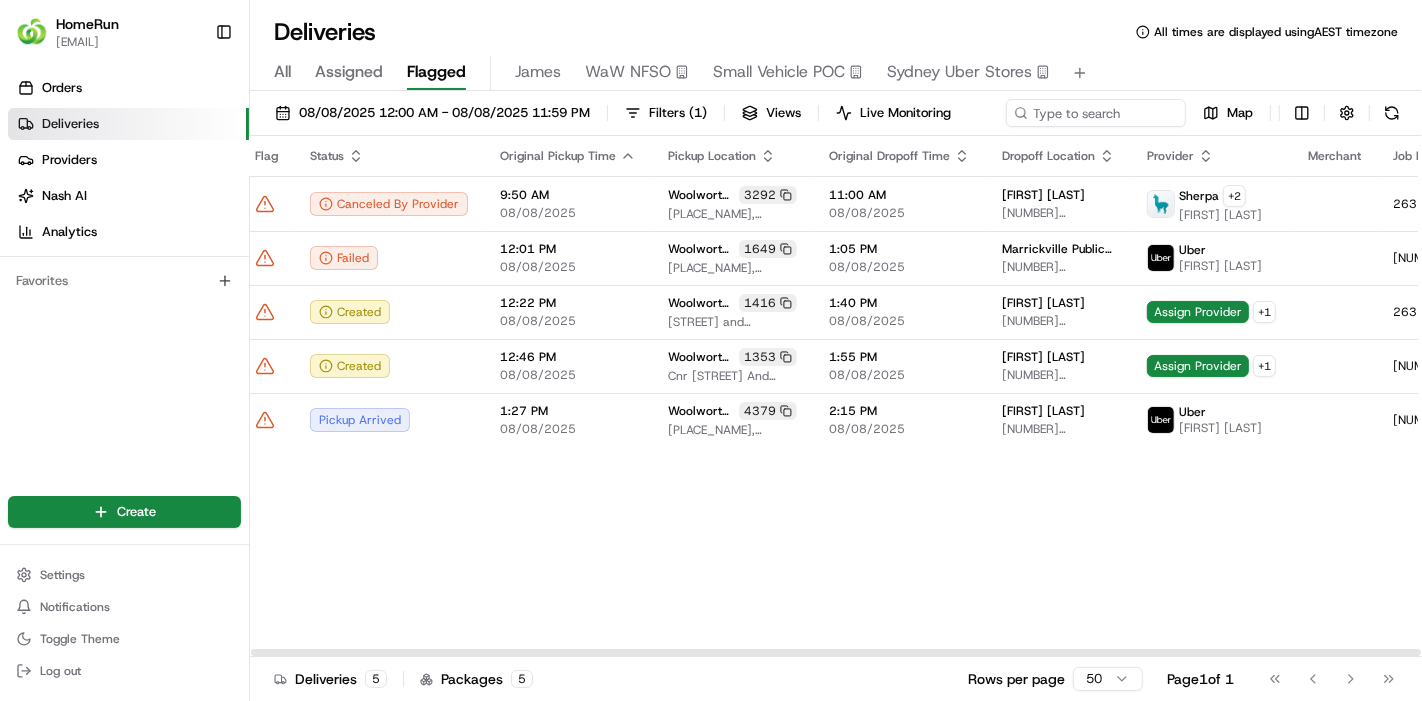 scroll, scrollTop: 0, scrollLeft: 0, axis: both 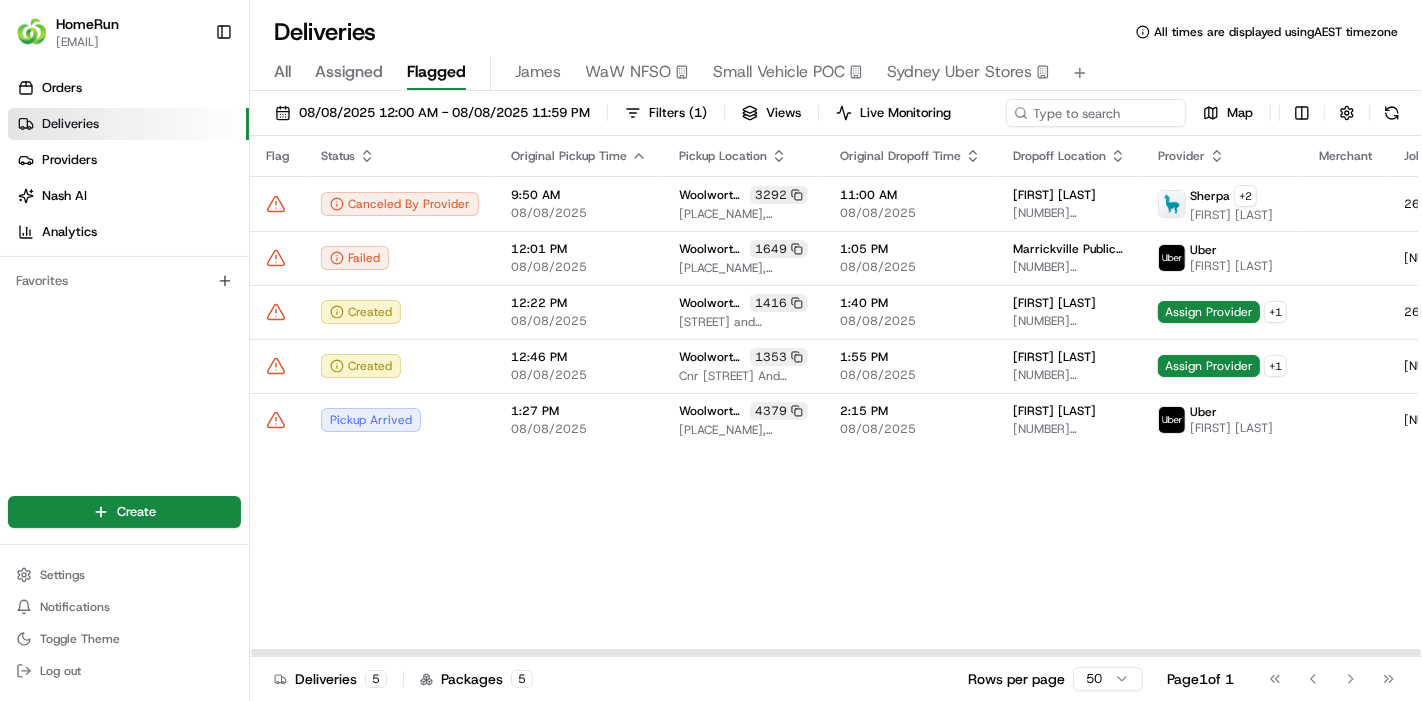 drag, startPoint x: 484, startPoint y: 652, endPoint x: 264, endPoint y: 655, distance: 220.02045 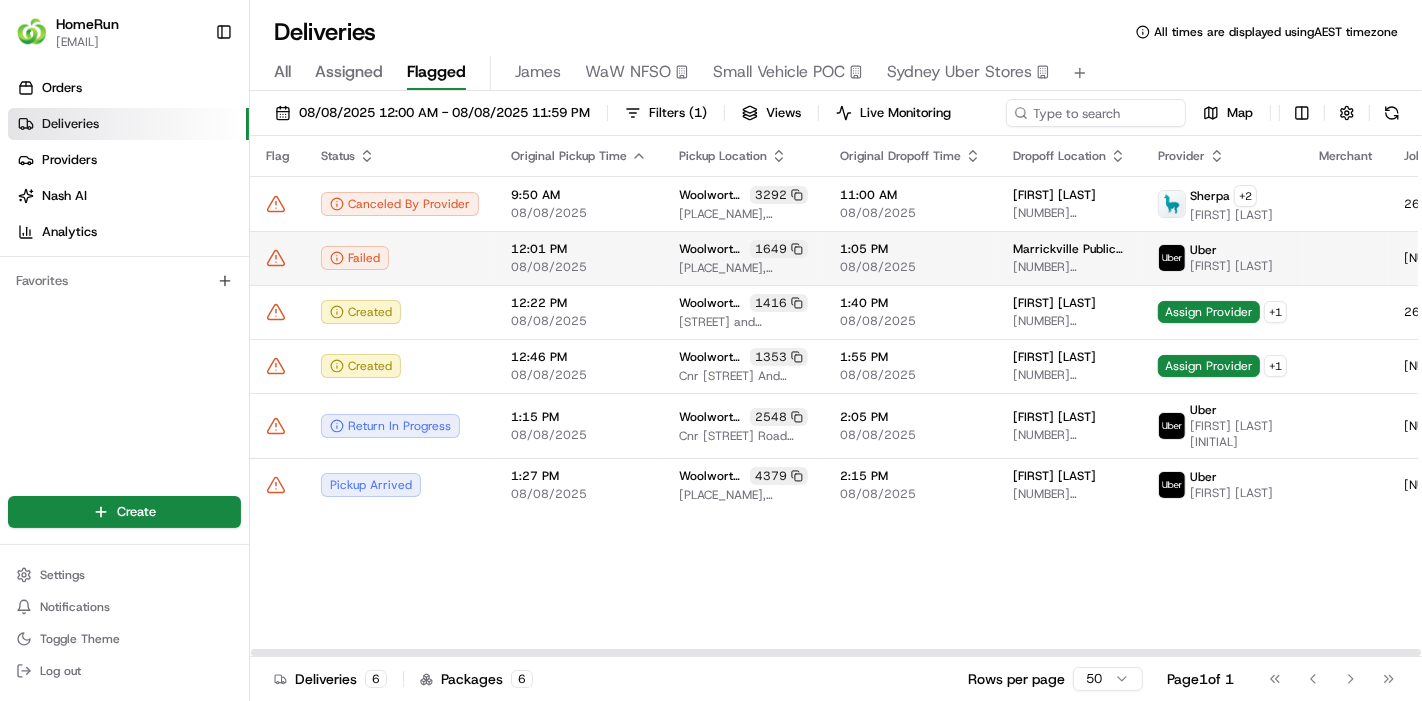 click 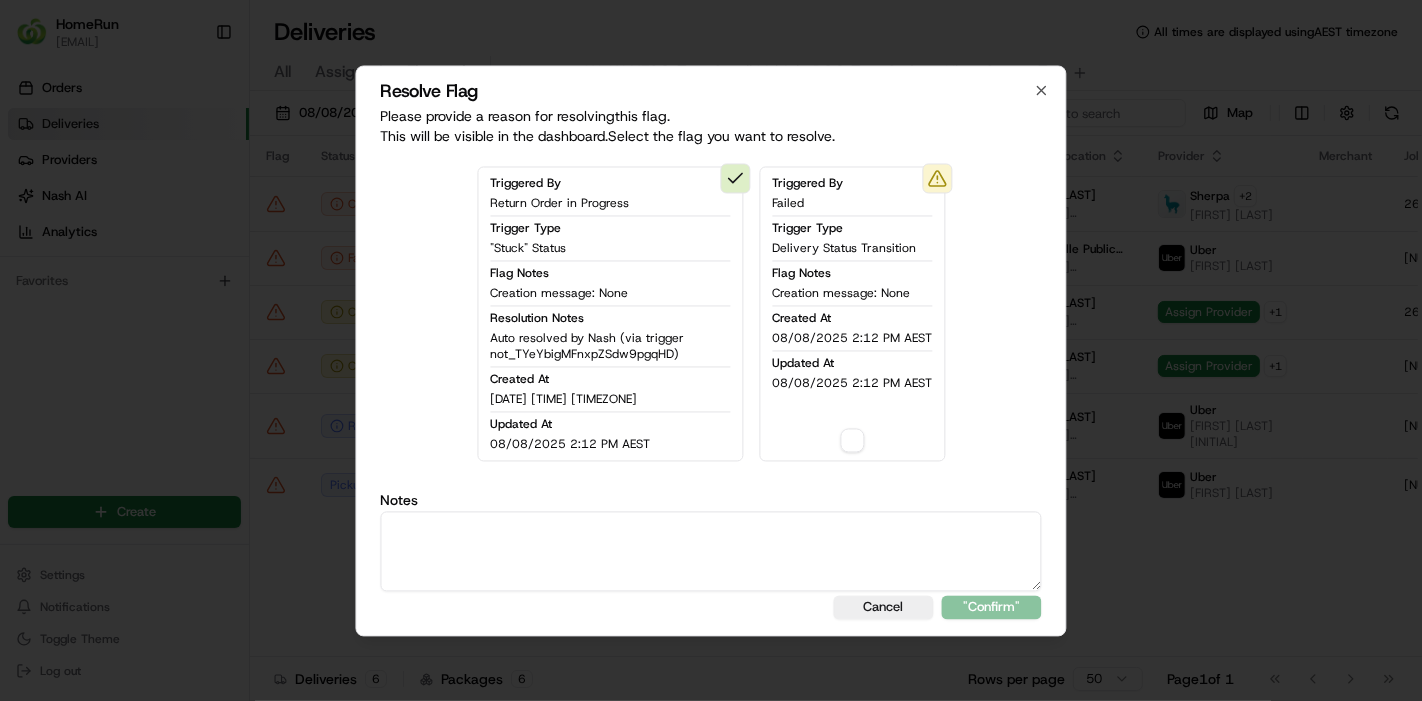 drag, startPoint x: 814, startPoint y: 429, endPoint x: 848, endPoint y: 435, distance: 34.525352 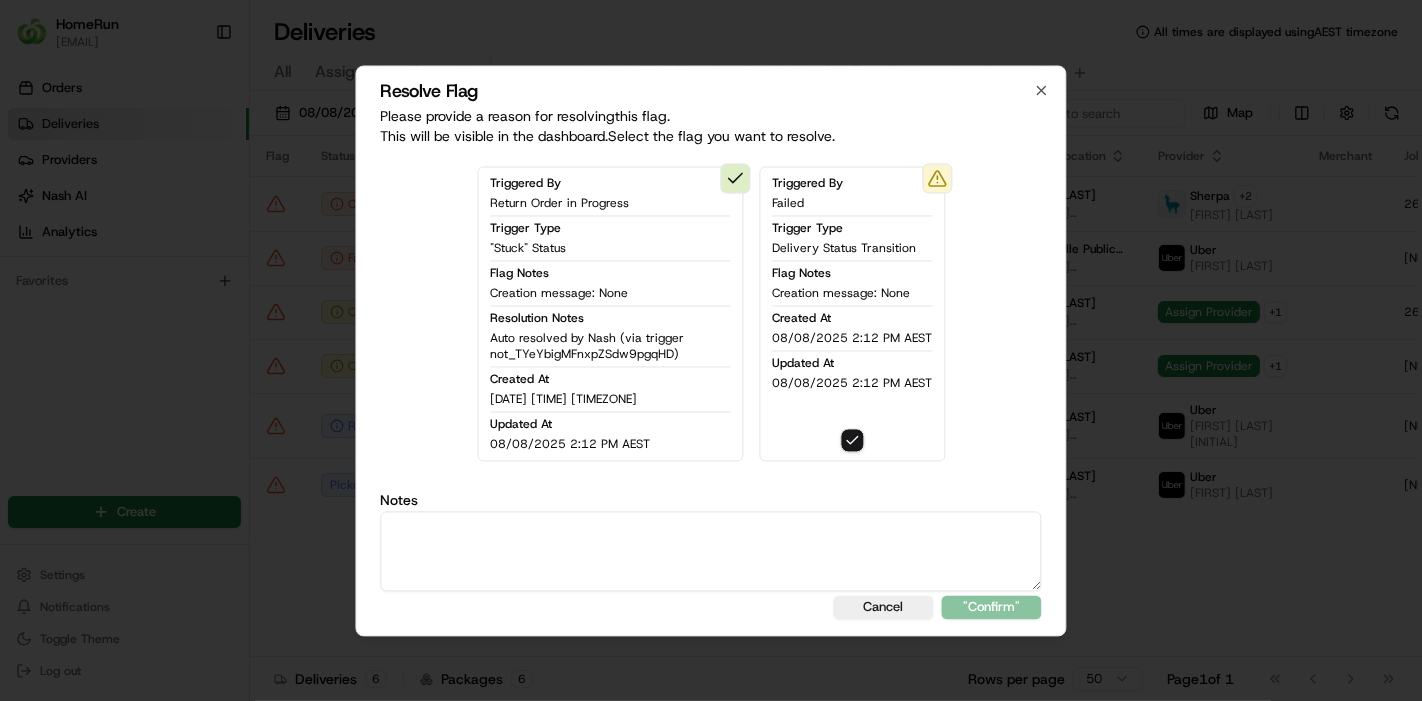 click on "Notes" at bounding box center (711, 500) 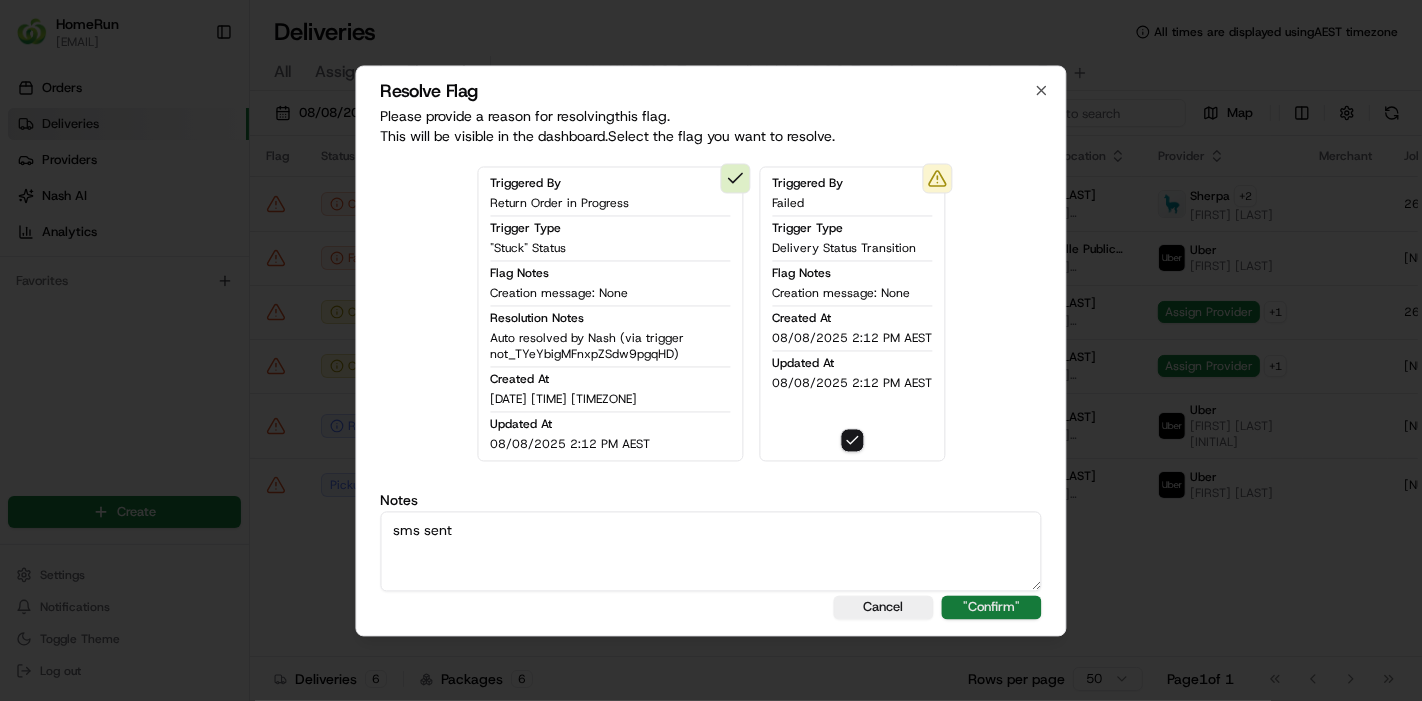 type on "sms sent" 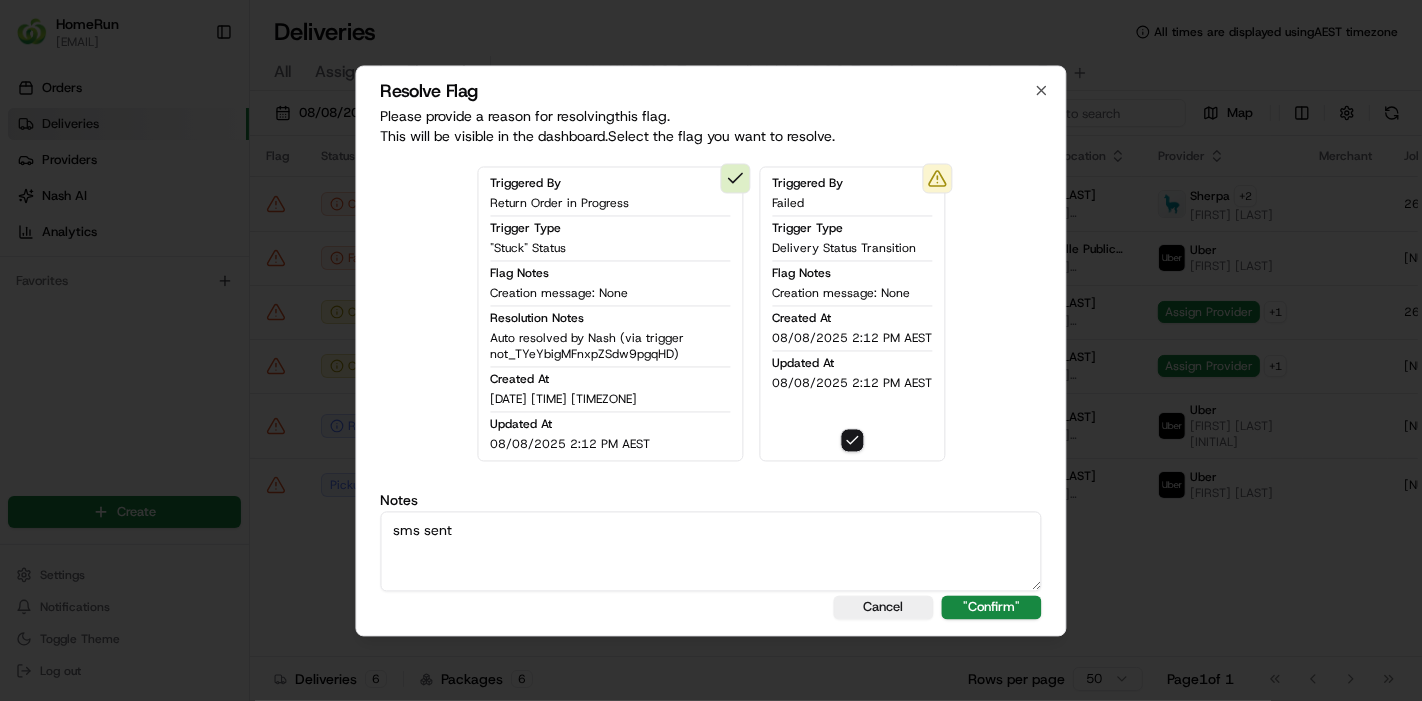 click on ""Confirm"" at bounding box center [992, 607] 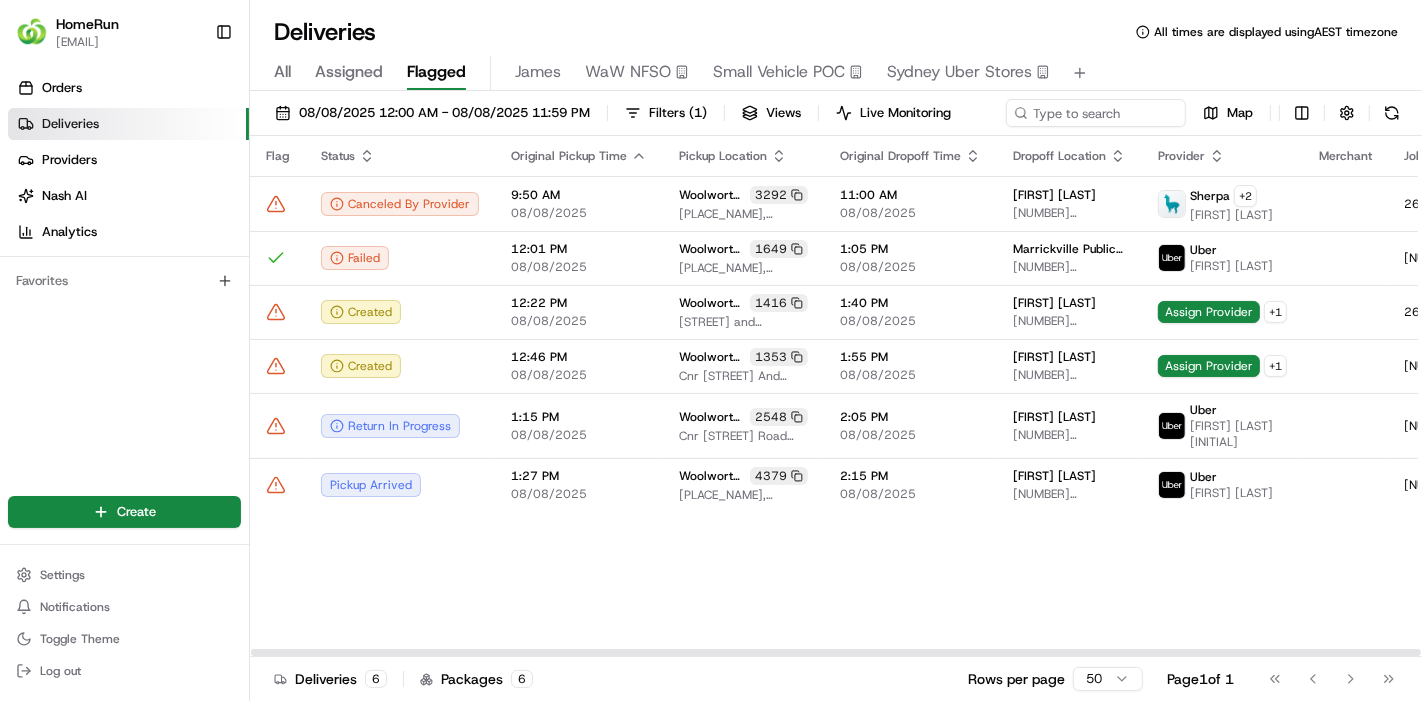 scroll, scrollTop: 0, scrollLeft: 151, axis: horizontal 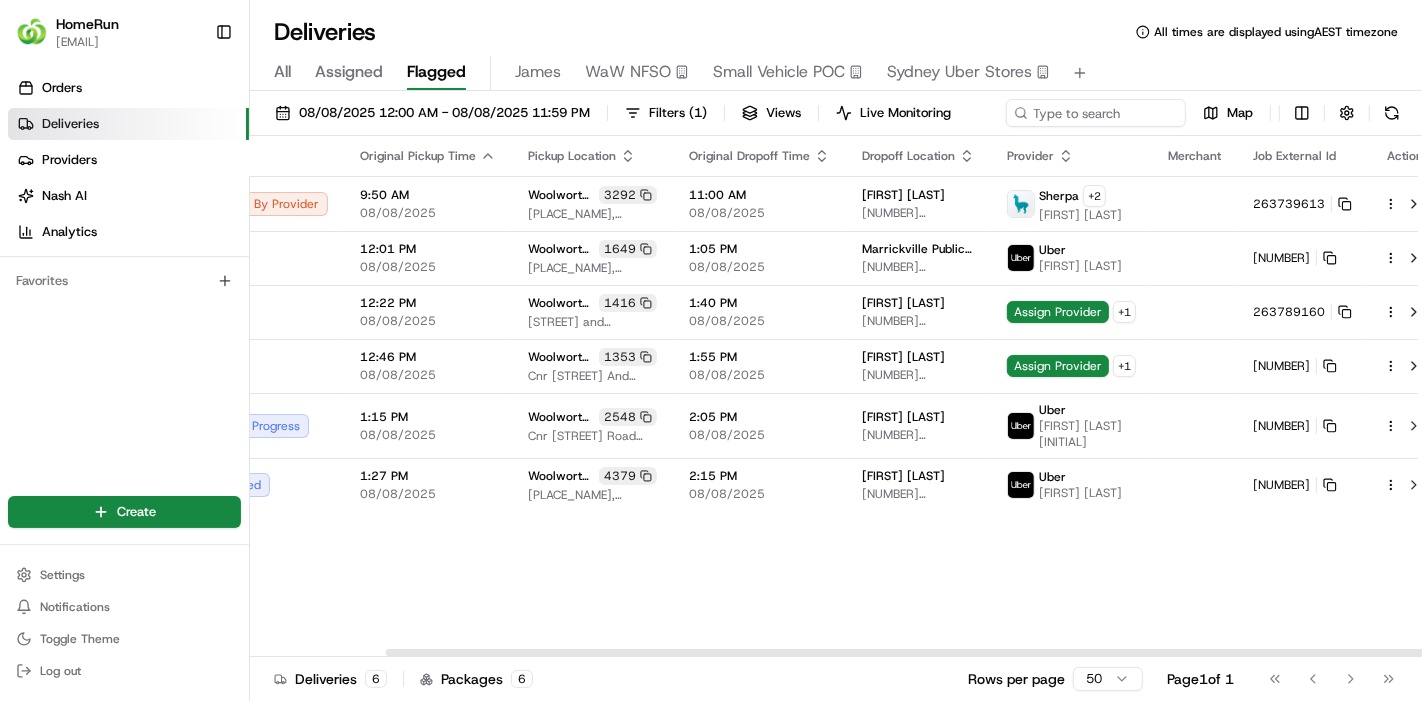 drag, startPoint x: 1054, startPoint y: 647, endPoint x: 1263, endPoint y: 595, distance: 215.37177 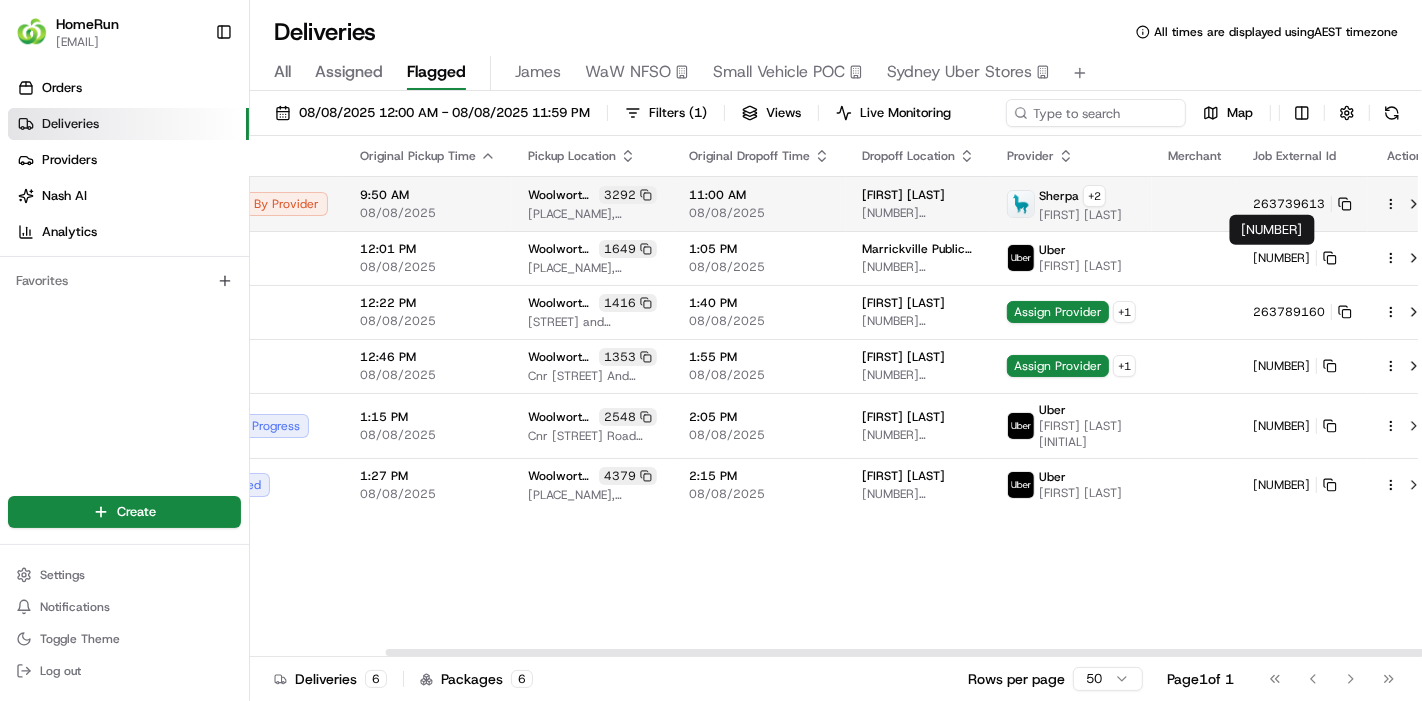 click on "263739613" at bounding box center [1302, 203] 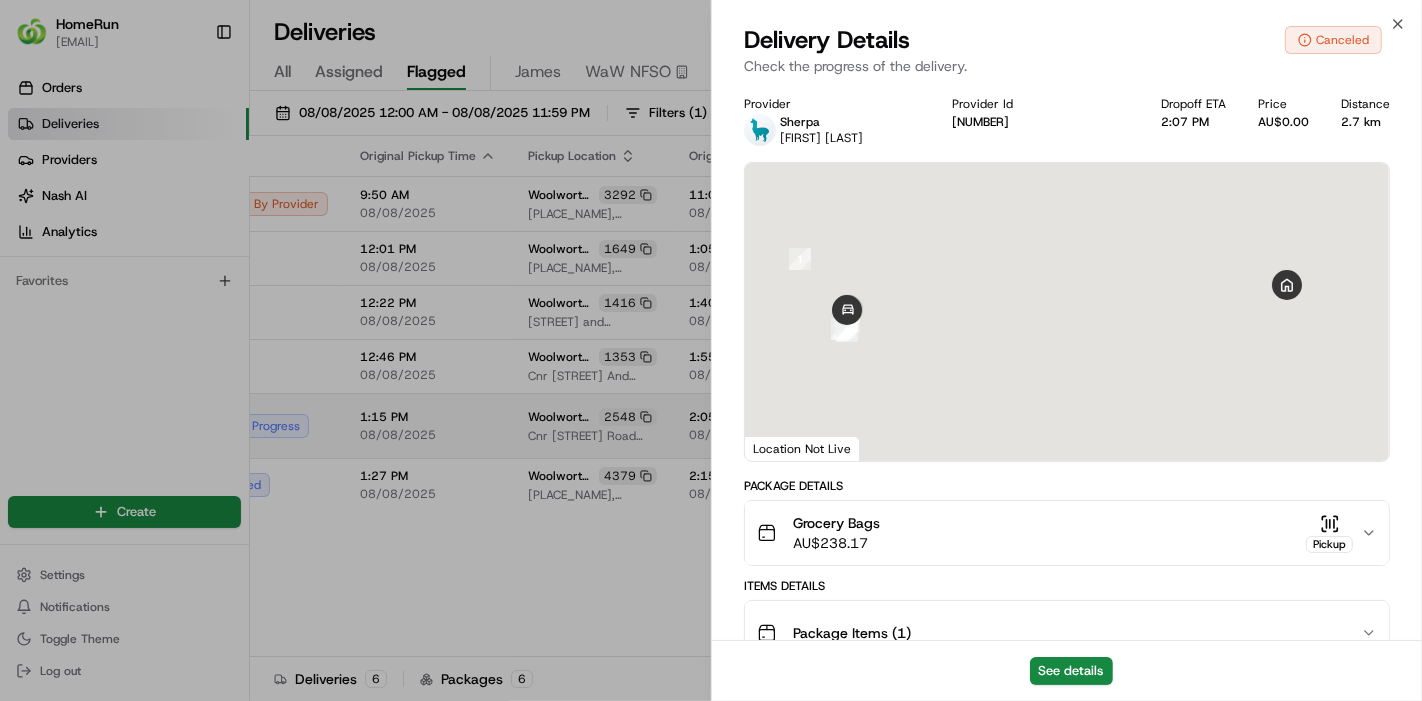 drag, startPoint x: 658, startPoint y: 585, endPoint x: 1044, endPoint y: 411, distance: 423.40524 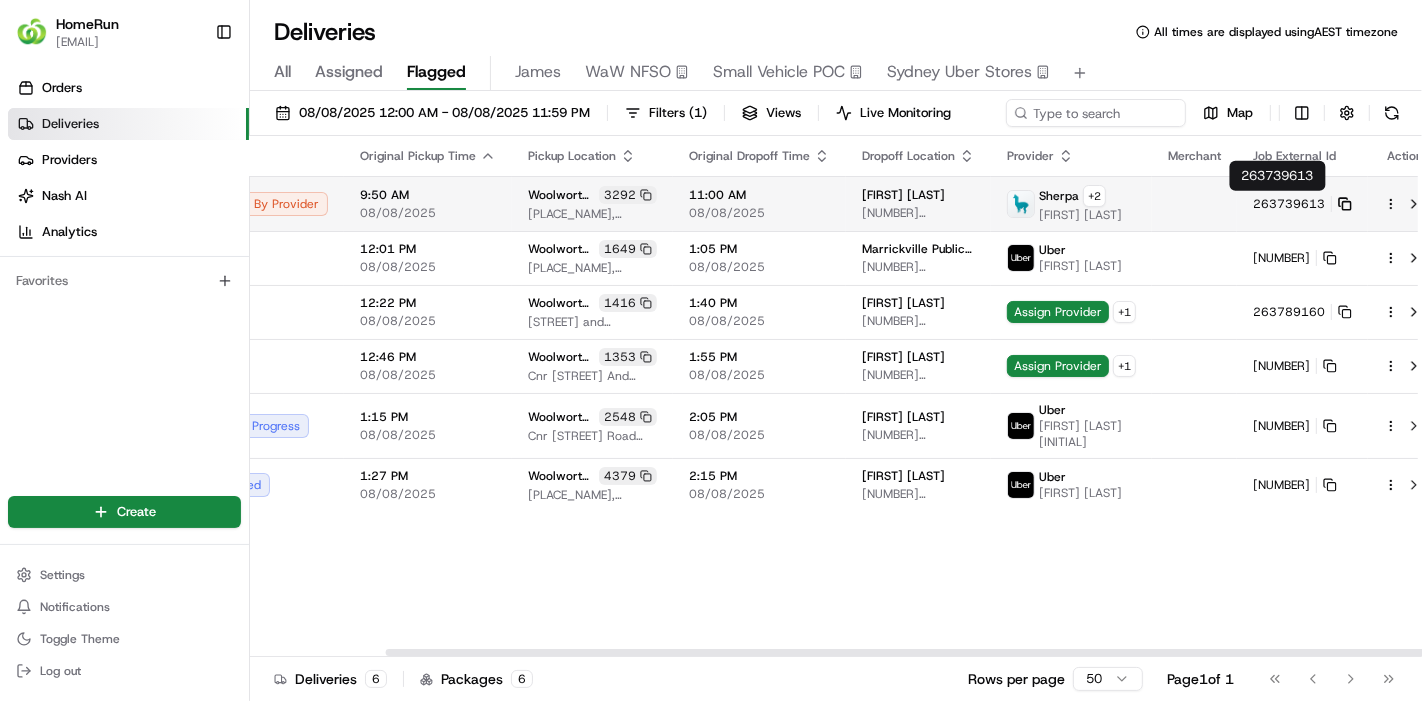 click 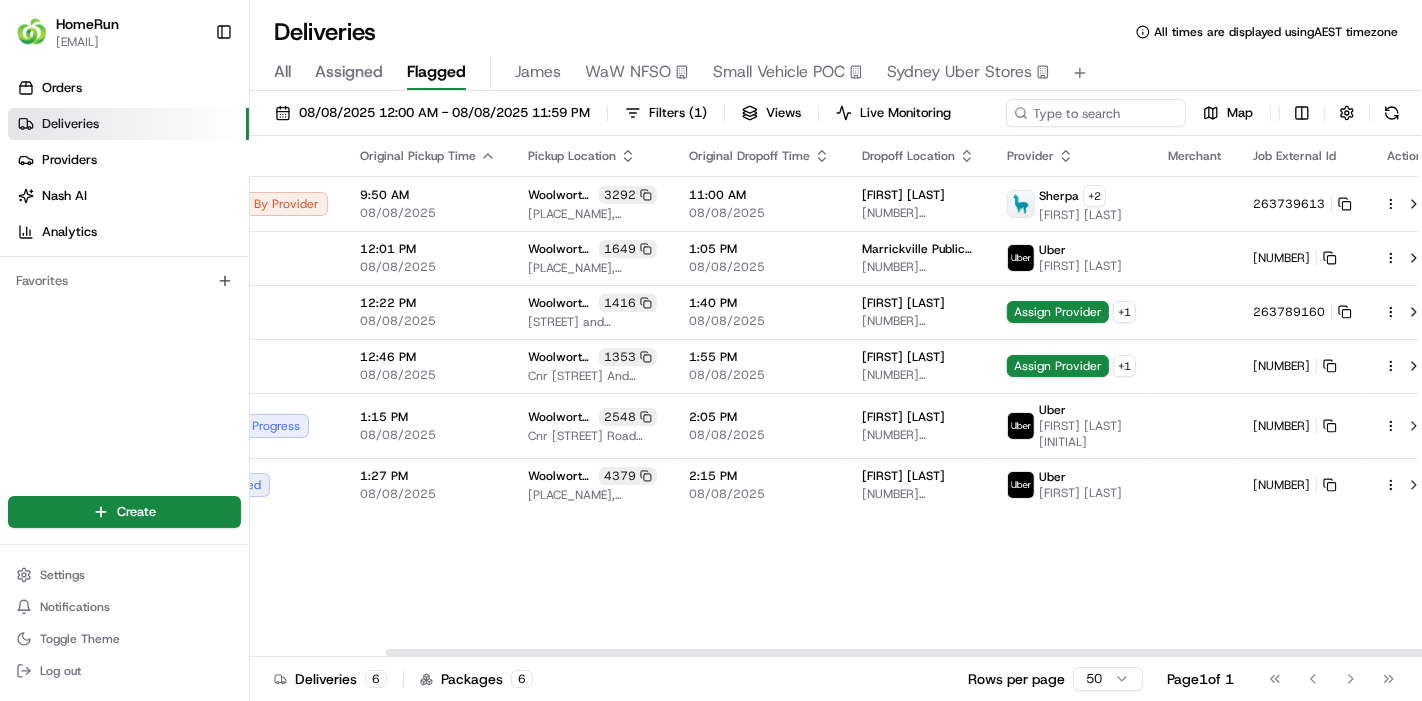 drag, startPoint x: 825, startPoint y: 641, endPoint x: 415, endPoint y: 647, distance: 410.0439 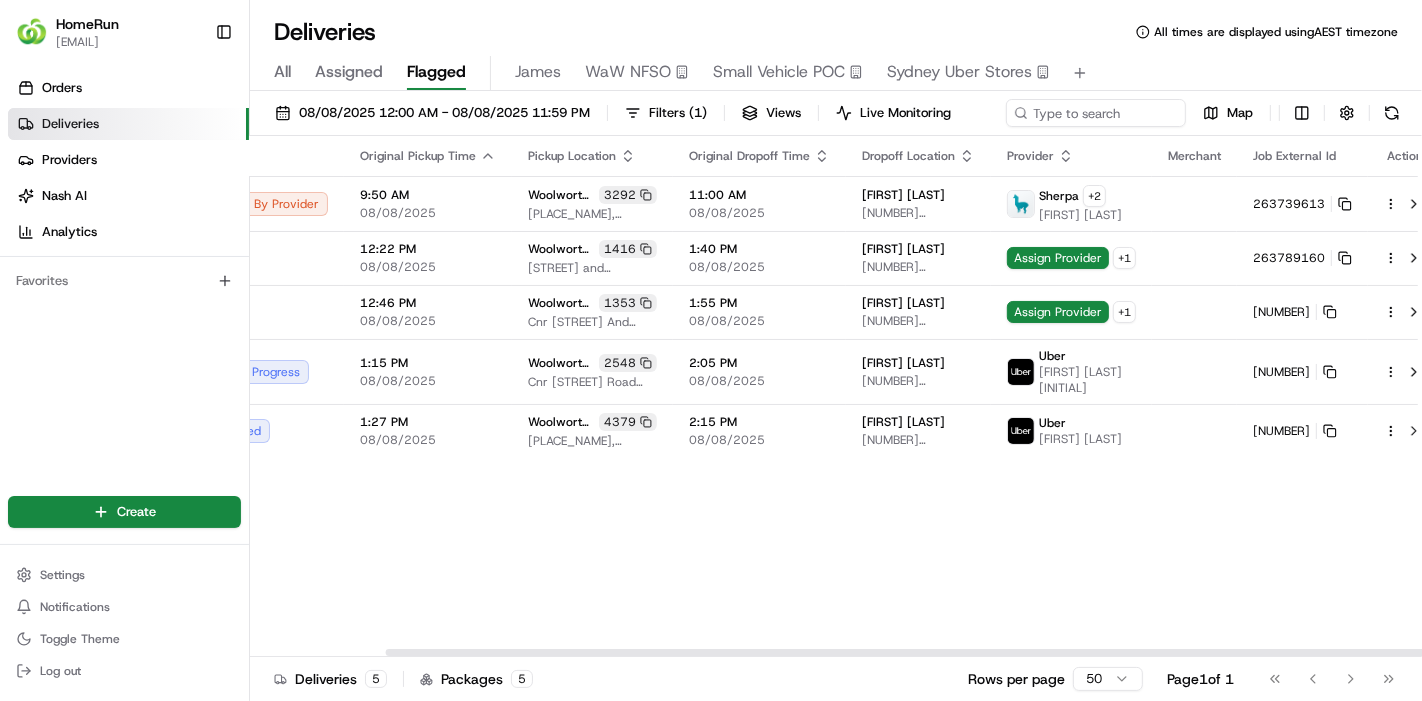scroll, scrollTop: 0, scrollLeft: 0, axis: both 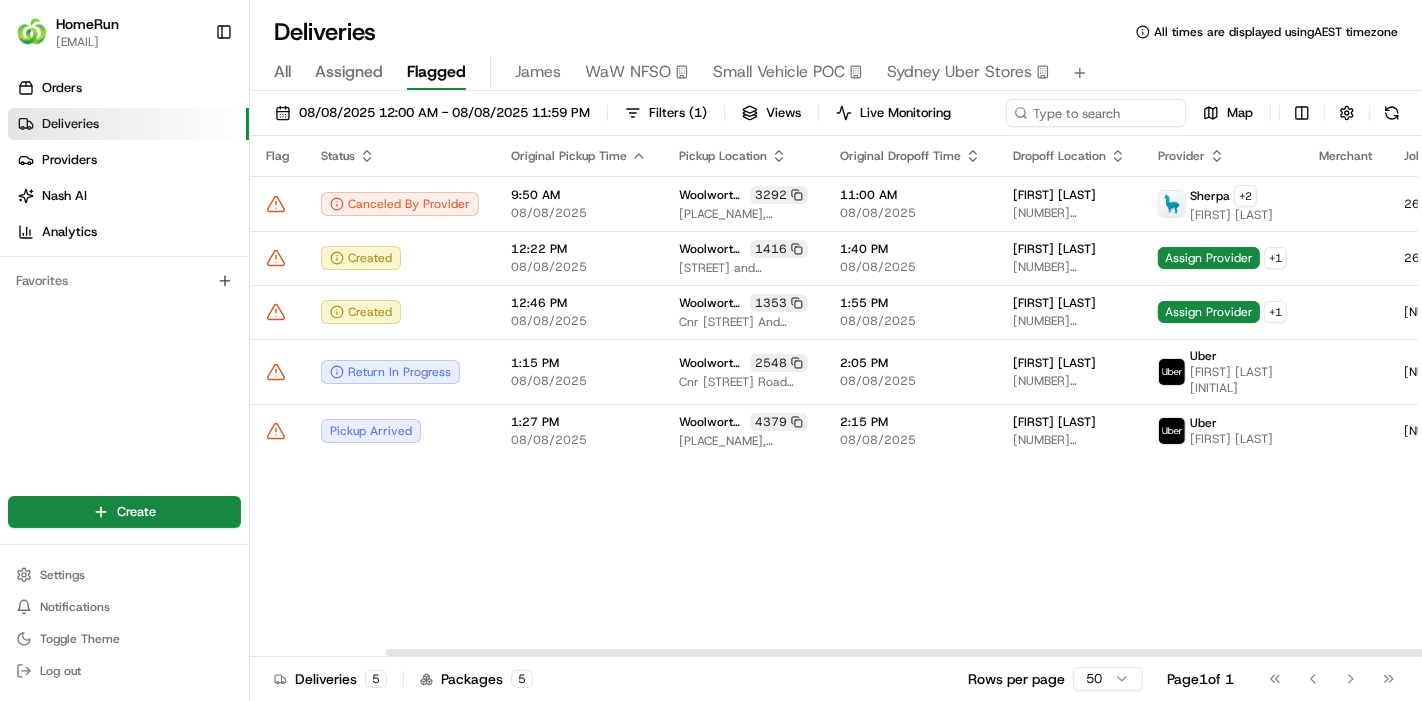 click at bounding box center [836, 652] 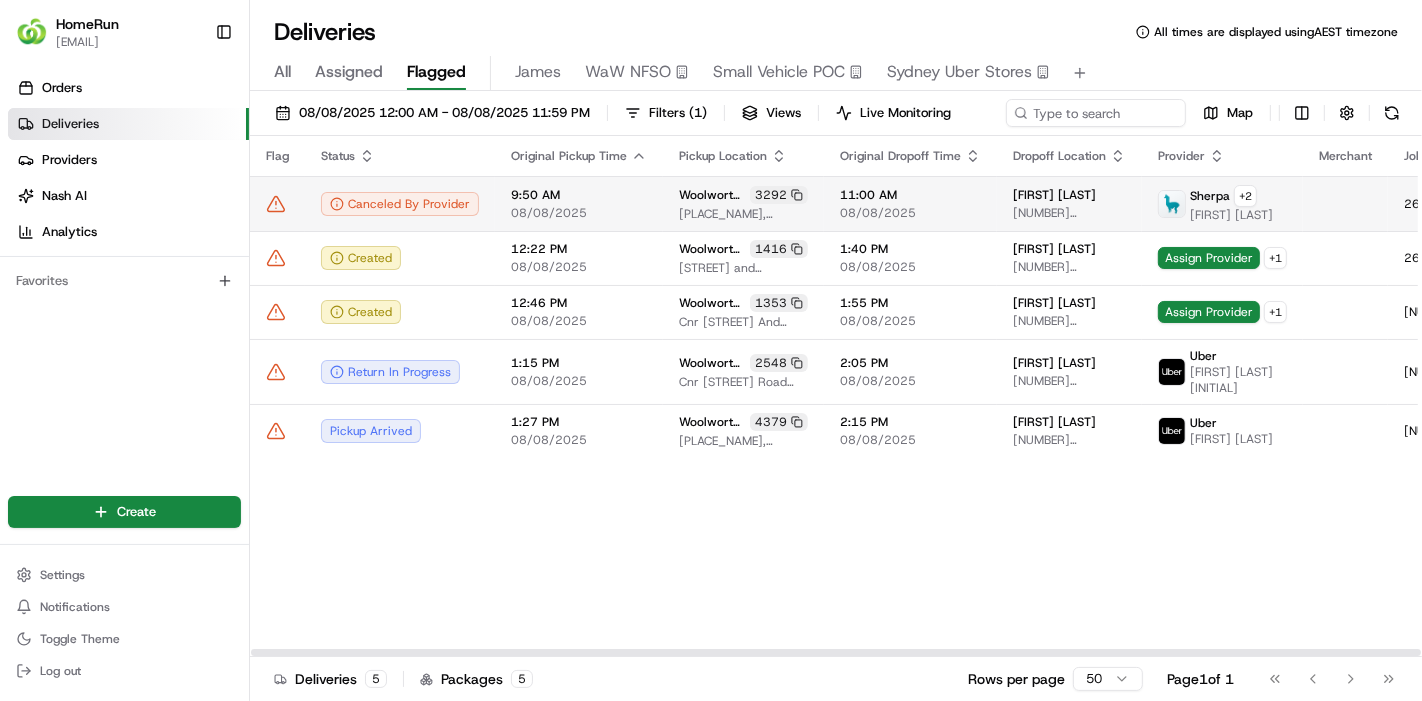 click on "Canceled By Provider" at bounding box center [400, 203] 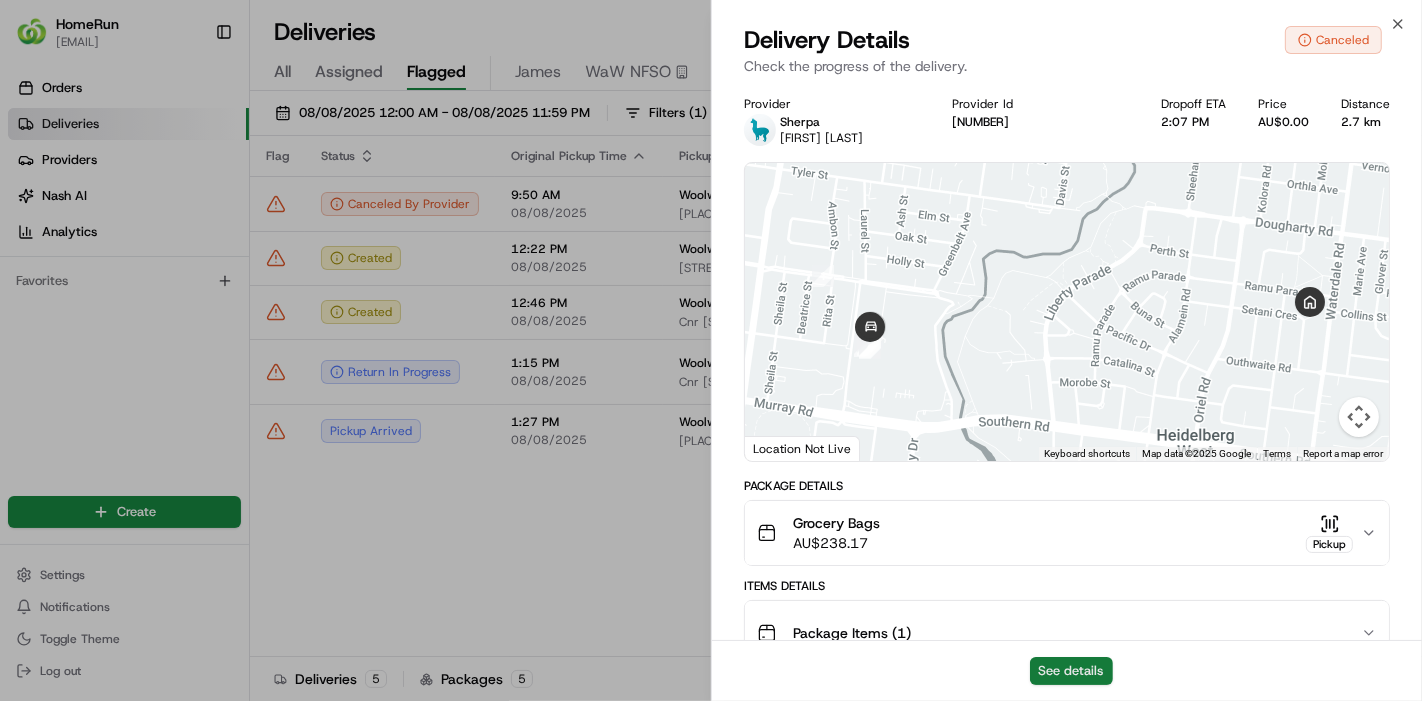 click on "See details" at bounding box center (1071, 671) 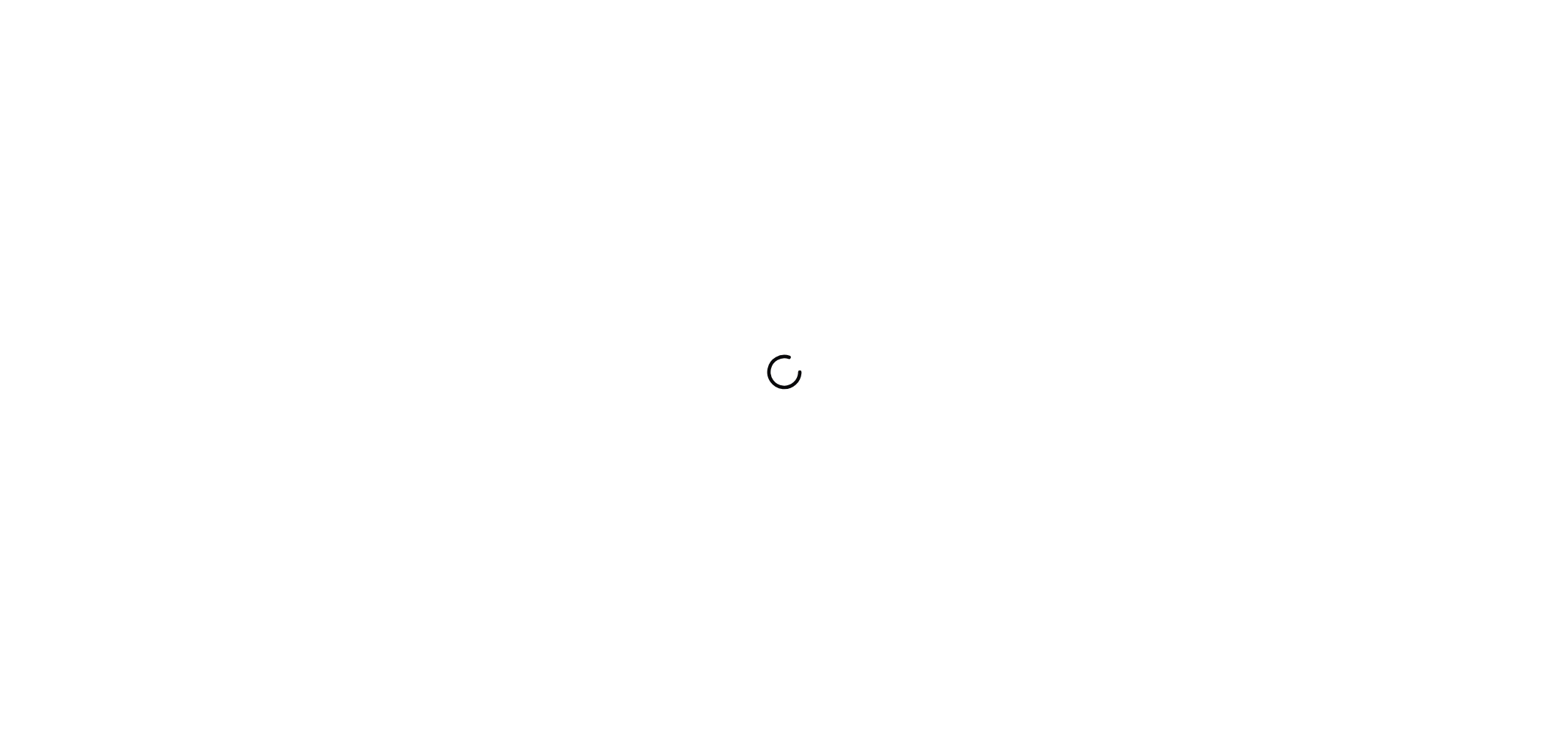 scroll, scrollTop: 0, scrollLeft: 0, axis: both 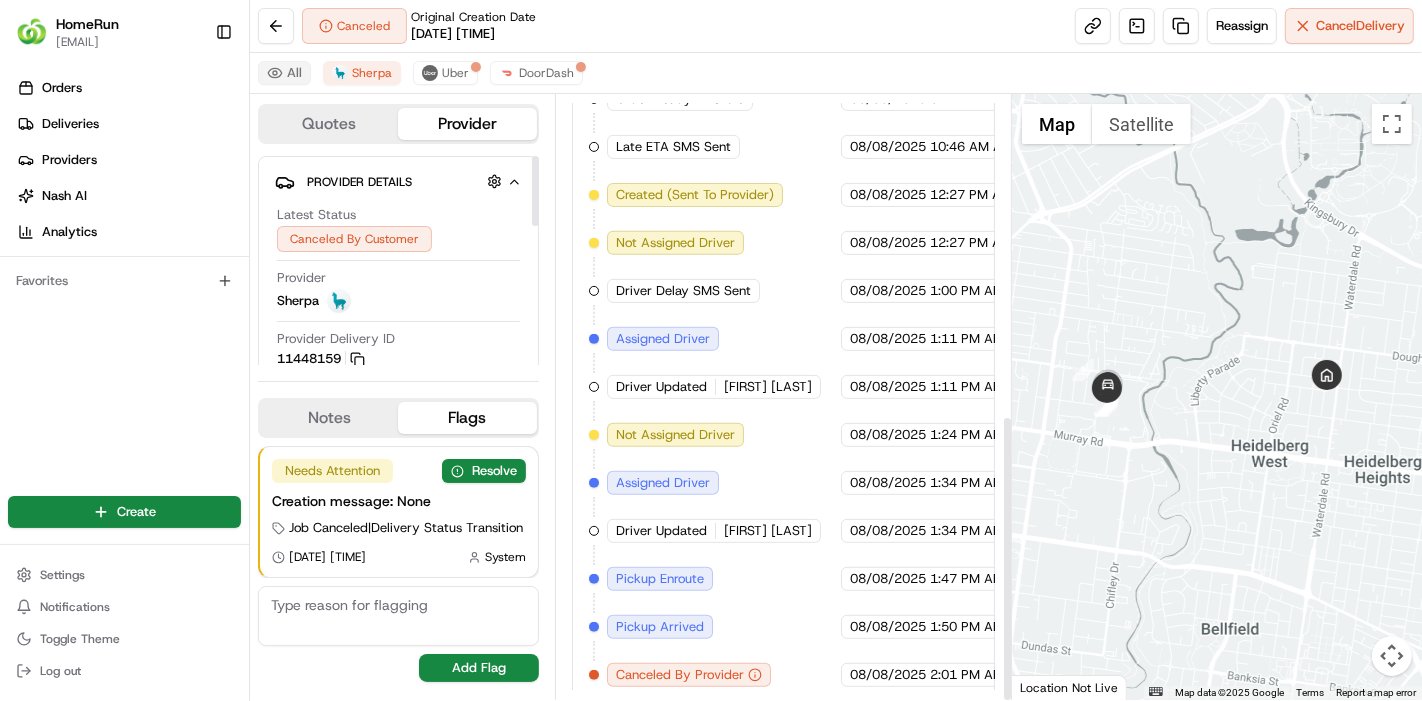 click on "All" at bounding box center [284, 73] 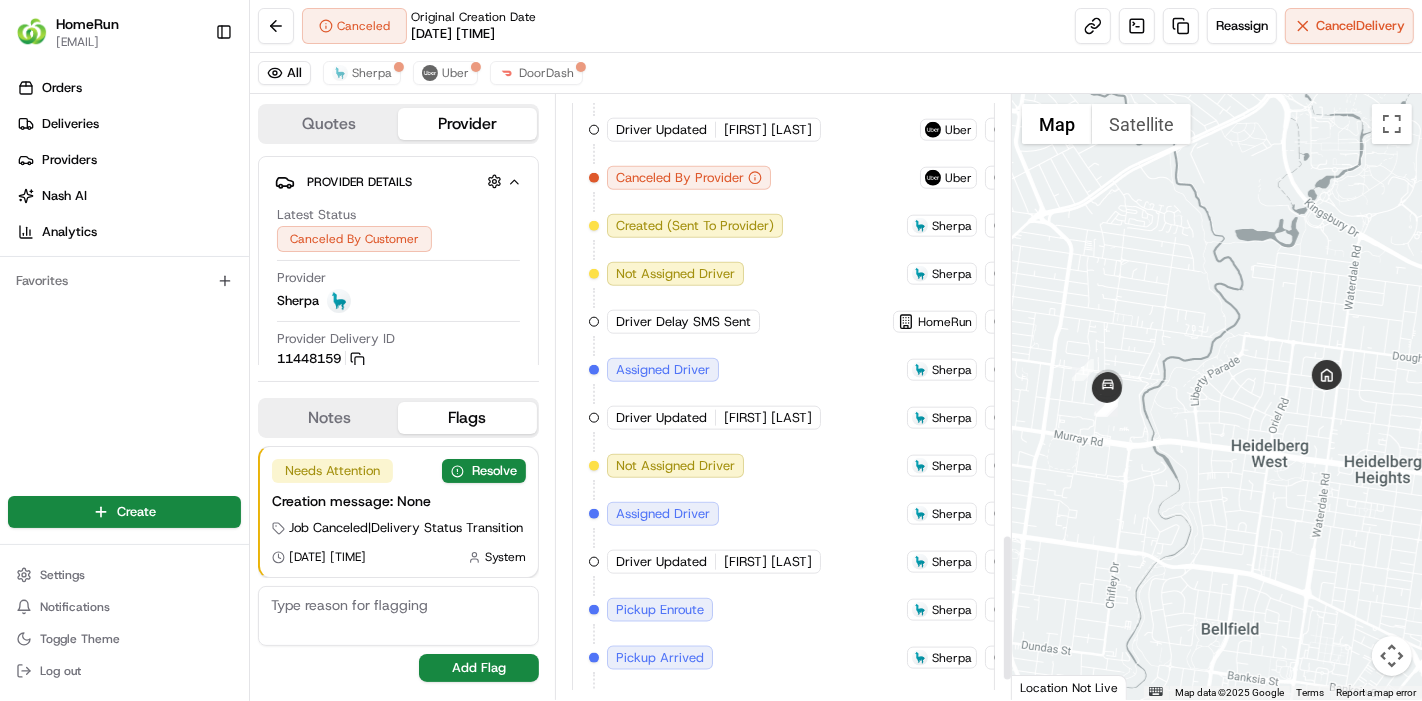 scroll, scrollTop: 1908, scrollLeft: 0, axis: vertical 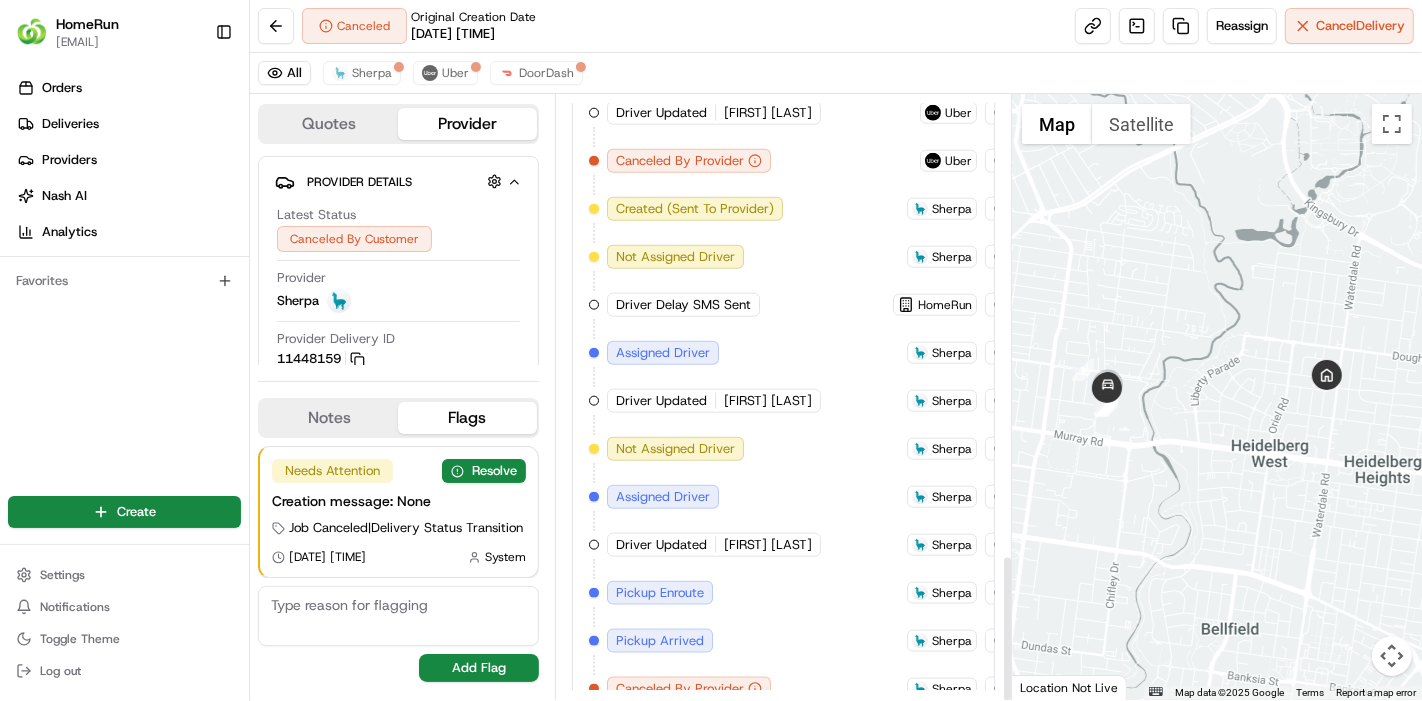 type 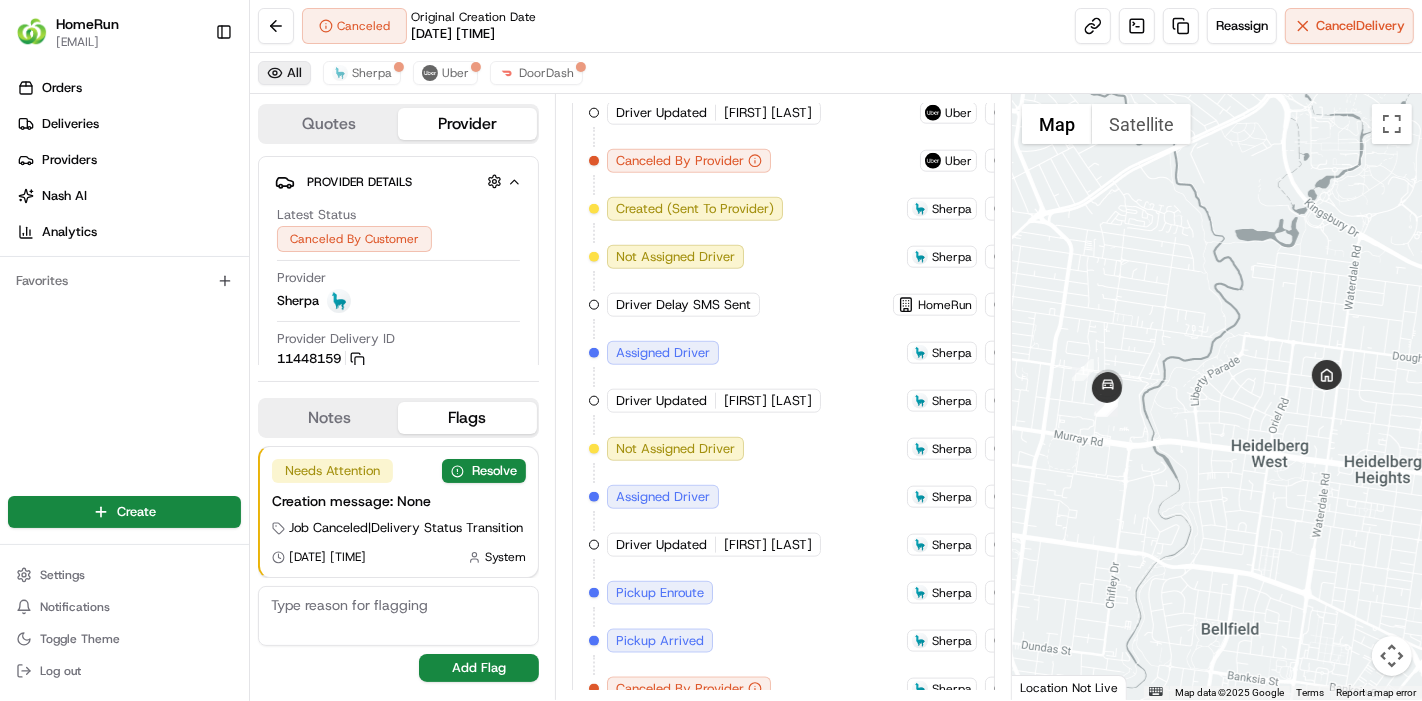 click on "All" at bounding box center [284, 73] 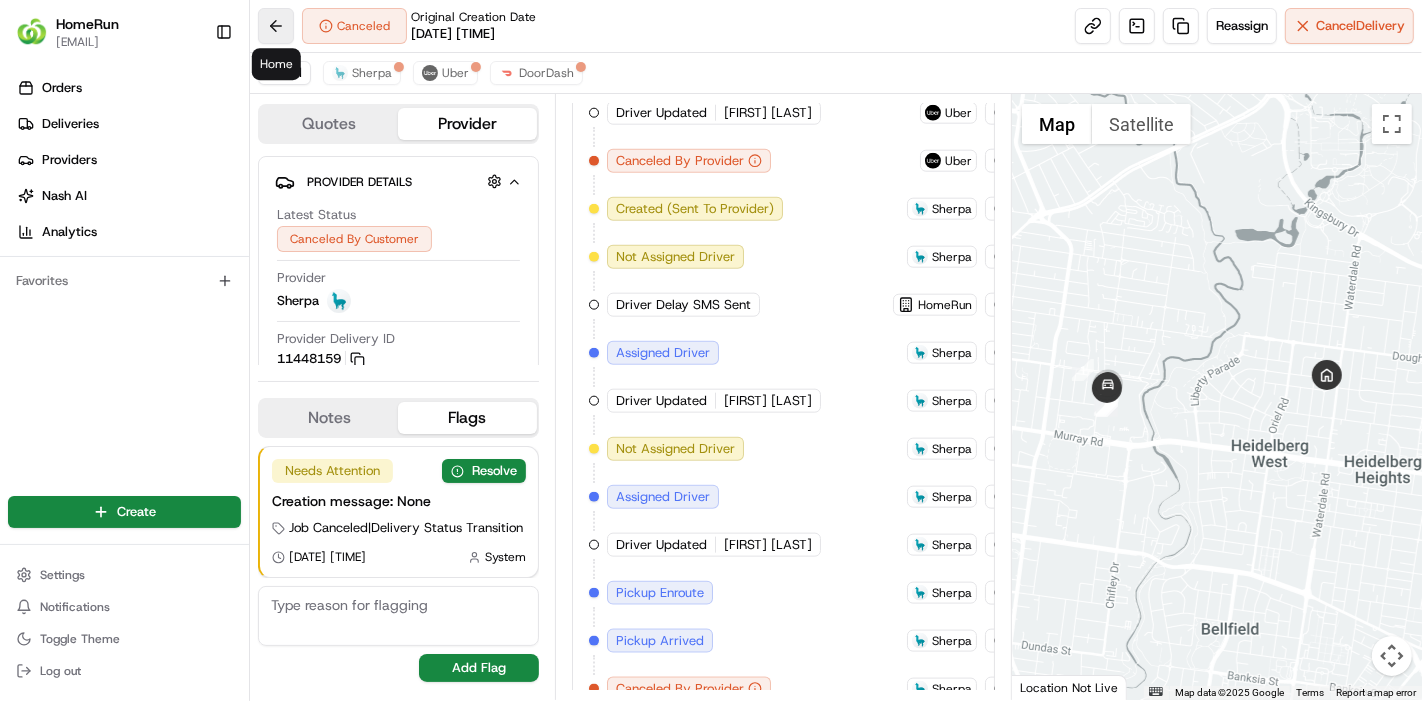 click at bounding box center (276, 26) 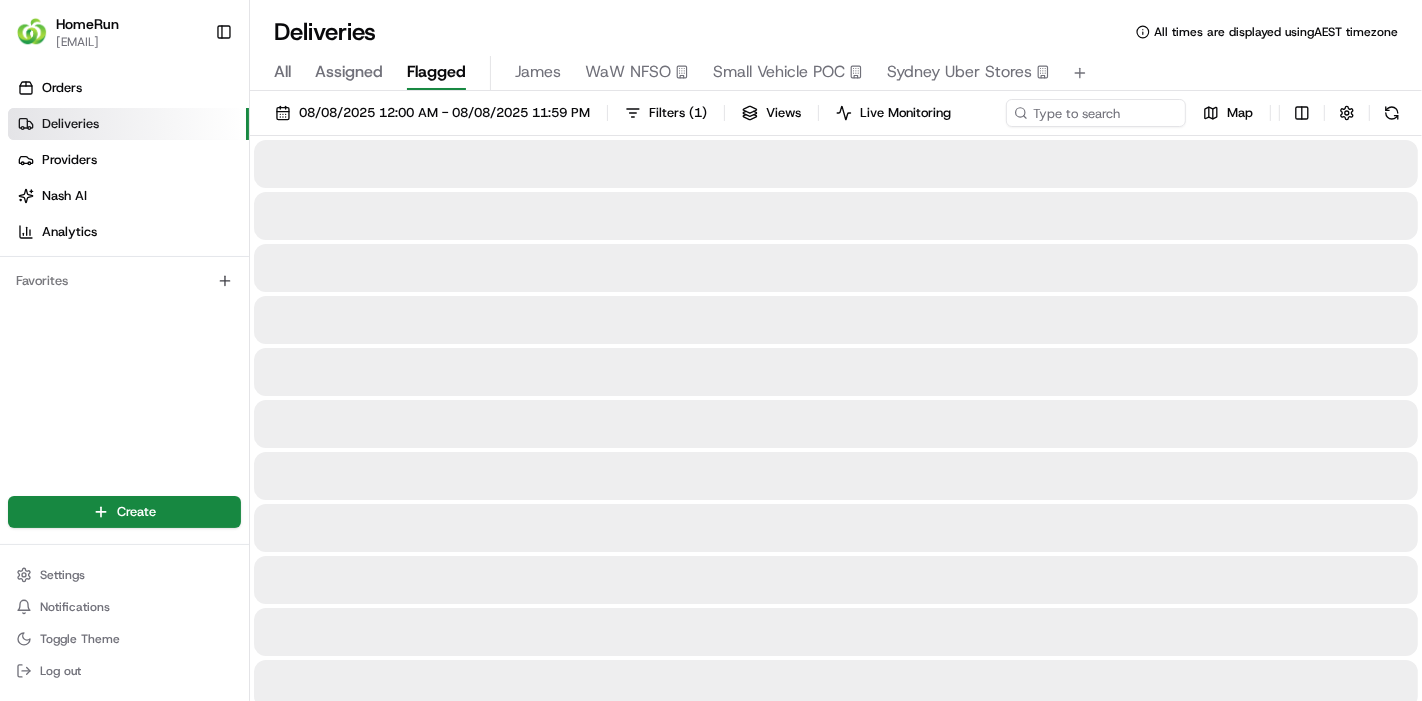click on "Flagged" at bounding box center [436, 72] 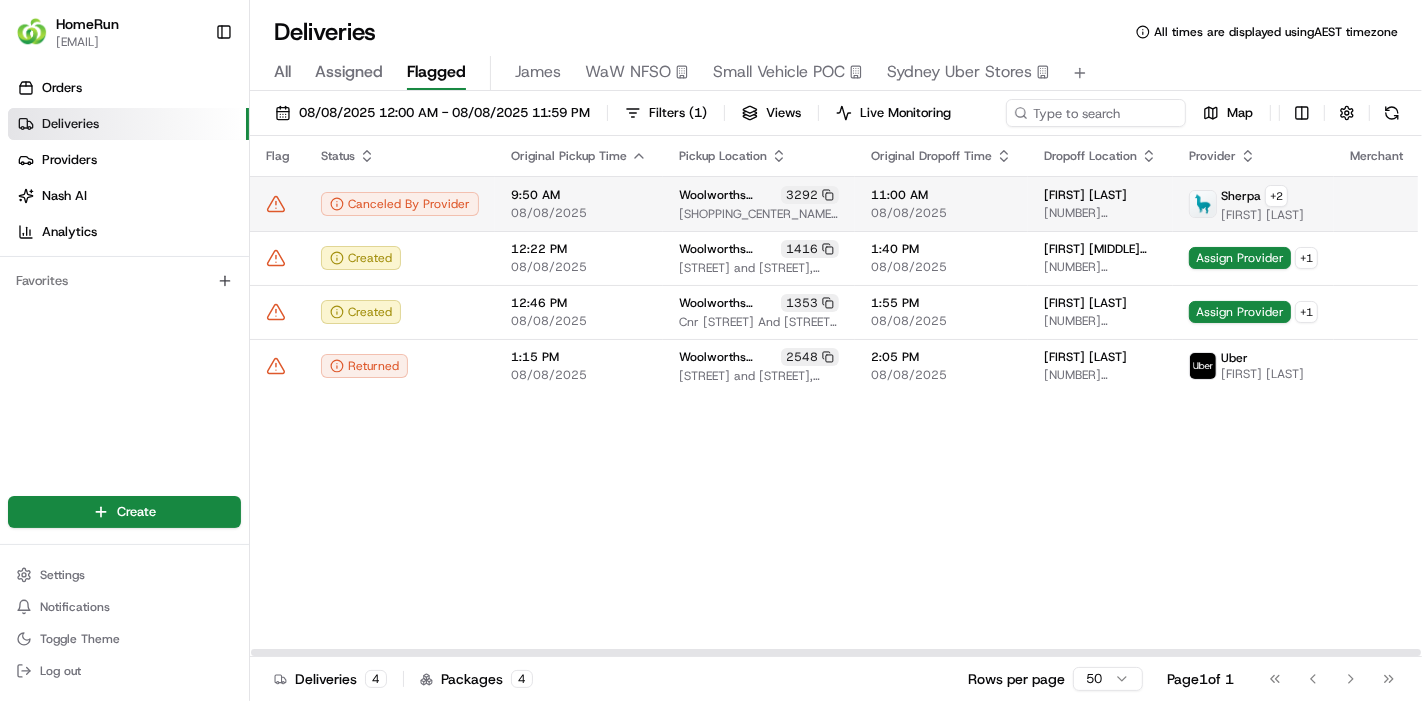 click 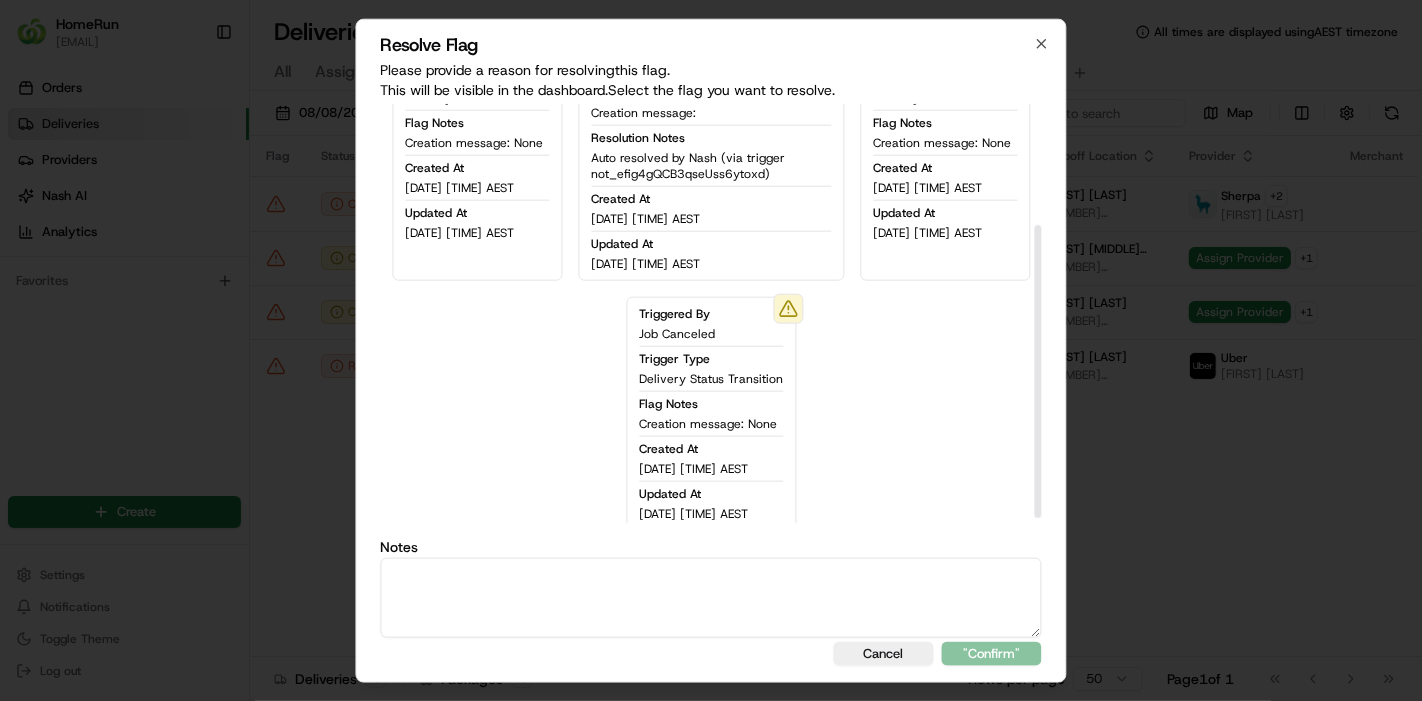 scroll, scrollTop: 182, scrollLeft: 0, axis: vertical 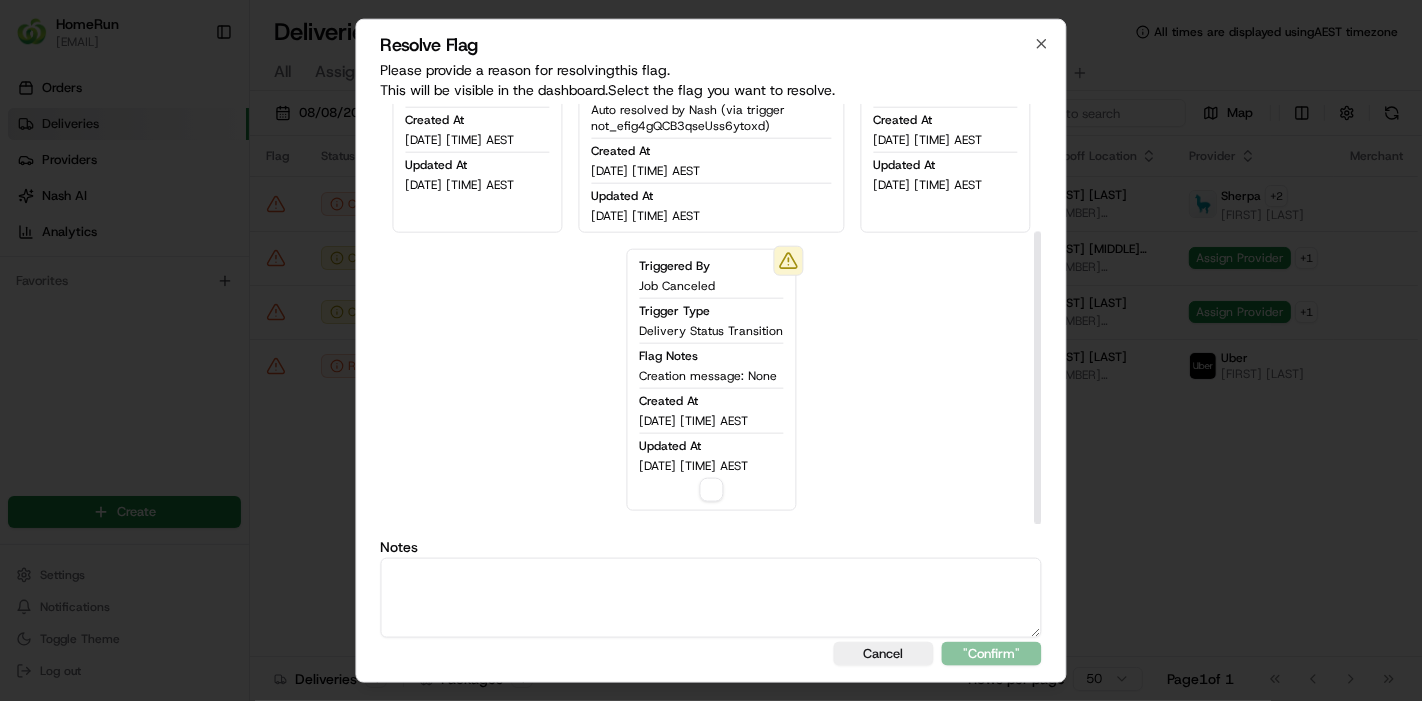 click at bounding box center [711, 489] 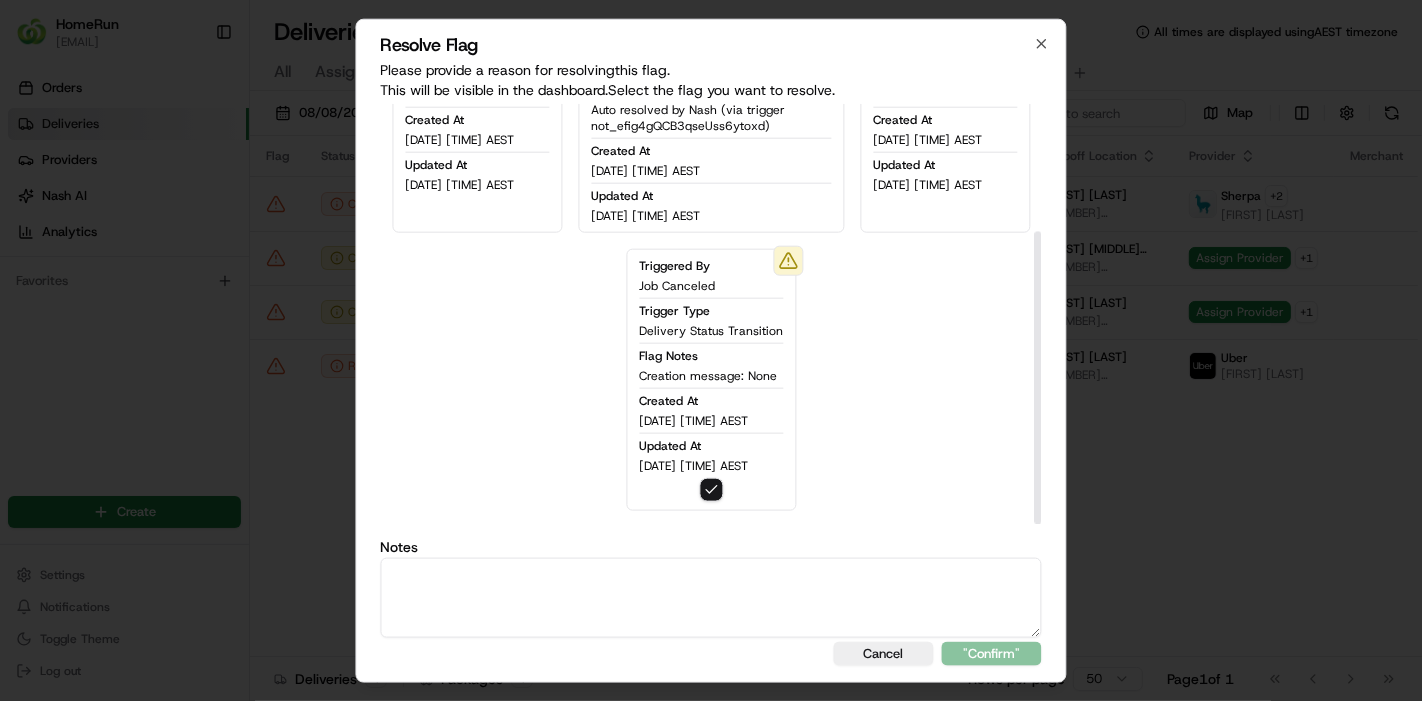 click at bounding box center (711, 598) 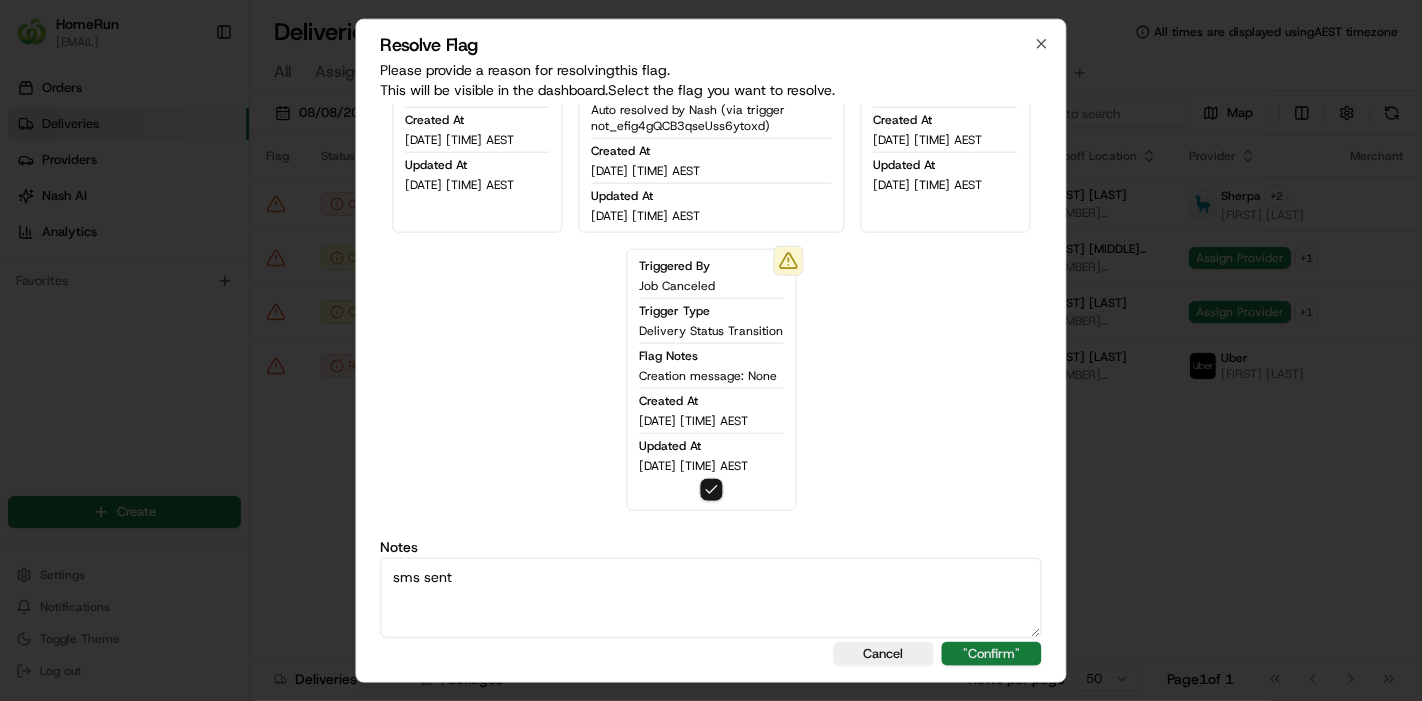 type on "sms sent" 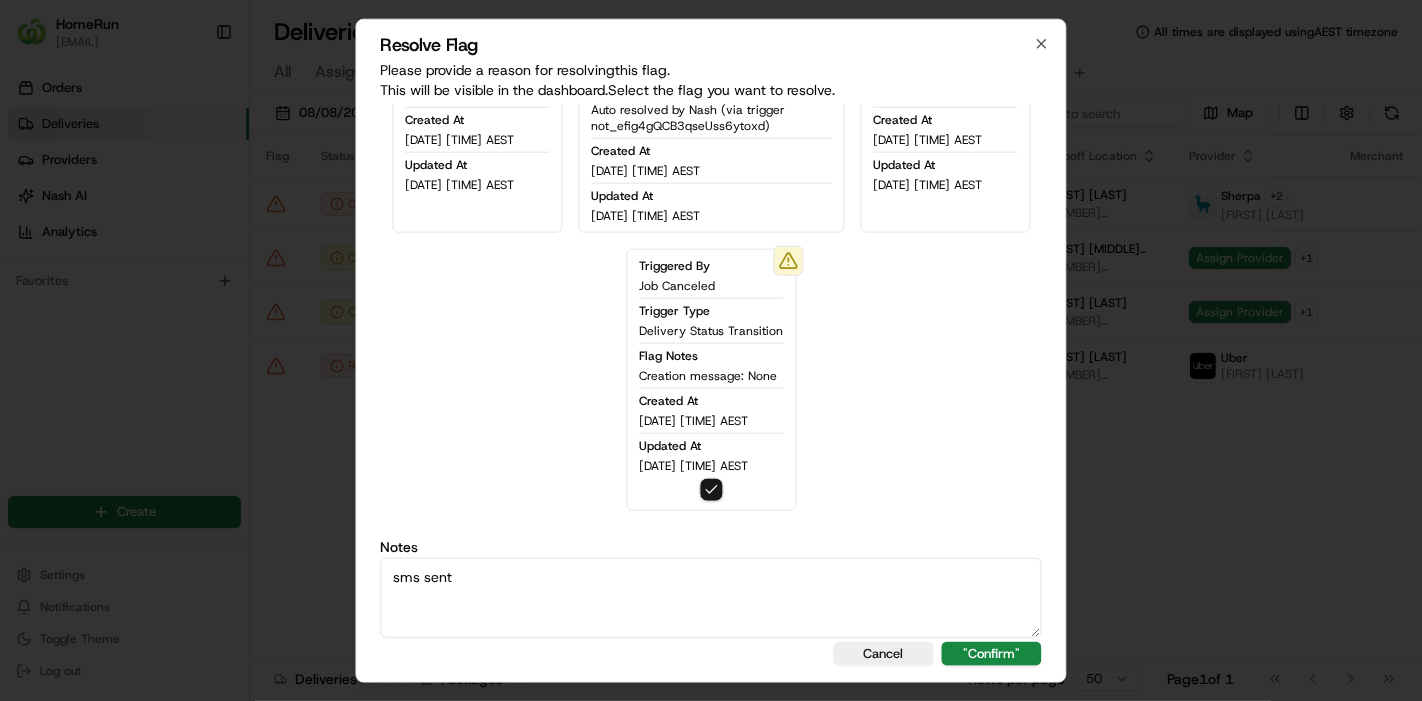 click on ""Confirm"" at bounding box center [992, 654] 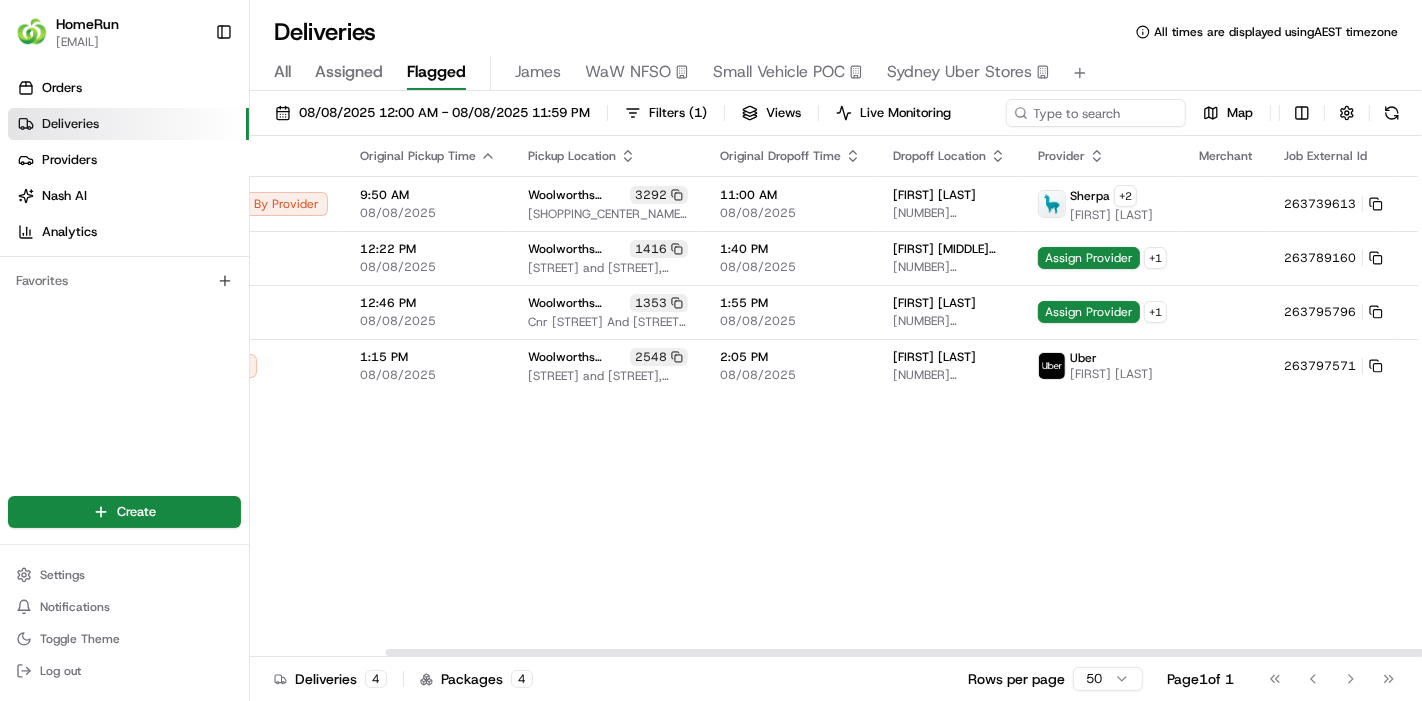 scroll, scrollTop: 0, scrollLeft: 0, axis: both 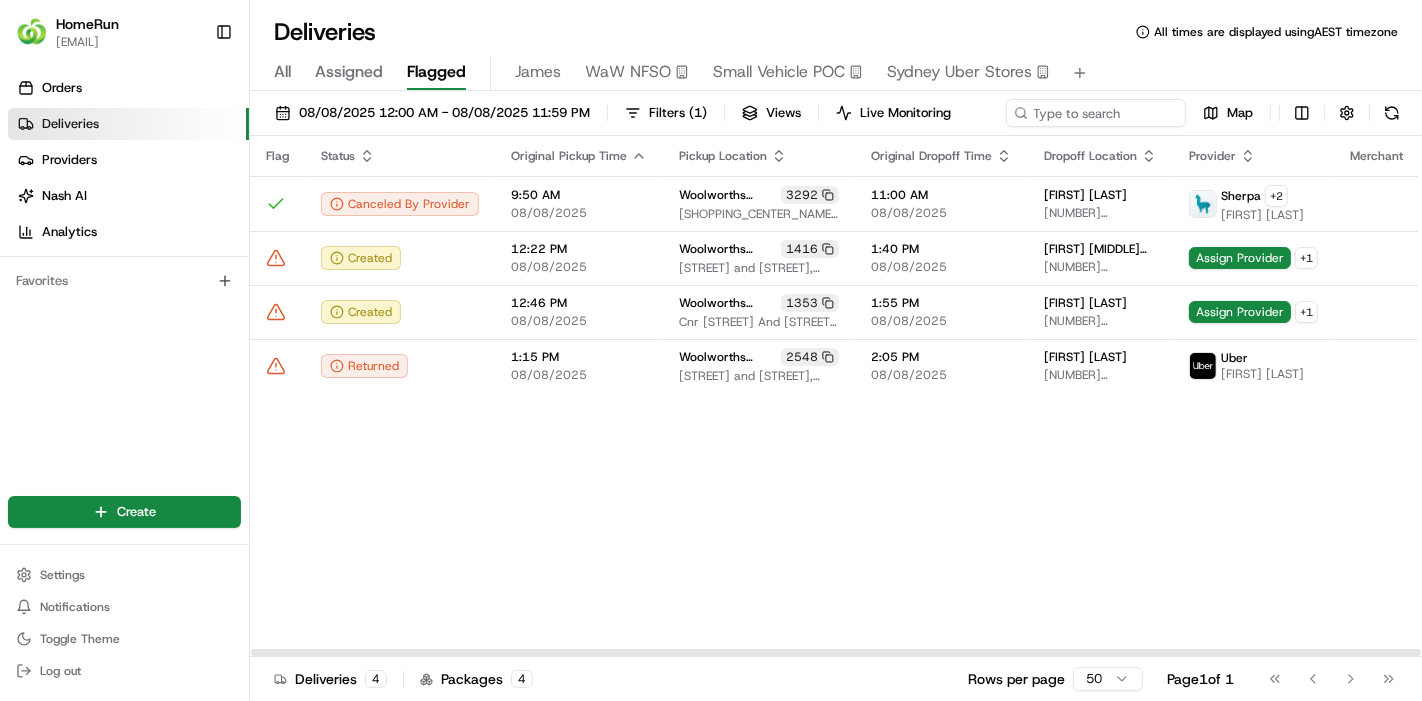 drag, startPoint x: 1012, startPoint y: 647, endPoint x: 489, endPoint y: 417, distance: 571.33966 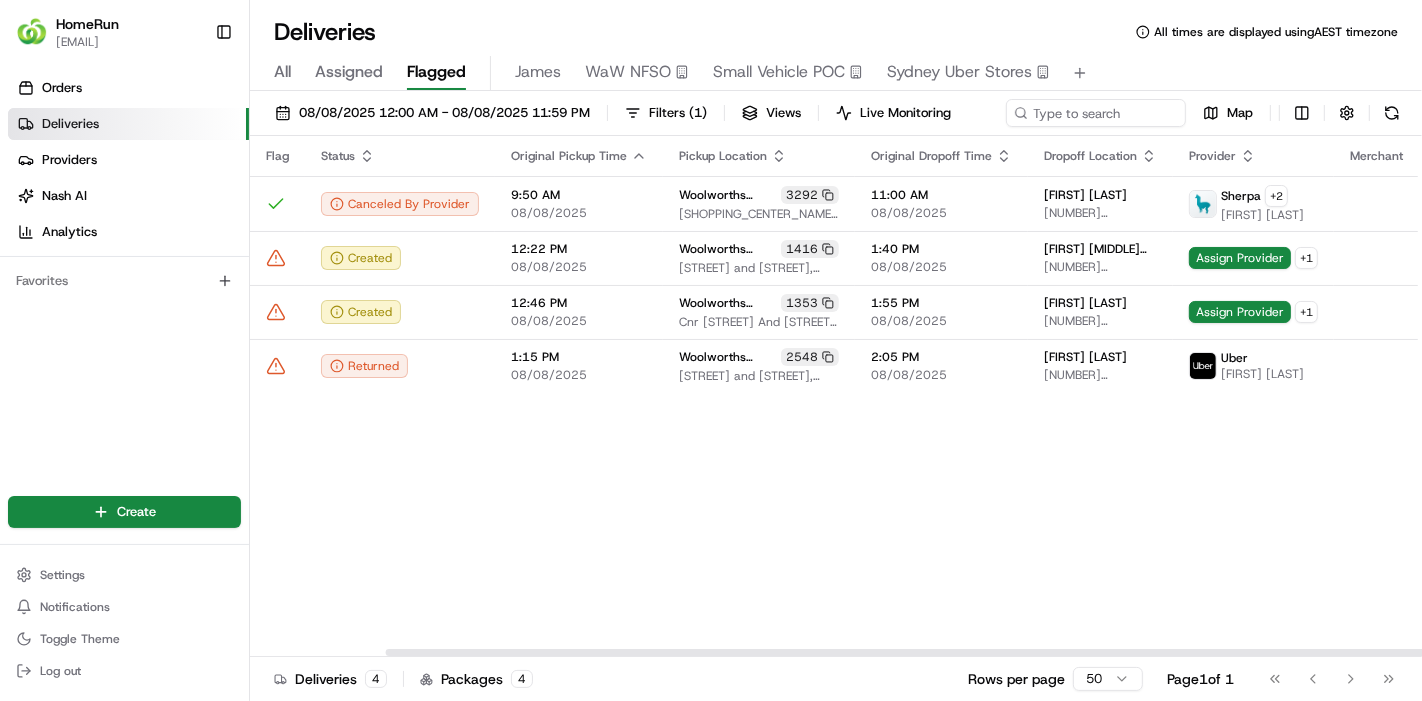 scroll, scrollTop: 0, scrollLeft: 151, axis: horizontal 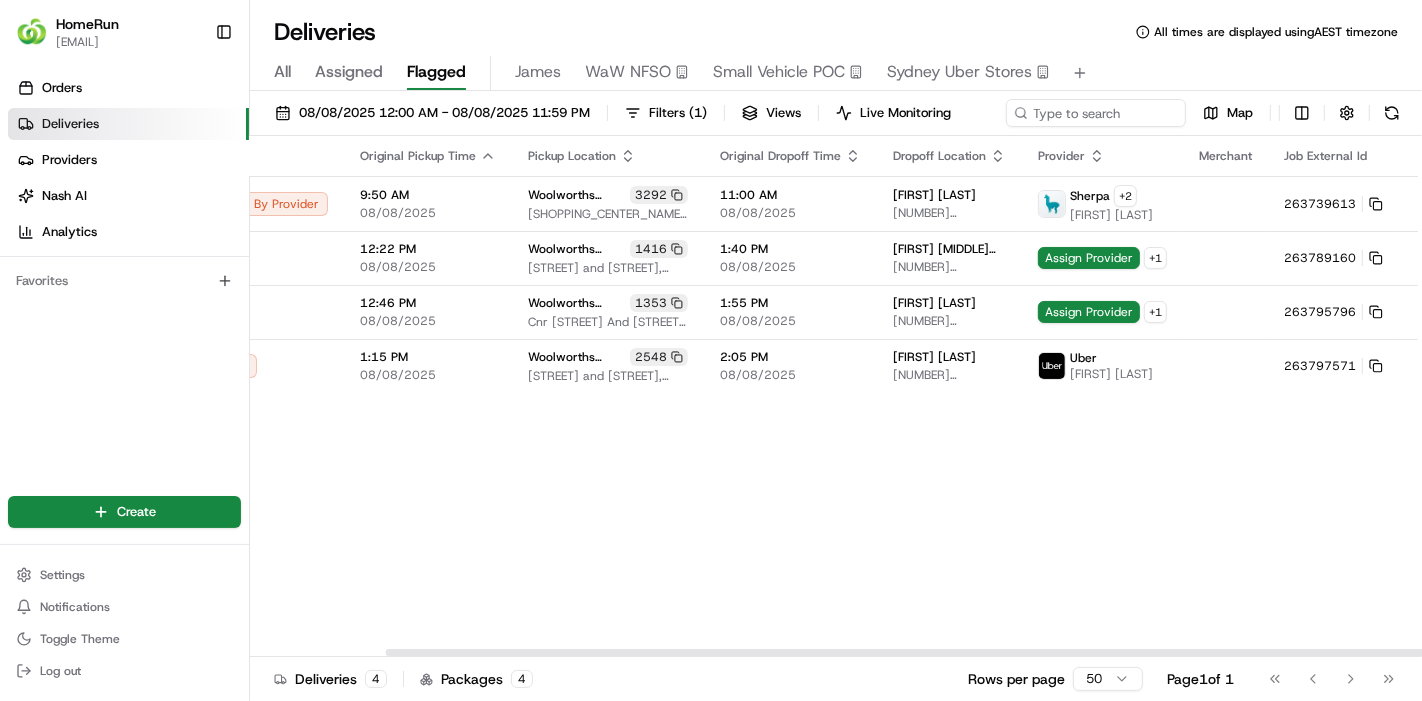 drag, startPoint x: 1111, startPoint y: 647, endPoint x: 1355, endPoint y: 599, distance: 248.6765 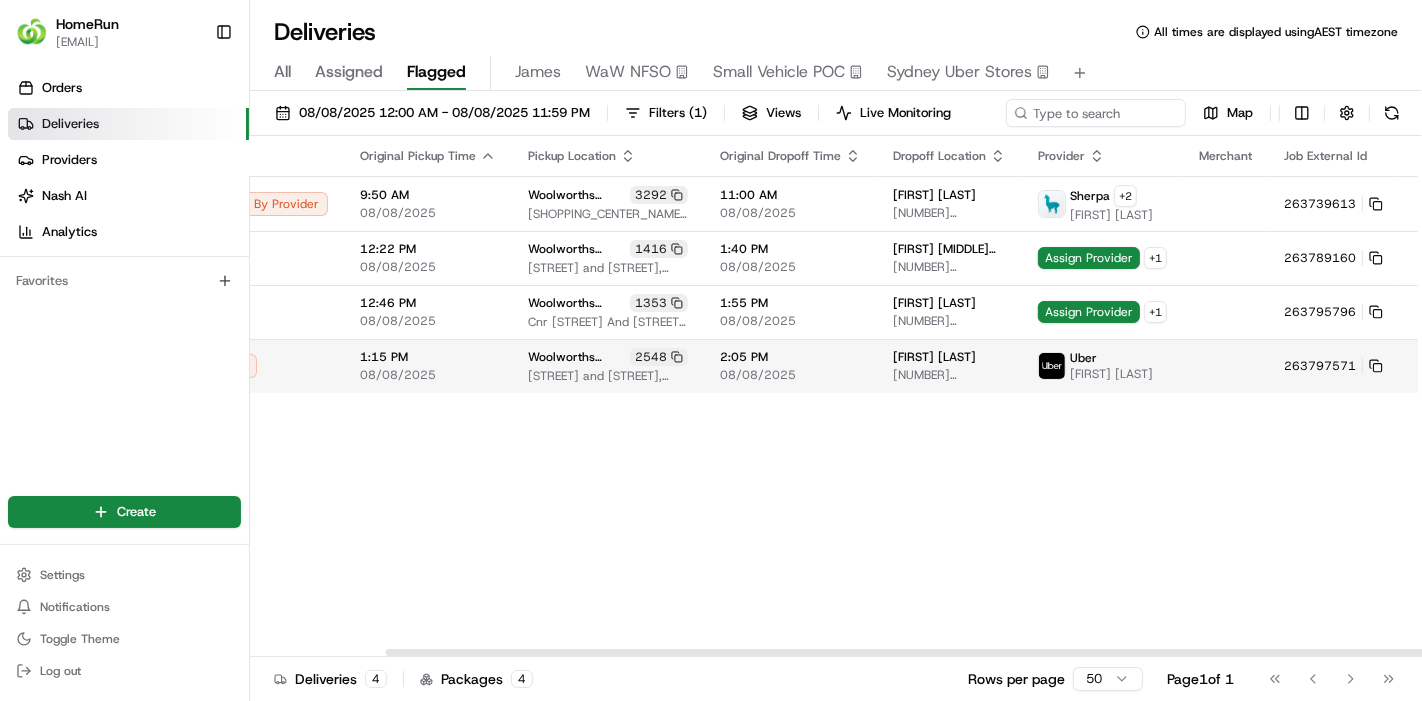 click on "263797571" at bounding box center (1333, 366) 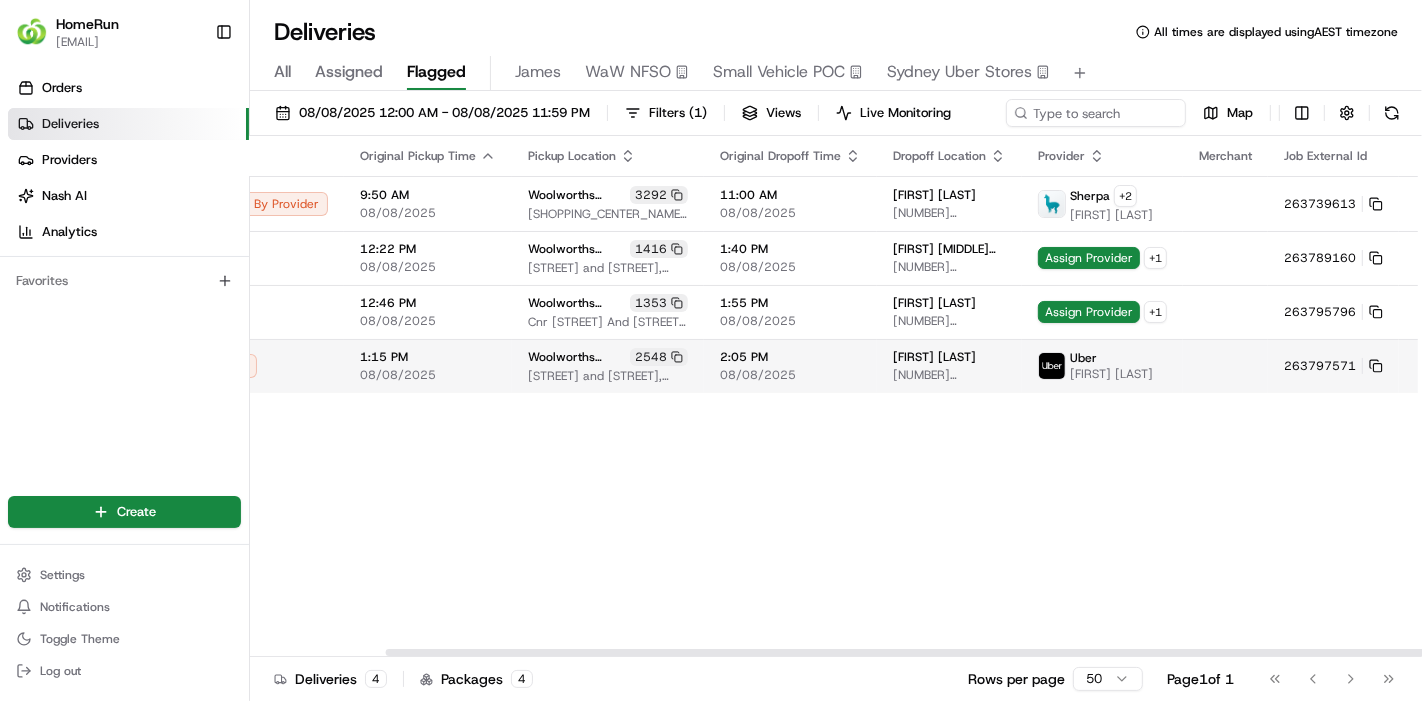 click on "263797571" at bounding box center [1333, 366] 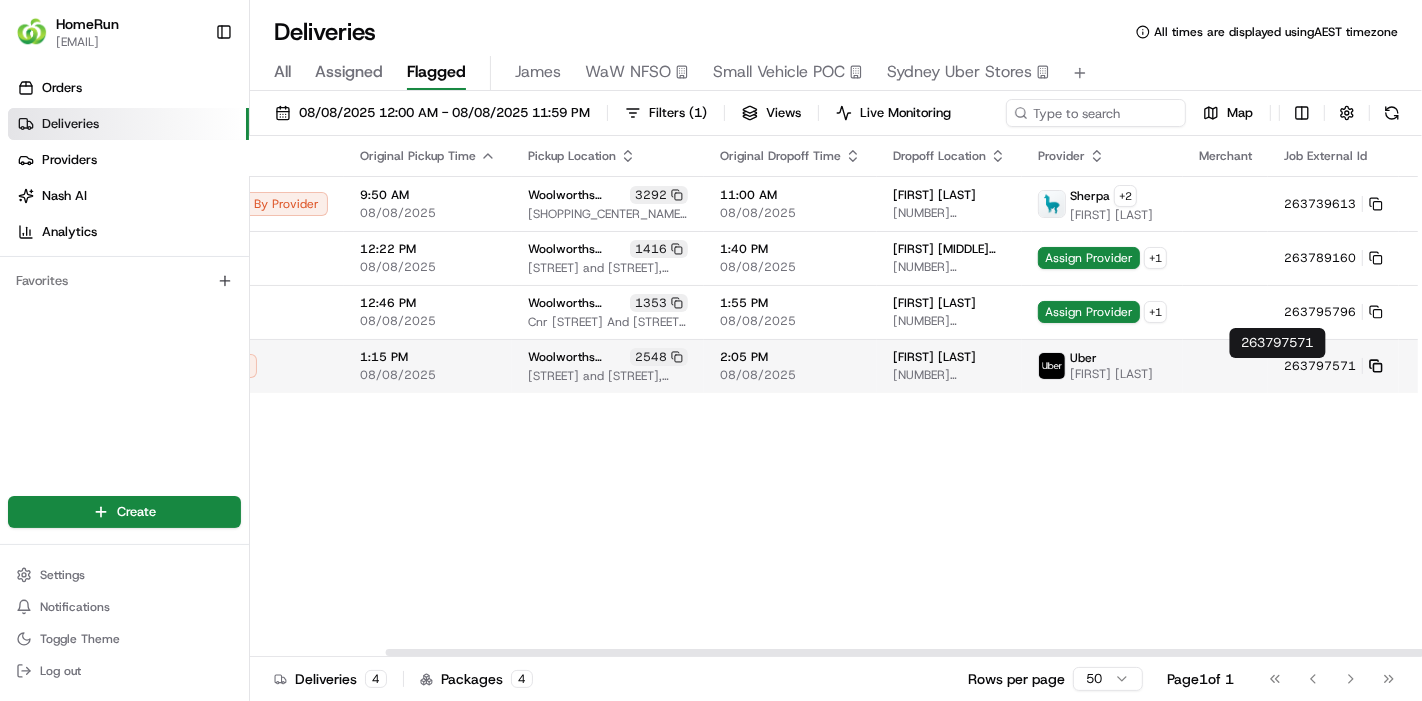 click 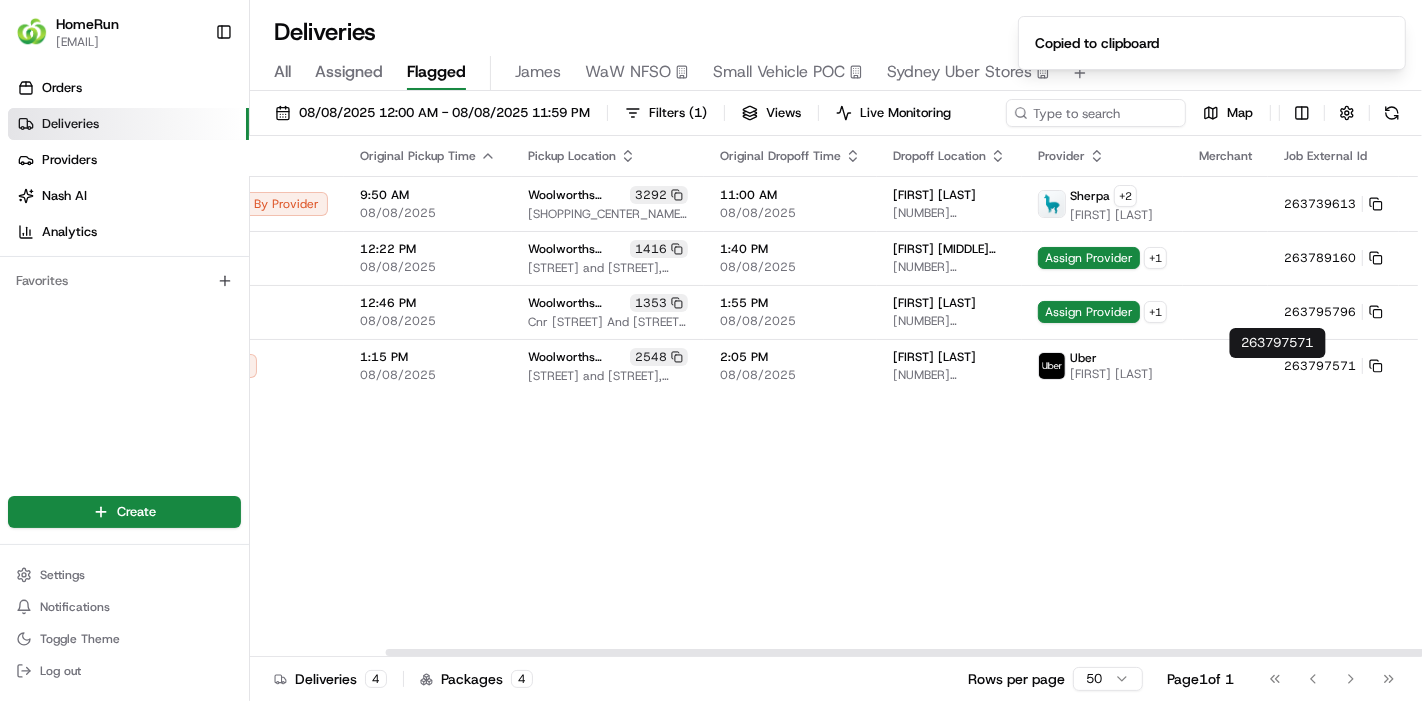 scroll, scrollTop: 0, scrollLeft: 0, axis: both 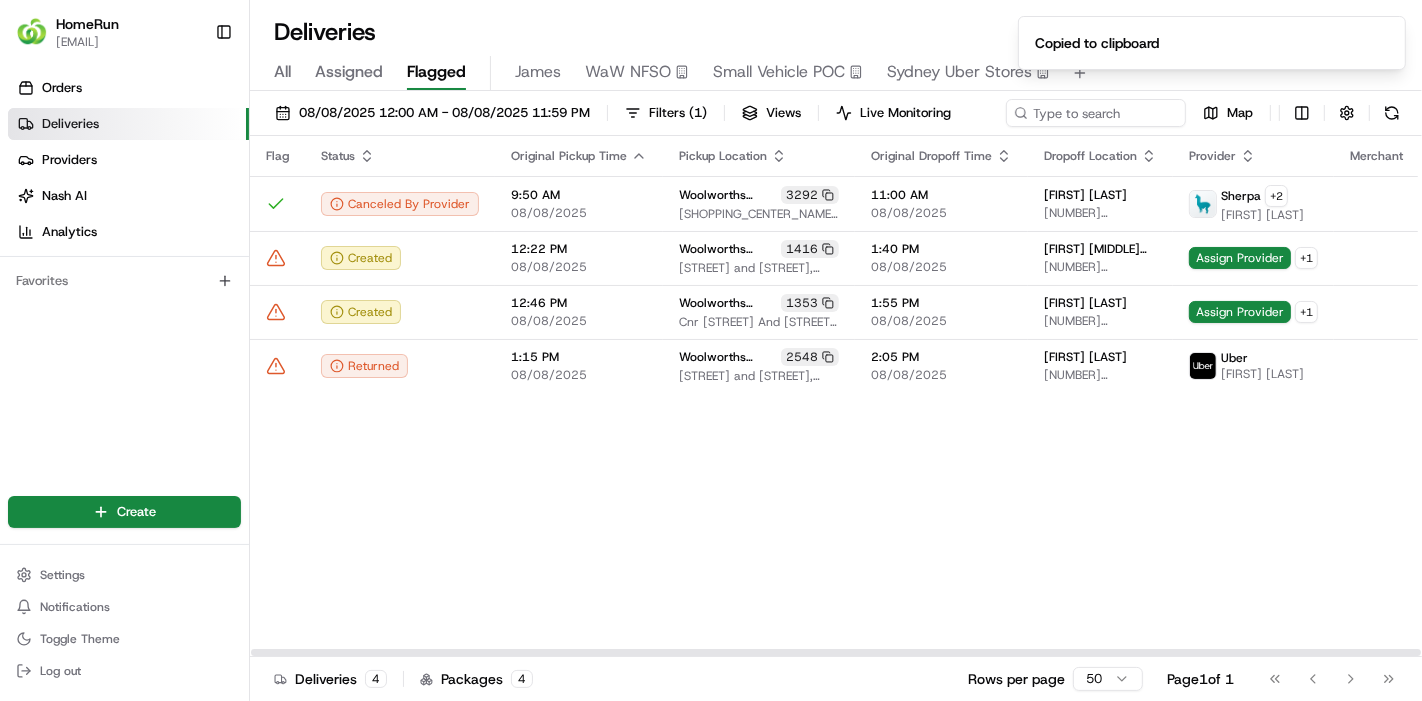 drag, startPoint x: 600, startPoint y: 555, endPoint x: 149, endPoint y: 532, distance: 451.5861 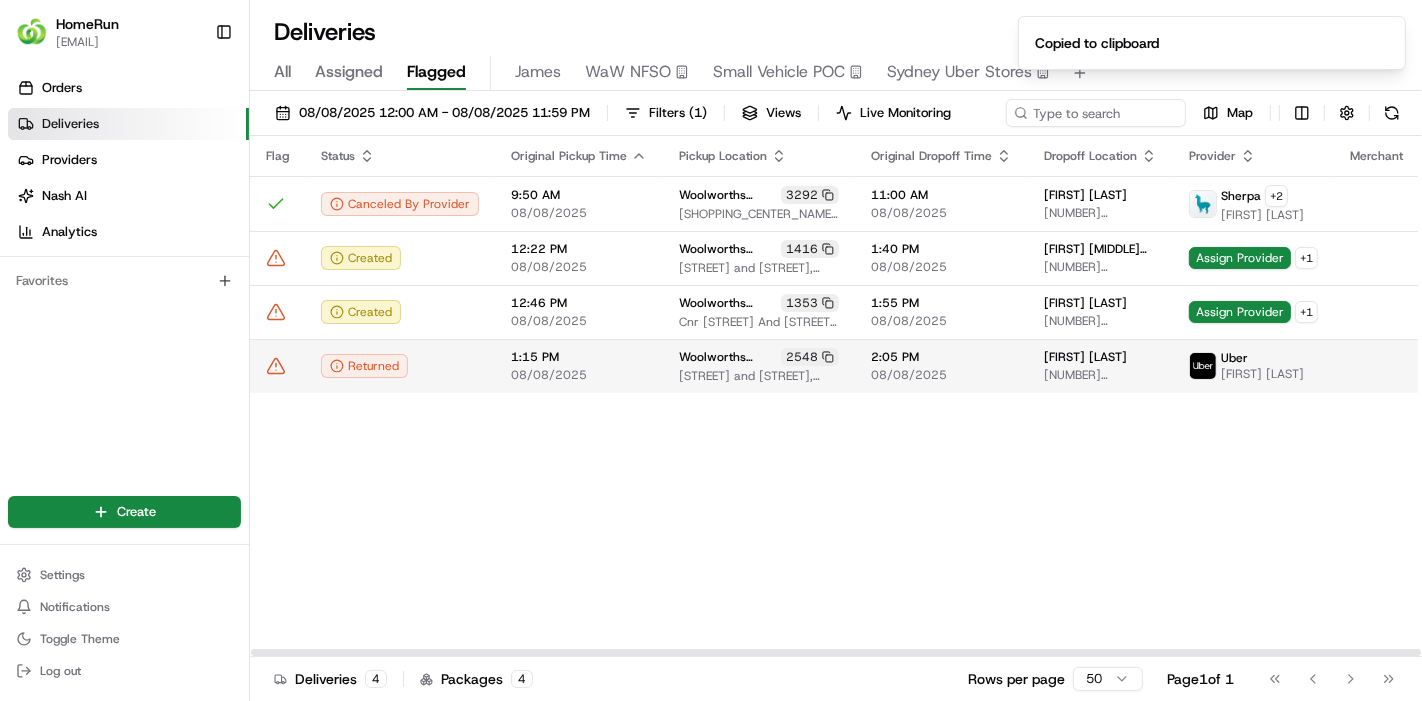 click 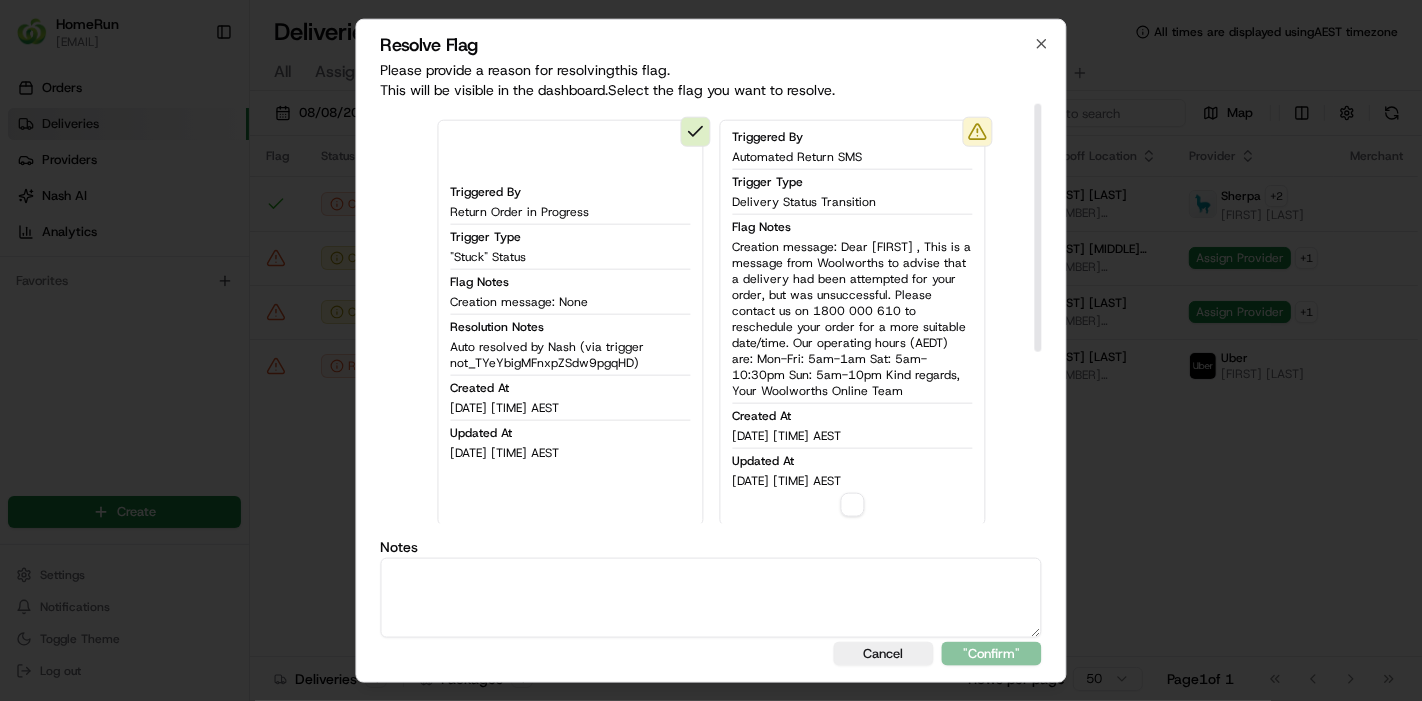 click on "Triggered By Automated Return SMS Trigger Type Delivery Status Transition Flag Notes Creation message: Dear cheryl ,
This is a message from Woolworths to advise that a delivery had been attempted for your order, but was unsuccessful.
Please contact us on 1800 000 610 to reschedule your order for a more suitable date/time.
Our operating hours (AEDT) are:
Mon-Fri: 5am-1am
Sat: 5am-10:30pm
Sun: 5am-10pm
Kind regards,
Your Woolworths Online Team Created At 08/08/2025 2:23 PM AEST Updated At 08/08/2025 2:23 PM AEST" at bounding box center [852, 322] 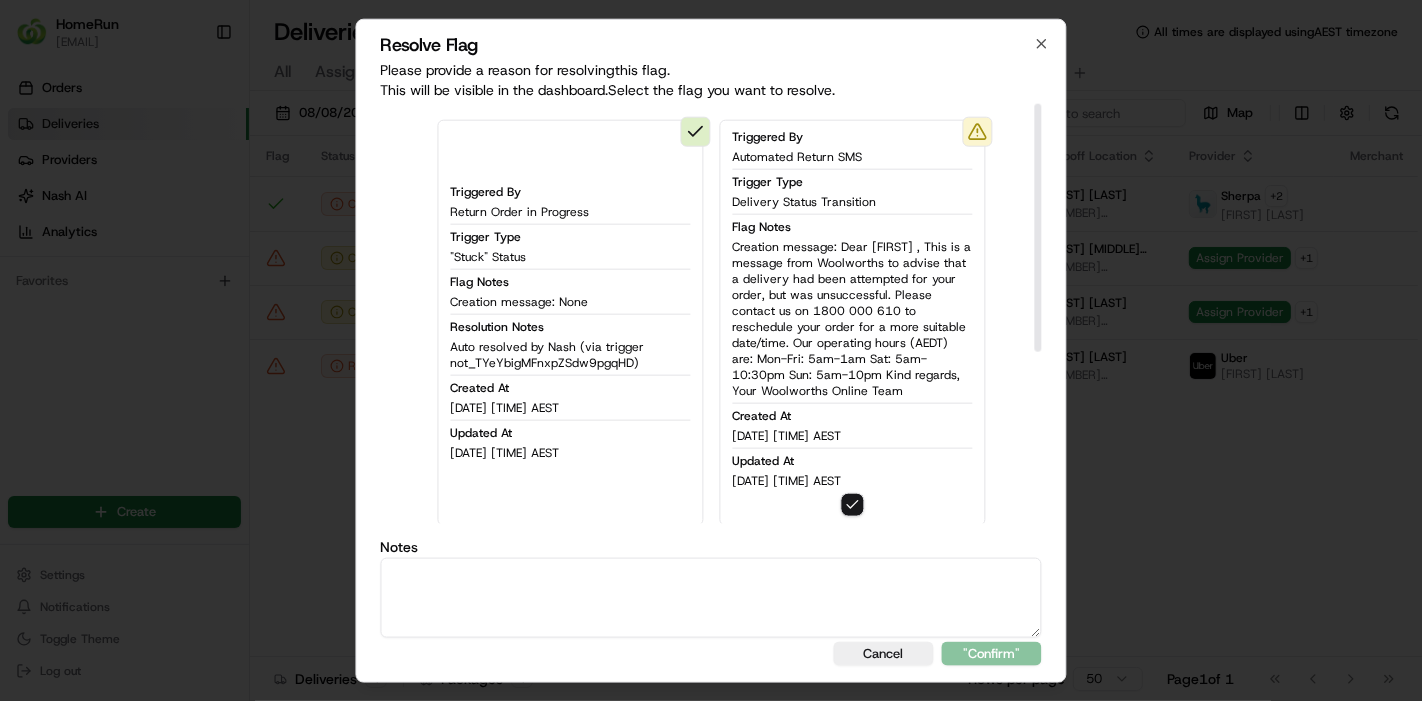 click at bounding box center [711, 598] 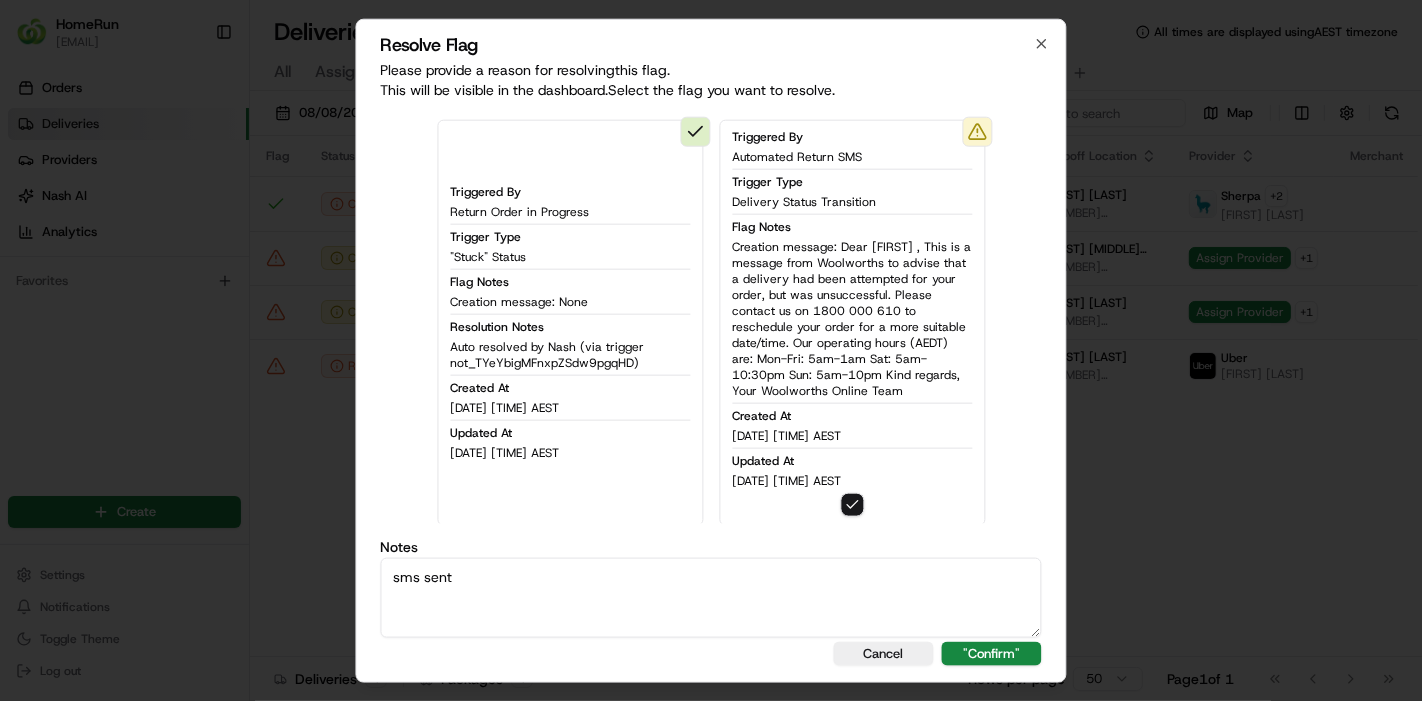 click on "sms sent" at bounding box center [711, 598] 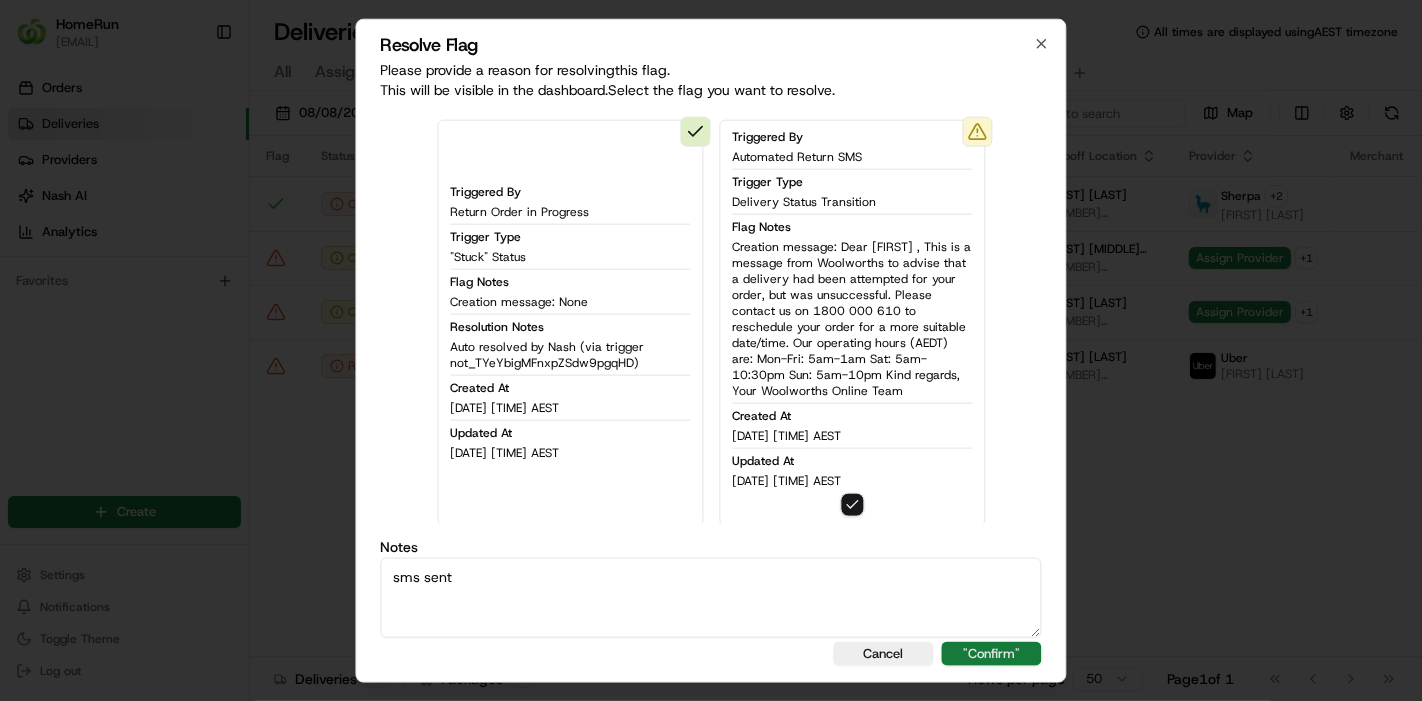 type on "sms sent" 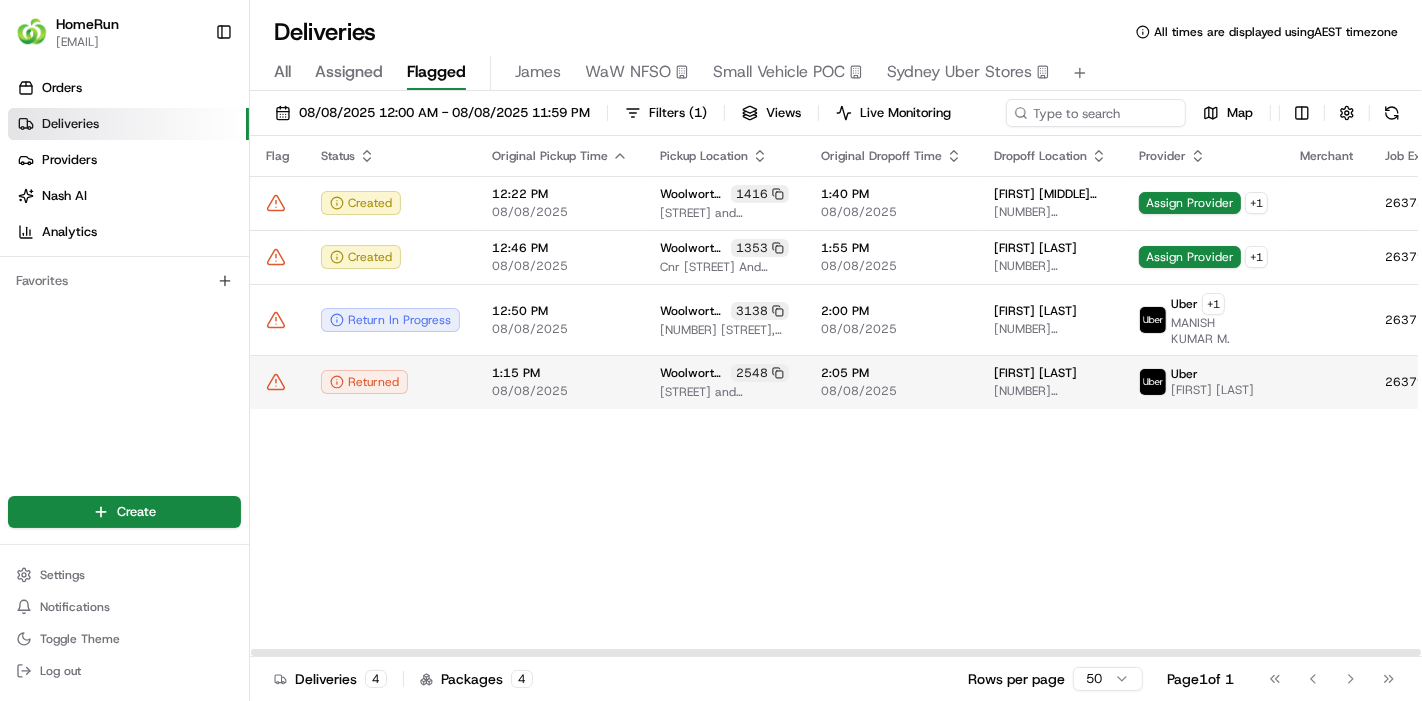 click at bounding box center (277, 382) 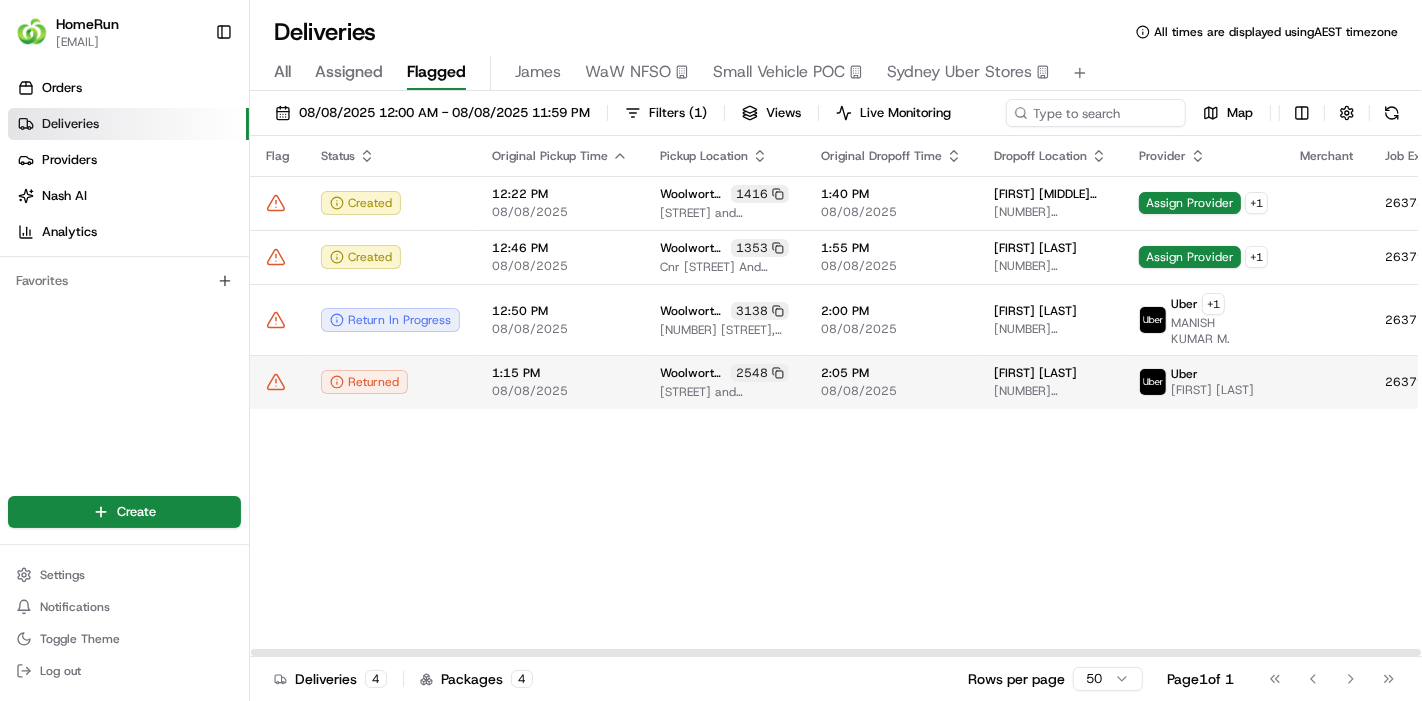click 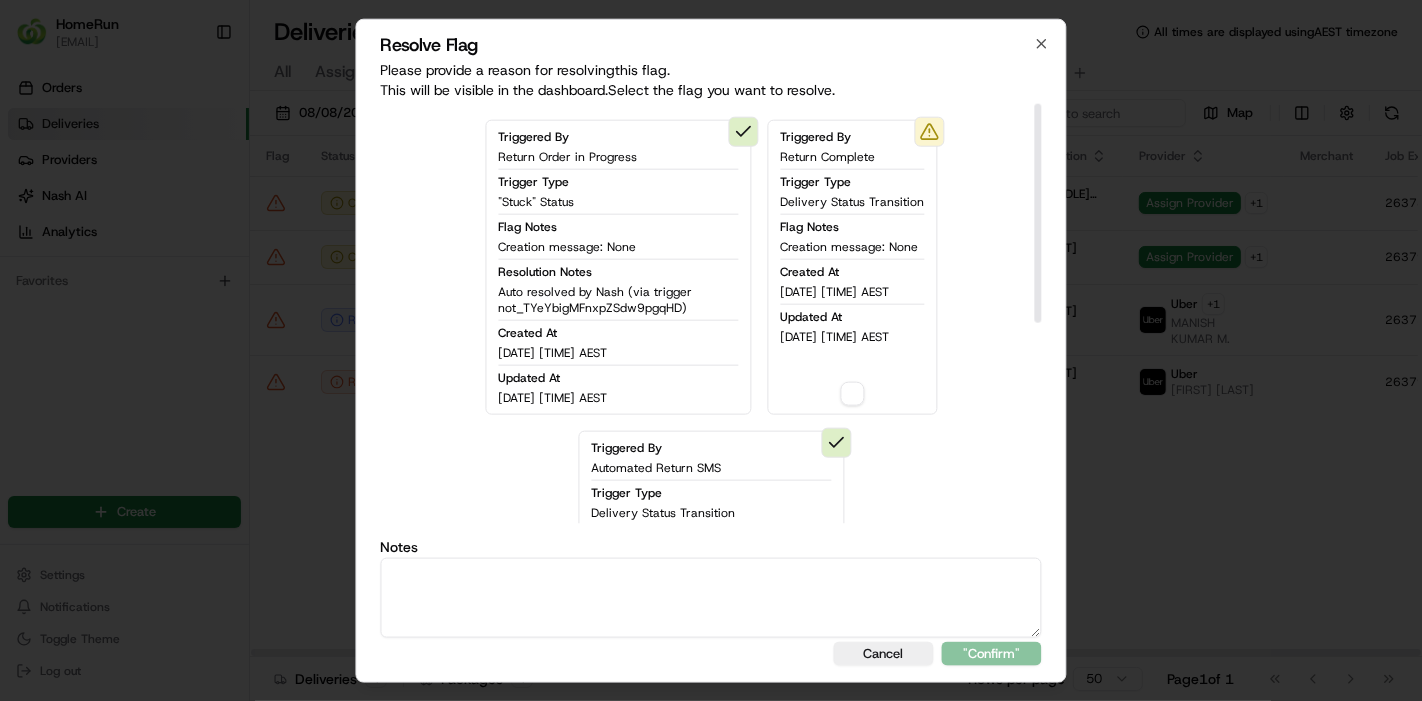 drag, startPoint x: 635, startPoint y: 550, endPoint x: 684, endPoint y: 590, distance: 63.25346 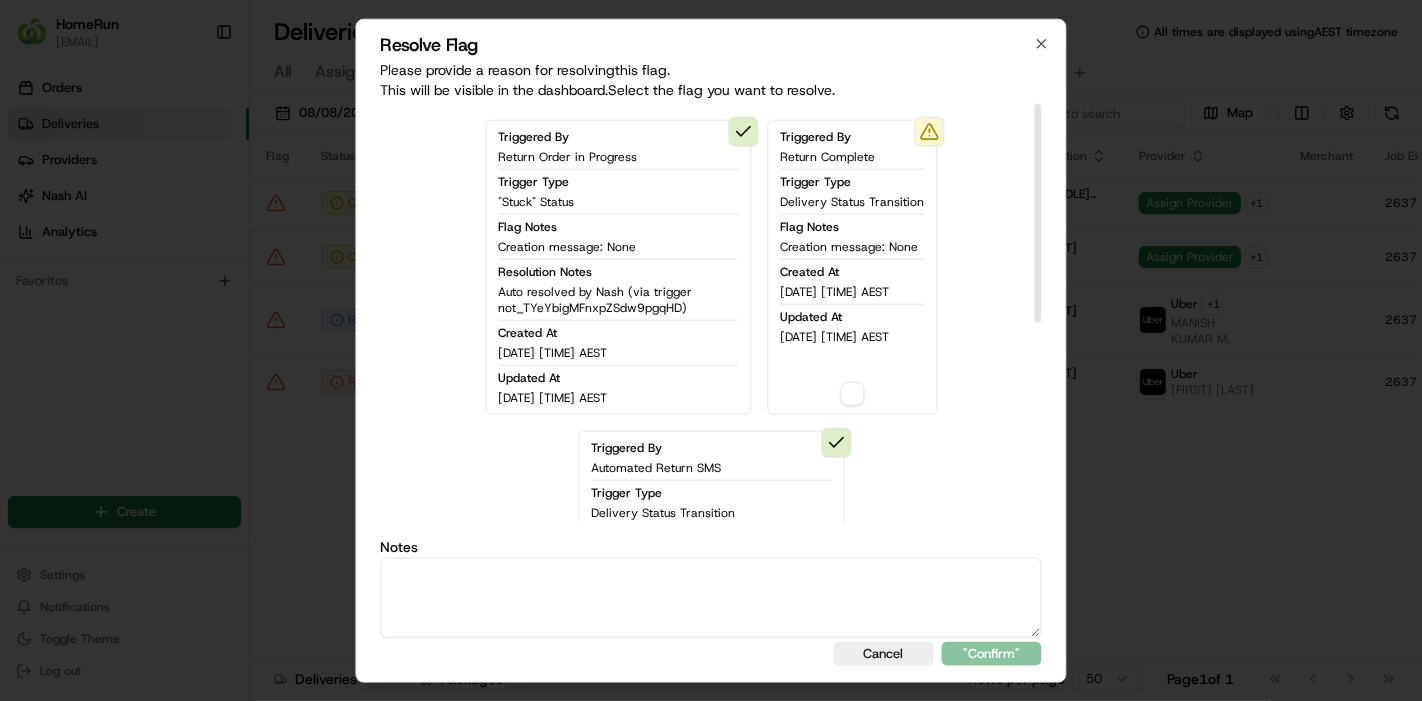 drag, startPoint x: 856, startPoint y: 362, endPoint x: 848, endPoint y: 389, distance: 28.160255 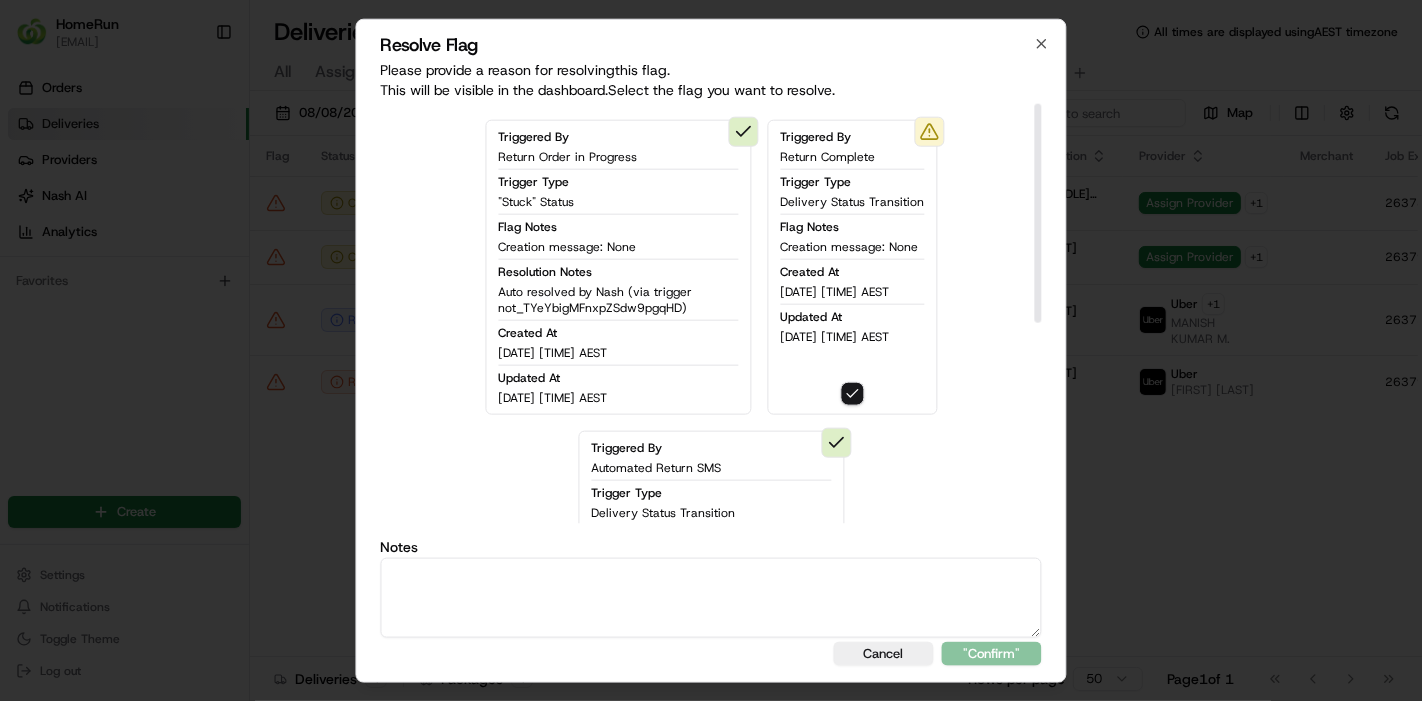 click at bounding box center (711, 598) 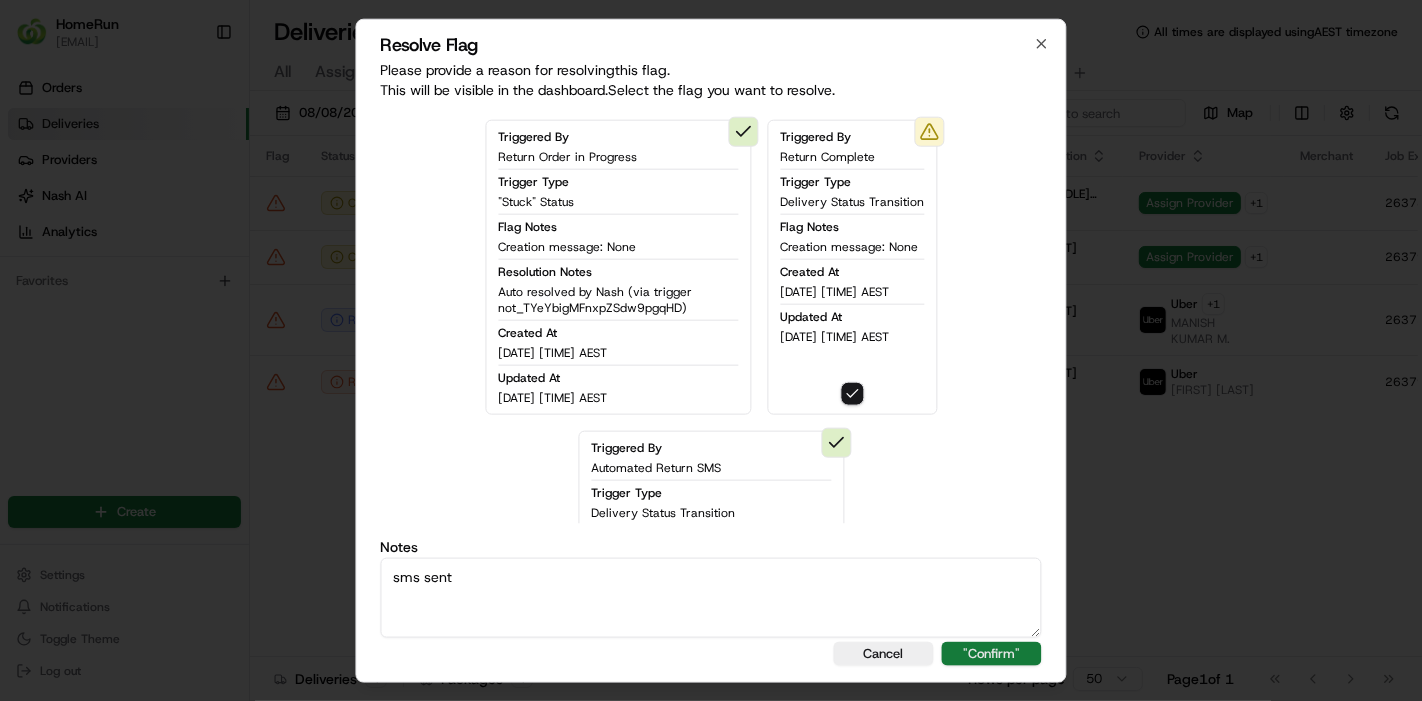type on "sms sent" 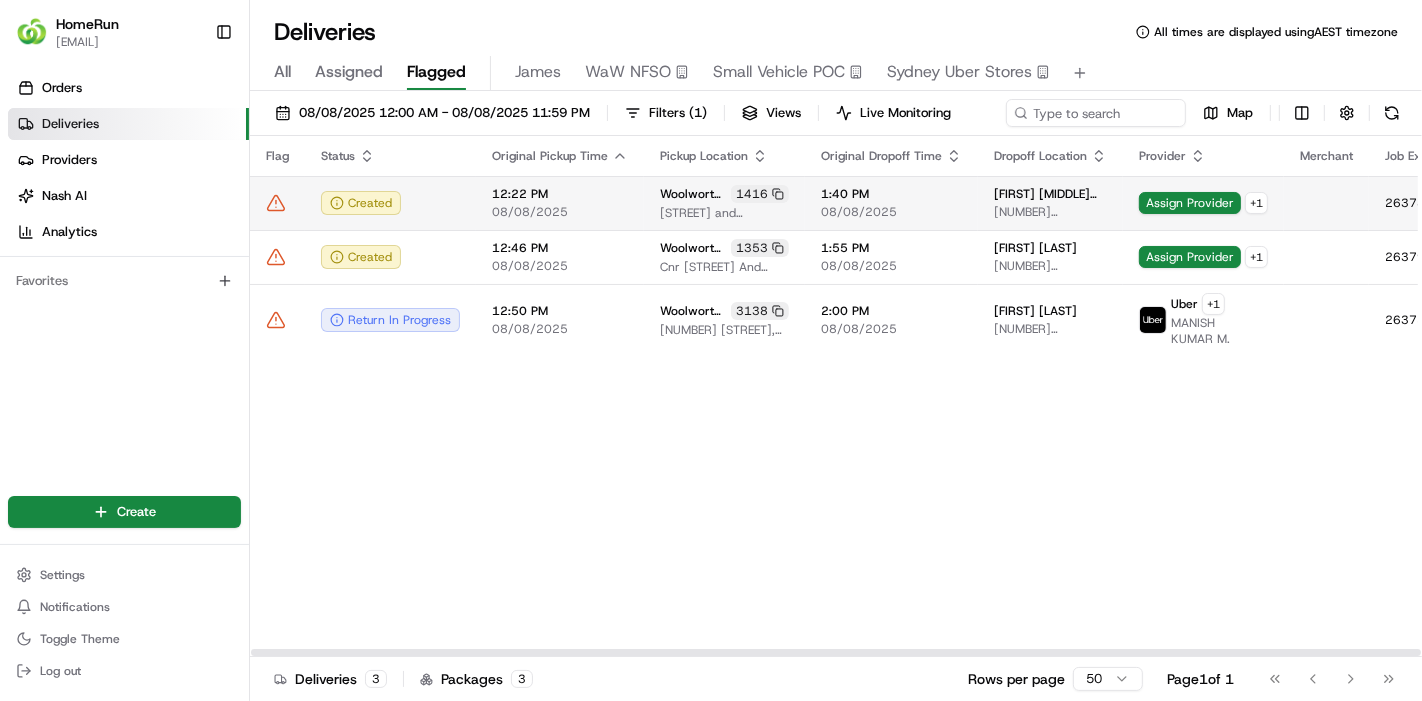 click 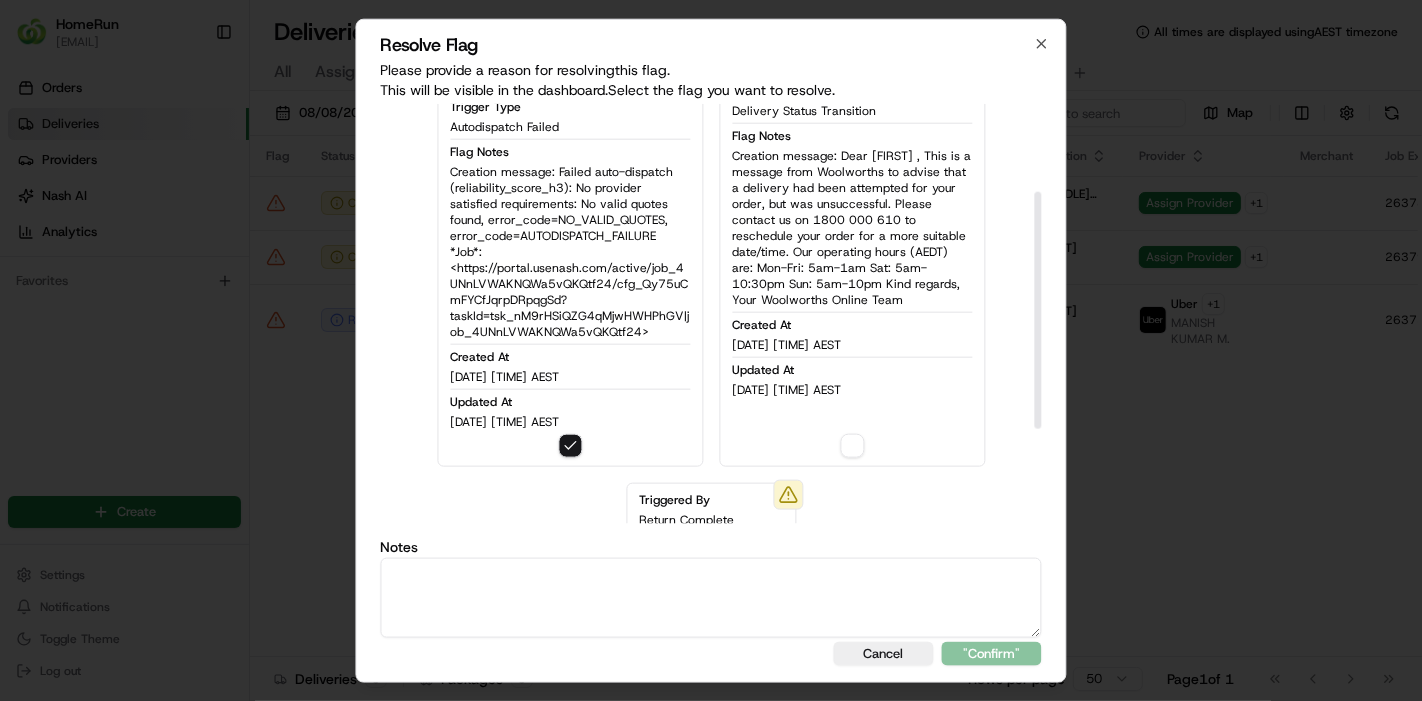 scroll, scrollTop: 0, scrollLeft: 0, axis: both 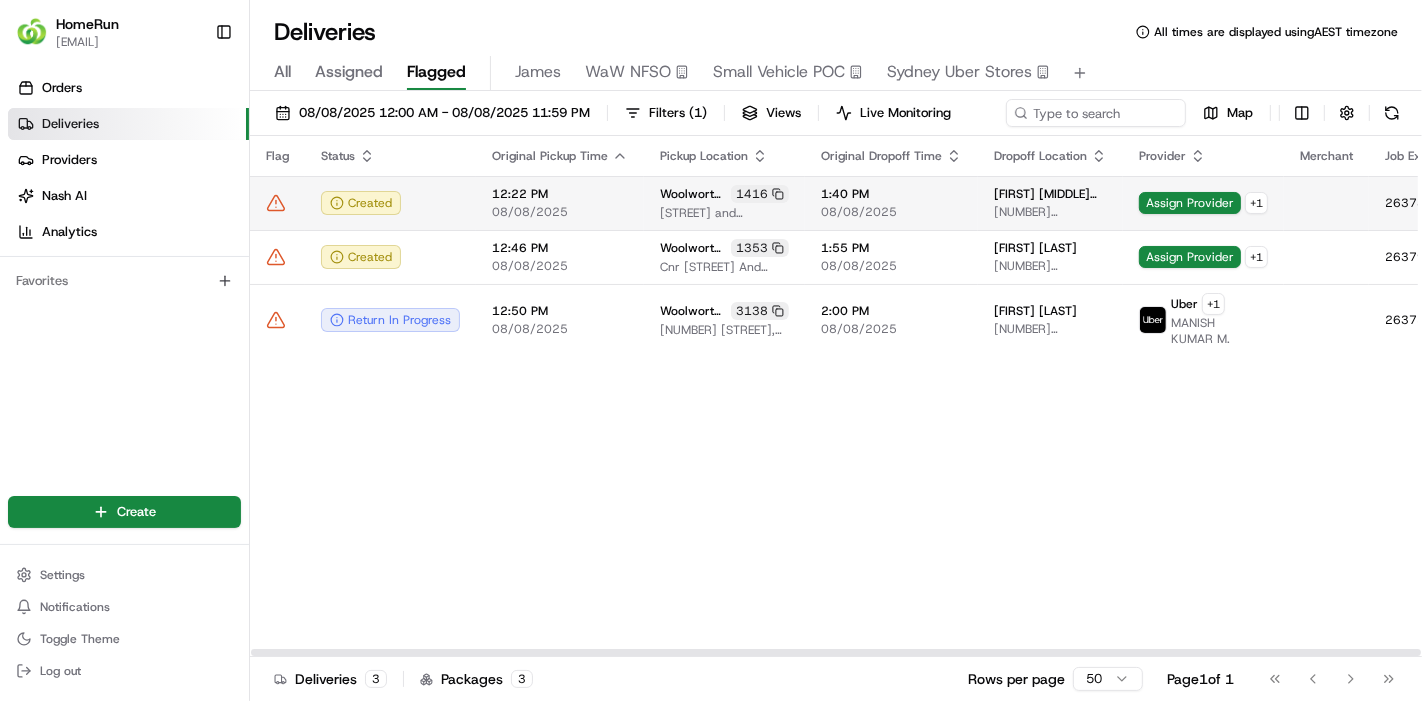 click on "08/08/2025" at bounding box center [560, 212] 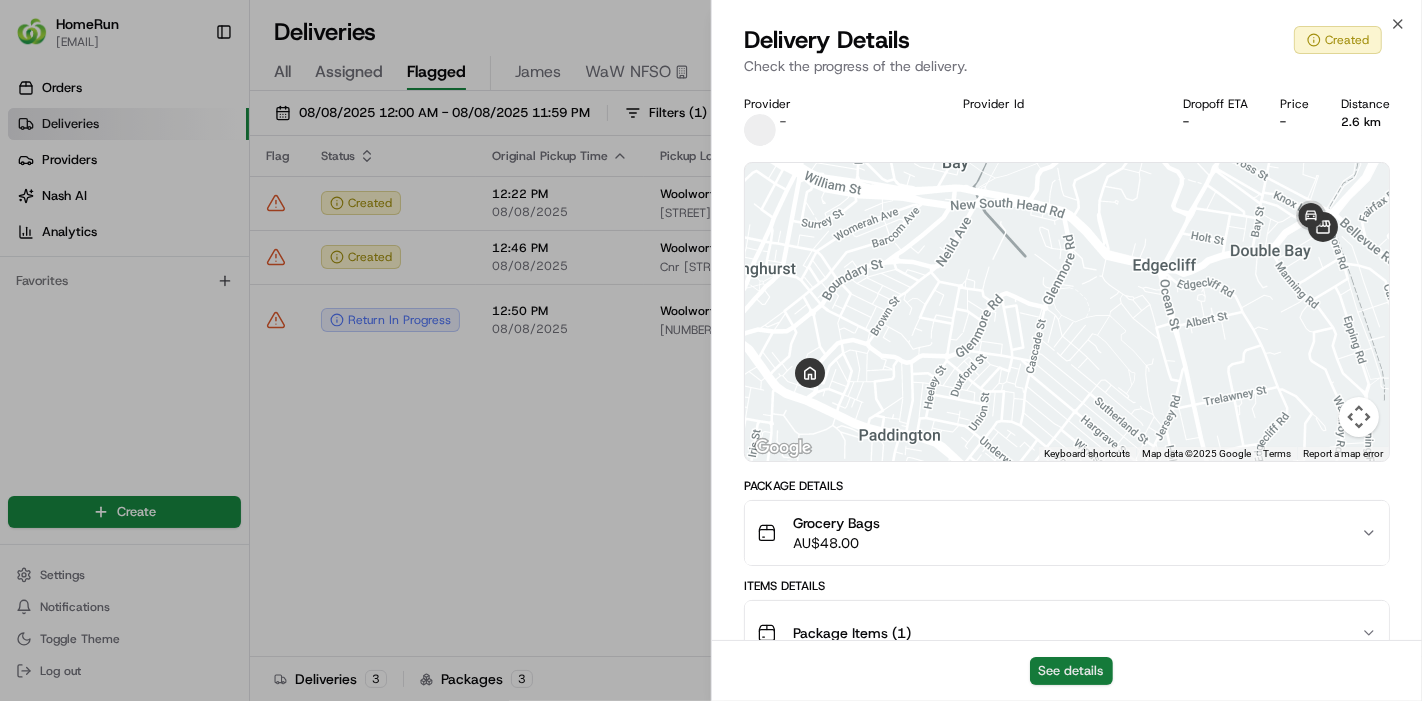 click on "See details" at bounding box center [1071, 671] 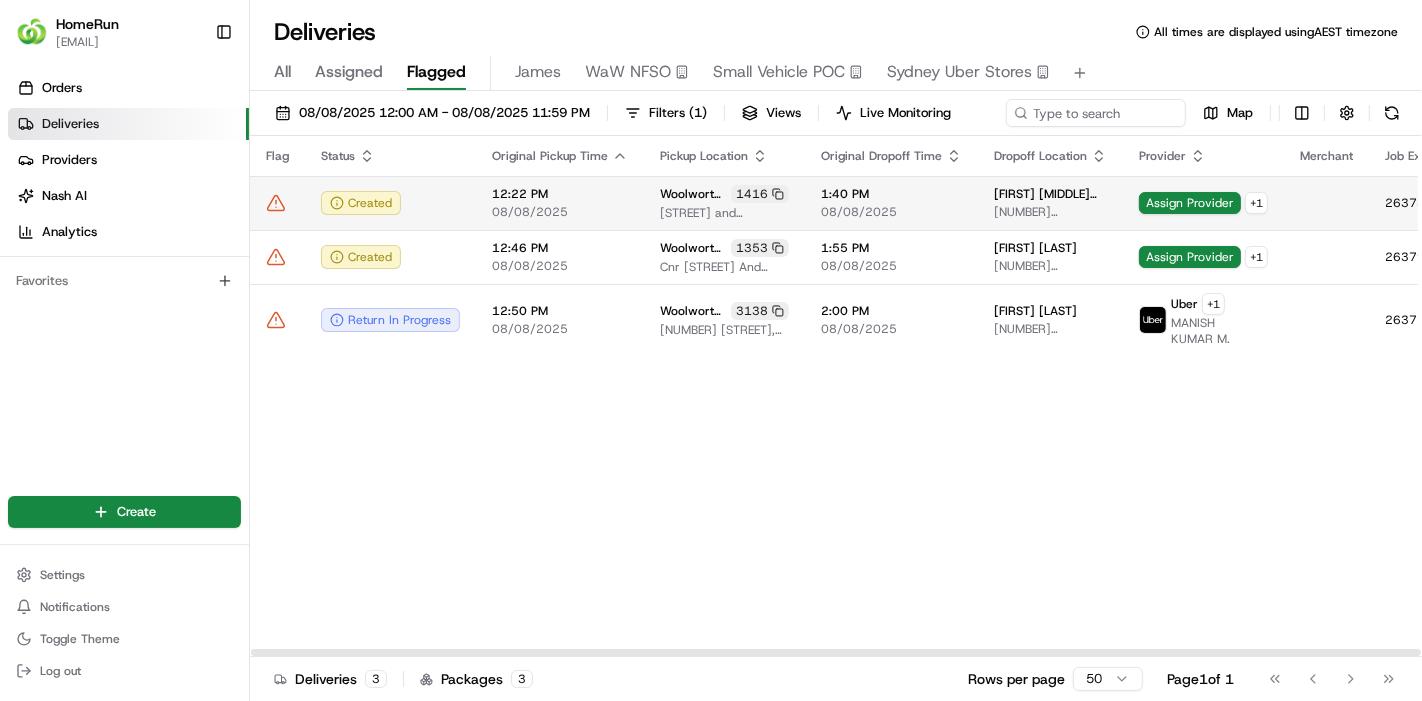 click 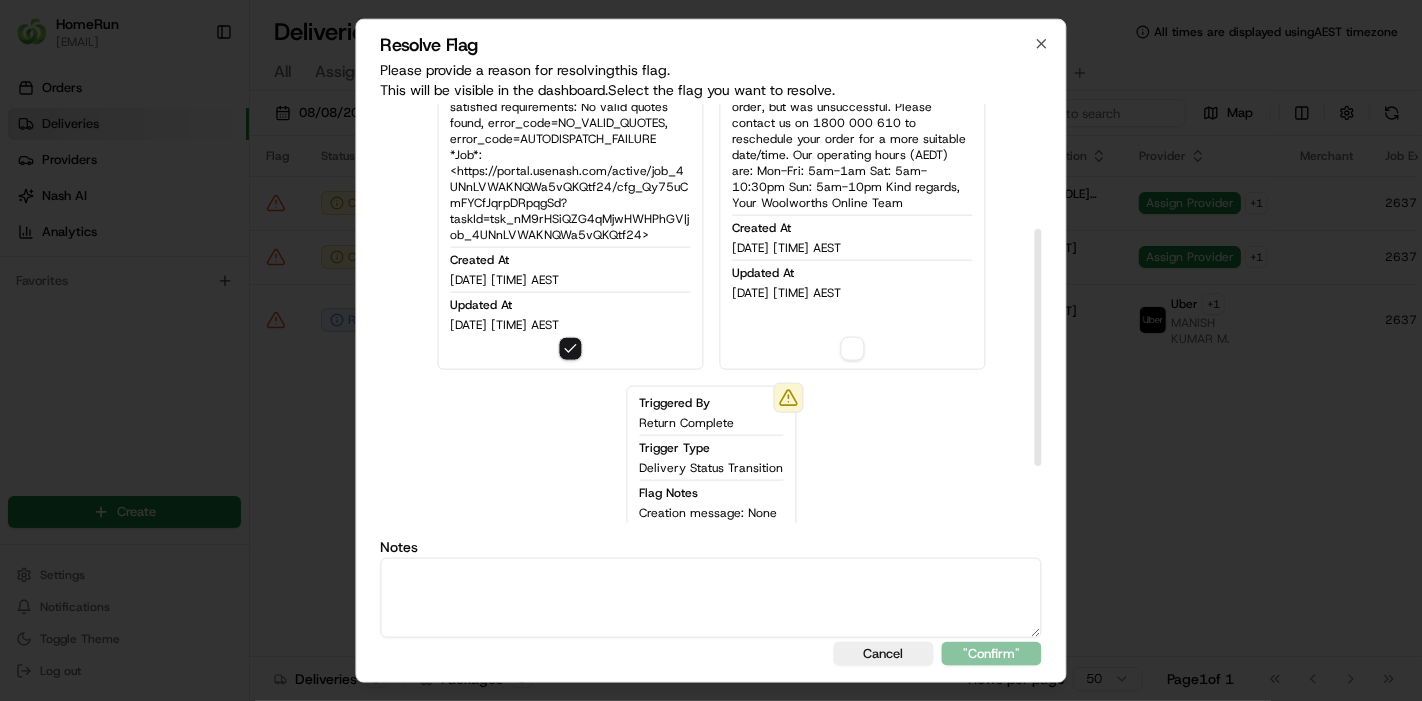 scroll, scrollTop: 222, scrollLeft: 0, axis: vertical 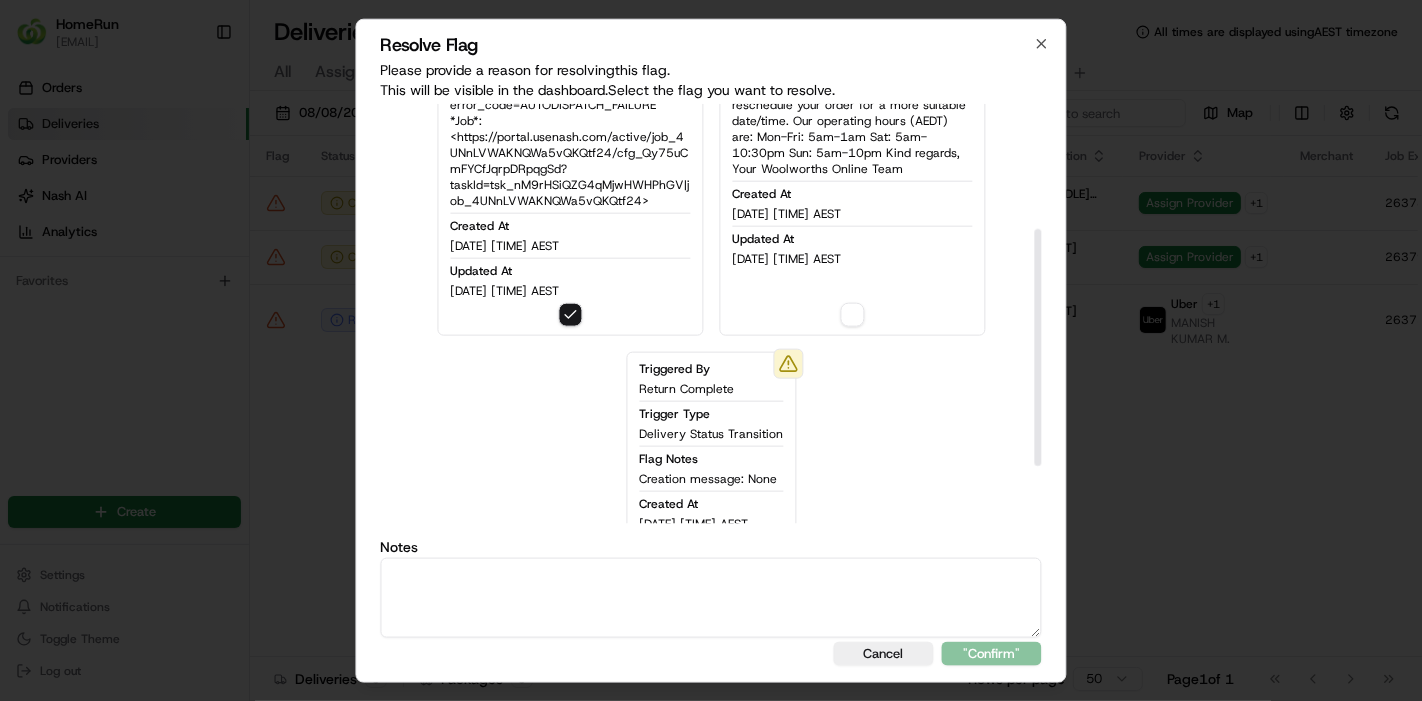 click at bounding box center [711, 598] 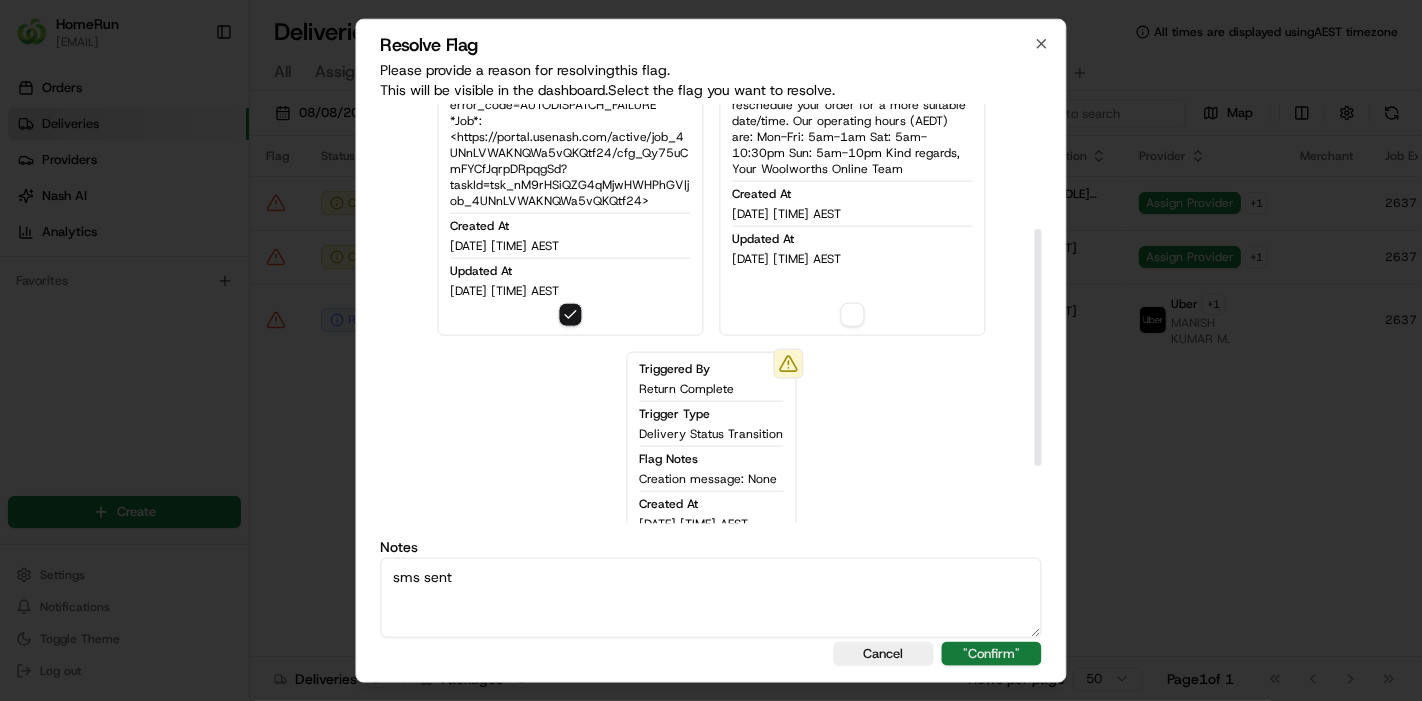 type on "sms sent" 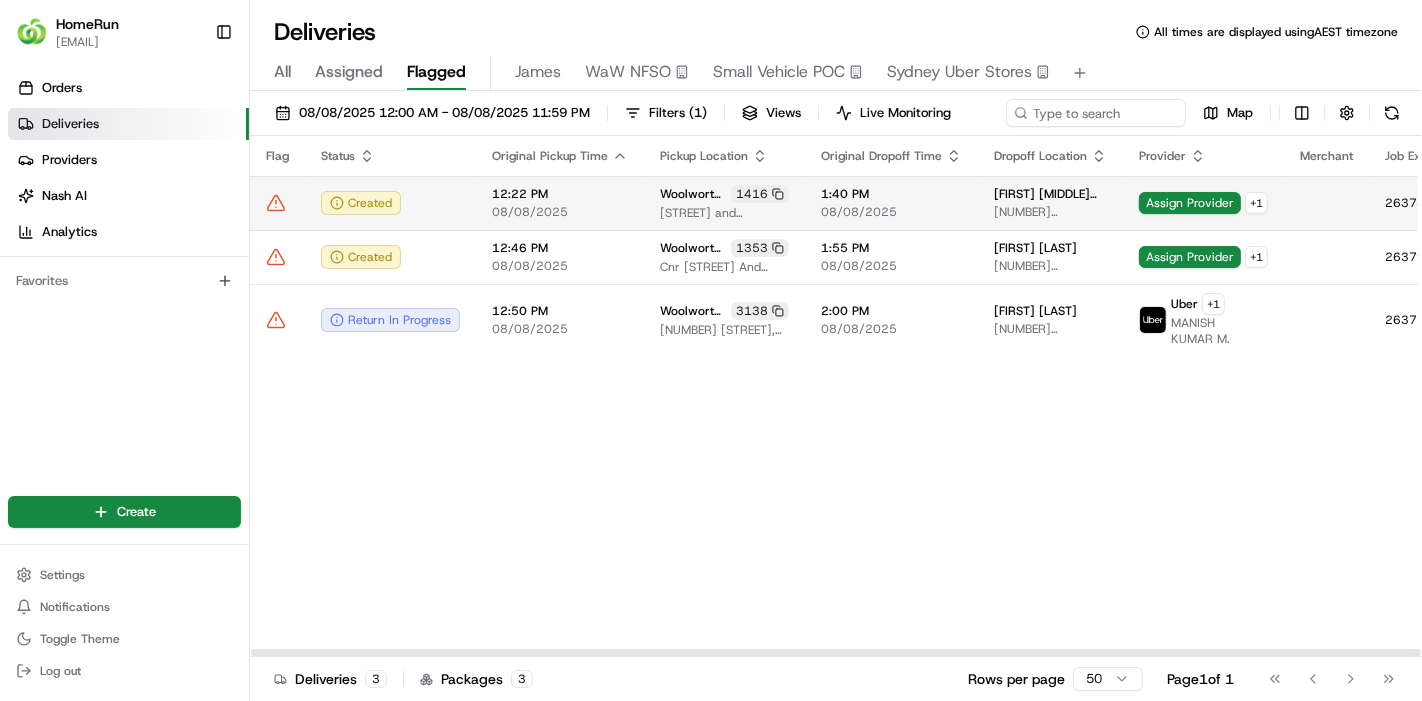 click 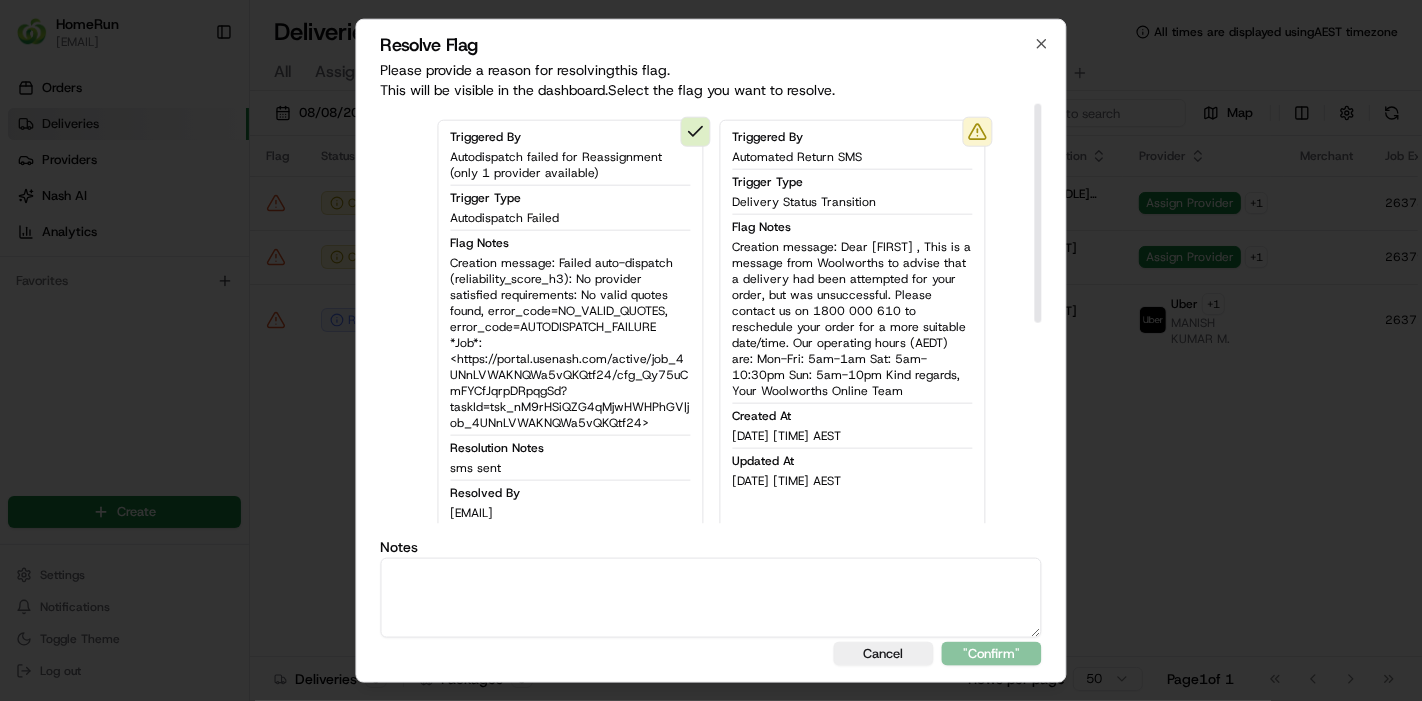 drag, startPoint x: 722, startPoint y: 596, endPoint x: 741, endPoint y: 550, distance: 49.76947 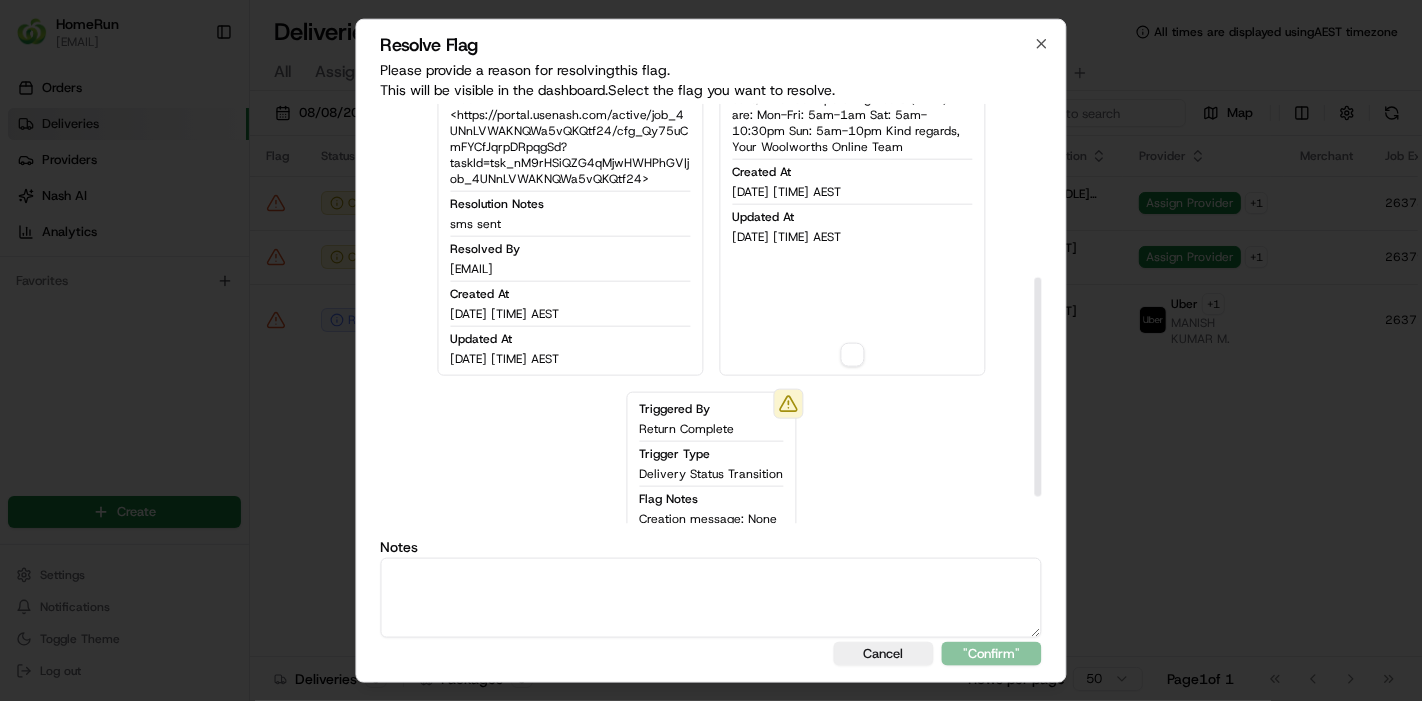 scroll, scrollTop: 333, scrollLeft: 0, axis: vertical 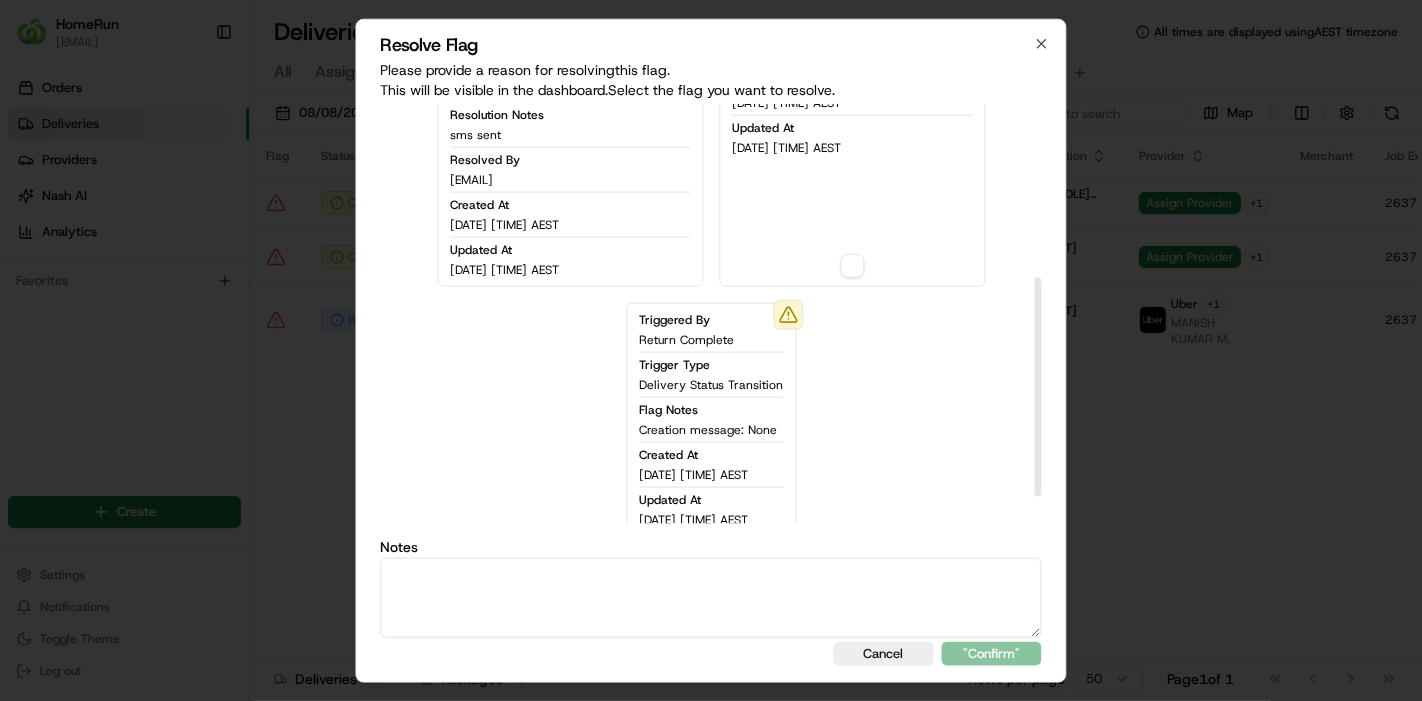 click on "Triggered By Automated Return SMS Trigger Type Delivery Status Transition Flag Notes Creation message: Dear Anna ,
This is a message from Woolworths to advise that a delivery had been attempted for your order, but was unsuccessful.
Please contact us on 1800 000 610 to reschedule your order for a more suitable date/time.
Our operating hours (AEDT) are:
Mon-Fri: 5am-1am
Sat: 5am-10:30pm
Sun: 5am-10pm
Kind regards,
Your Woolworths Online Team Created At 08/08/2025 2:08 PM AEST Updated At 08/08/2025 2:08 PM AEST" at bounding box center [852, 36] 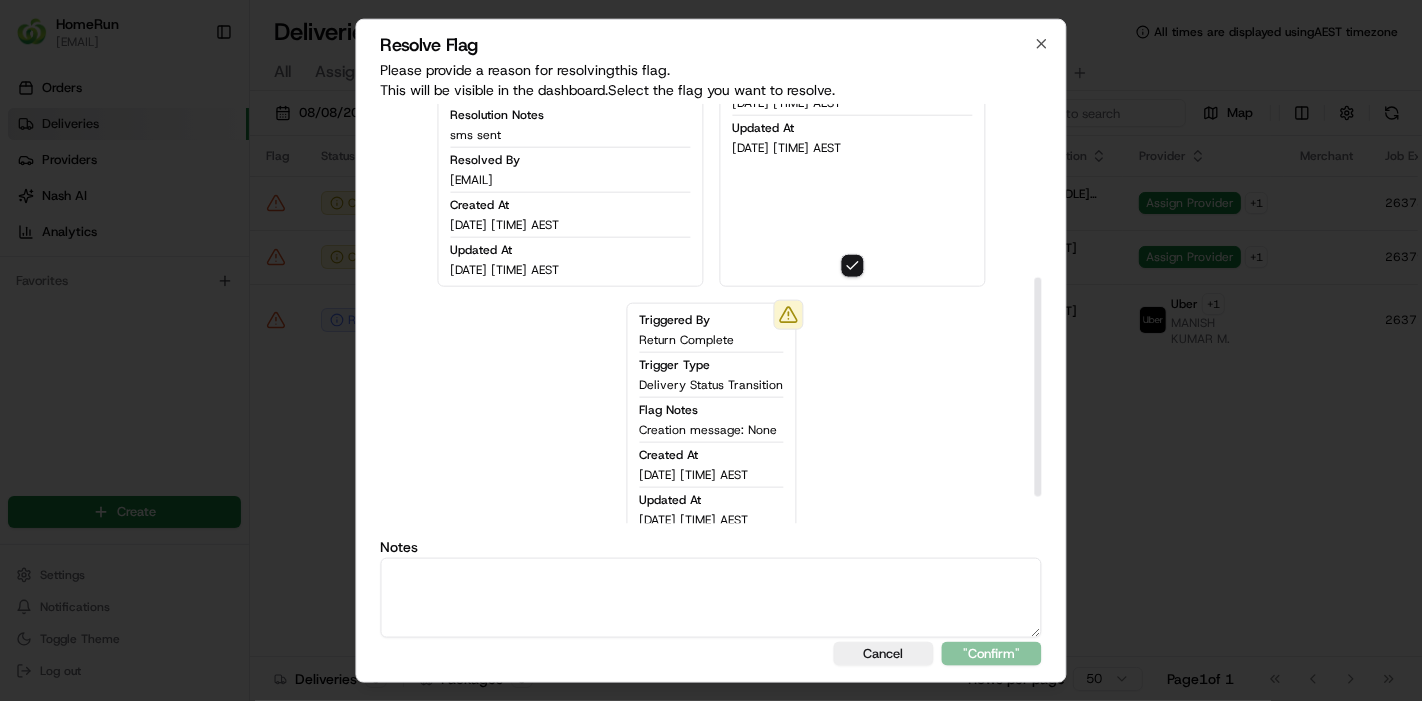 click at bounding box center [711, 598] 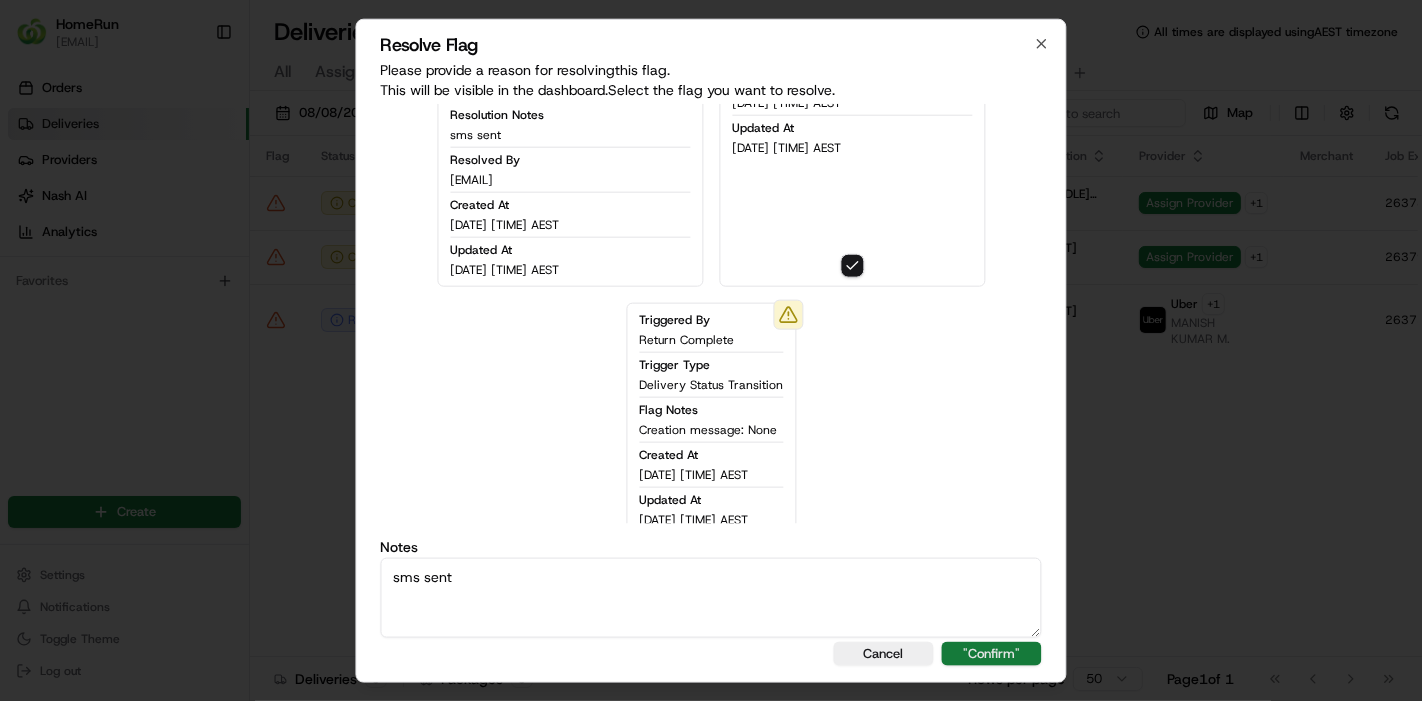 type on "sms sent" 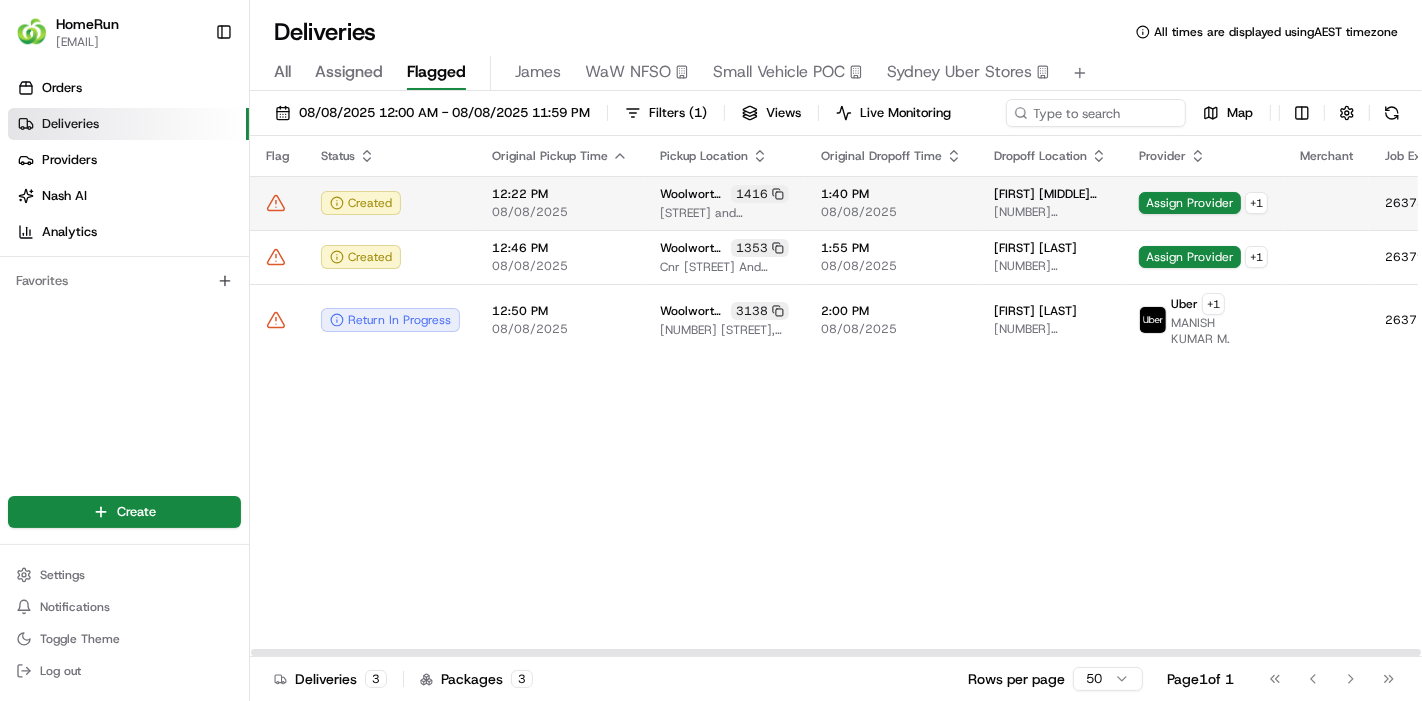 click at bounding box center [277, 203] 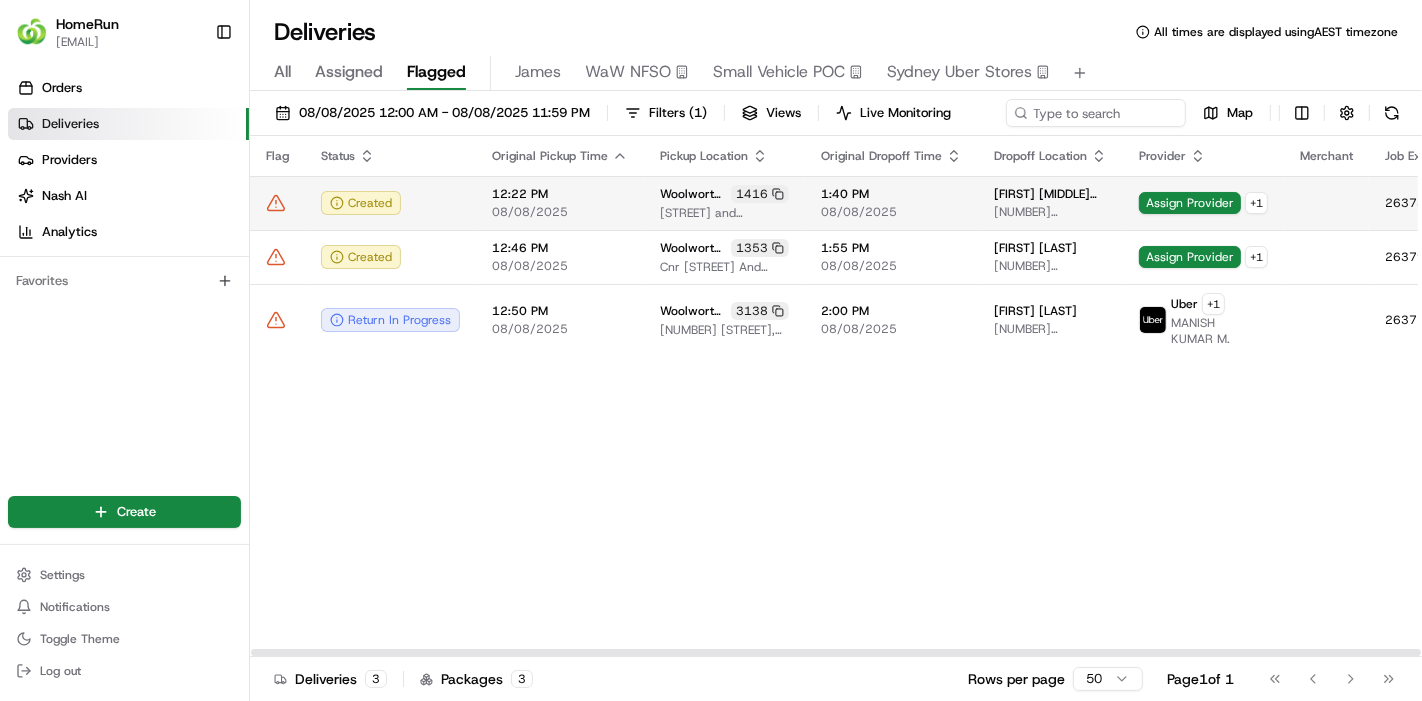 click 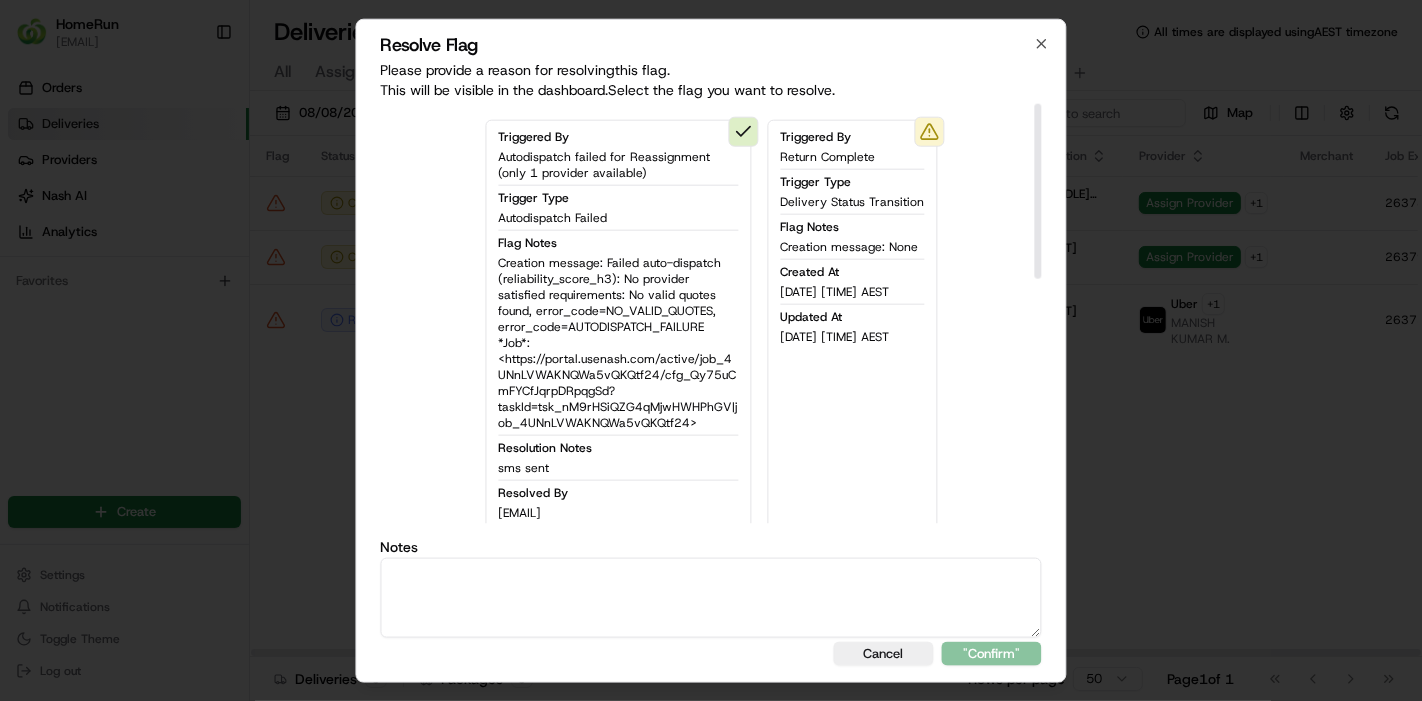 click at bounding box center [711, 598] 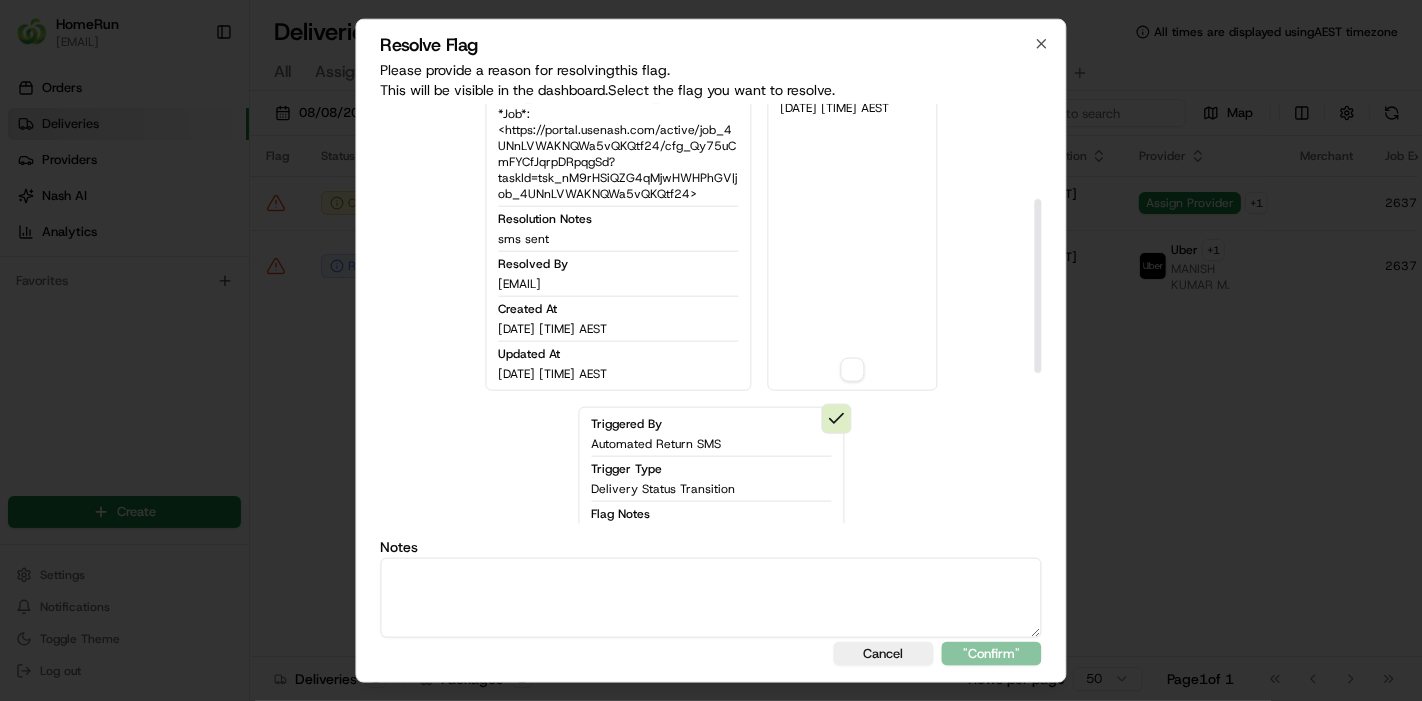 scroll, scrollTop: 222, scrollLeft: 0, axis: vertical 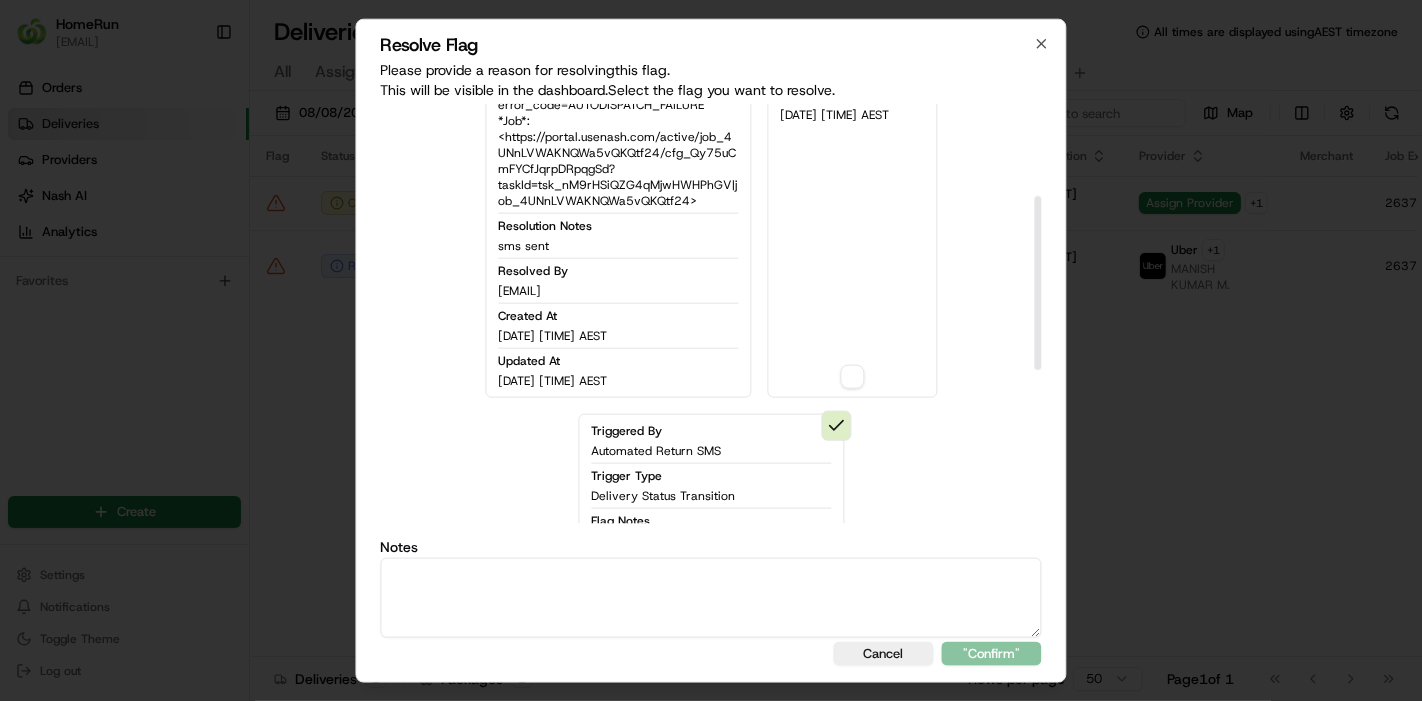 click on "Triggered By Return Complete Trigger Type Delivery Status Transition Flag Notes Creation message: None Created At 08/08/2025 2:08 PM AEST Updated At 08/08/2025 2:08 PM AEST" at bounding box center (852, 147) 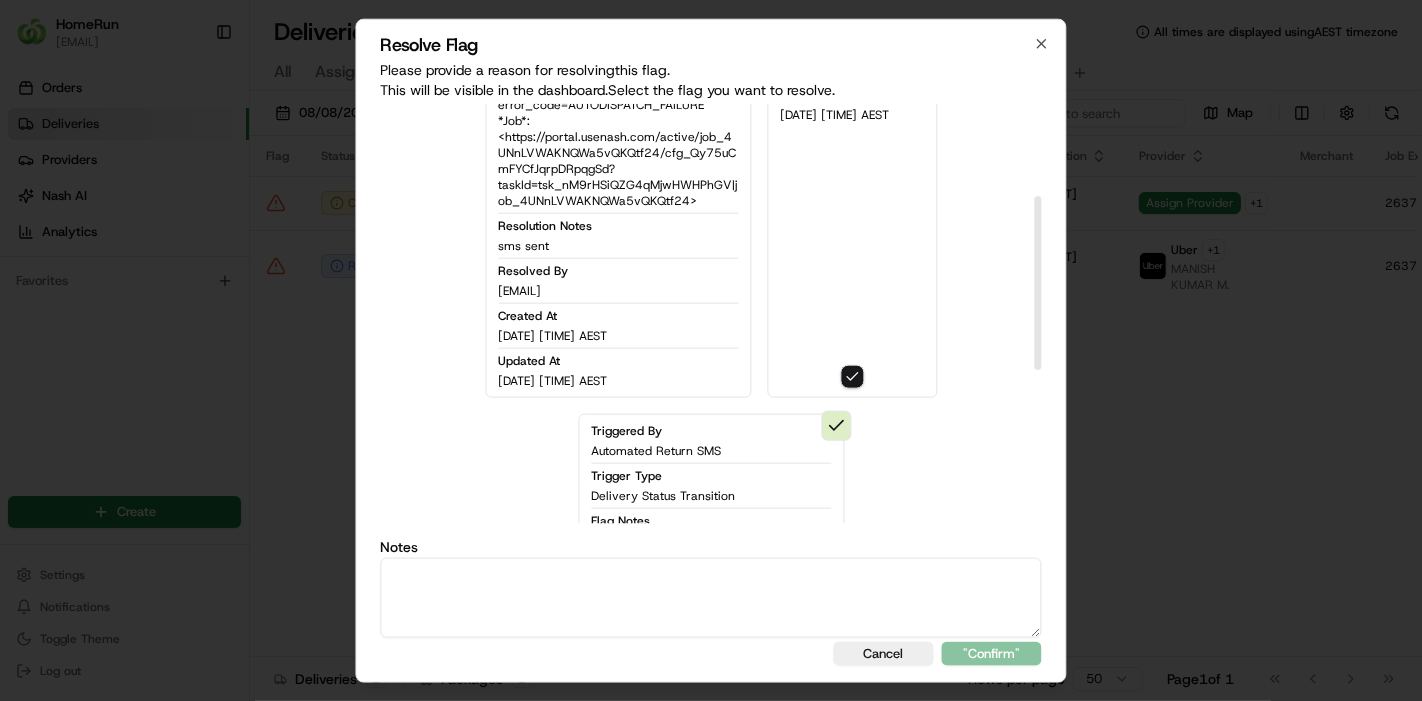 drag, startPoint x: 650, startPoint y: 622, endPoint x: 760, endPoint y: 612, distance: 110.45361 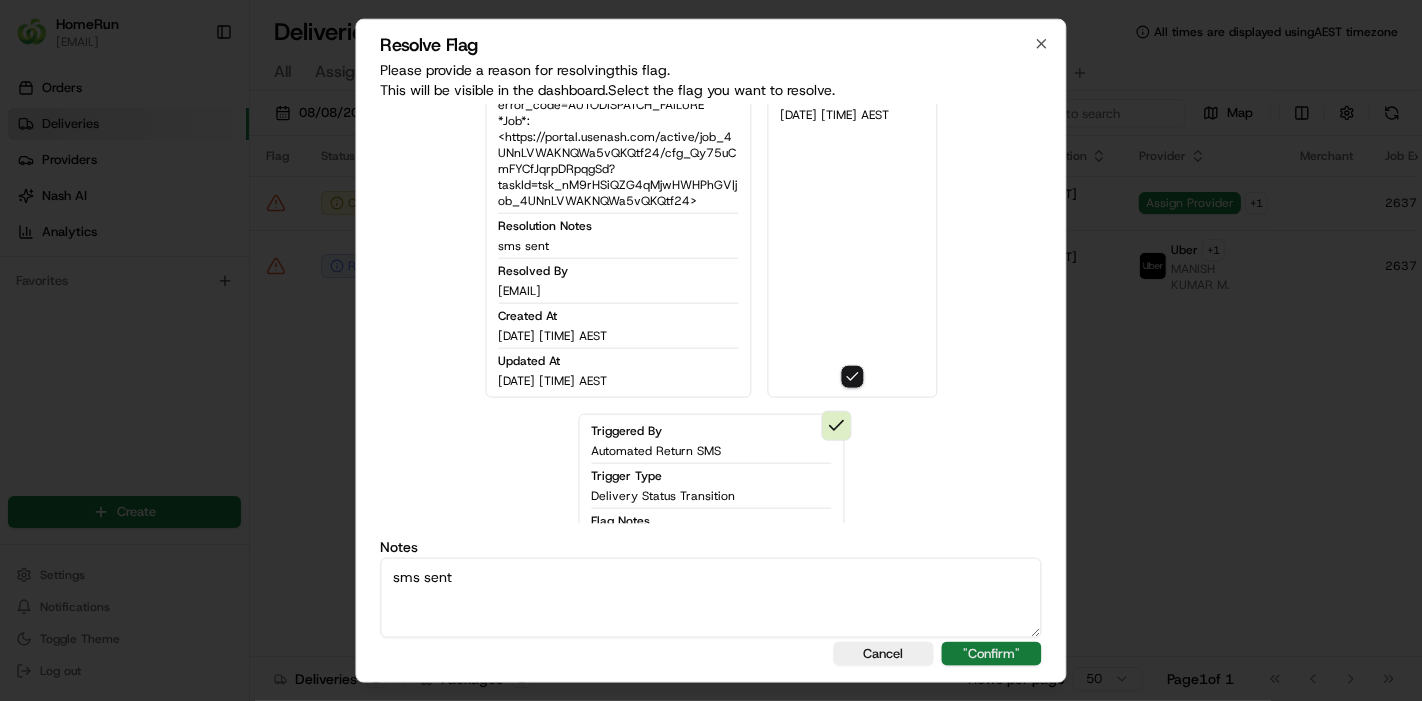 type on "sms sent" 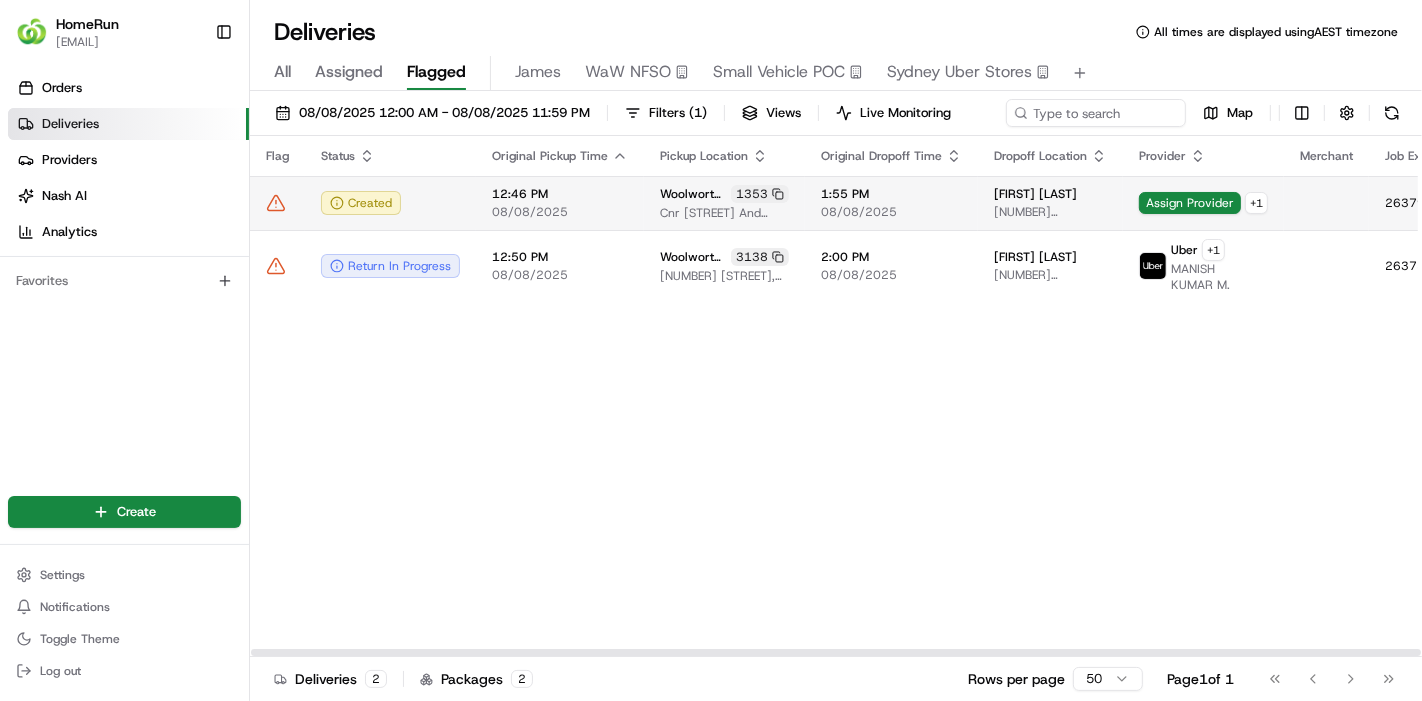 click on "Cnr [STREET] [STREET], [CITY], [STATE] [POSTAL_CODE], [COUNTRY]" at bounding box center (724, 213) 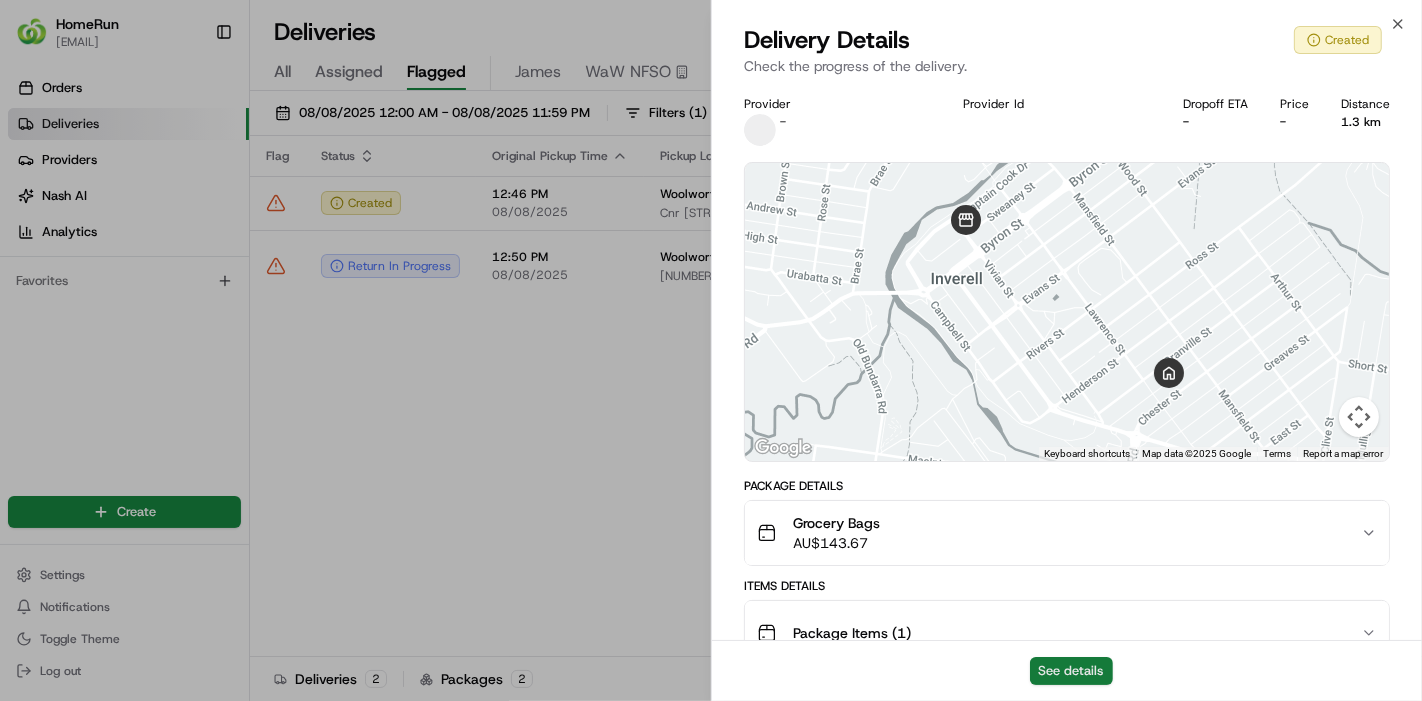 click on "See details" at bounding box center [1071, 671] 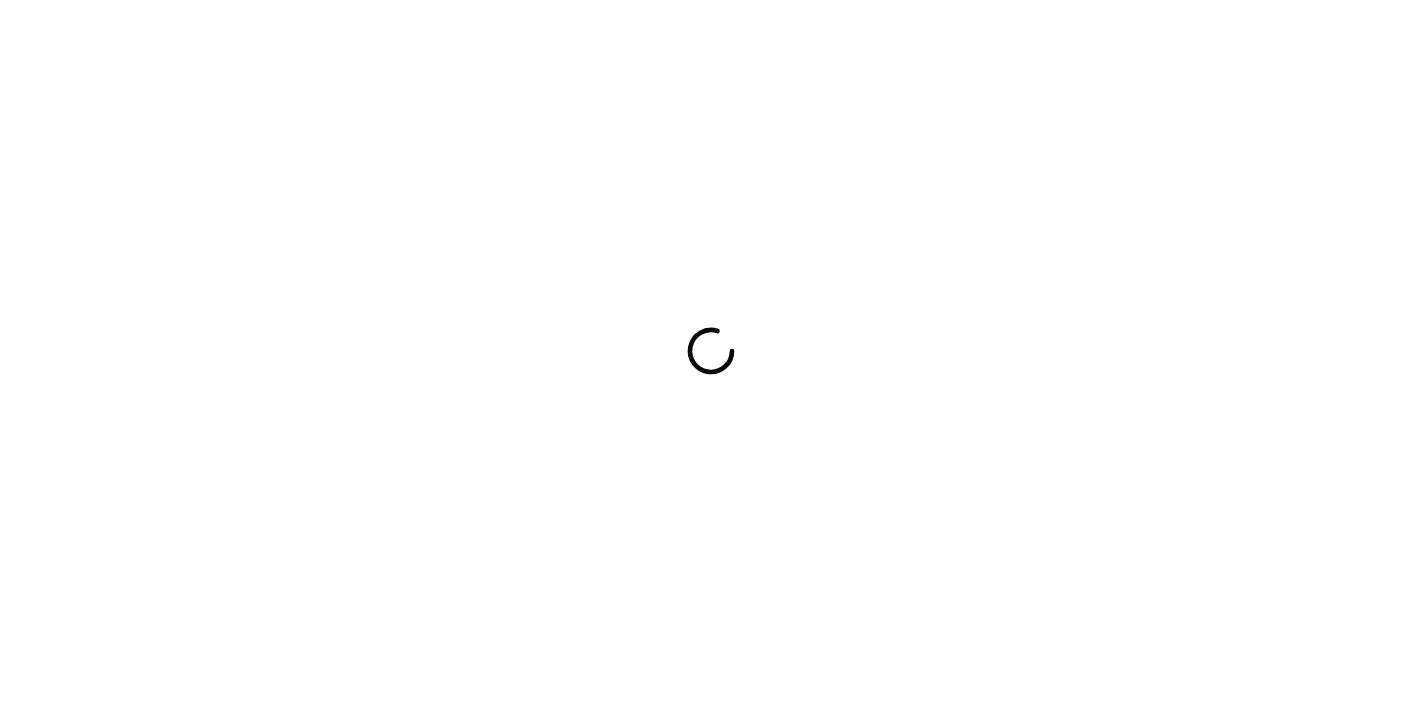 scroll, scrollTop: 0, scrollLeft: 0, axis: both 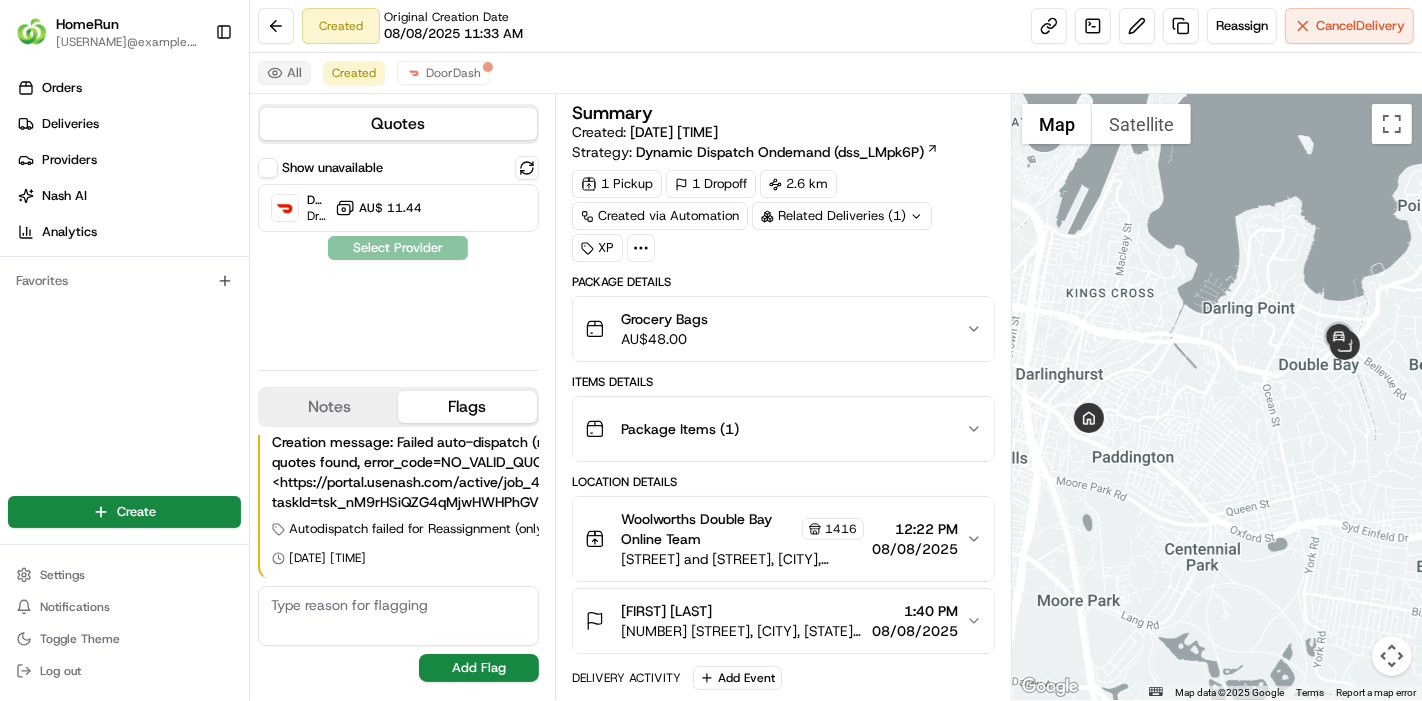 click on "All" at bounding box center (284, 73) 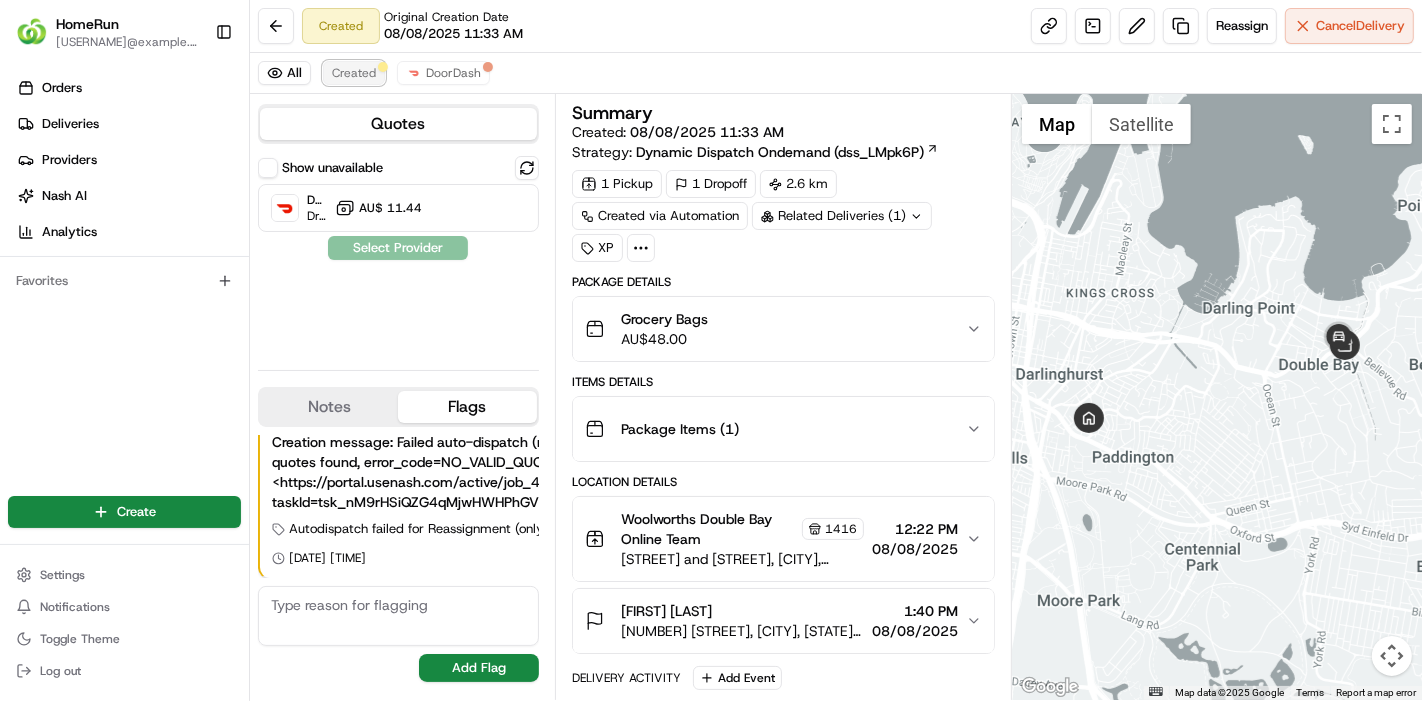 click on "Created" at bounding box center [354, 73] 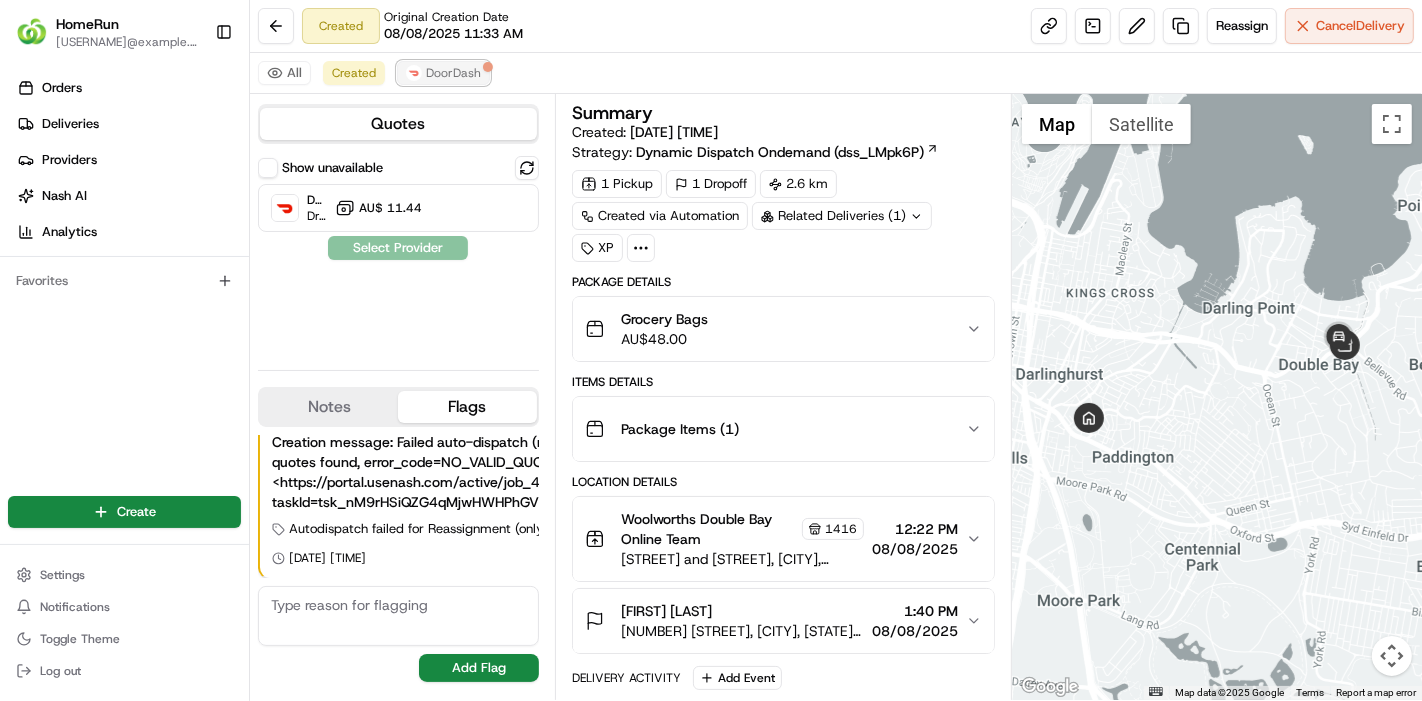 click on "DoorDash" at bounding box center (453, 73) 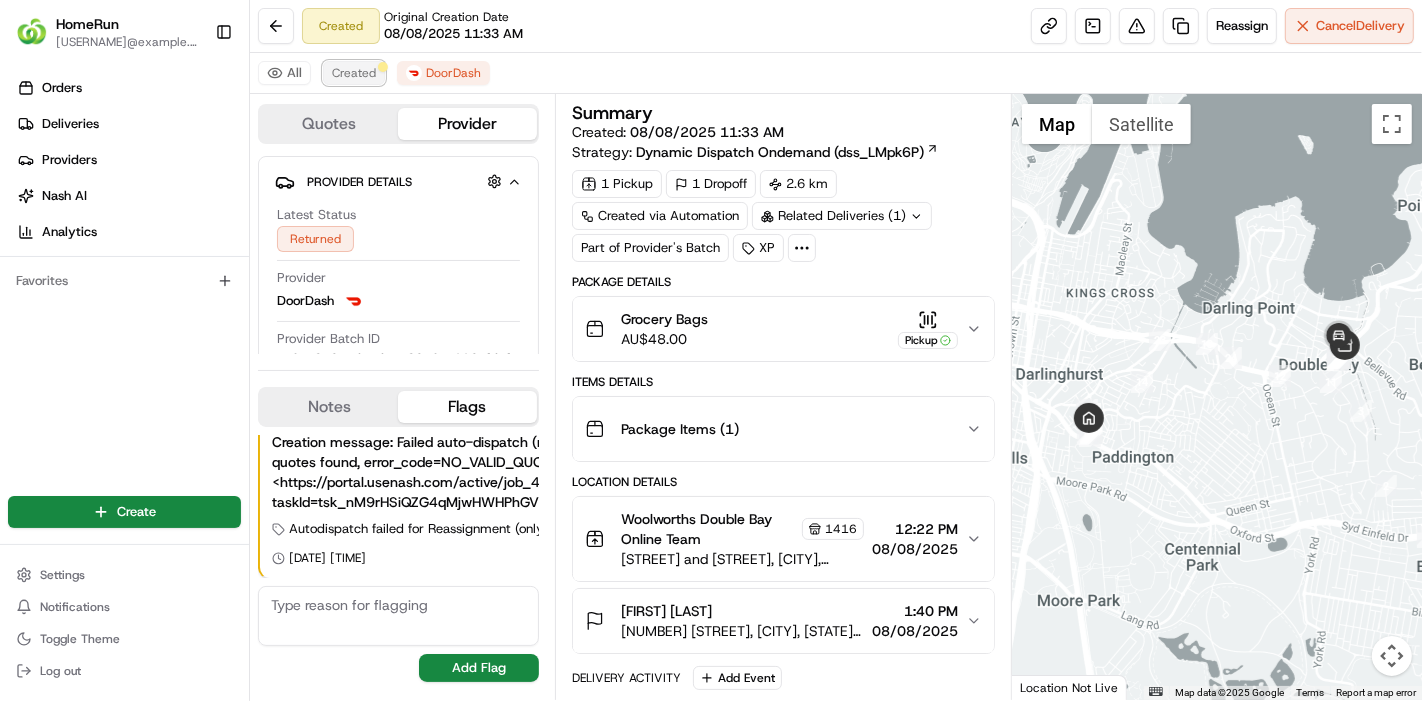 click on "Created" at bounding box center (354, 73) 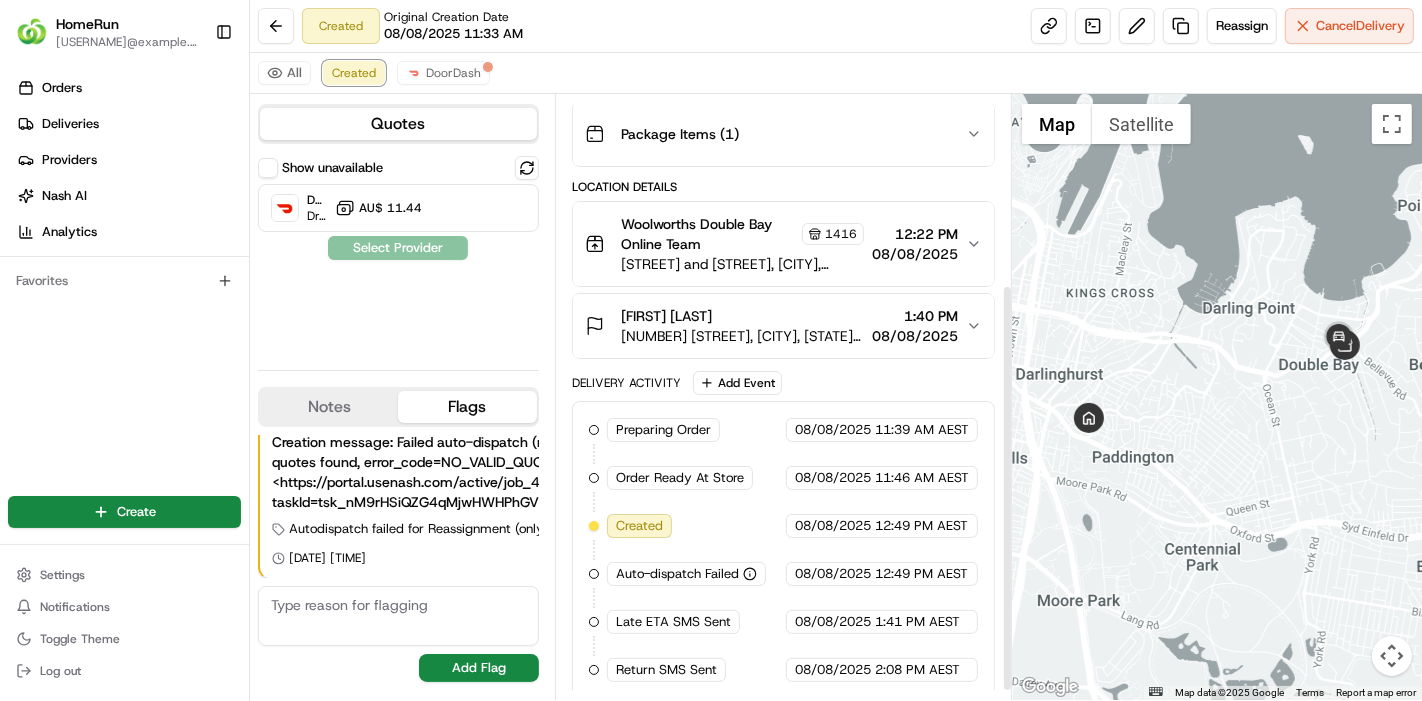 scroll, scrollTop: 74, scrollLeft: 0, axis: vertical 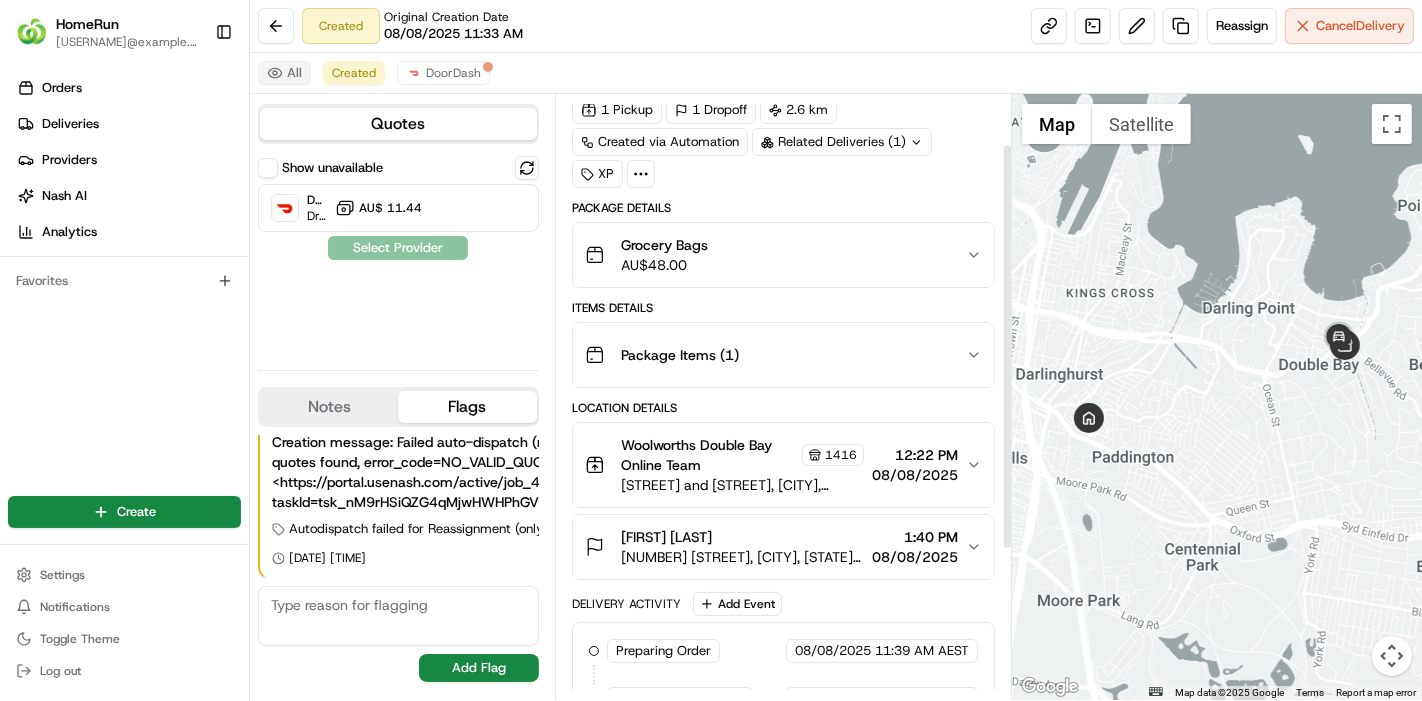 click on "All" at bounding box center (284, 73) 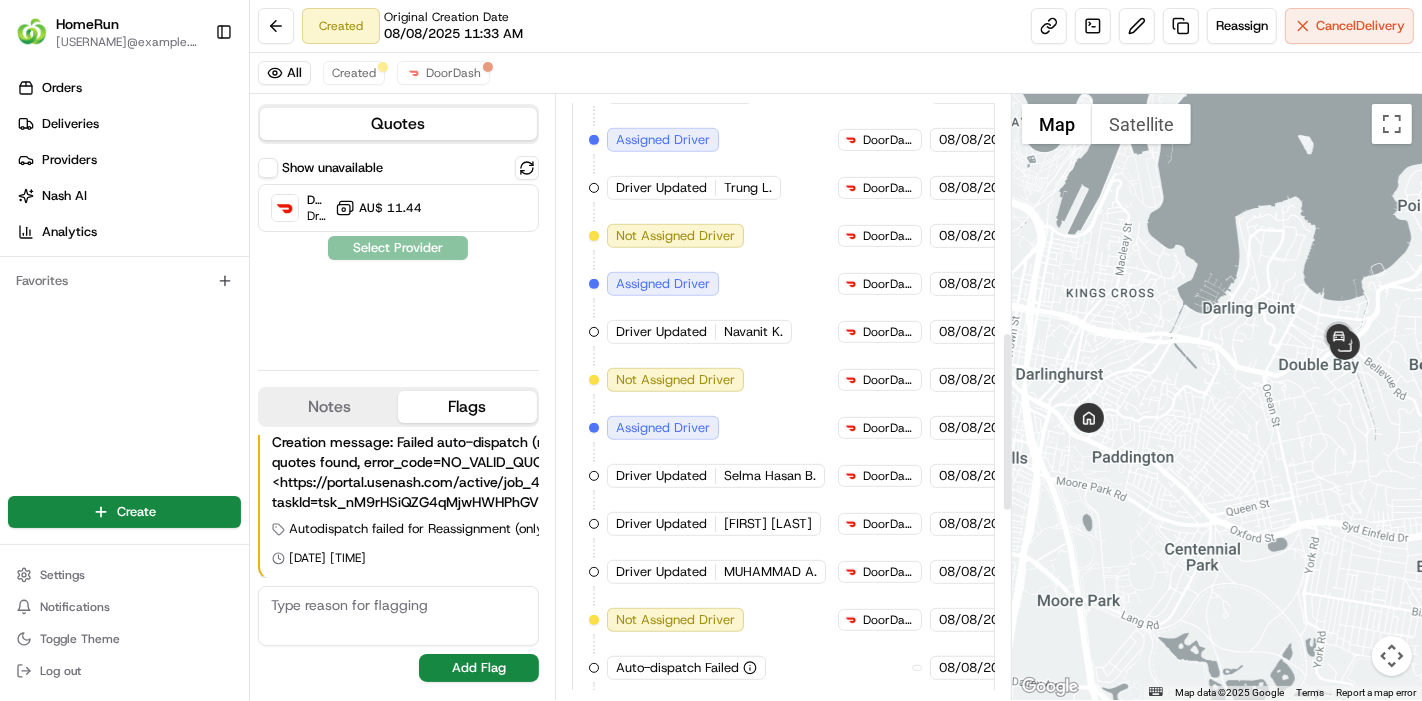 scroll, scrollTop: 1434, scrollLeft: 0, axis: vertical 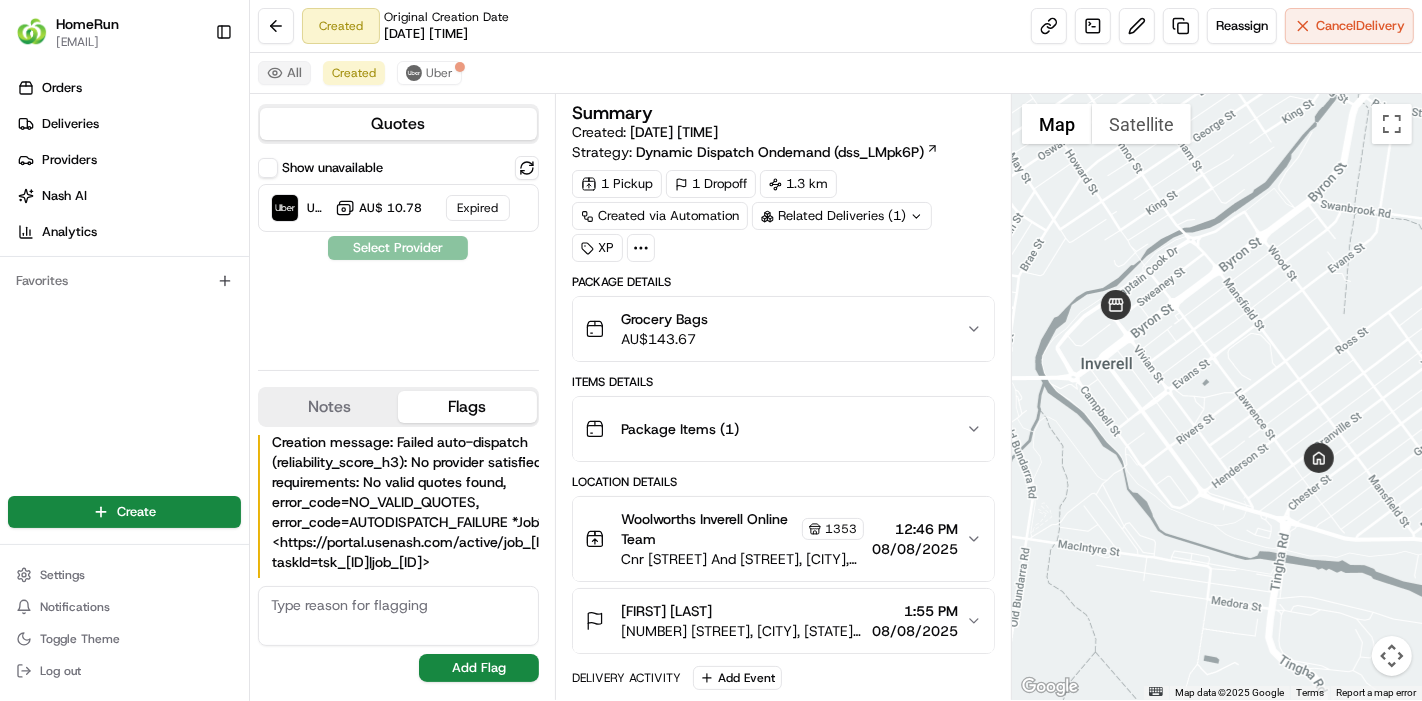 click on "All" at bounding box center (284, 73) 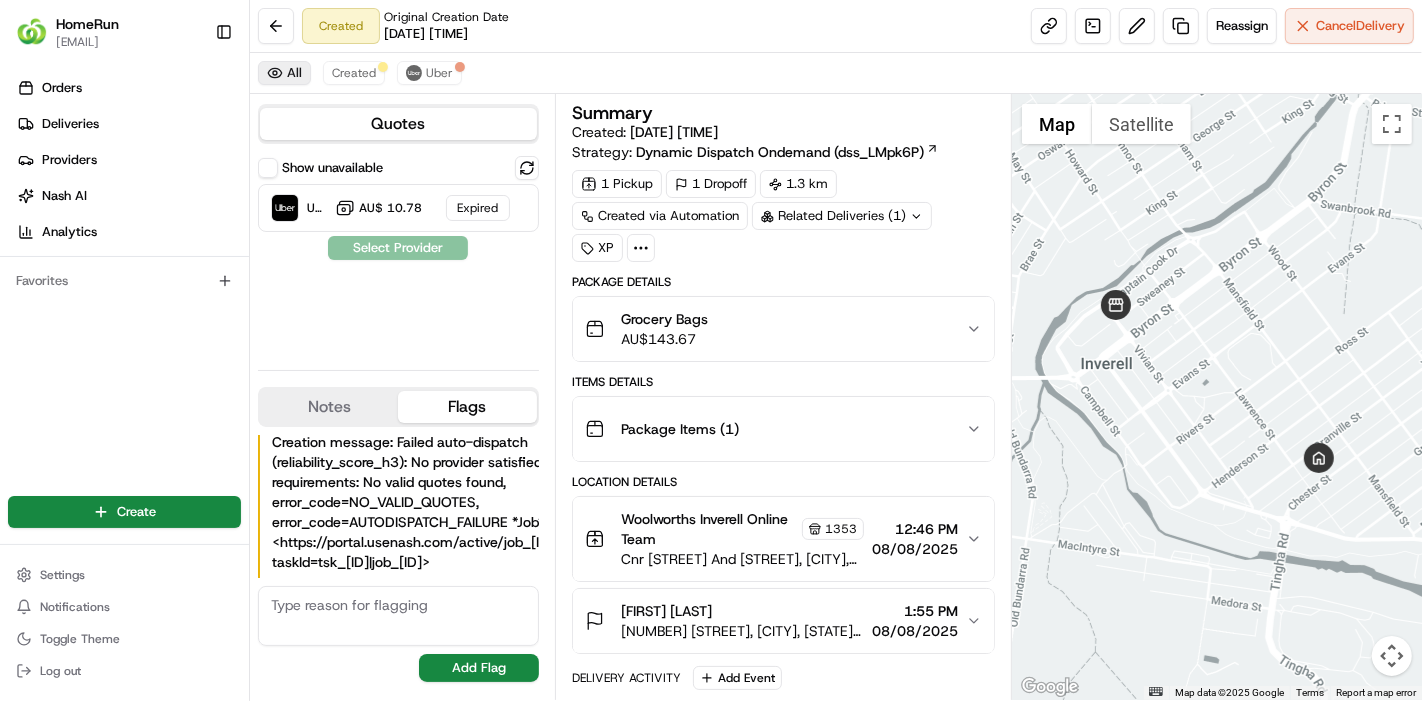 click on "All" at bounding box center (284, 73) 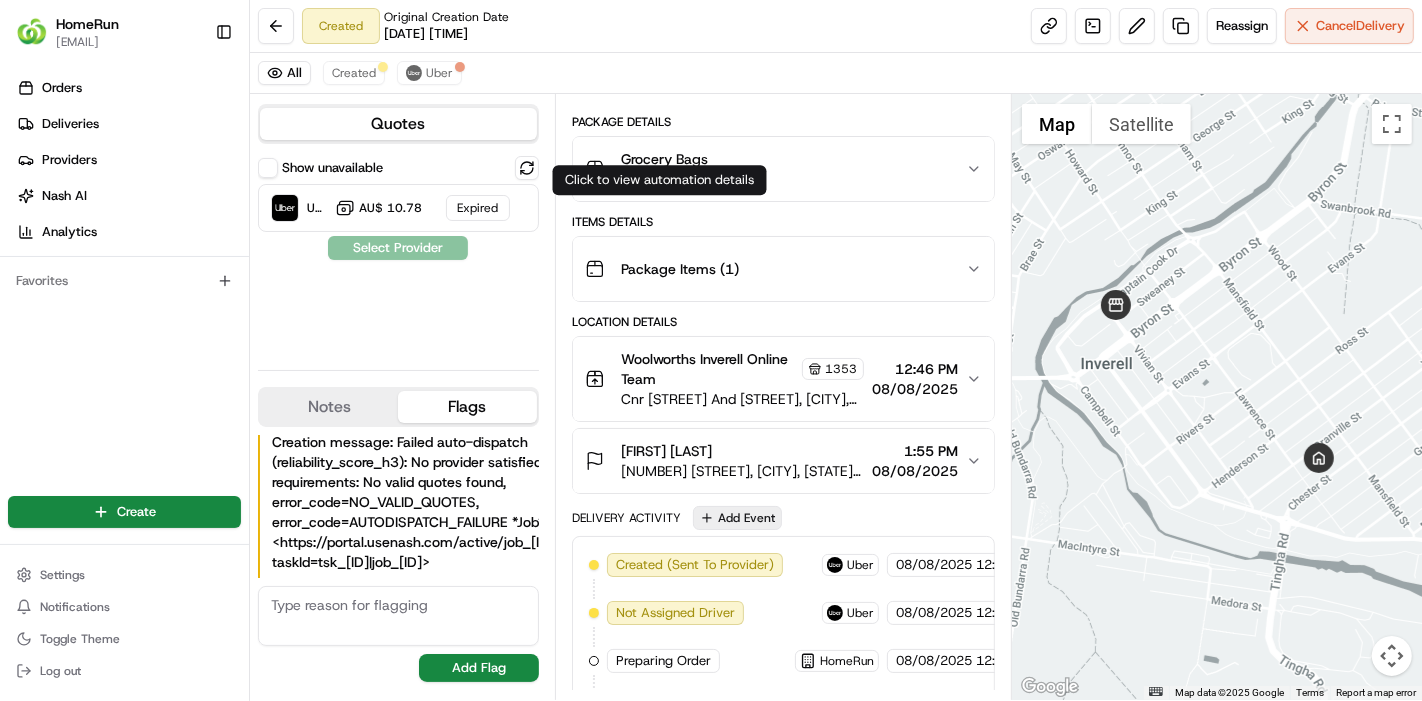 scroll, scrollTop: 342, scrollLeft: 0, axis: vertical 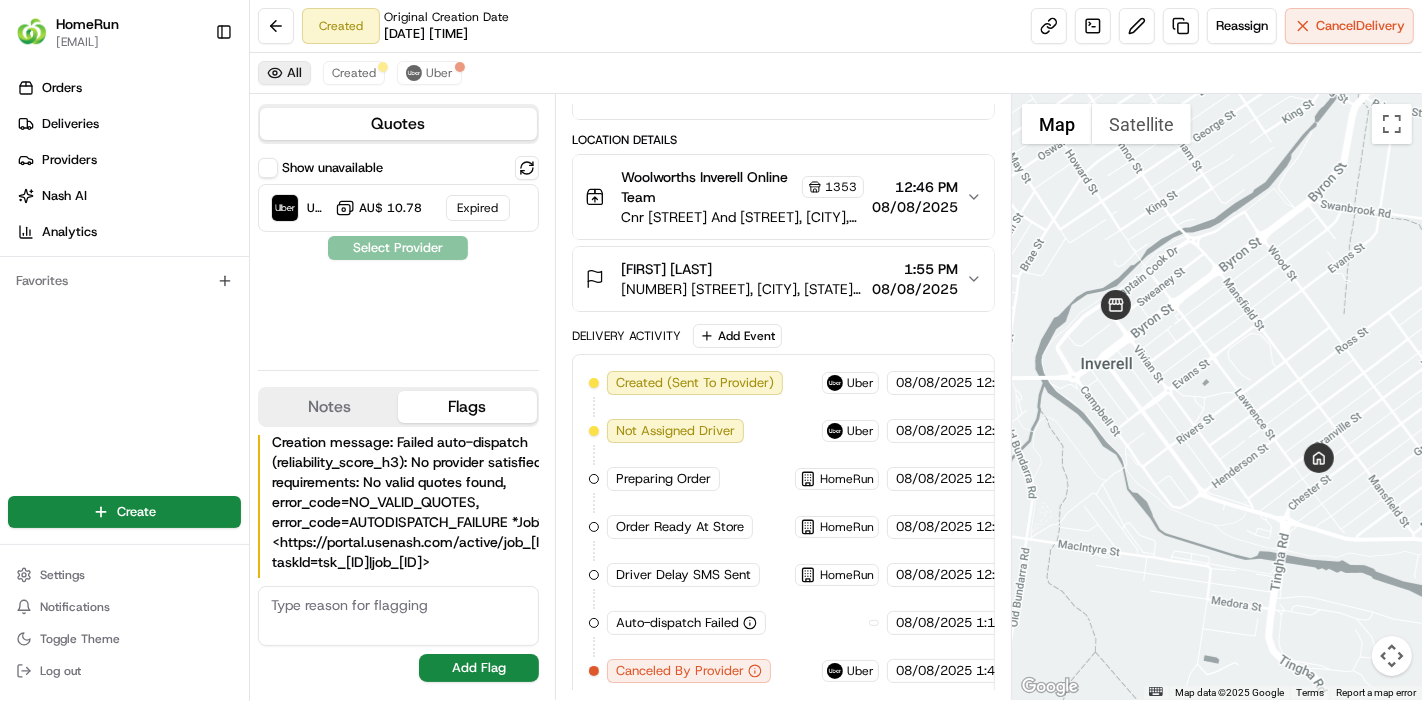 click on "All" at bounding box center (284, 73) 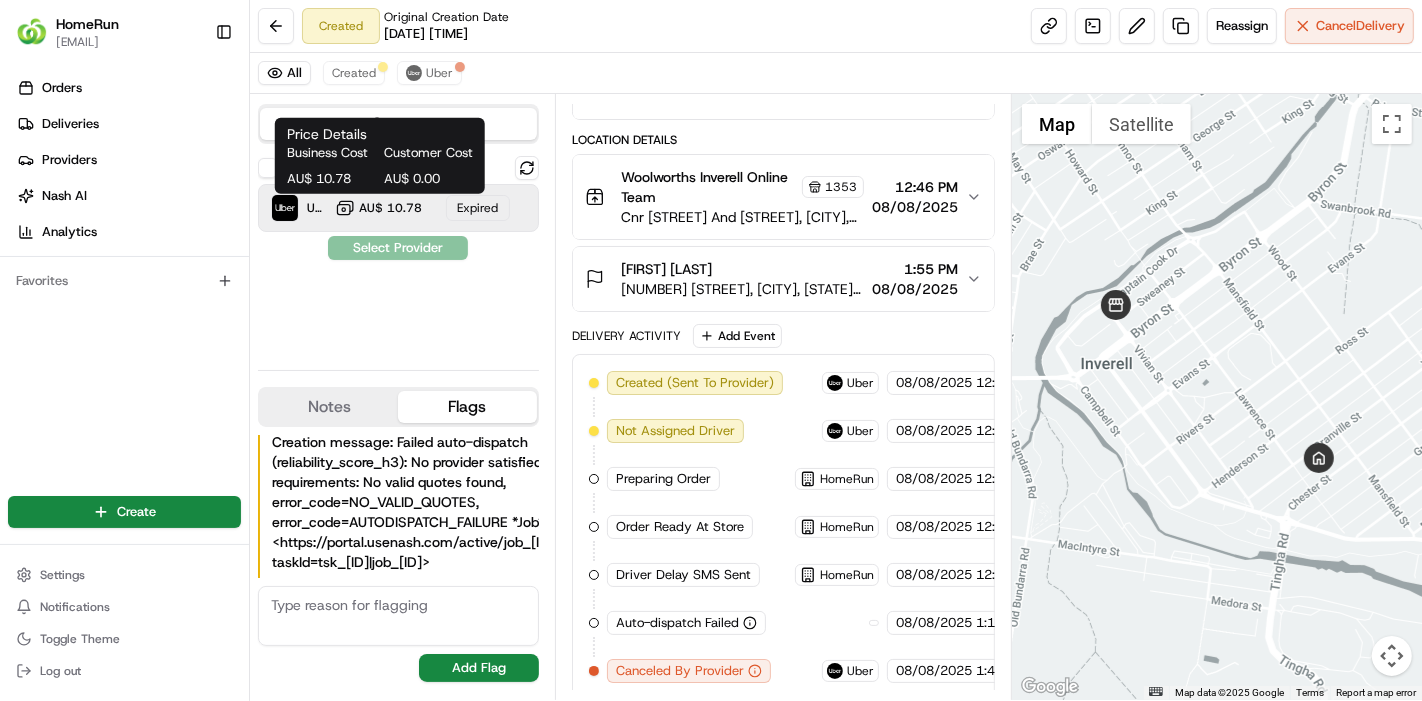 click 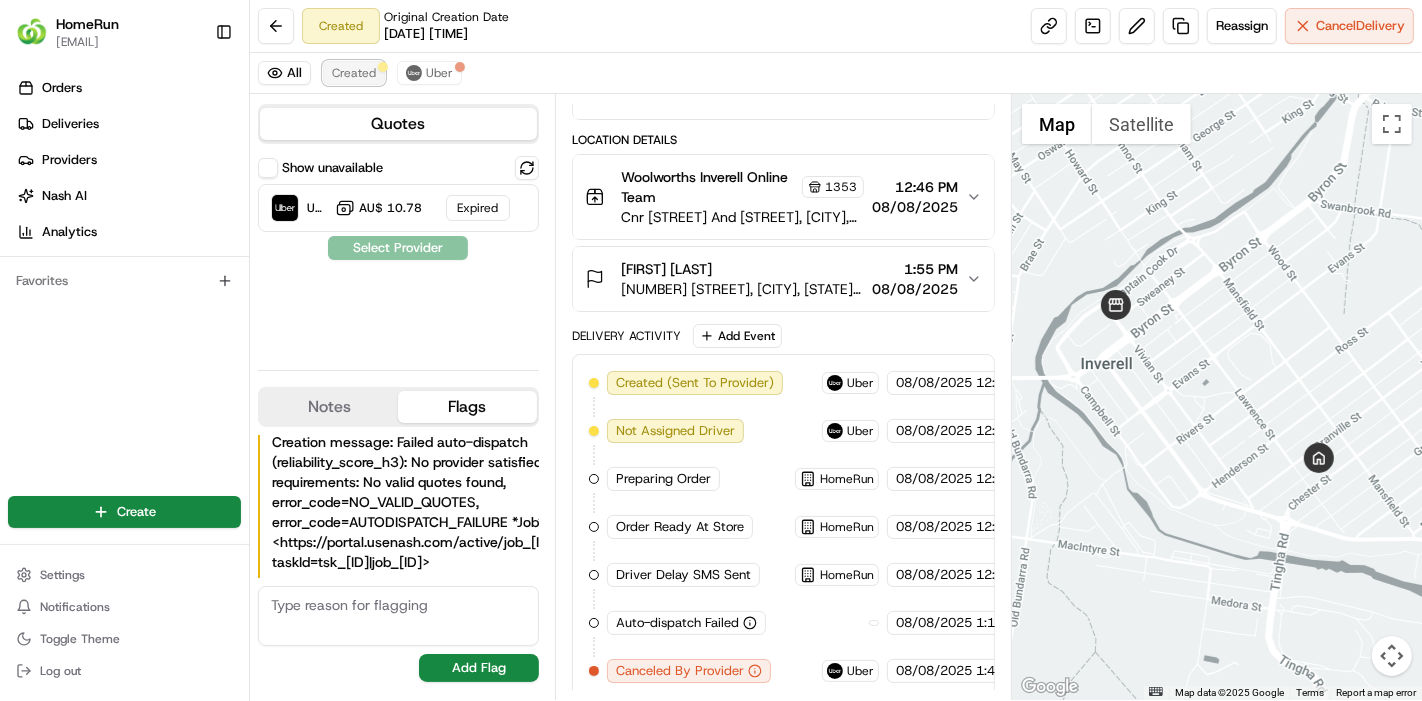 click on "Created" at bounding box center (354, 73) 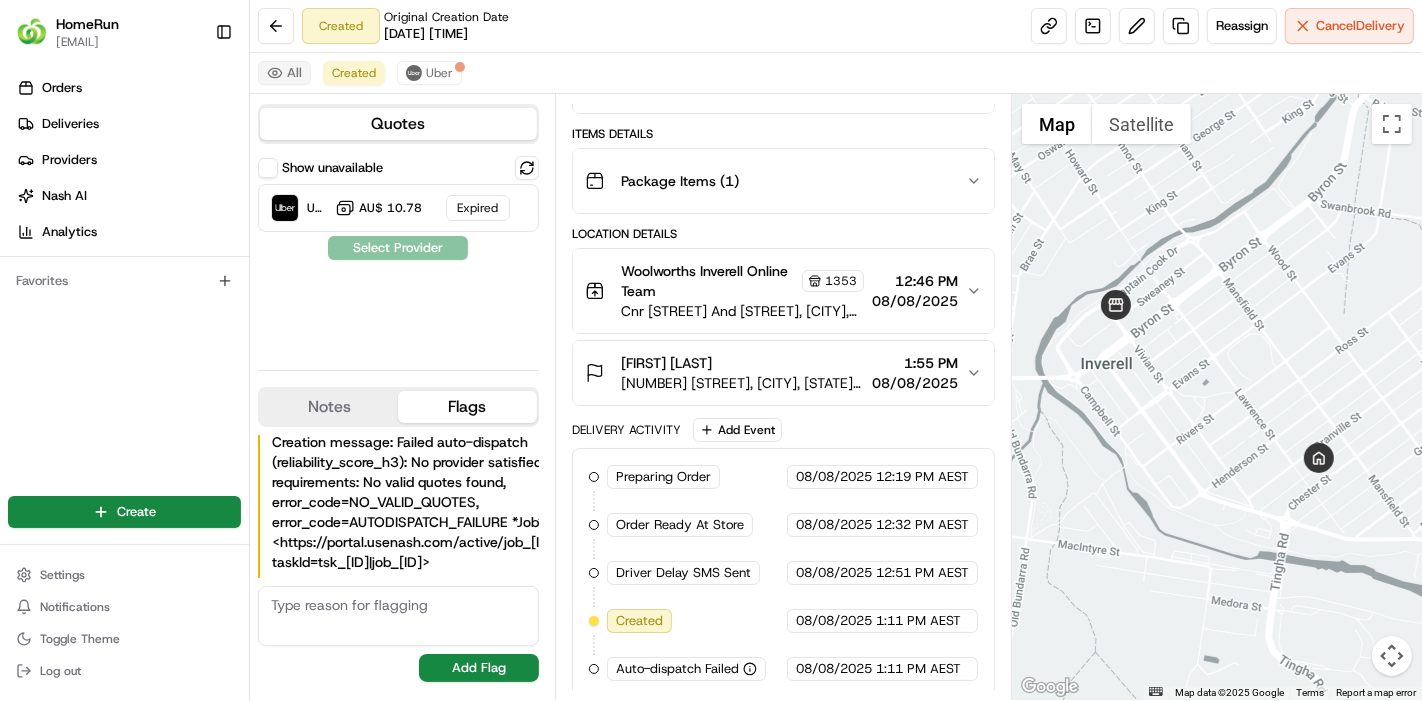 click on "All" at bounding box center [284, 73] 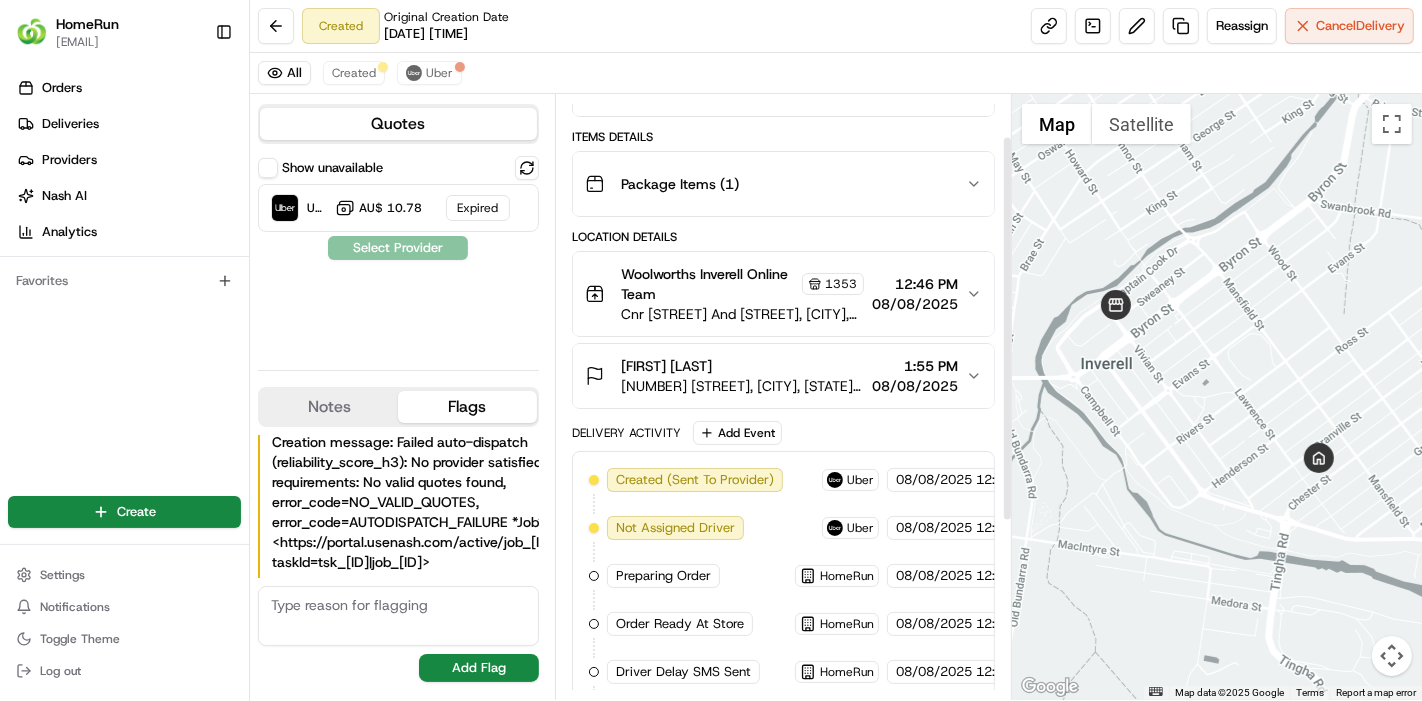 scroll, scrollTop: 342, scrollLeft: 0, axis: vertical 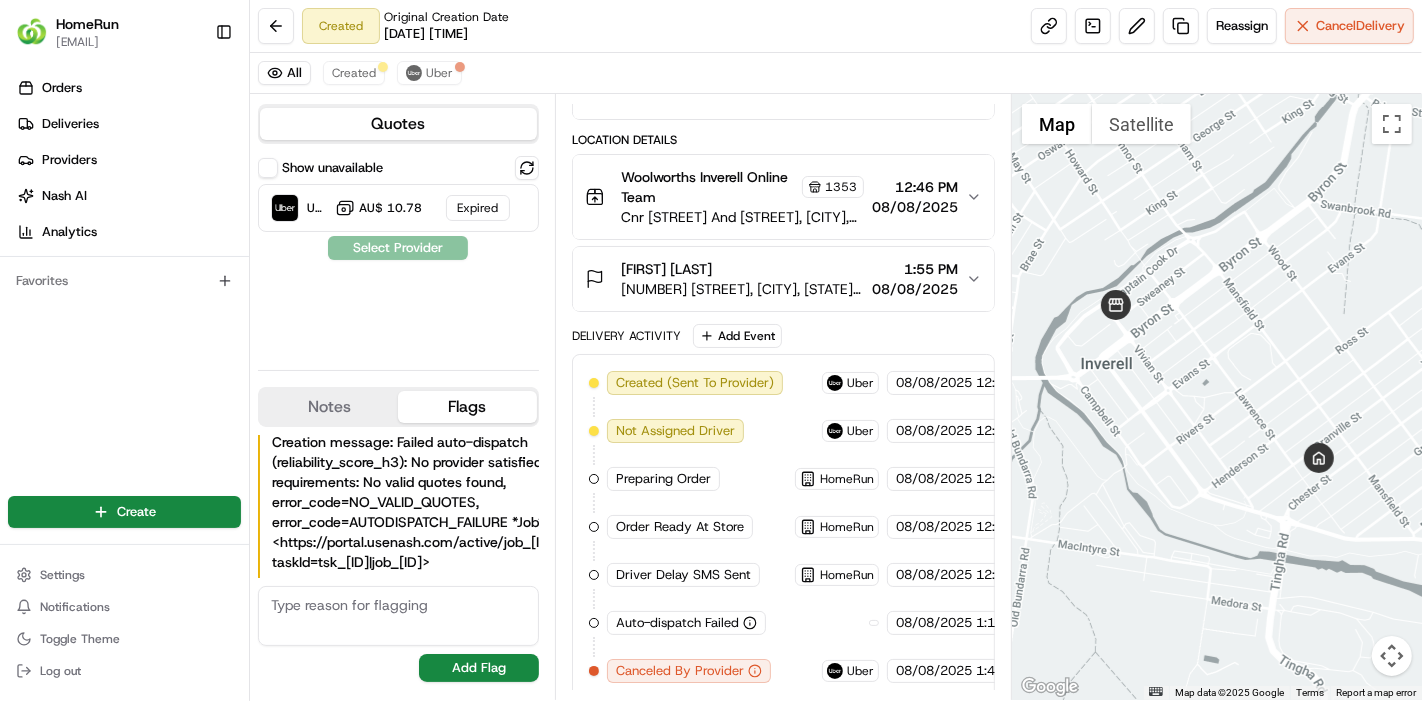 drag, startPoint x: 930, startPoint y: 614, endPoint x: 941, endPoint y: 626, distance: 16.27882 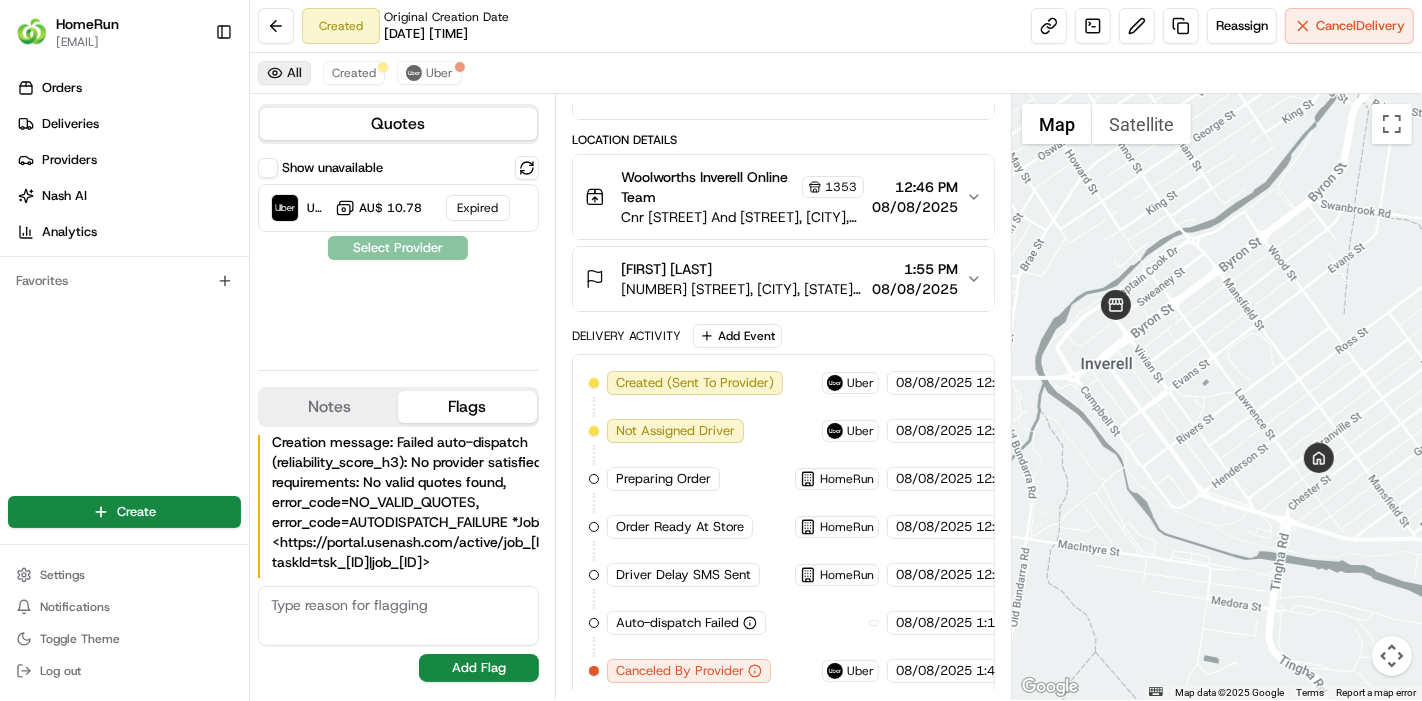 click on "All" at bounding box center [284, 73] 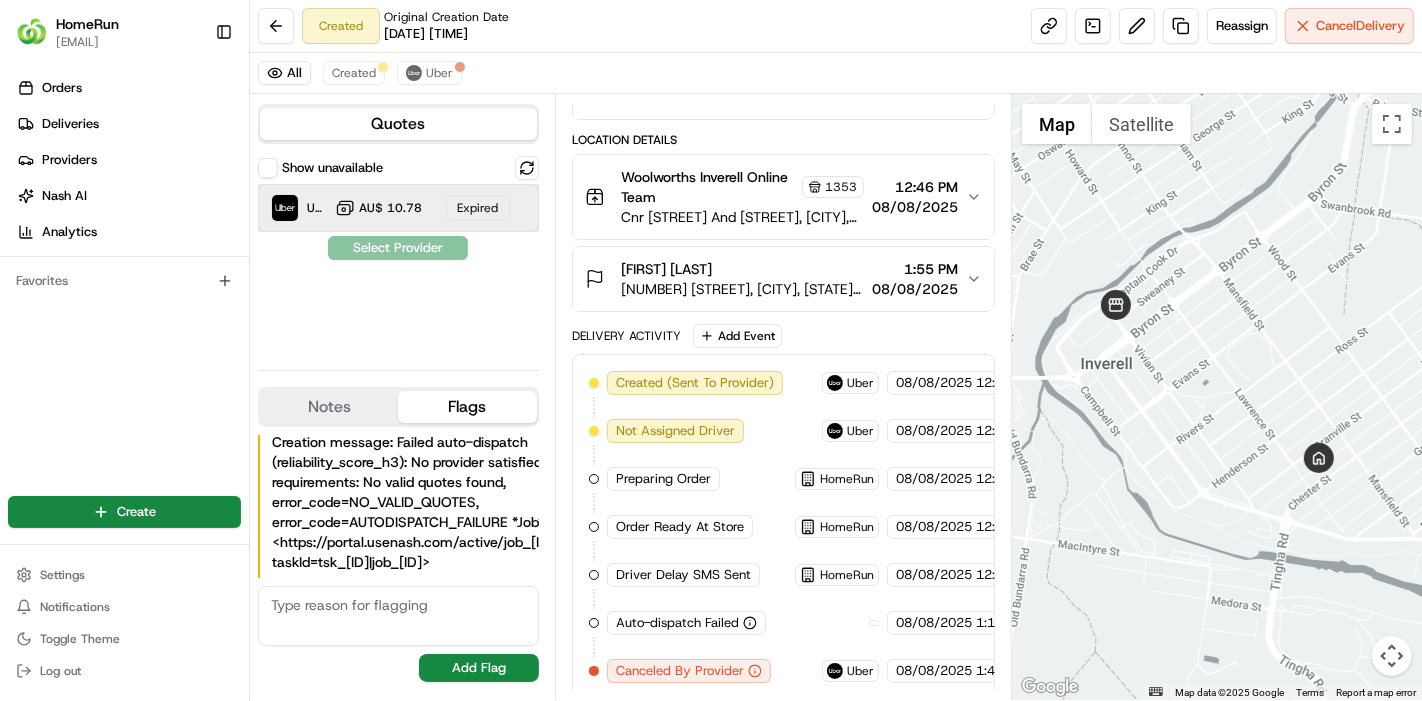 click on "Uber" at bounding box center (317, 208) 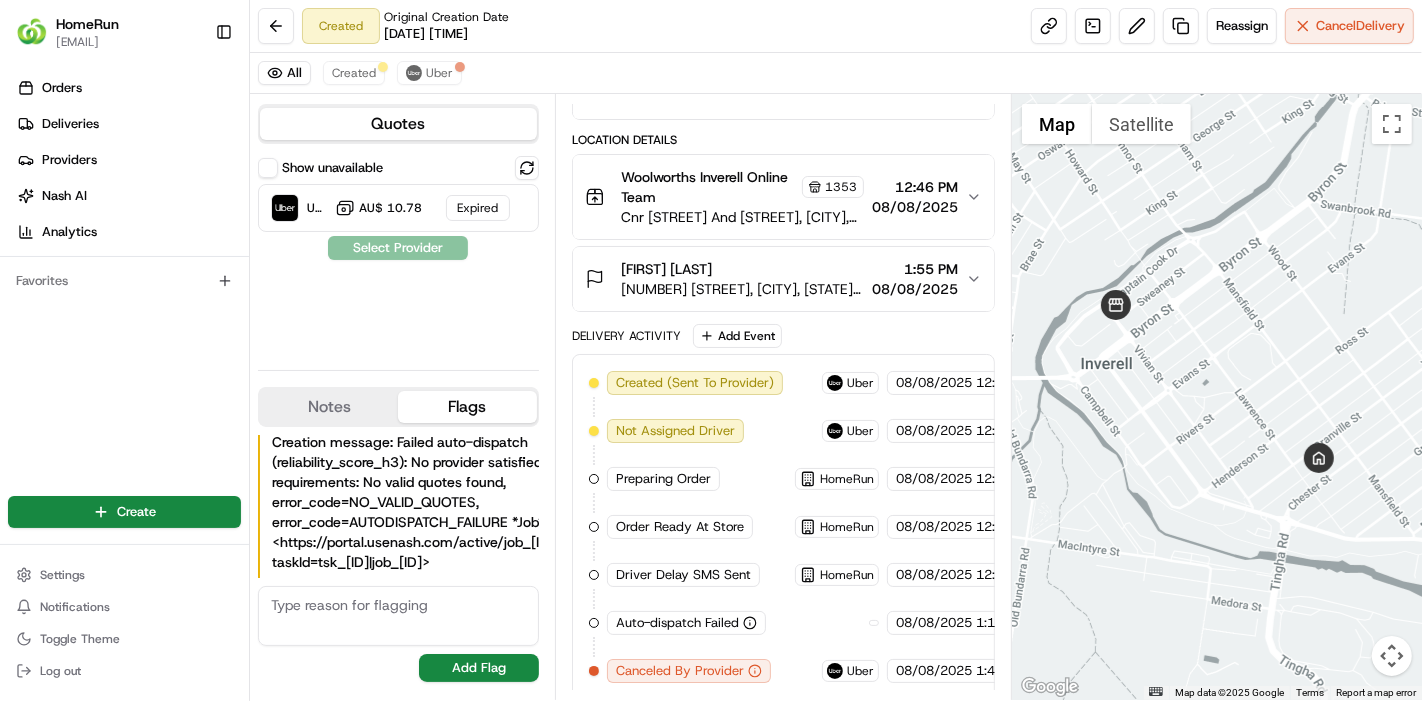click on "Show unavailable" at bounding box center [320, 168] 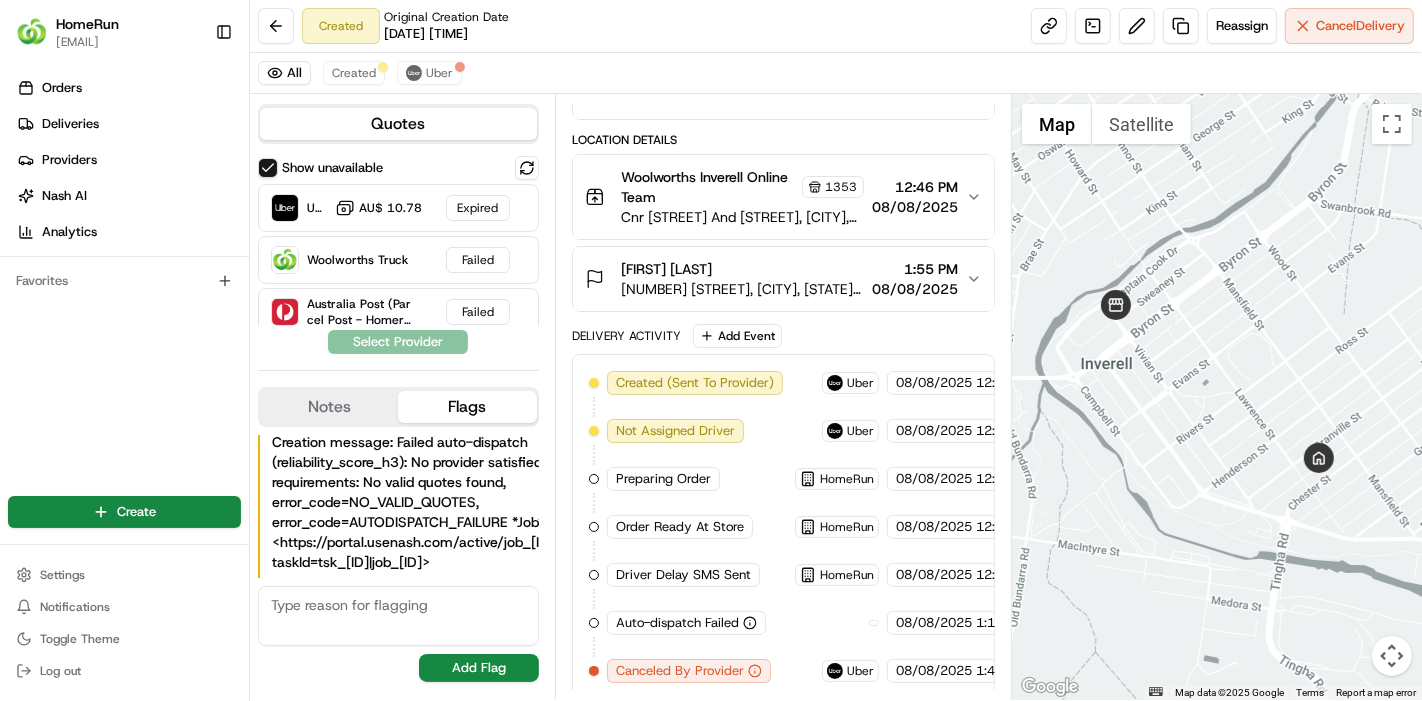 click on "Show unavailable" at bounding box center (268, 168) 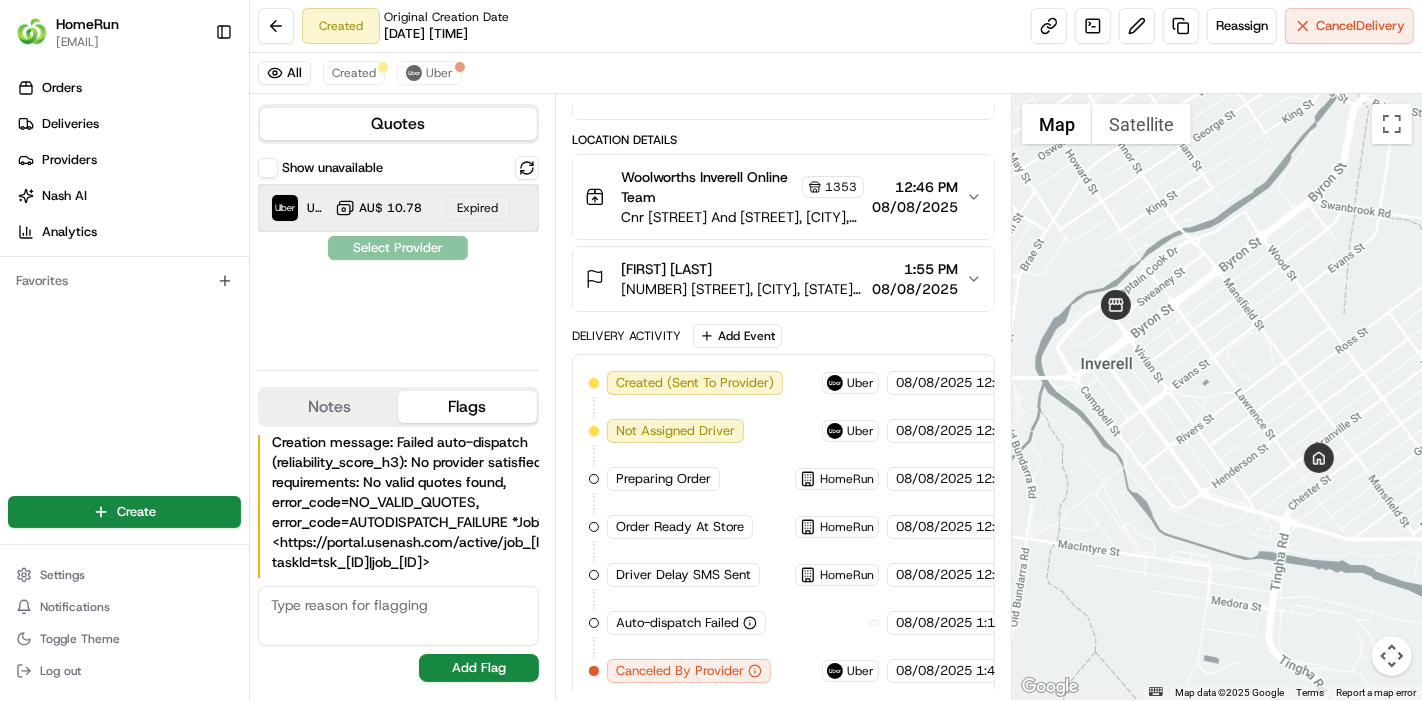 click on "Uber" at bounding box center (317, 208) 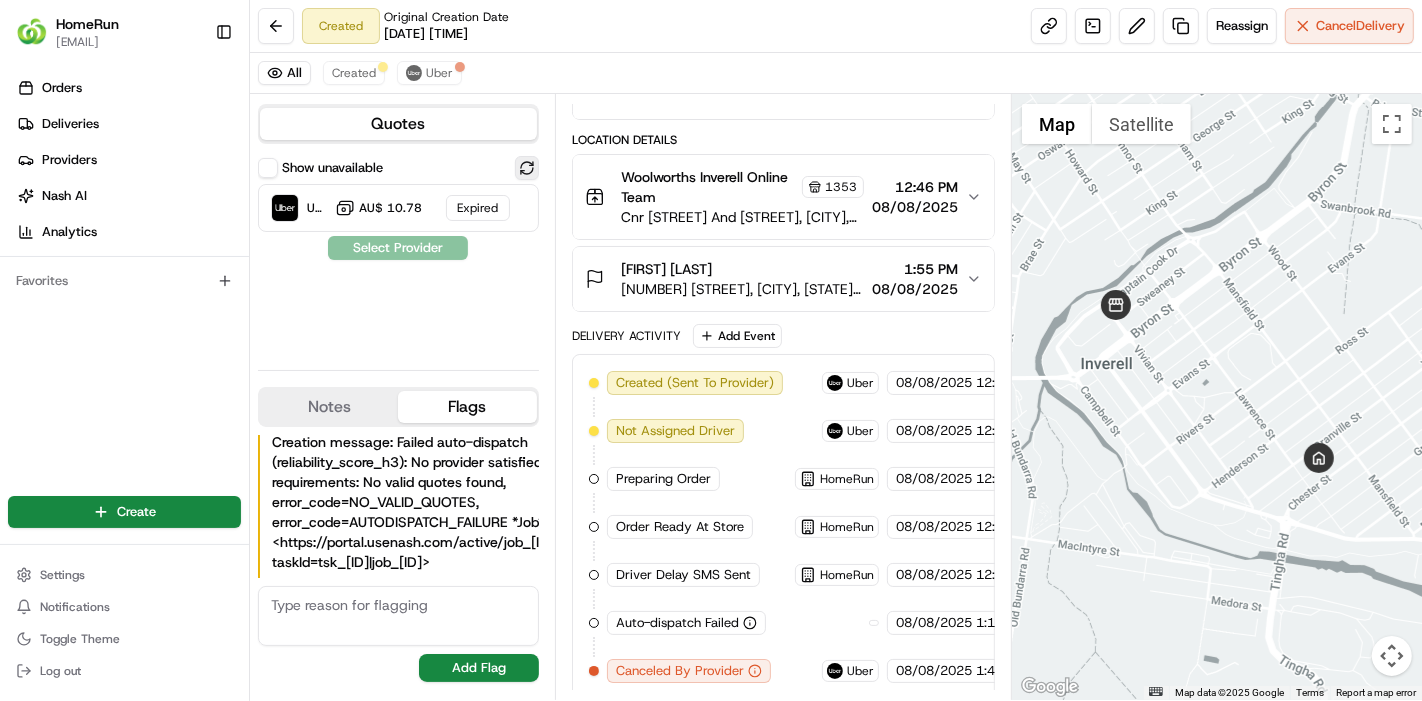 click at bounding box center [527, 168] 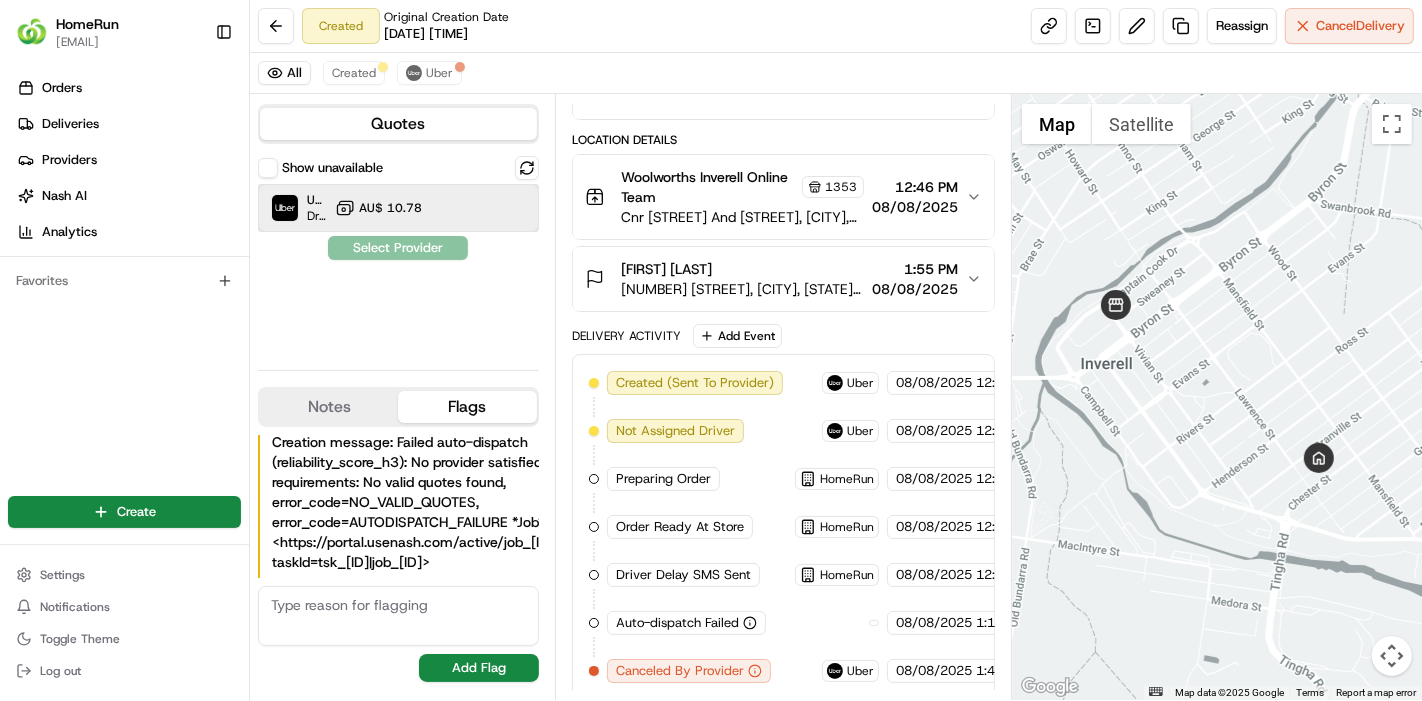 click on "Uber Dropoff ETA   54 minutes AU$   [PRICE]" at bounding box center [398, 208] 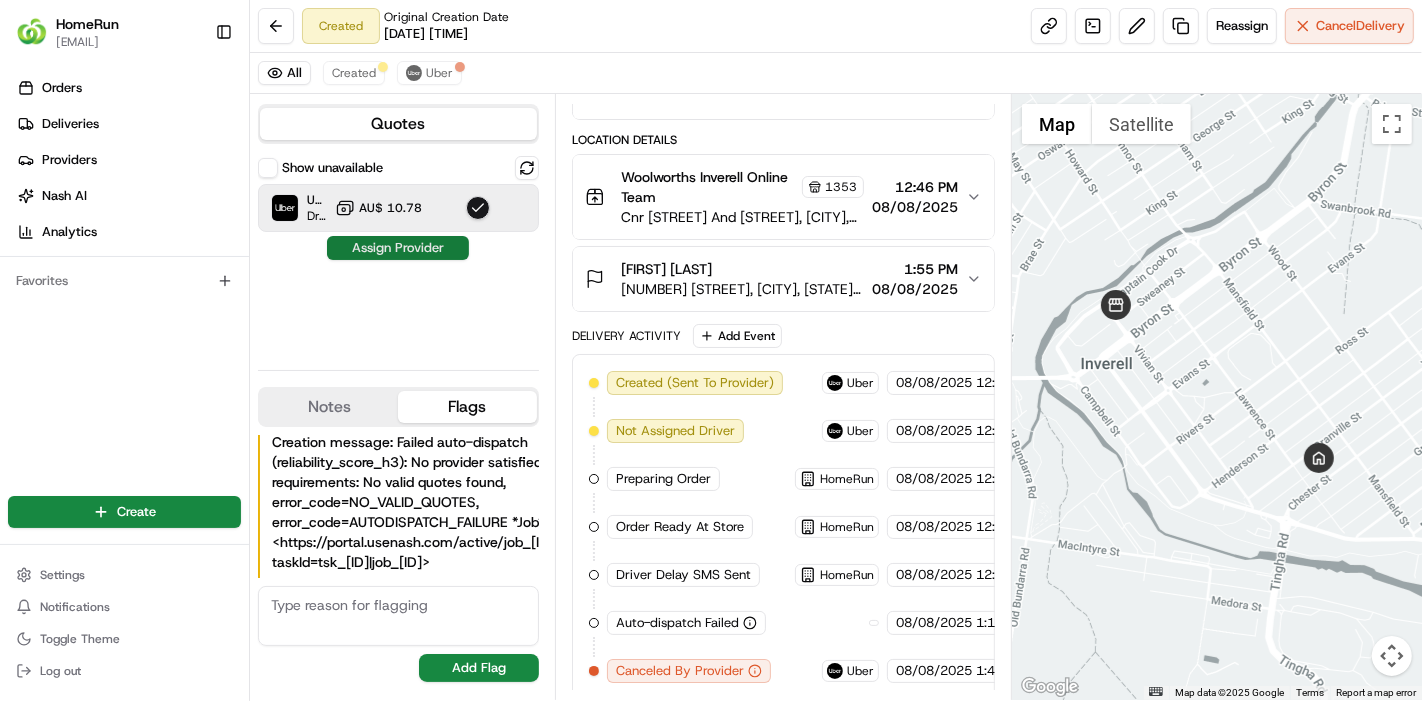 click on "Assign Provider" at bounding box center (398, 248) 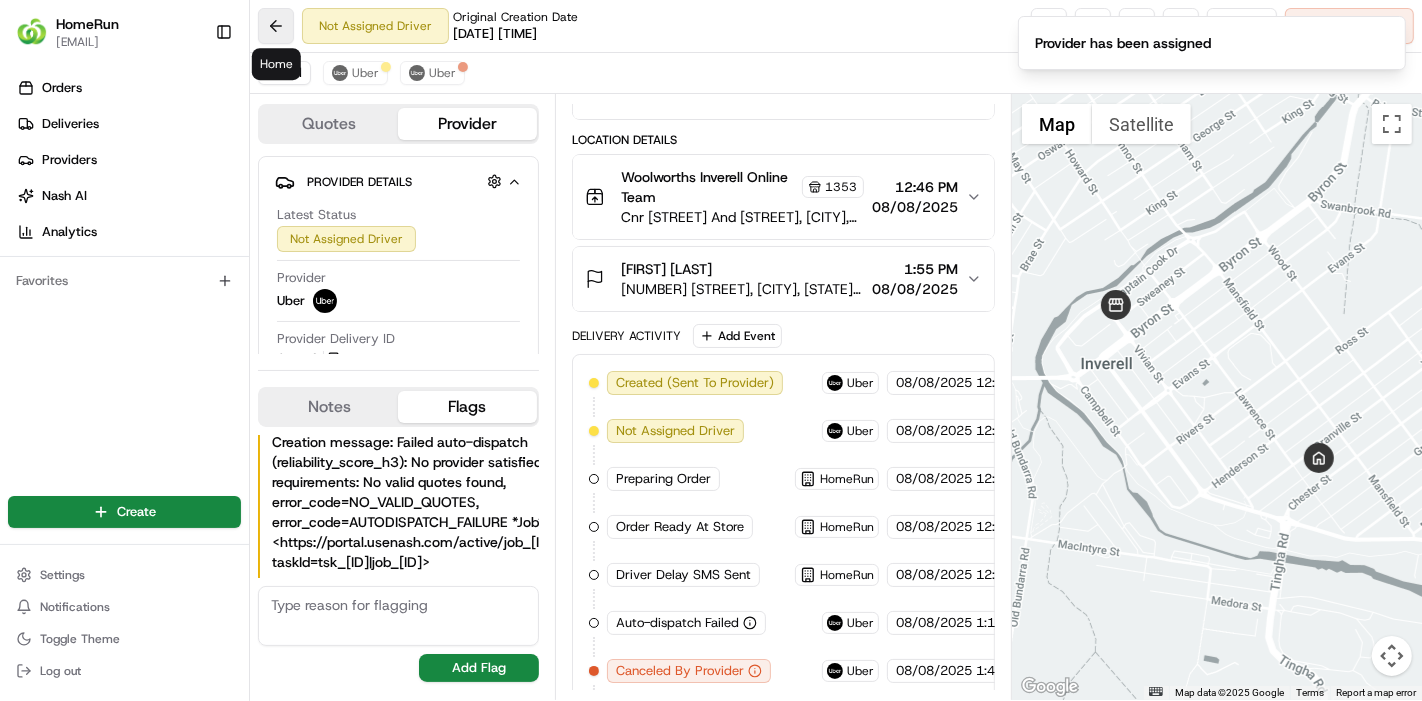 click at bounding box center [276, 26] 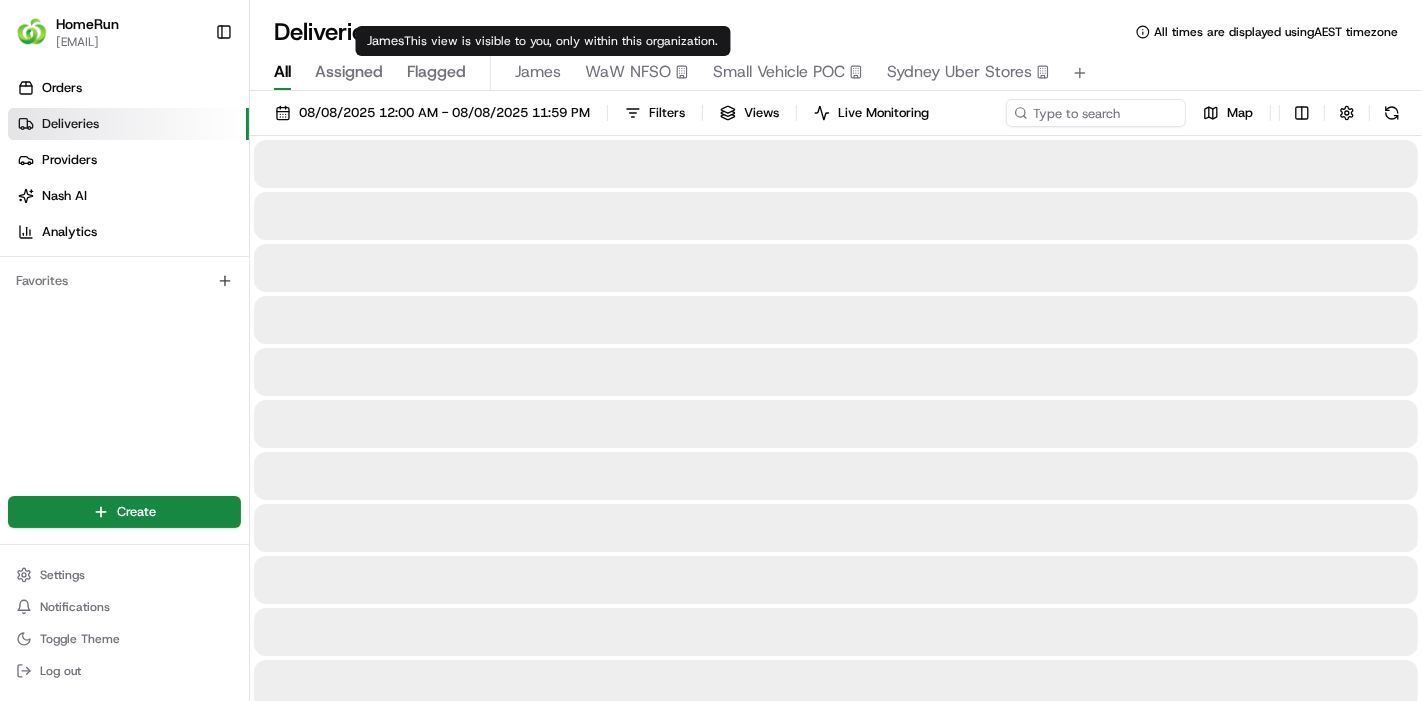 click on "Flagged" at bounding box center (436, 72) 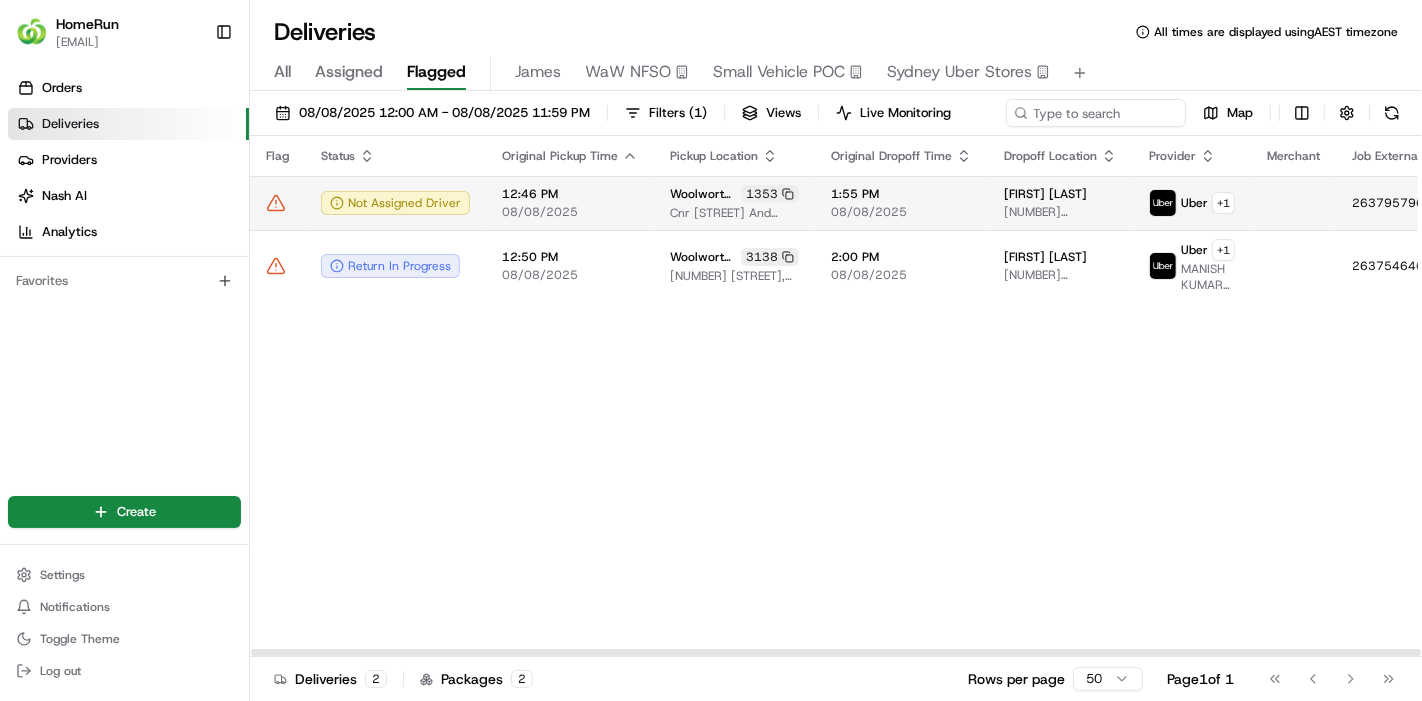 click on "08/08/2025" at bounding box center (570, 212) 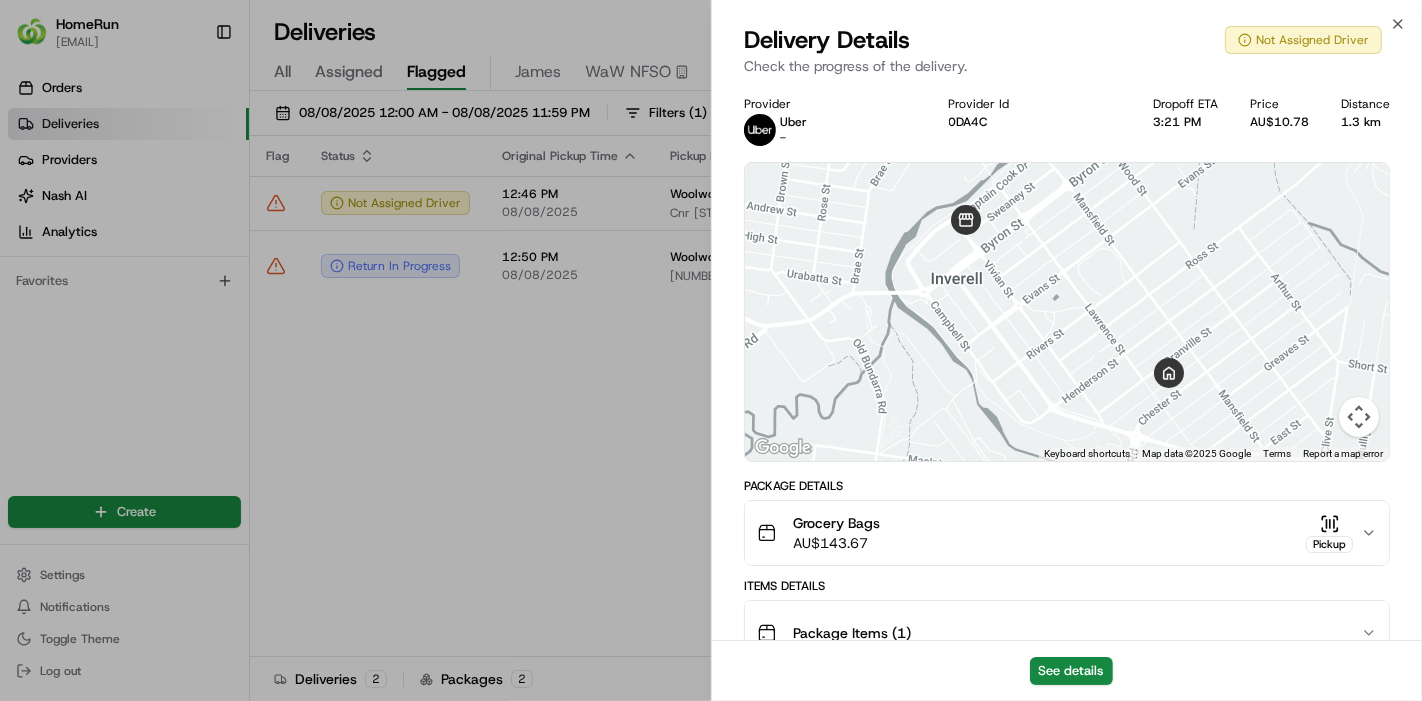 click on "See details" at bounding box center [1067, 670] 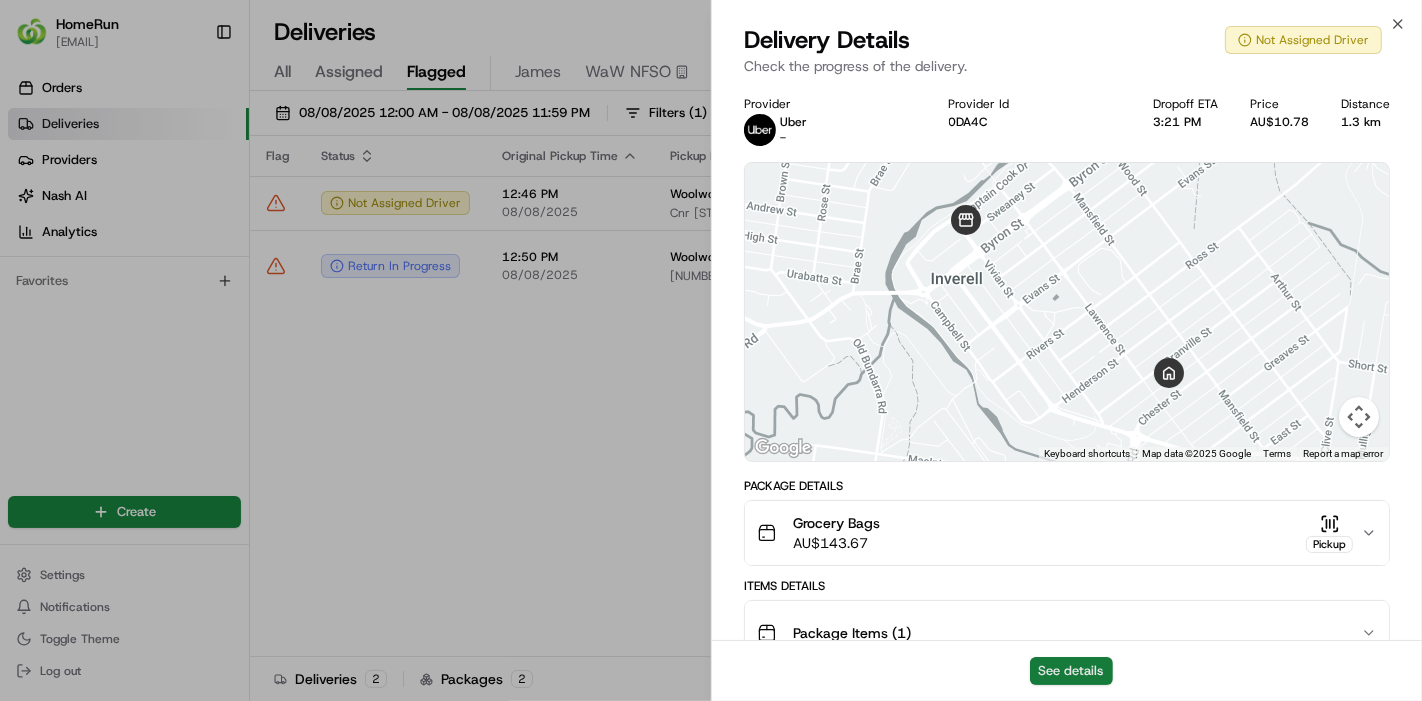 click on "See details" at bounding box center (1071, 671) 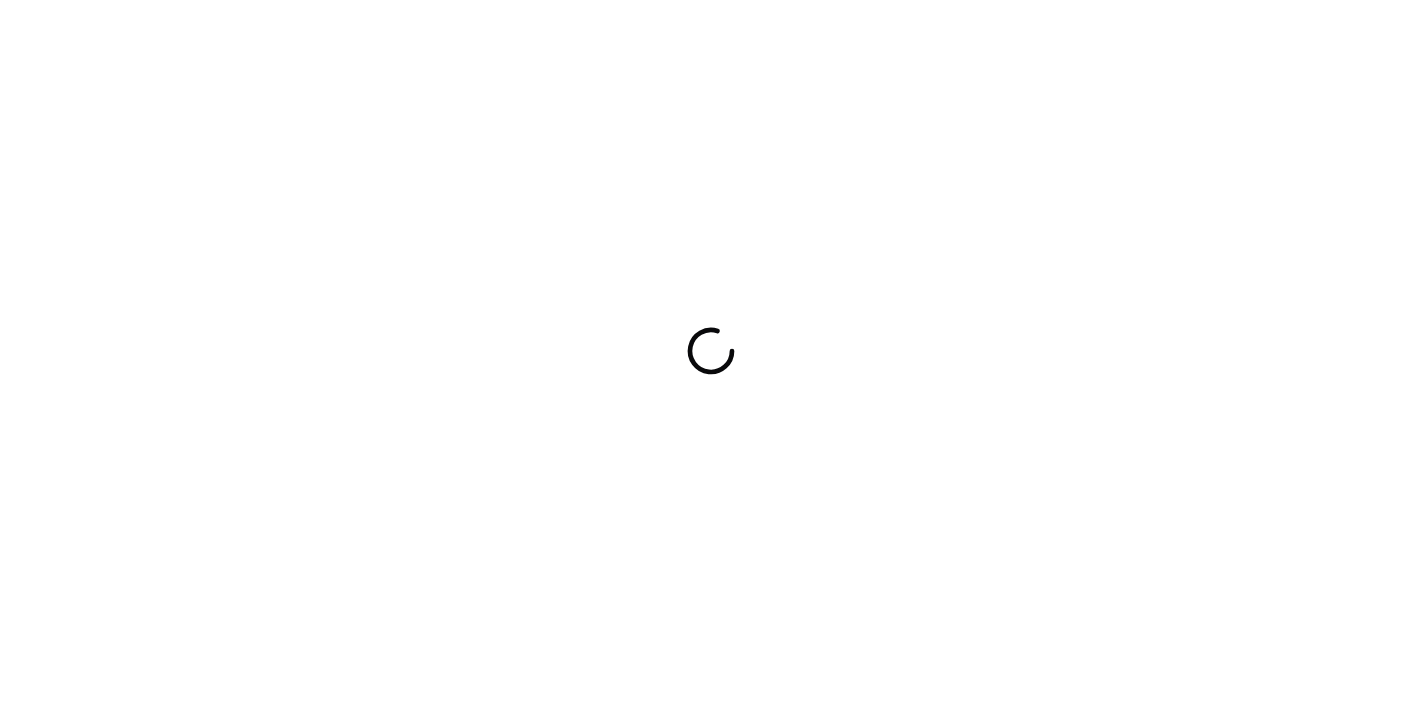 scroll, scrollTop: 0, scrollLeft: 0, axis: both 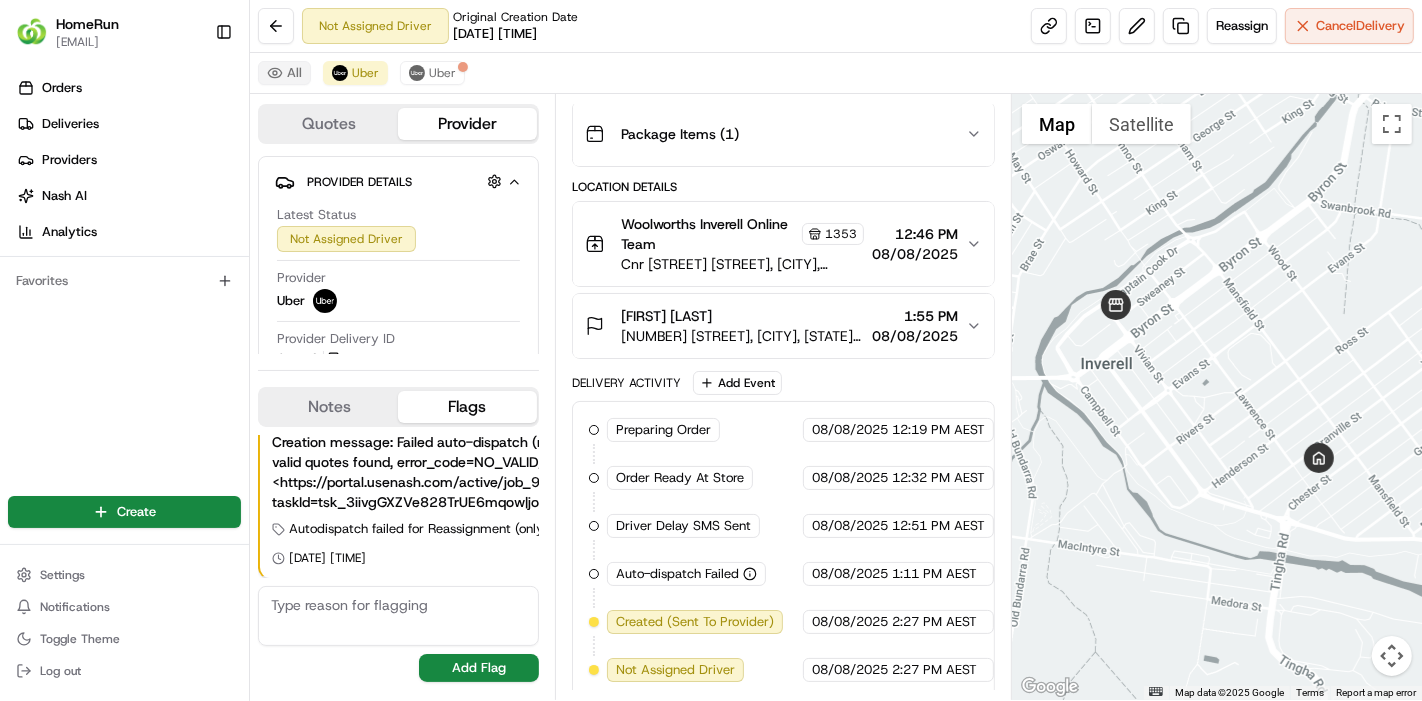 click on "All" at bounding box center (284, 73) 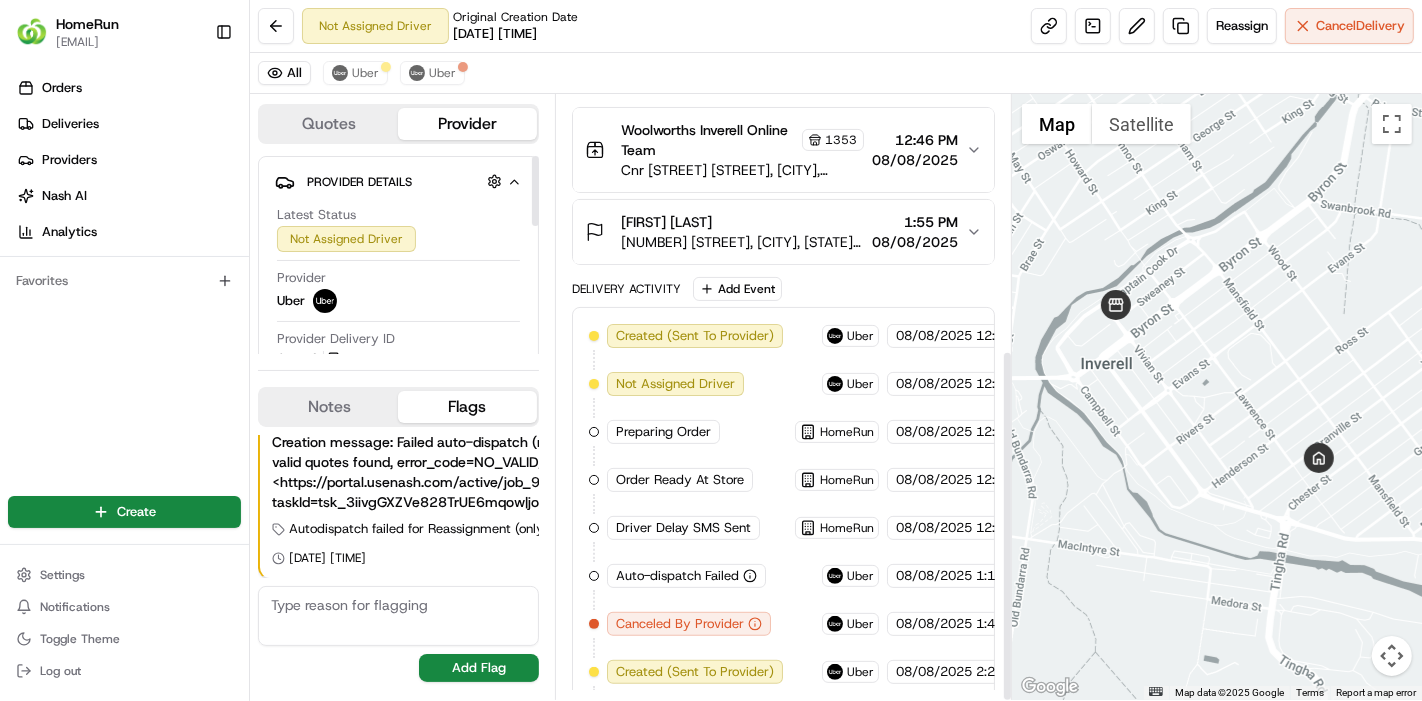 scroll, scrollTop: 437, scrollLeft: 0, axis: vertical 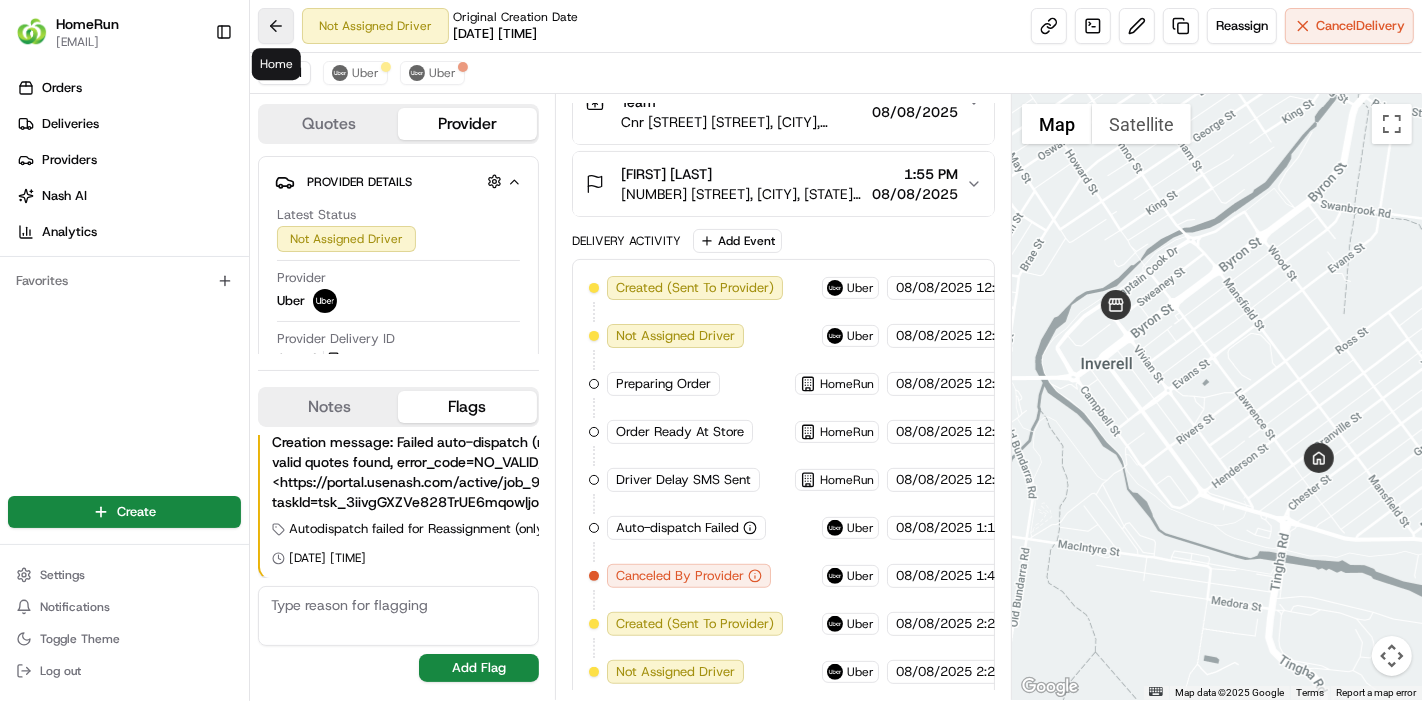 click at bounding box center [276, 26] 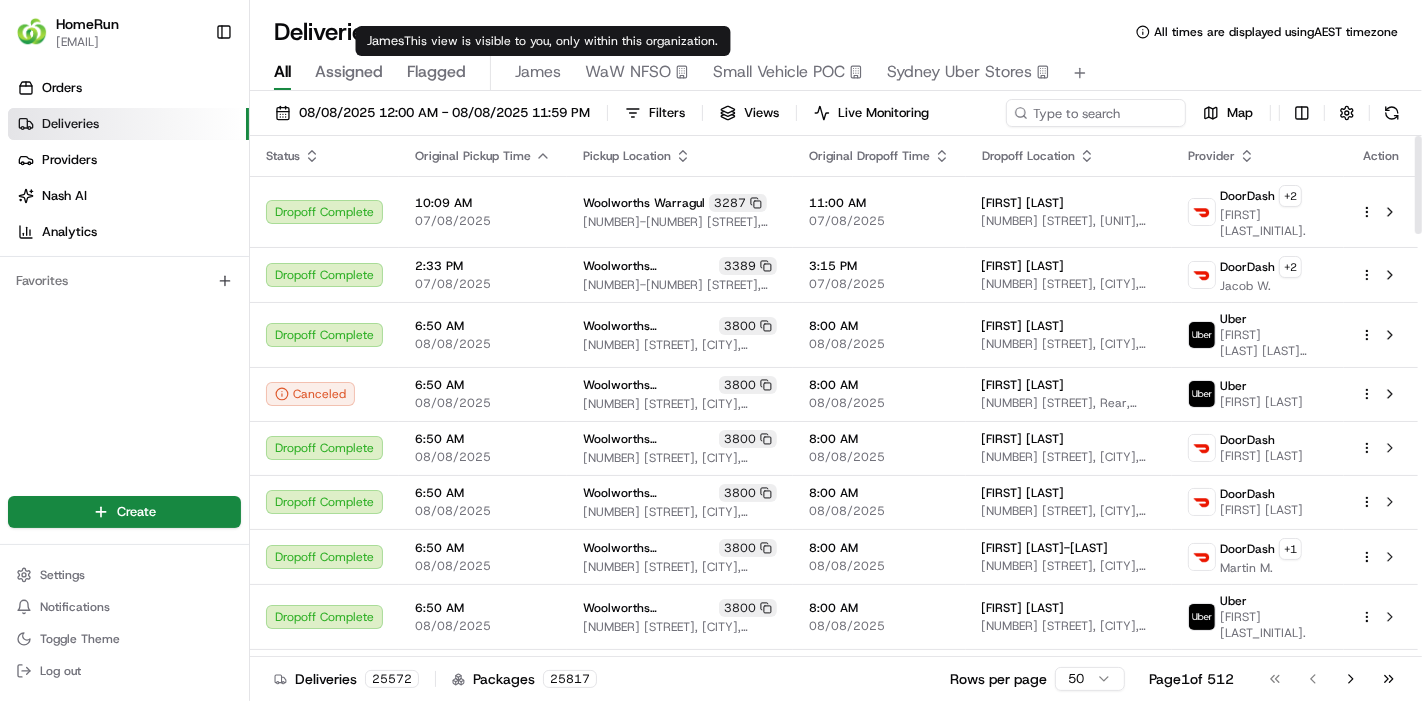 click on "All Assigned Flagged James WaW NFSO Small Vehicle POC Sydney Uber Stores" at bounding box center [836, 73] 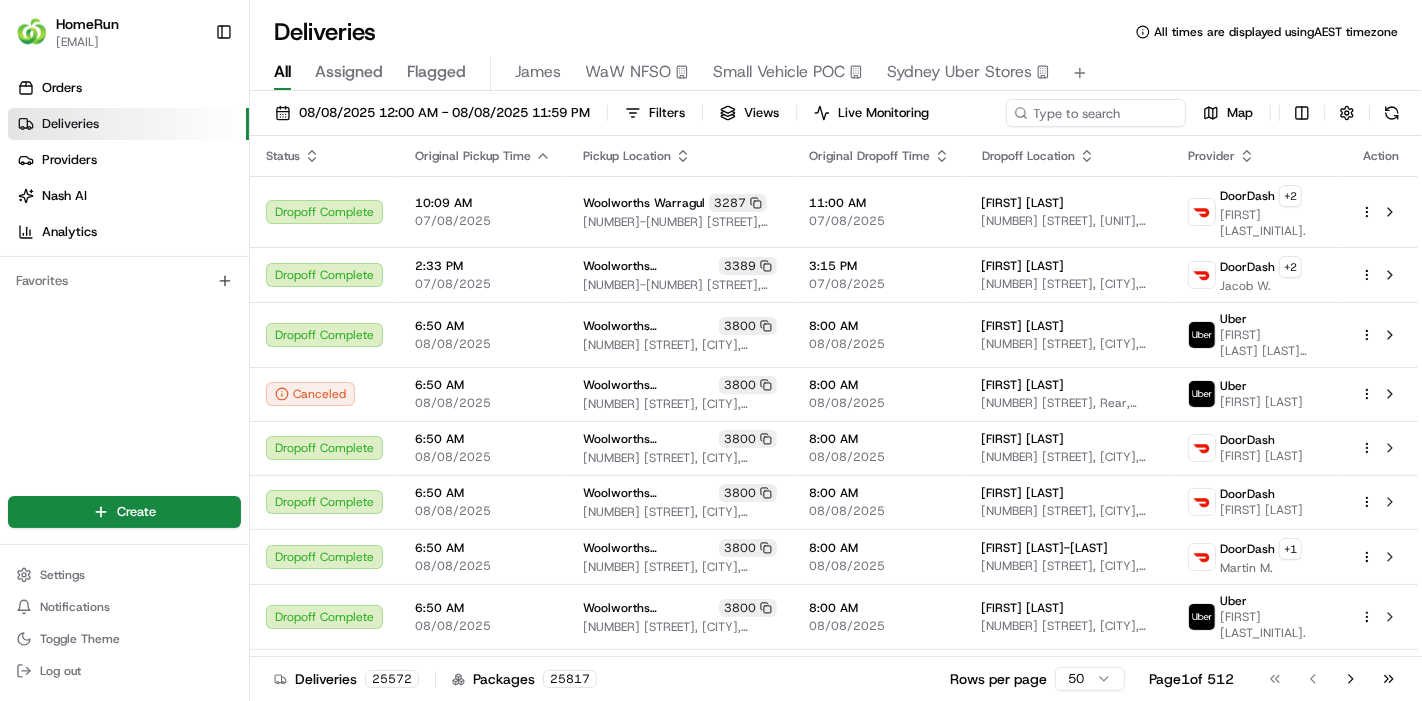 click on "Flagged" at bounding box center [436, 72] 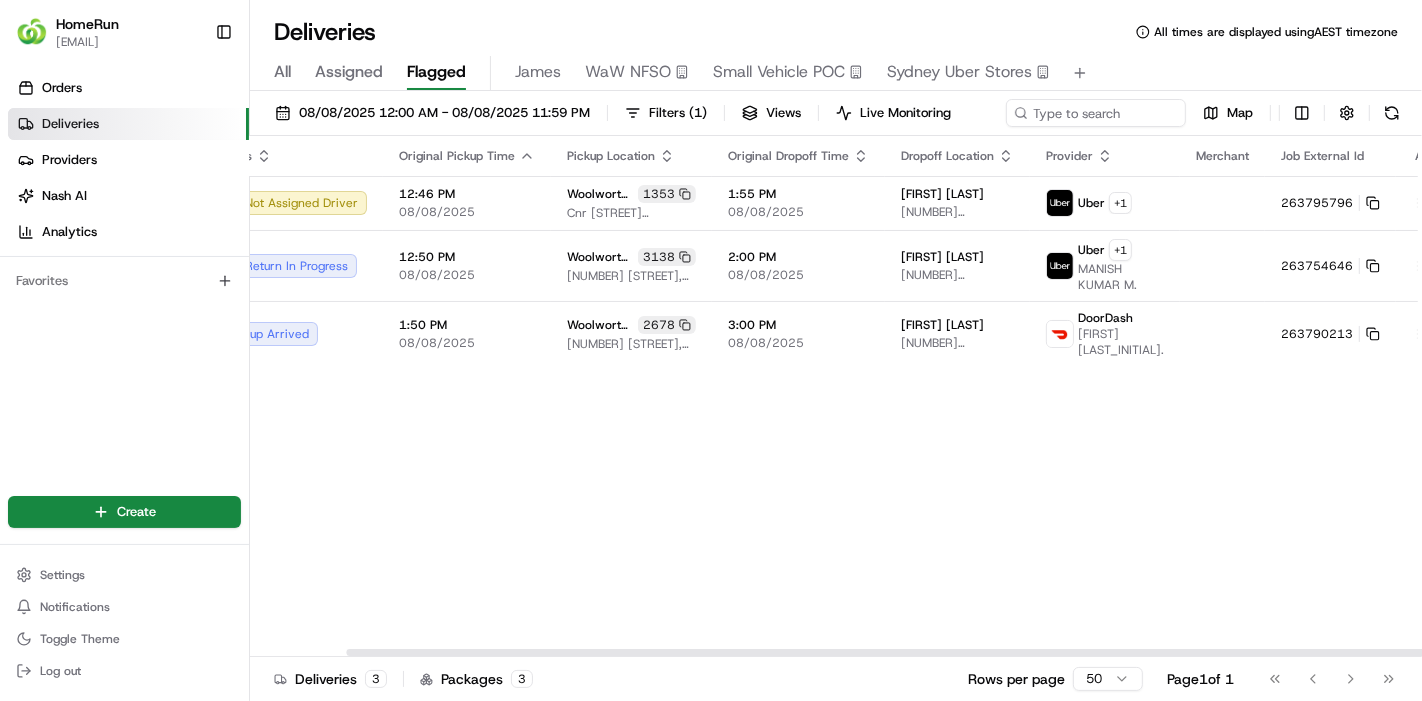 scroll, scrollTop: 0, scrollLeft: 0, axis: both 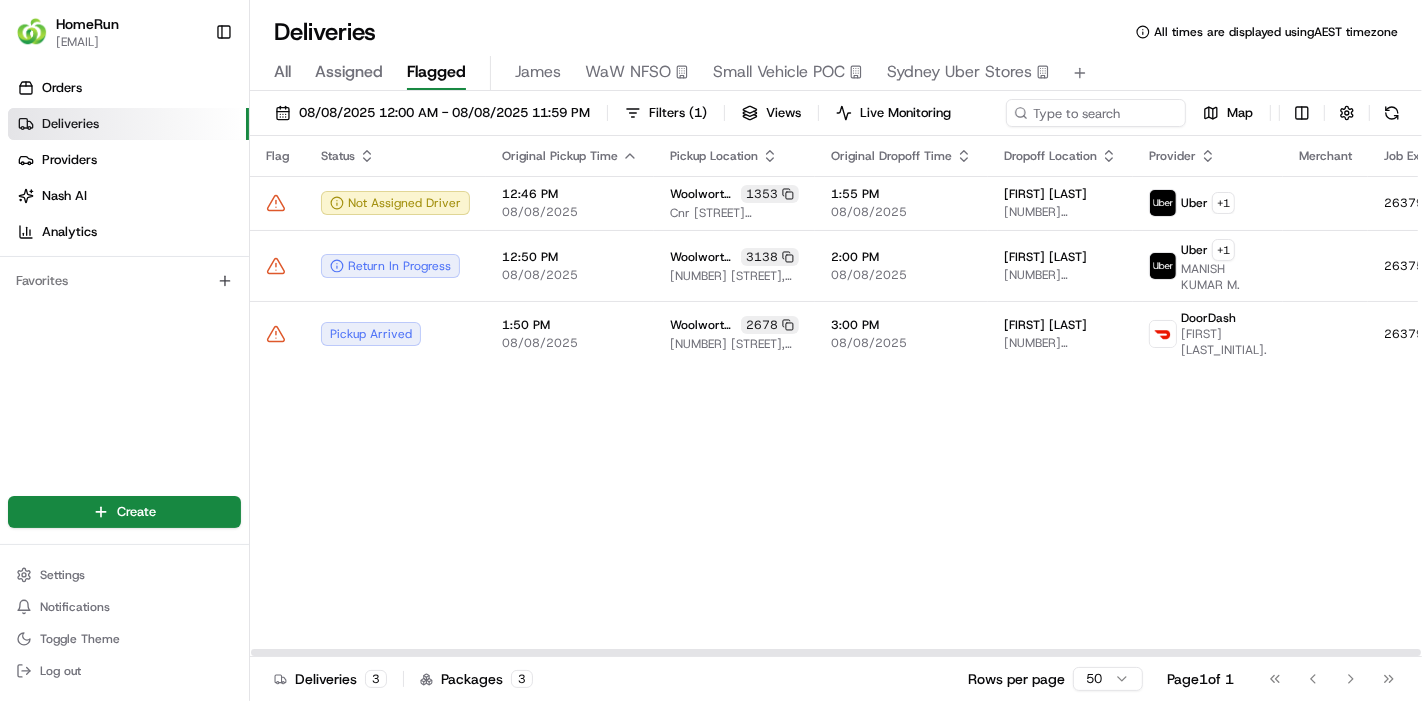 drag, startPoint x: 823, startPoint y: 650, endPoint x: 437, endPoint y: 572, distance: 393.80197 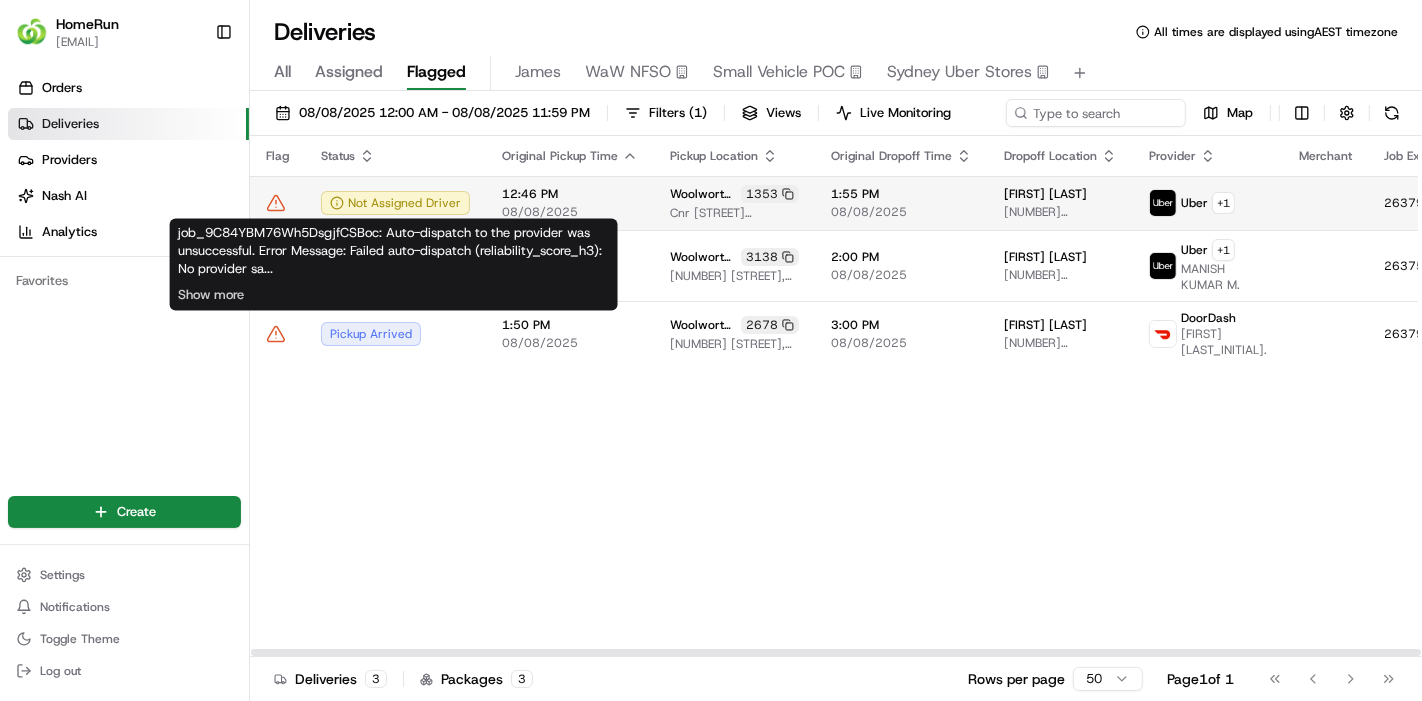 click 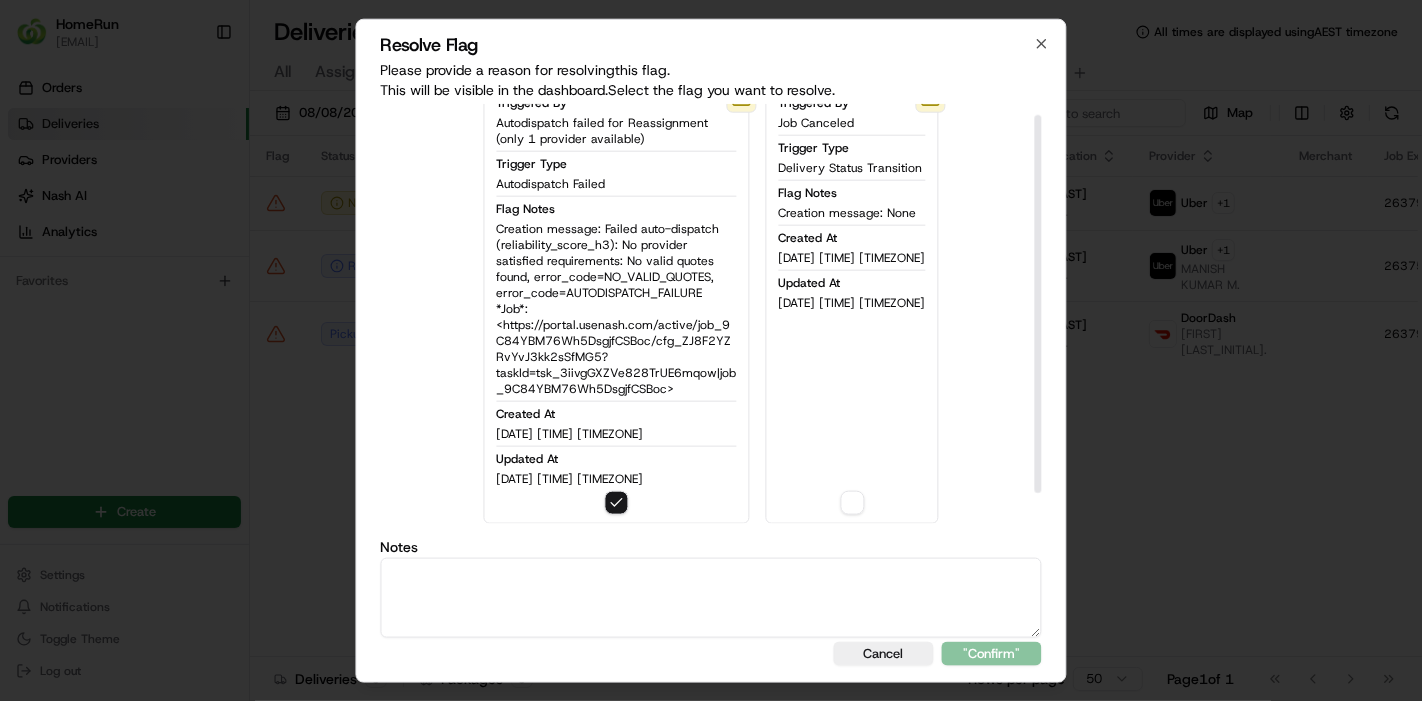 scroll, scrollTop: 48, scrollLeft: 0, axis: vertical 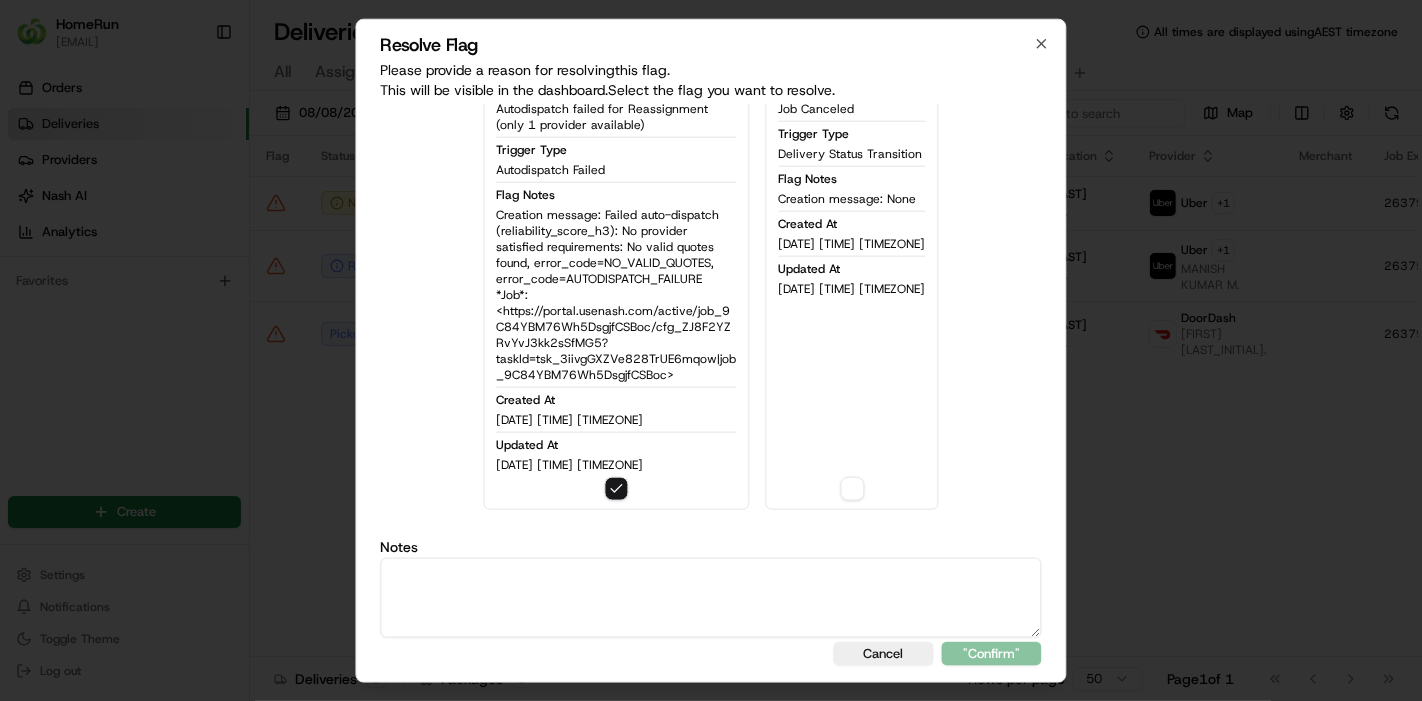 click at bounding box center [711, 598] 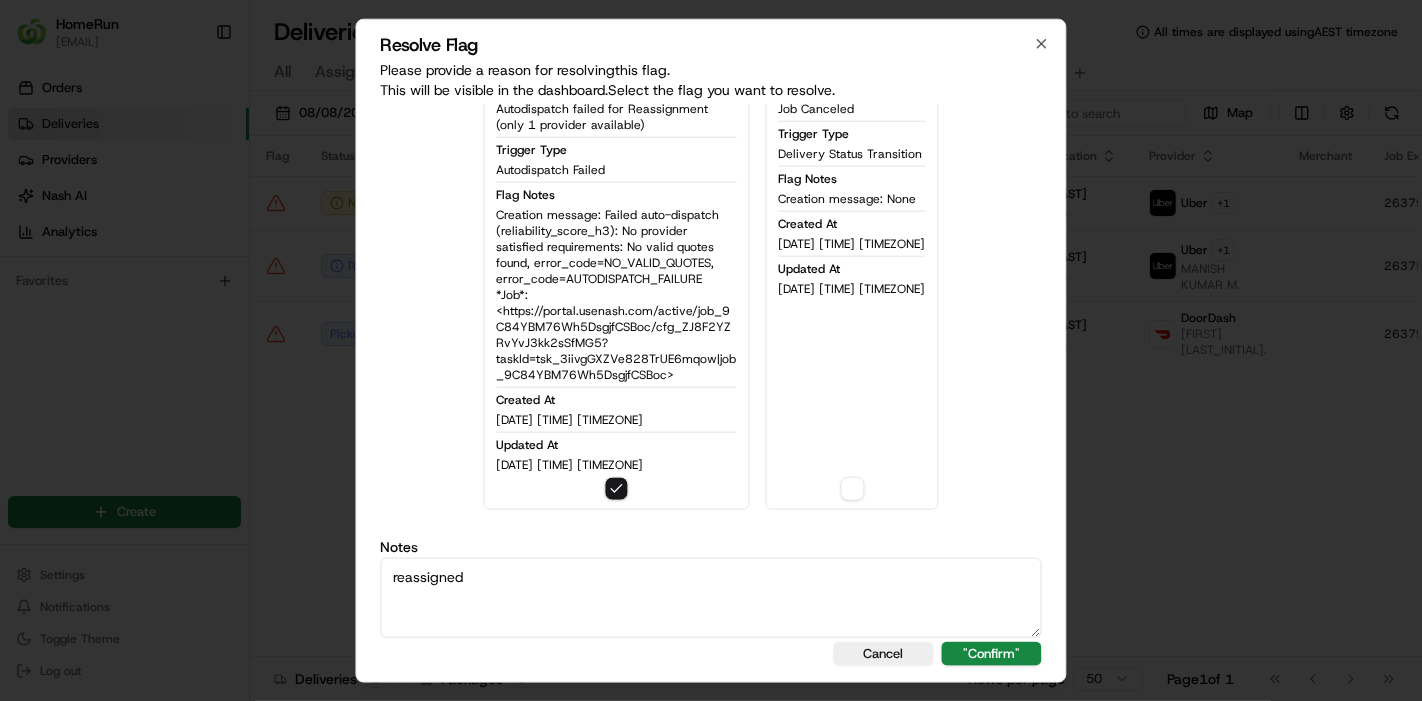 type on "reassigned" 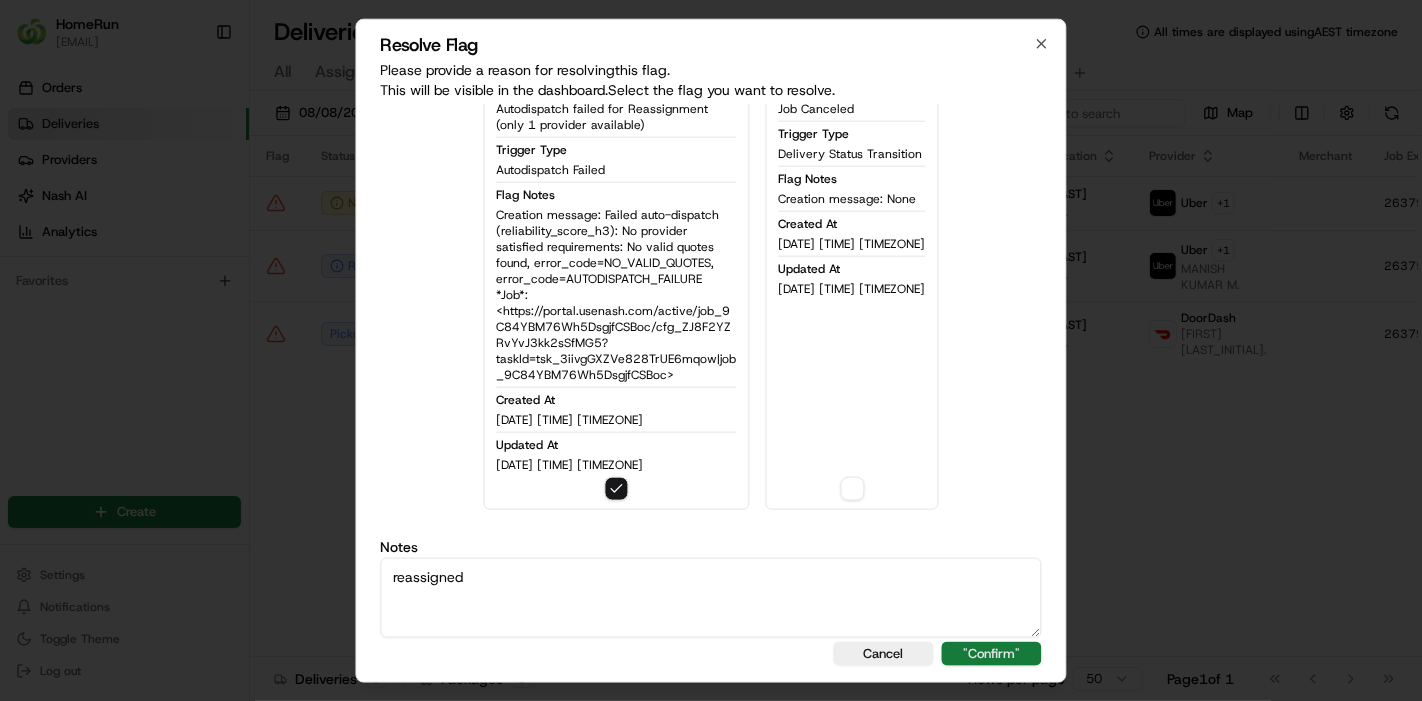 click on ""Confirm"" at bounding box center (992, 654) 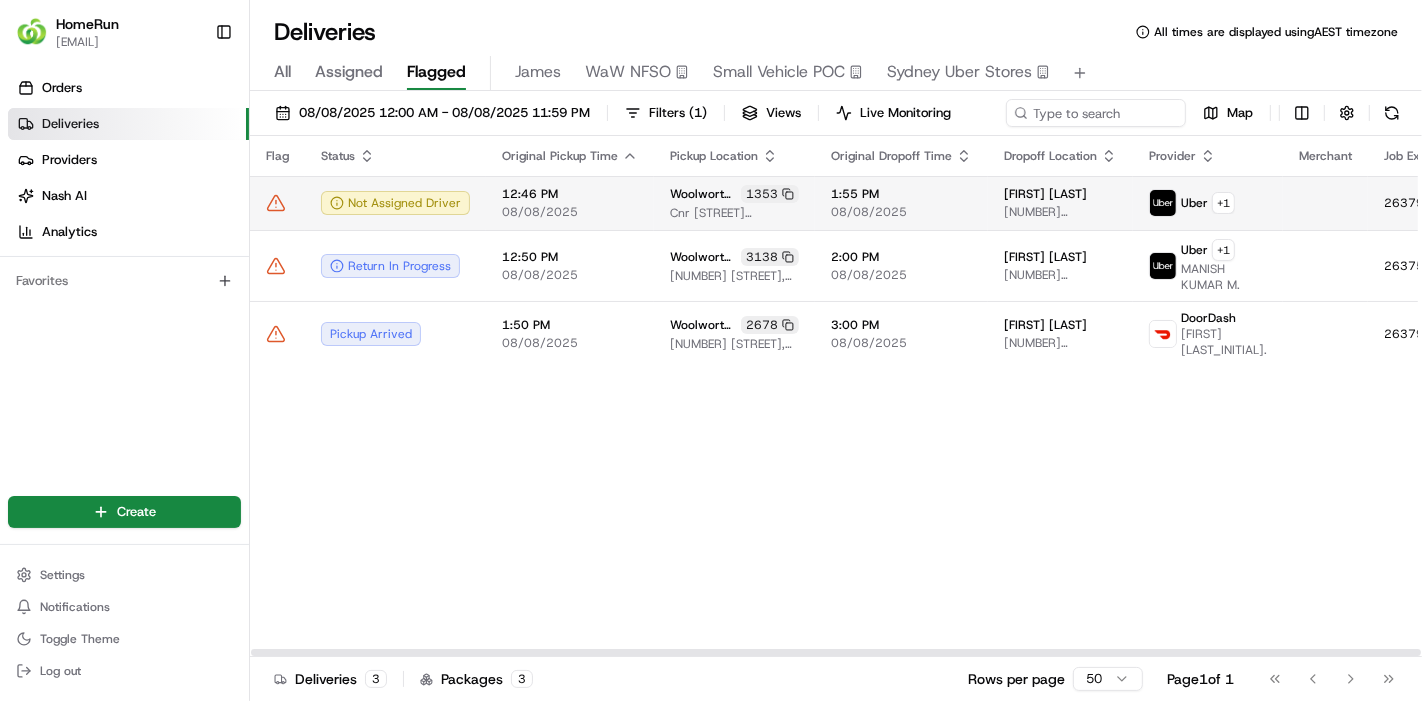 click 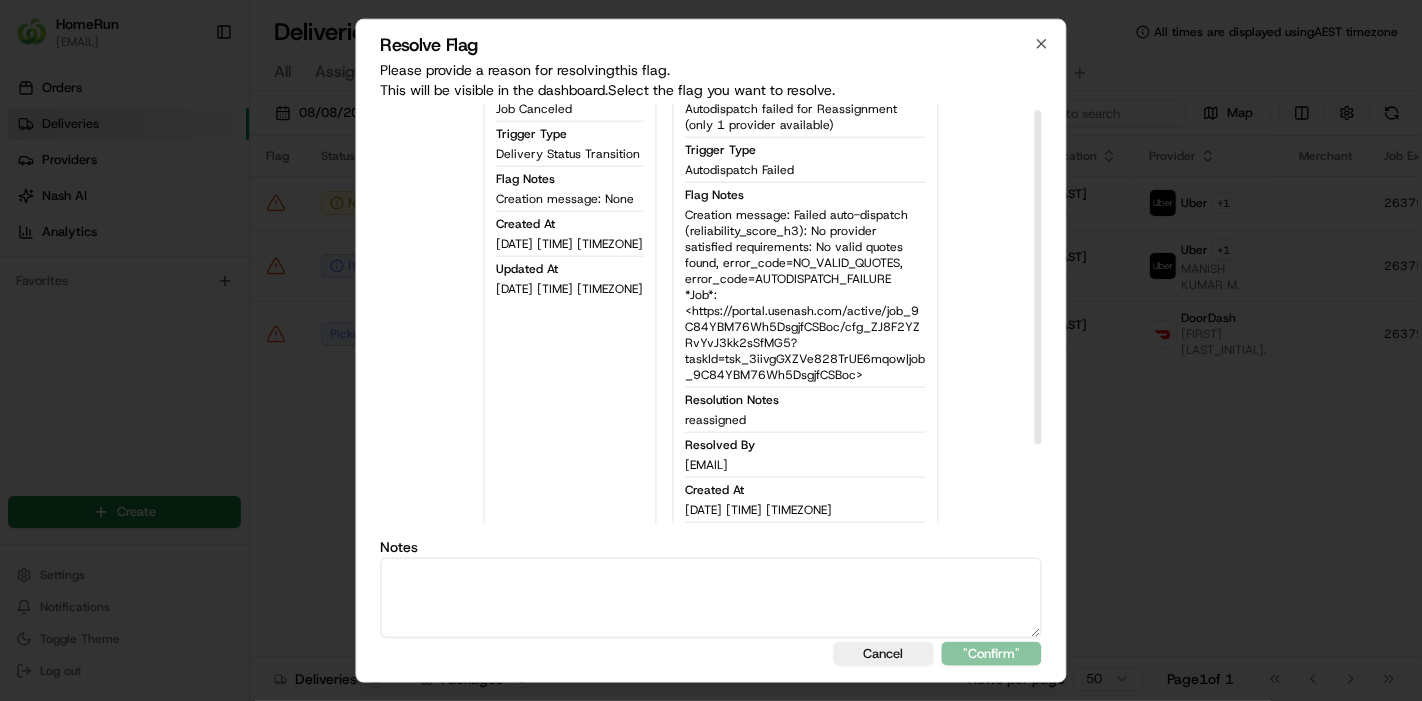 scroll, scrollTop: 110, scrollLeft: 0, axis: vertical 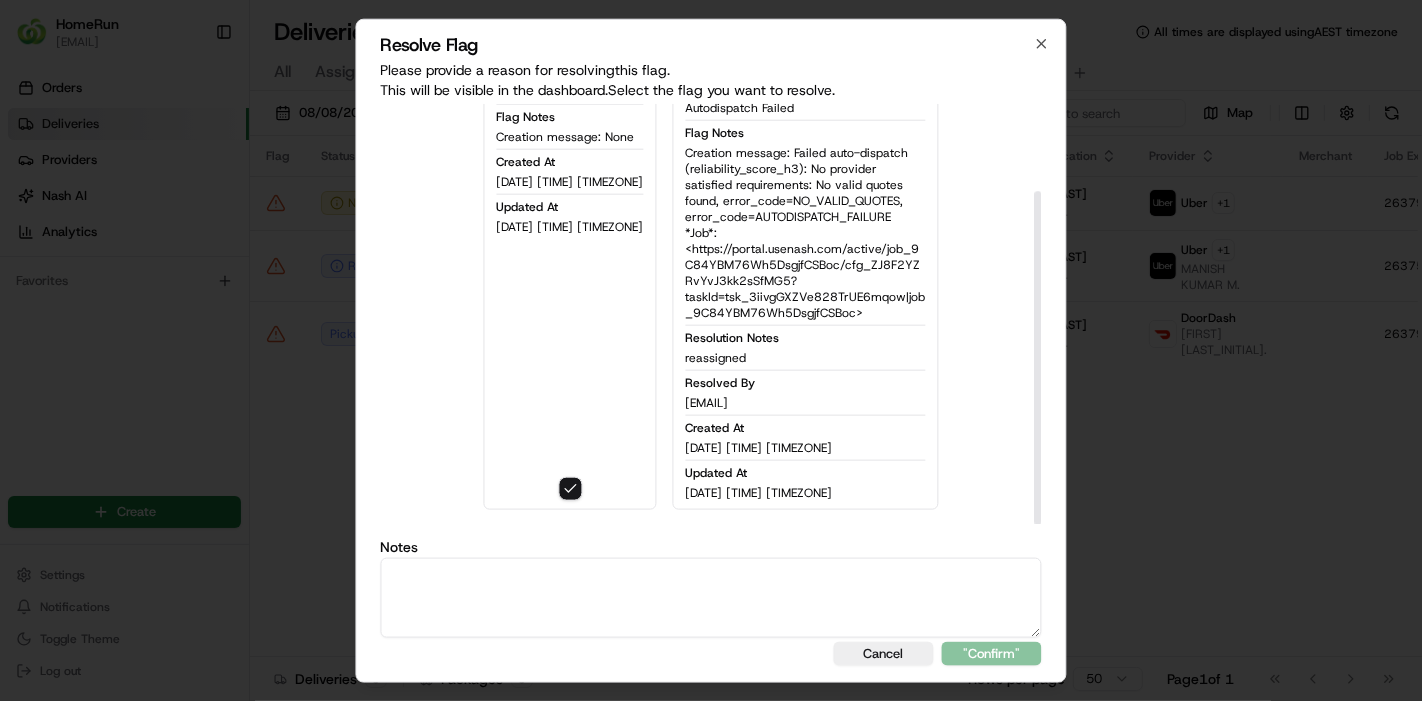 type on "on" 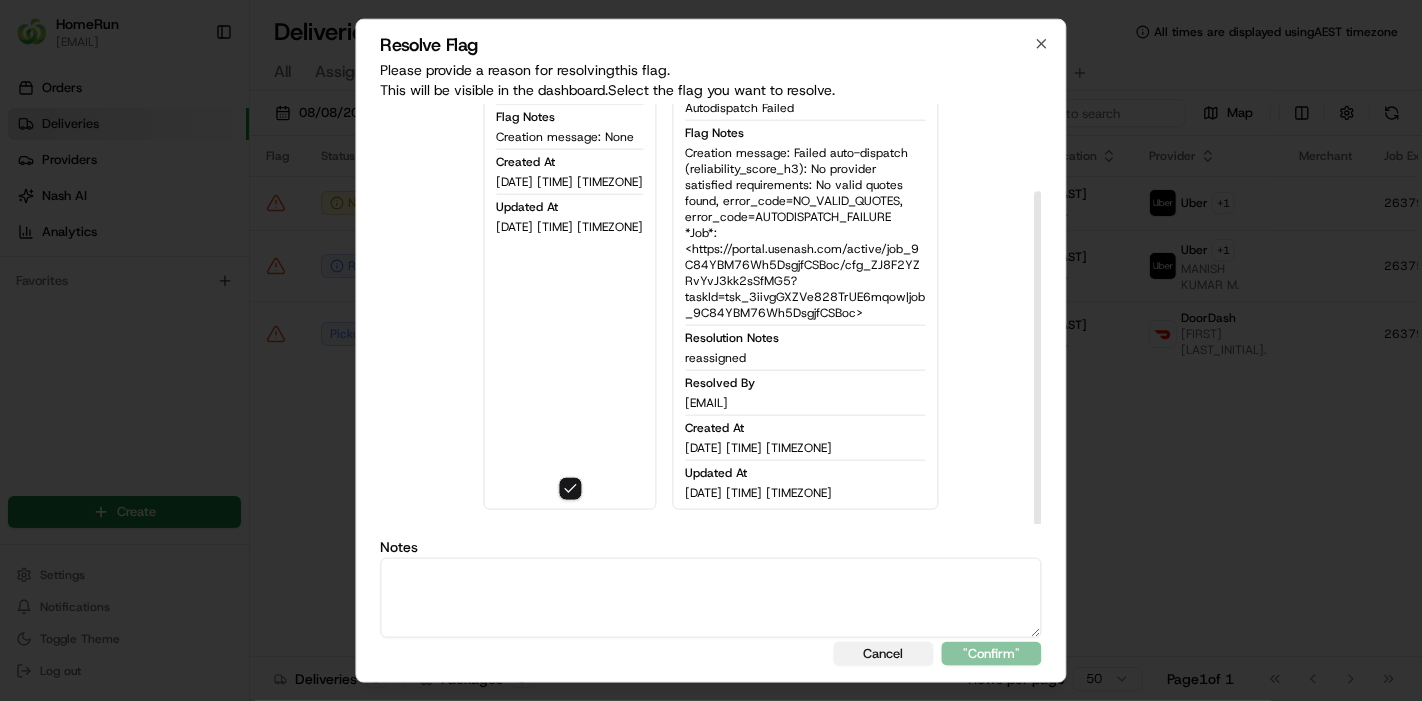 type on "v" 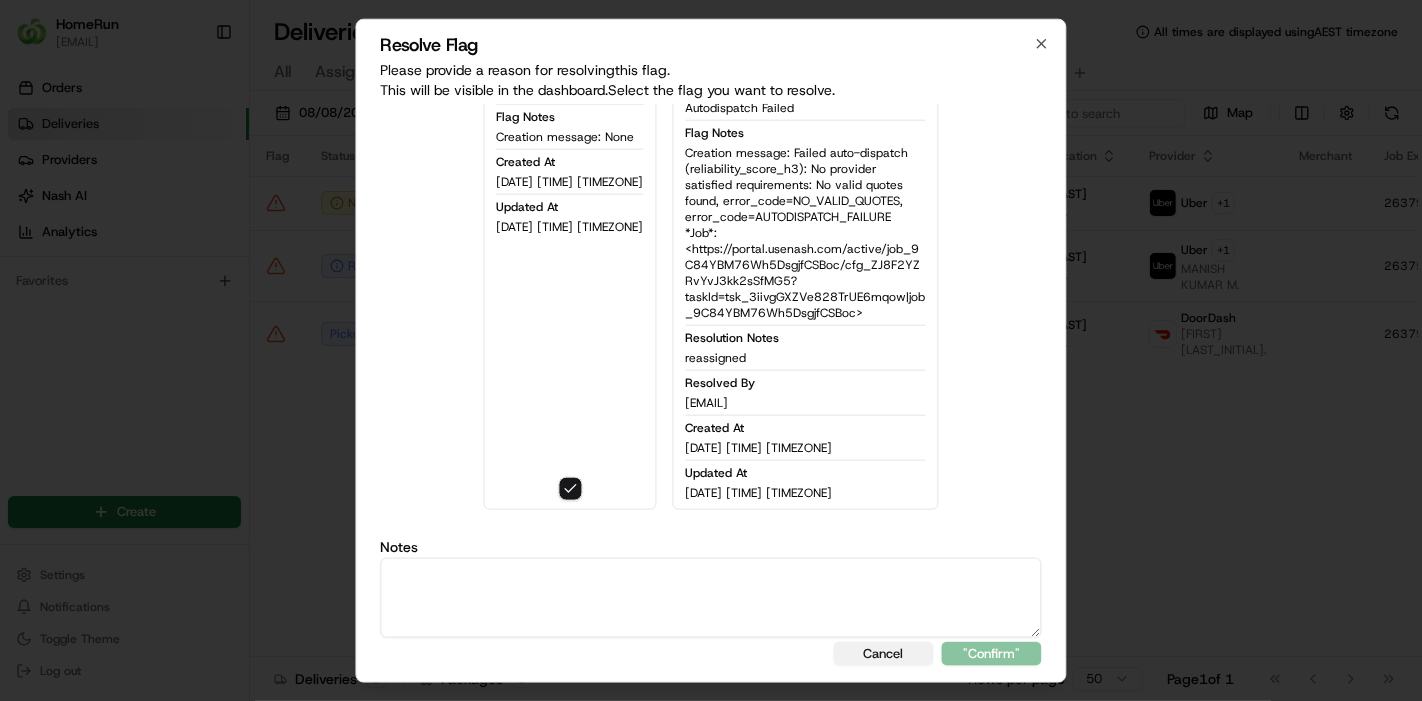 paste on "reassigned" 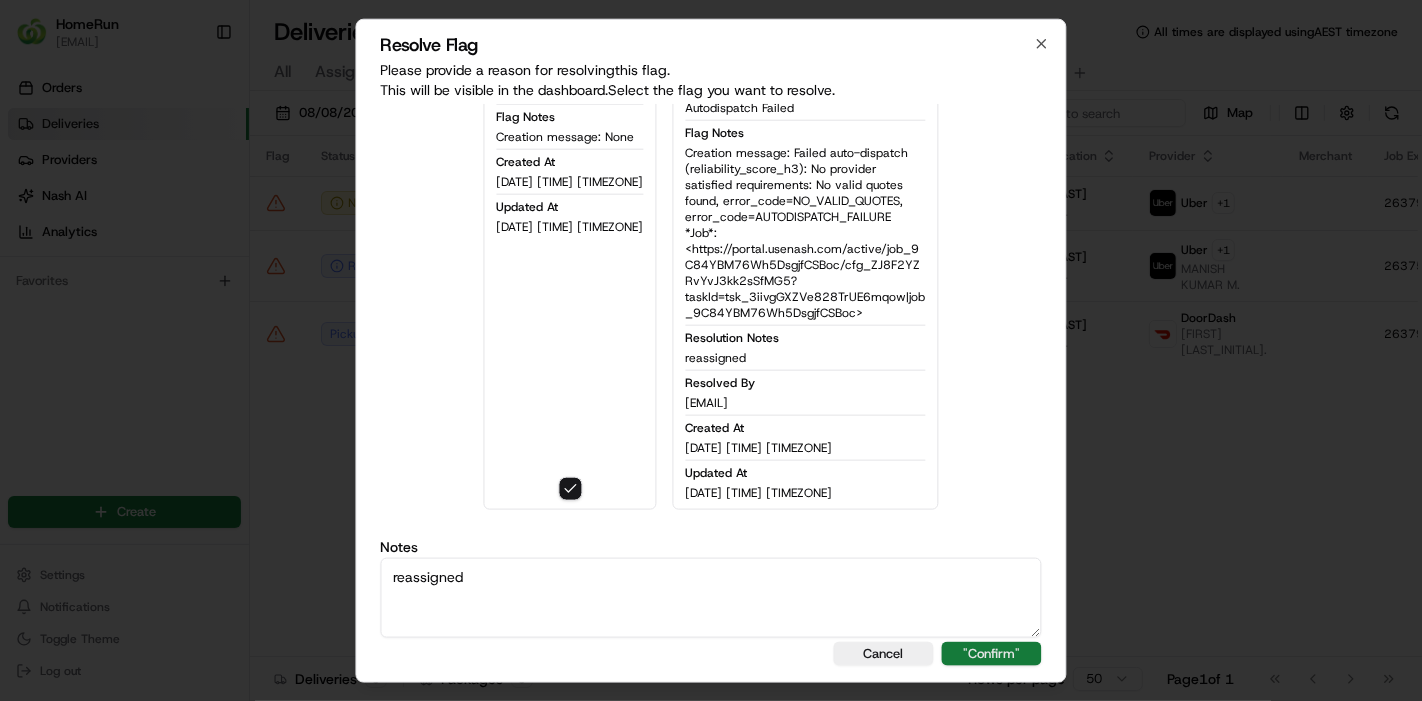 type on "reassigned" 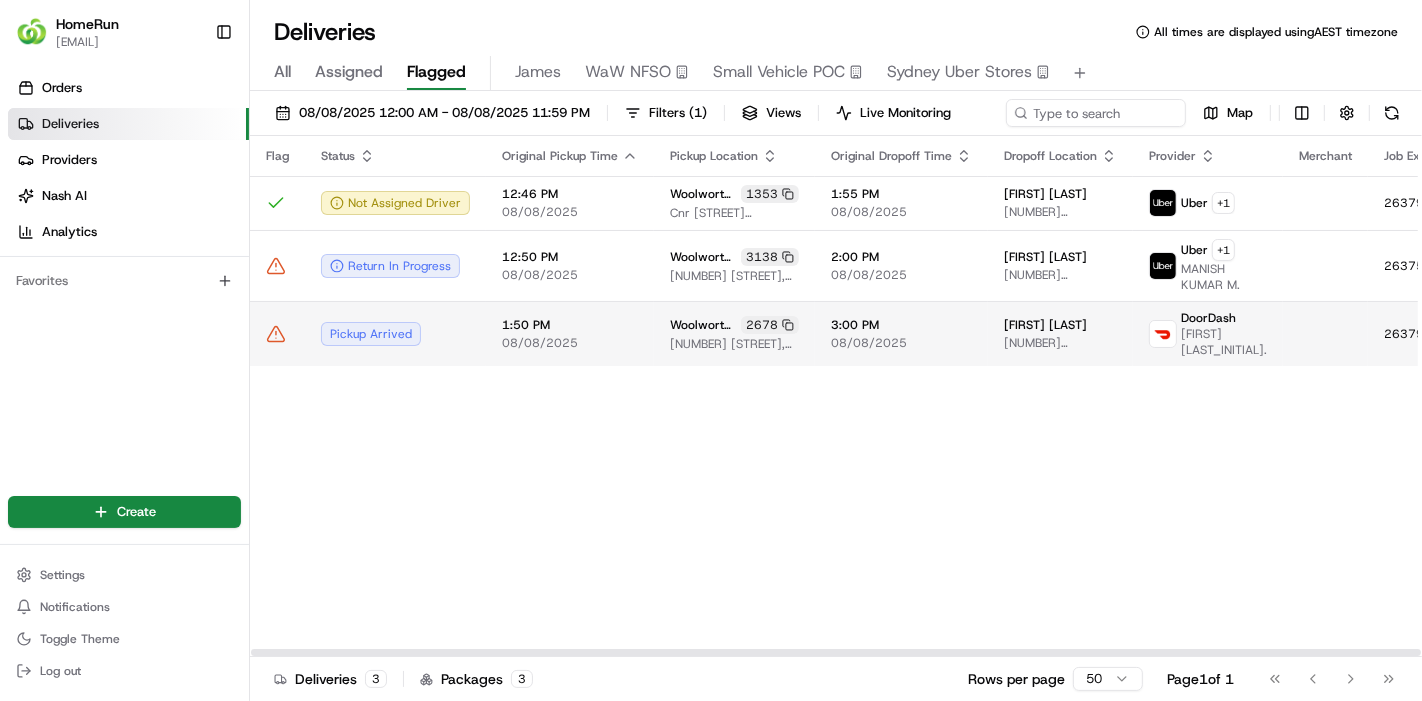 click 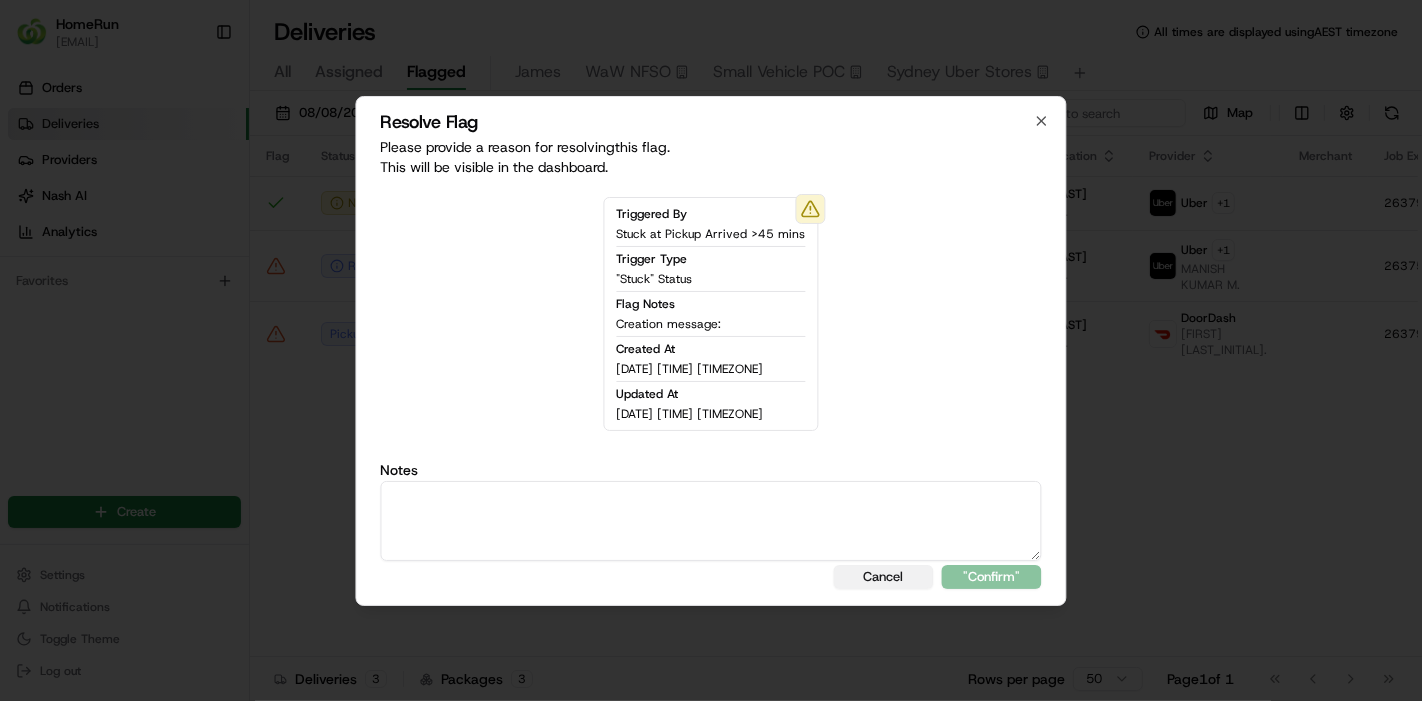 drag, startPoint x: 885, startPoint y: 578, endPoint x: 874, endPoint y: 569, distance: 14.21267 